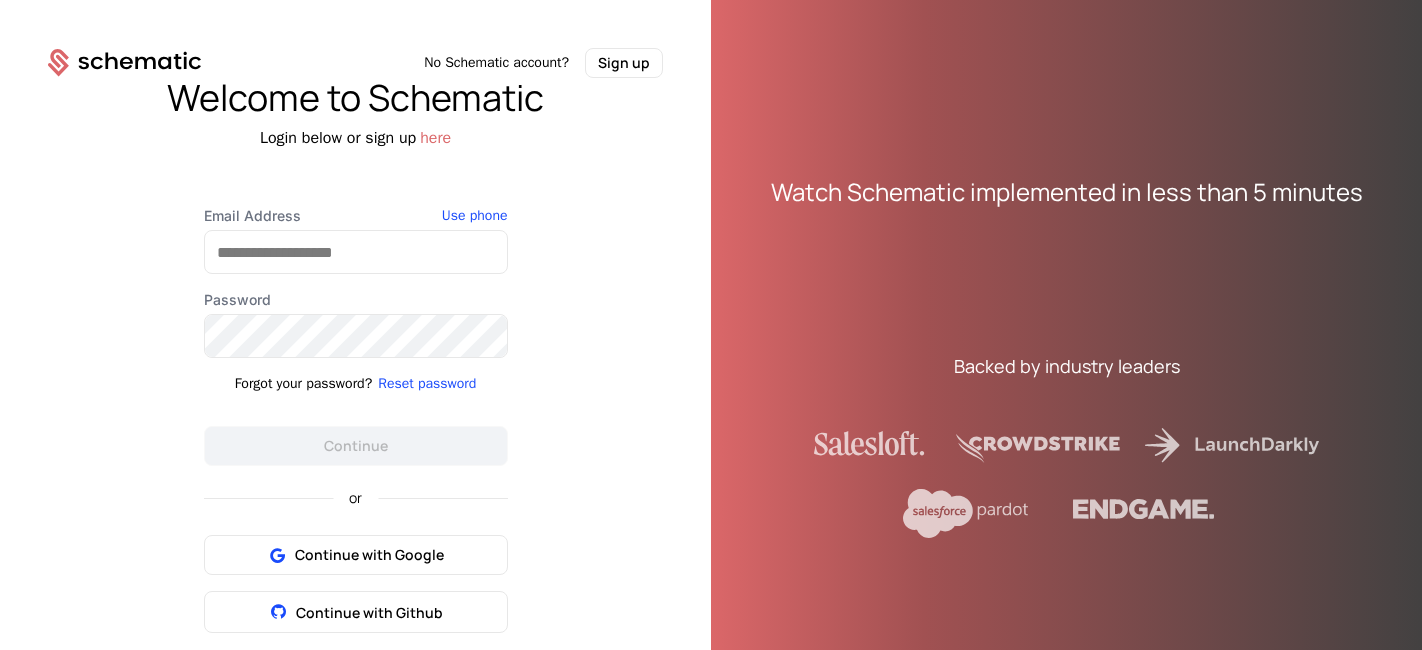 scroll, scrollTop: 0, scrollLeft: 0, axis: both 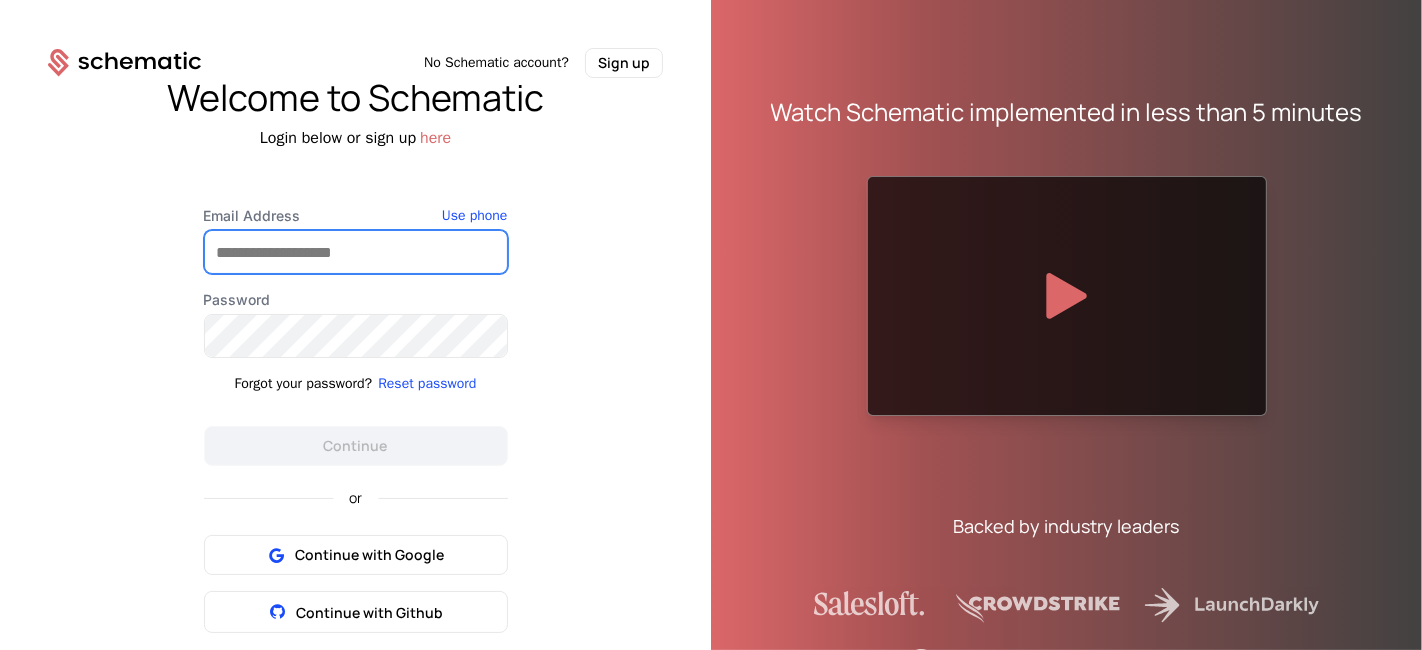 click on "Email Address" at bounding box center (356, 252) 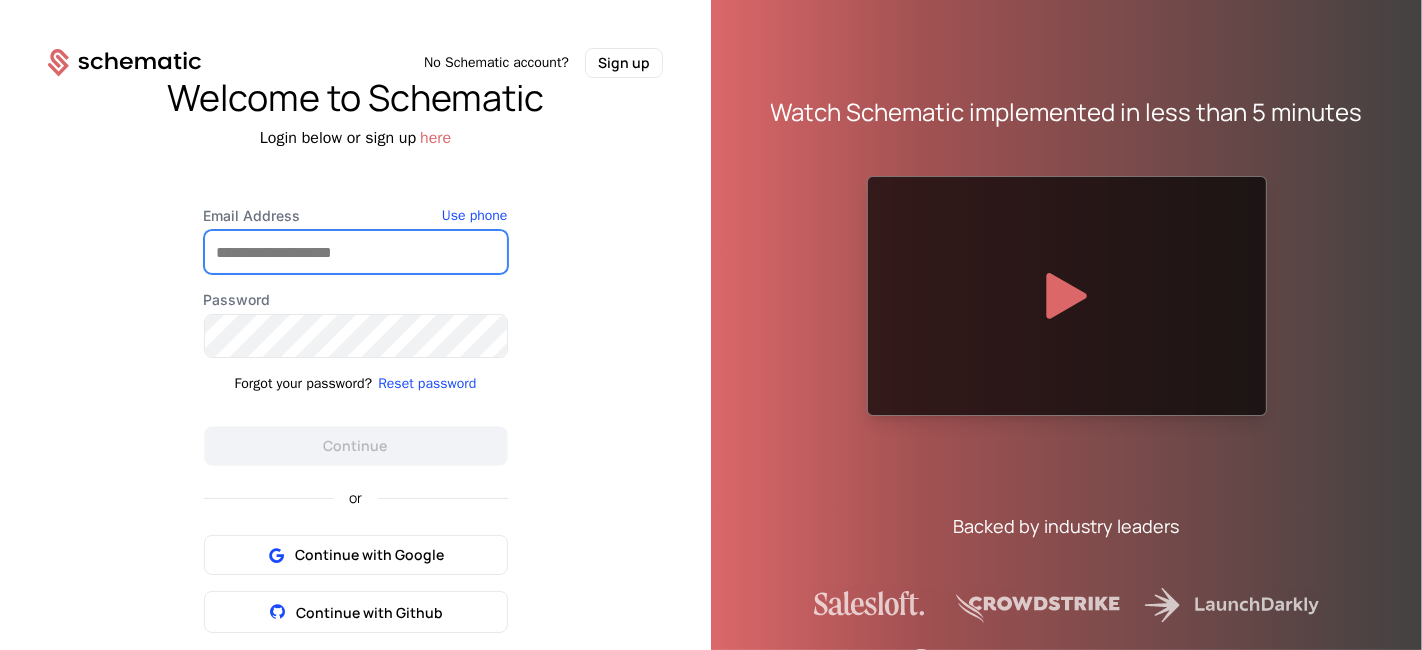 type on "**********" 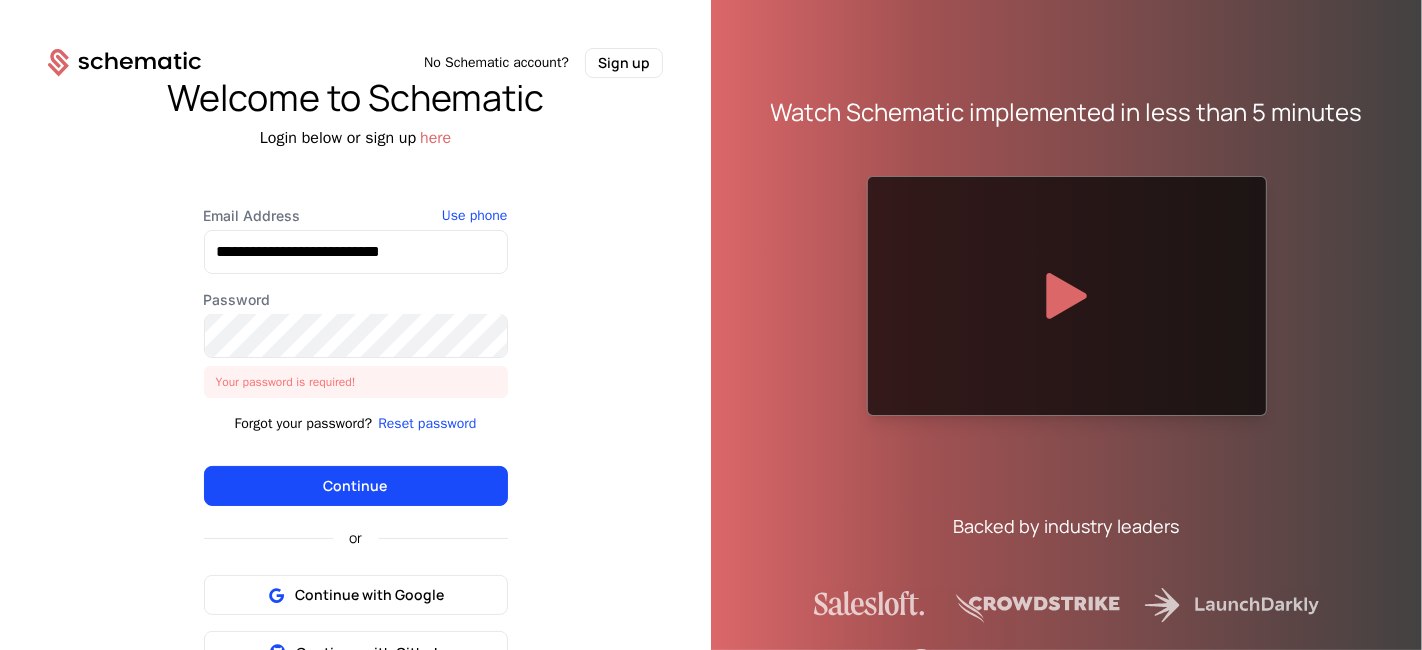 click on "**********" at bounding box center (355, 403) 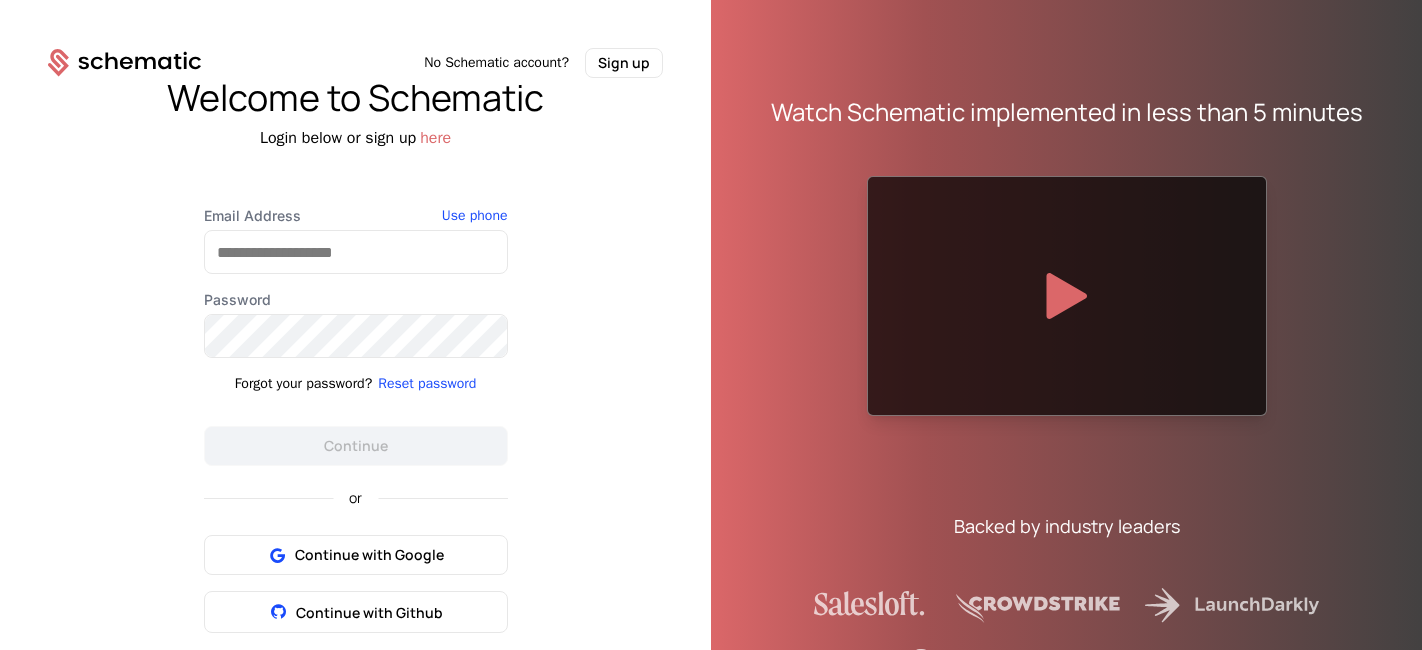 scroll, scrollTop: 0, scrollLeft: 0, axis: both 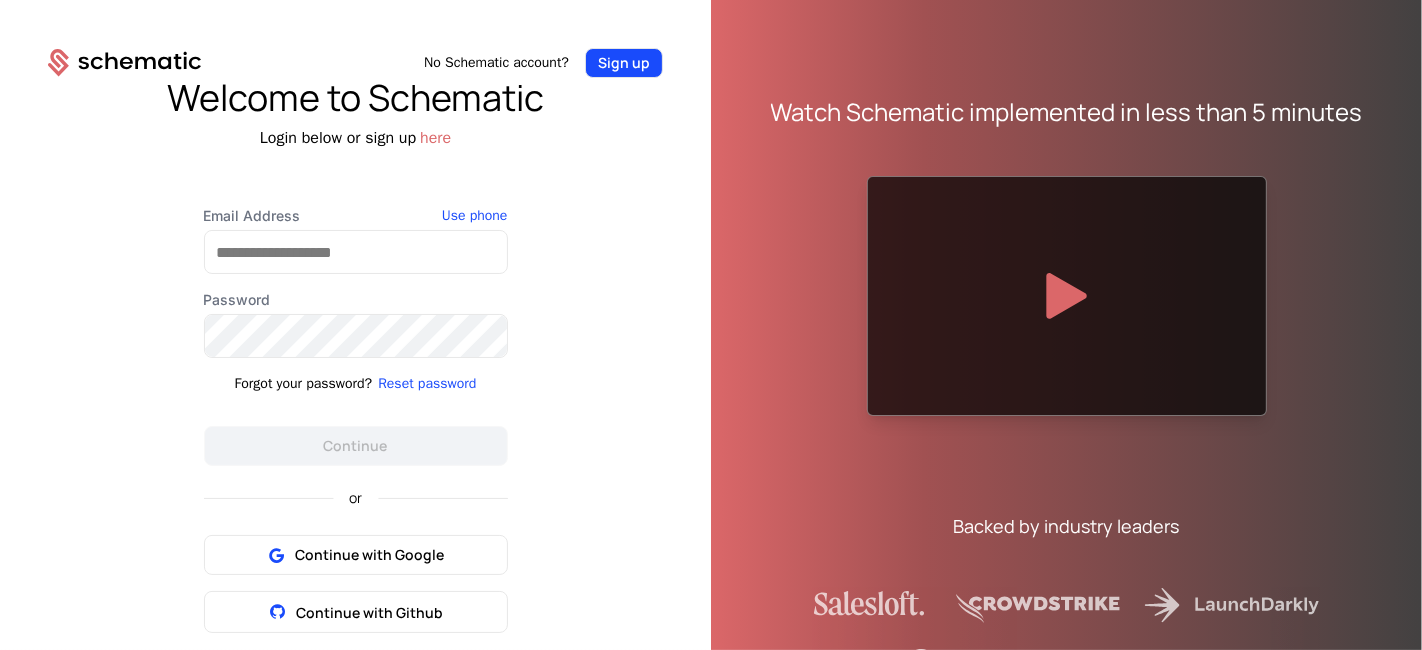 click on "Sign up" at bounding box center [624, 63] 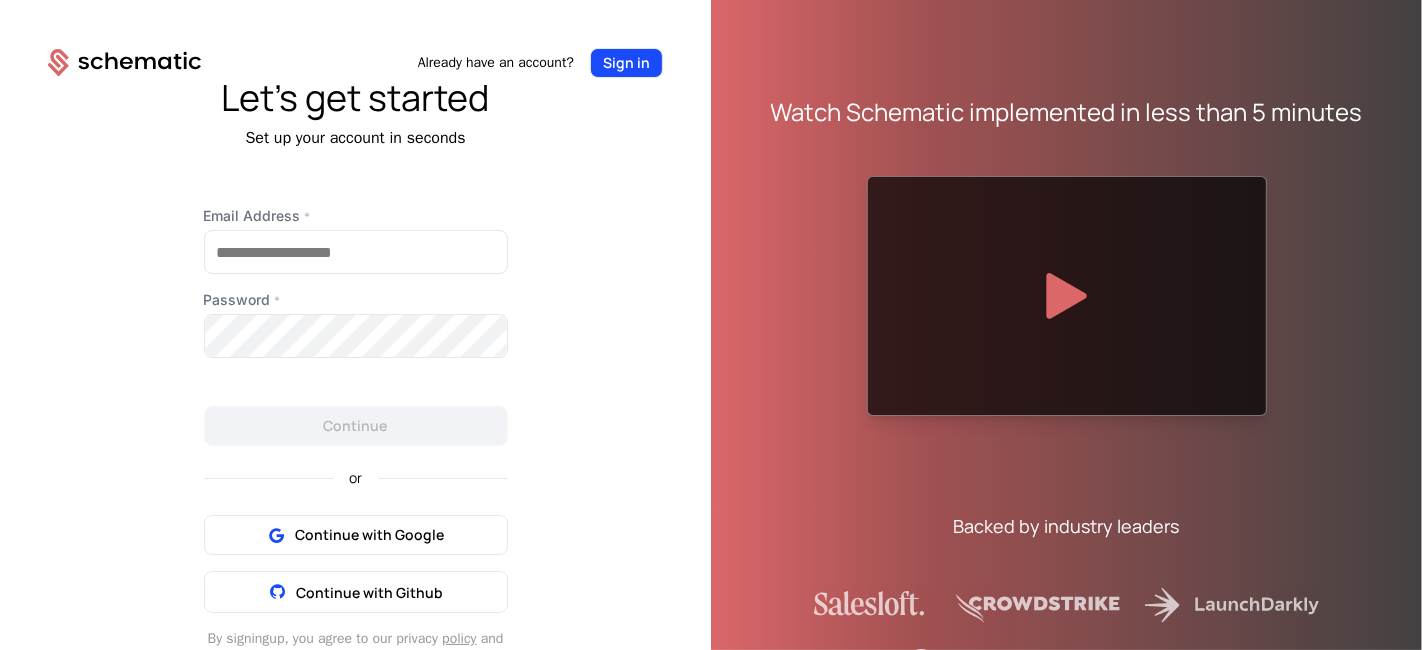 click on "Sign in" at bounding box center (626, 63) 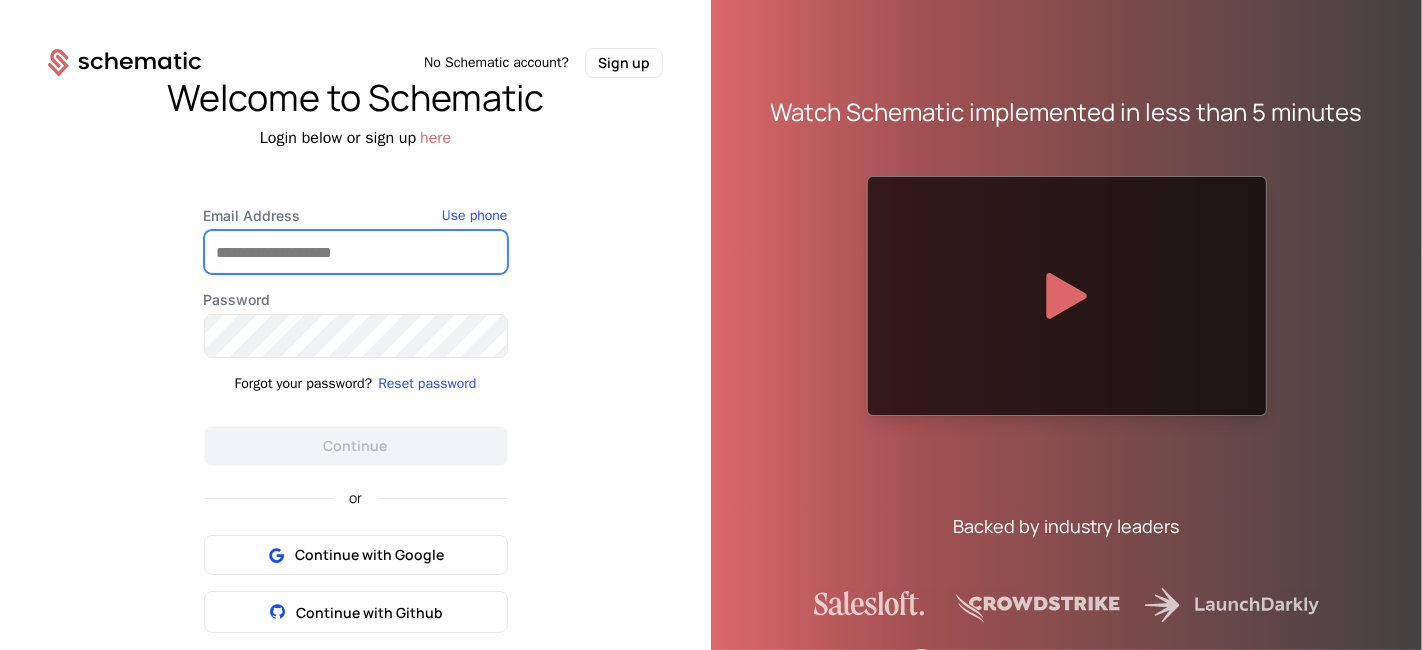 click on "Email Address" at bounding box center [356, 252] 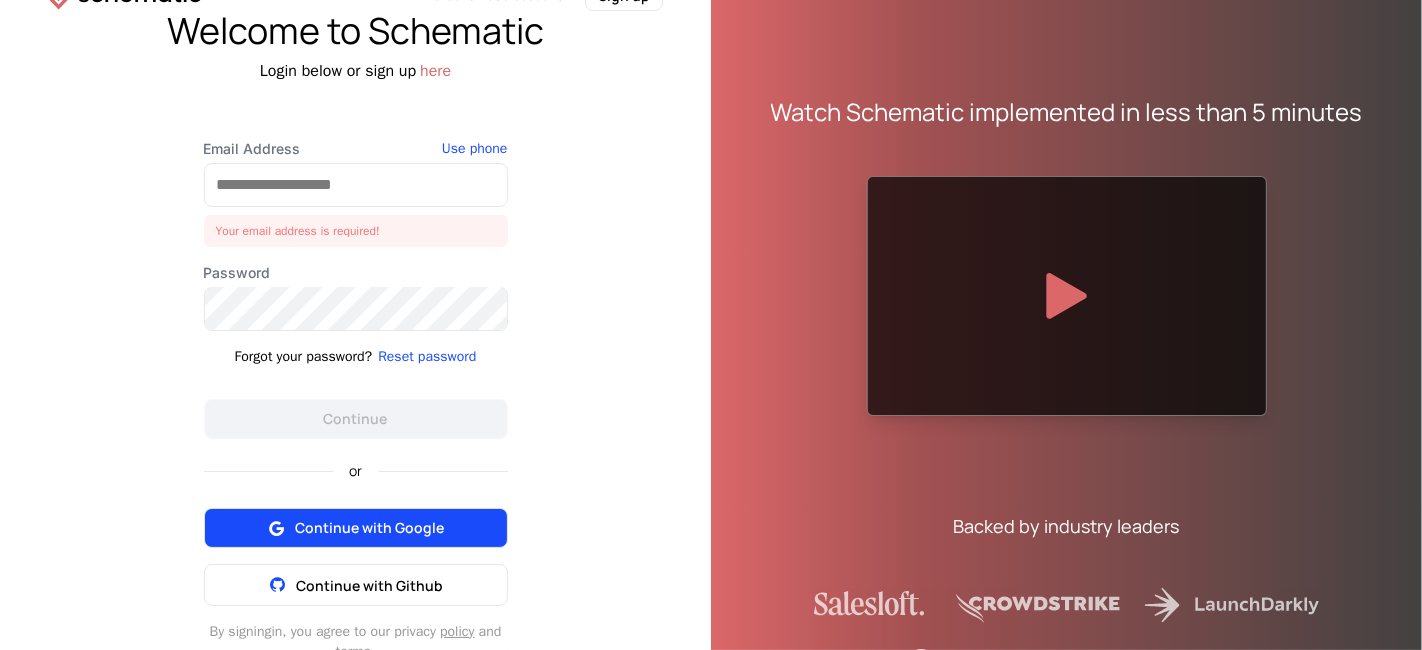 click on "Continue with Google Continue with Github" at bounding box center (356, 557) 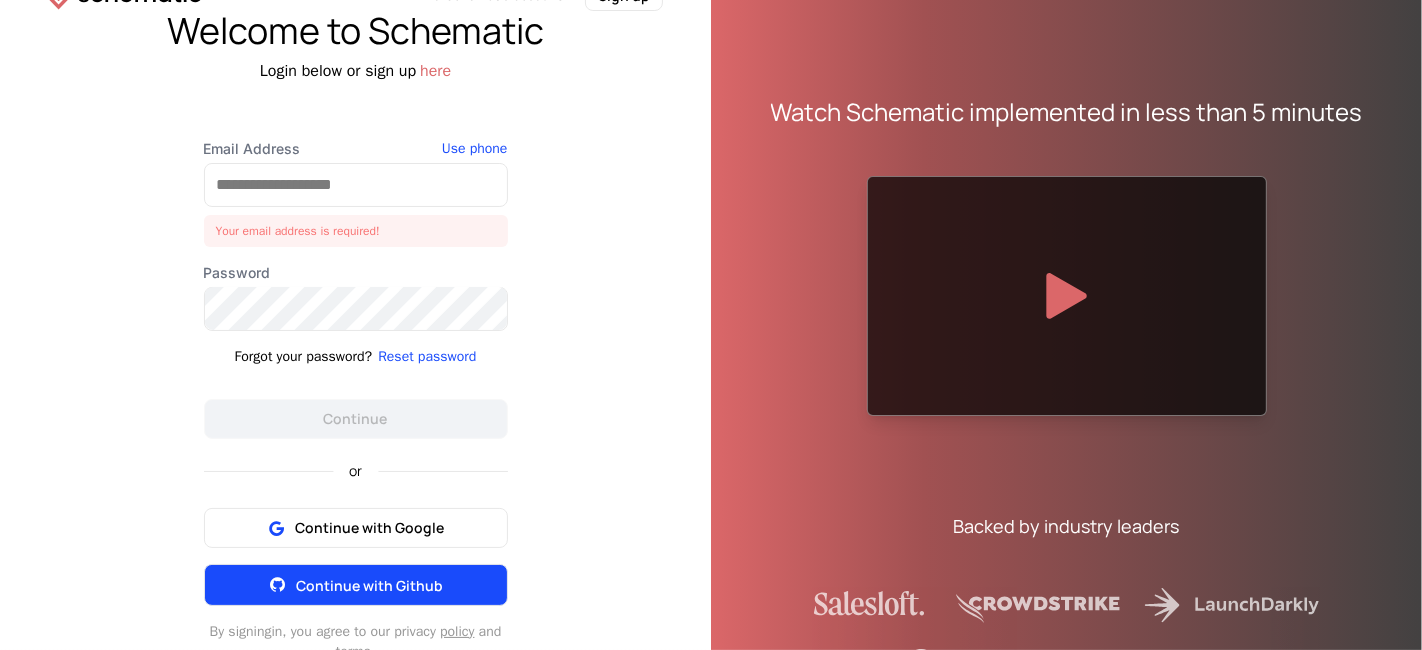 click on "Continue with Github" at bounding box center (369, 585) 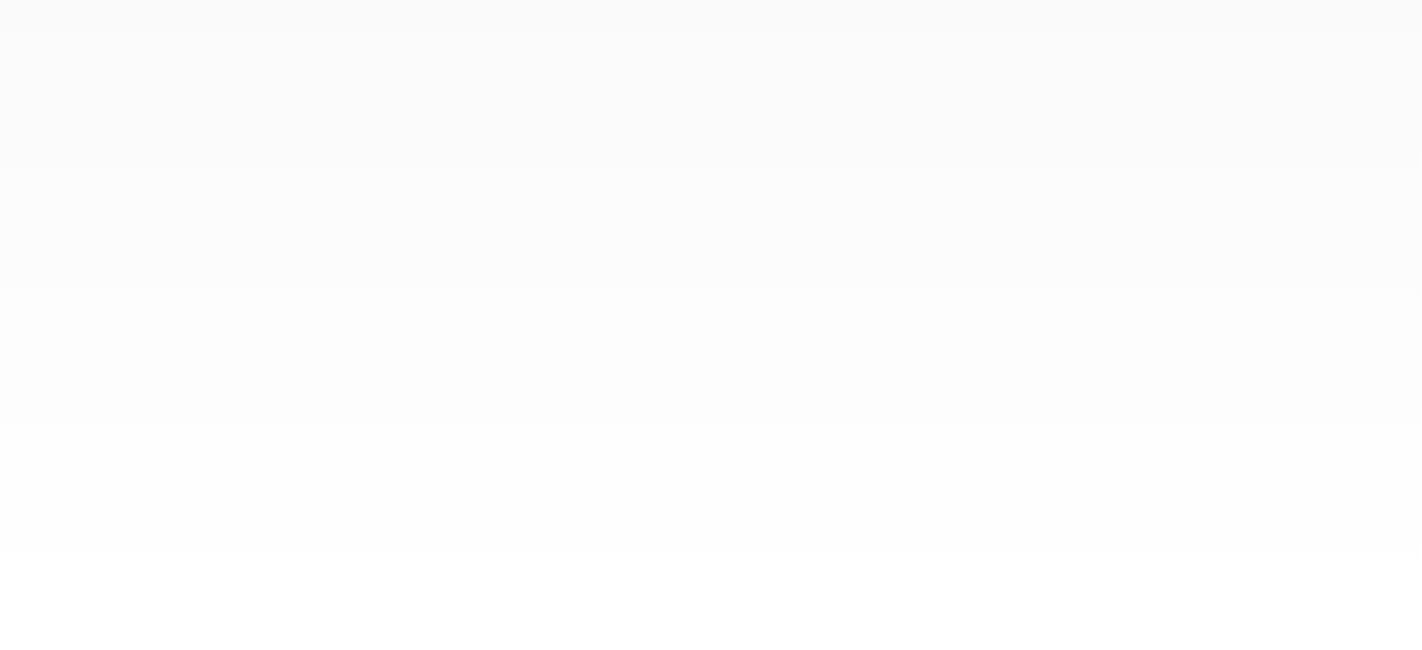 scroll, scrollTop: 0, scrollLeft: 0, axis: both 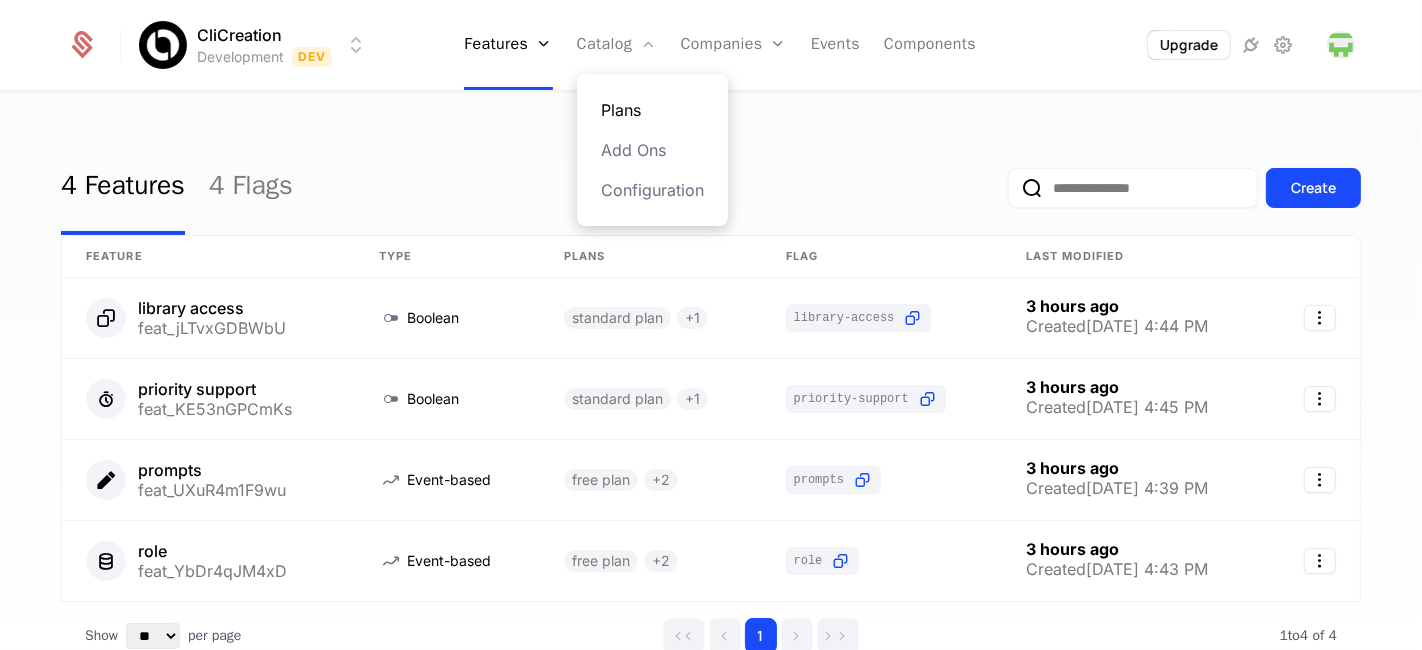 click on "Plans" at bounding box center [652, 110] 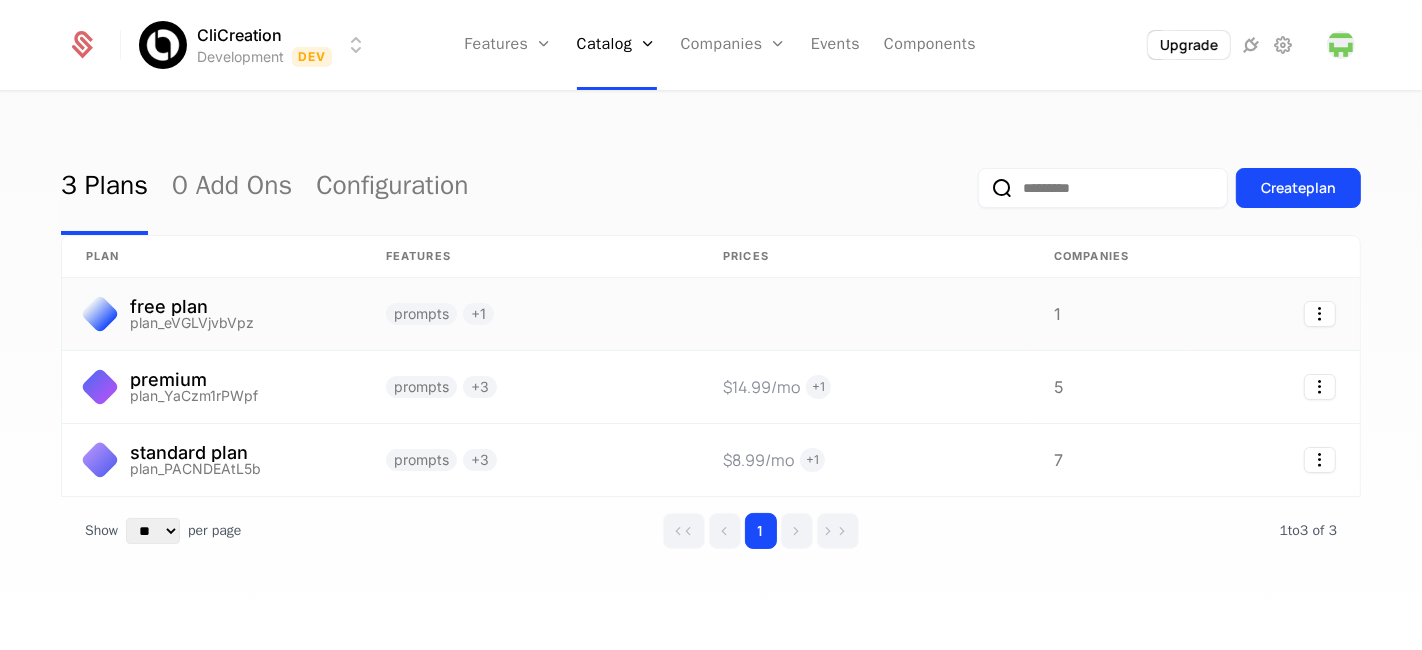 click on "prompts + 1" at bounding box center [530, 314] 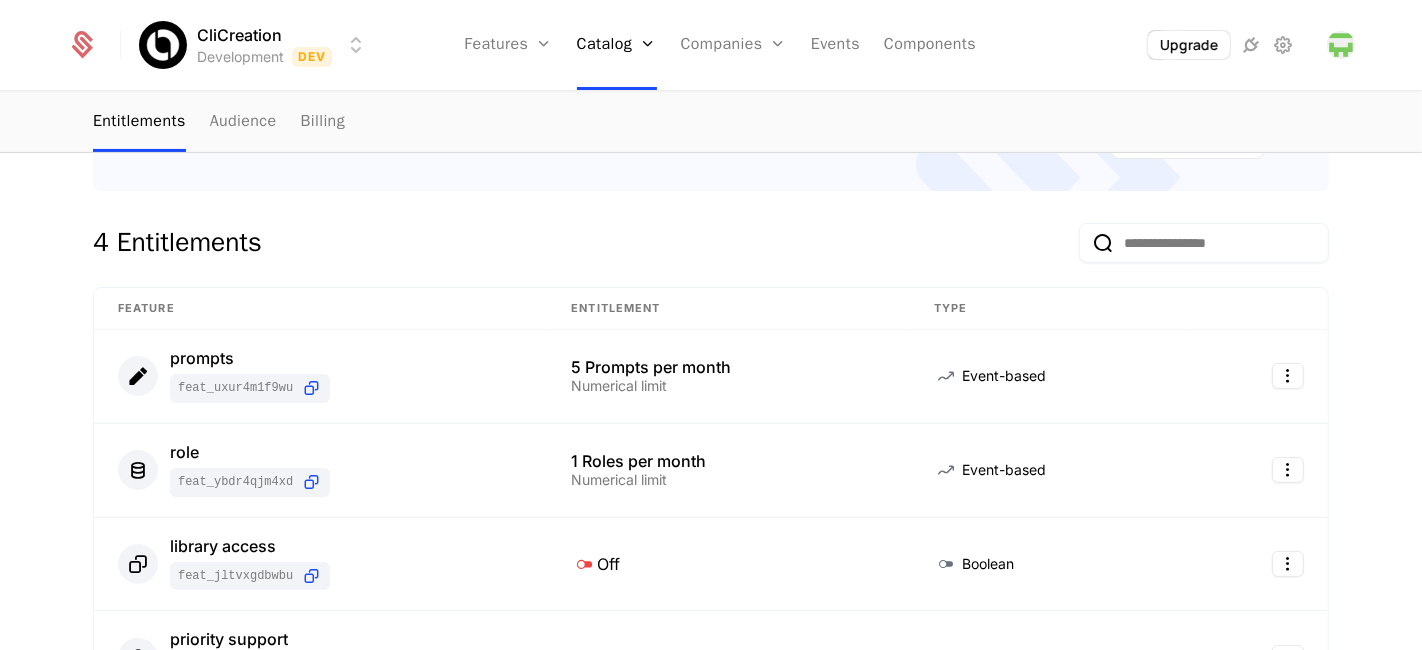 scroll, scrollTop: 554, scrollLeft: 0, axis: vertical 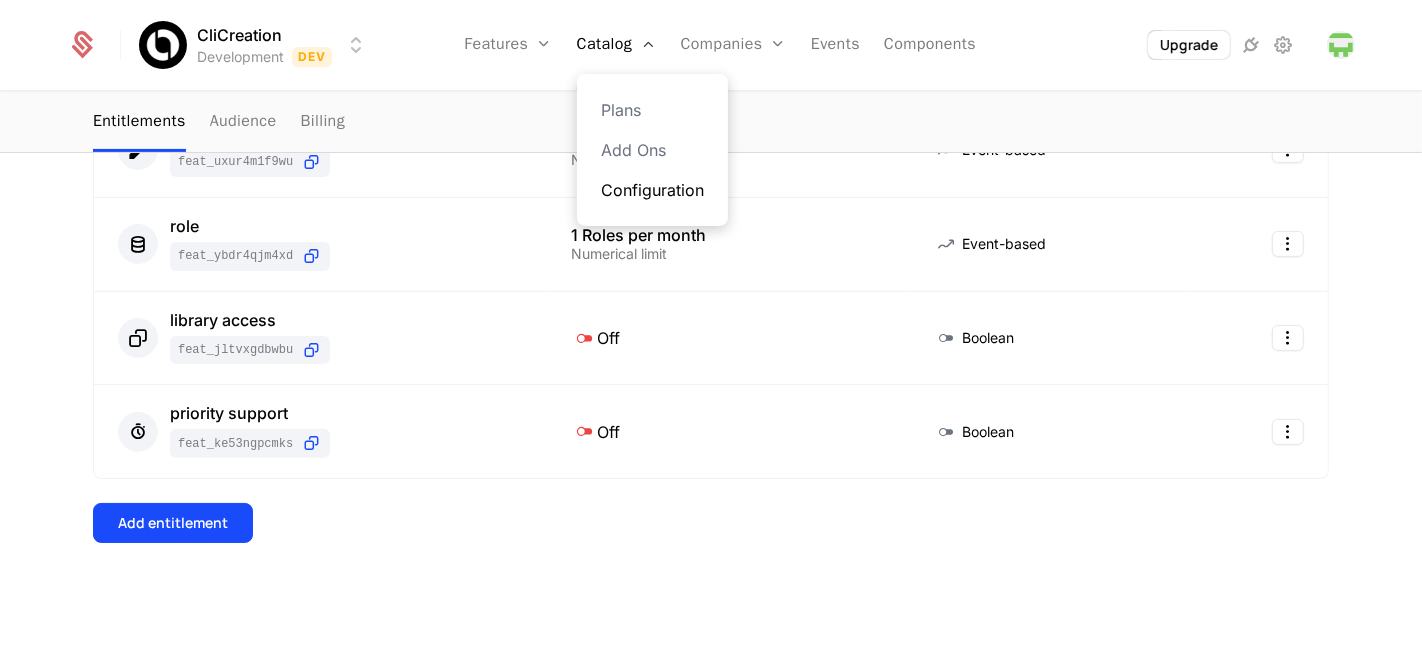 click on "Configuration" at bounding box center [652, 190] 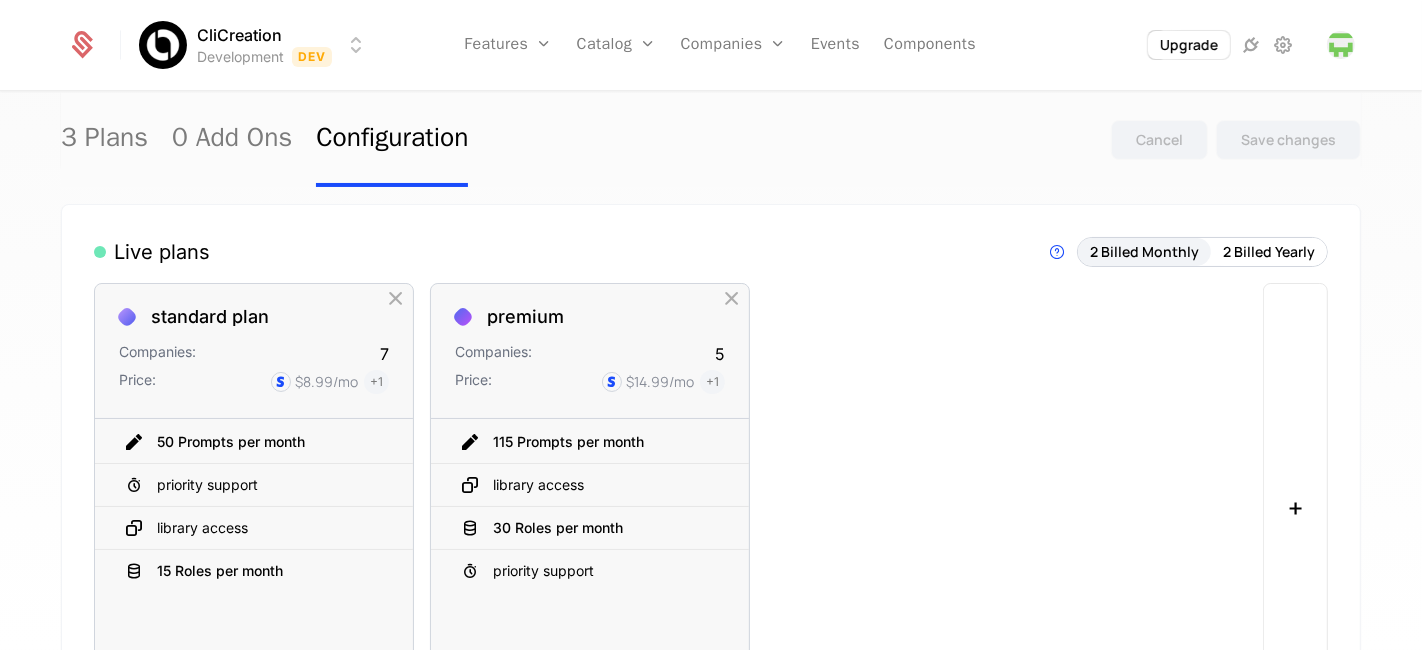 scroll, scrollTop: 161, scrollLeft: 0, axis: vertical 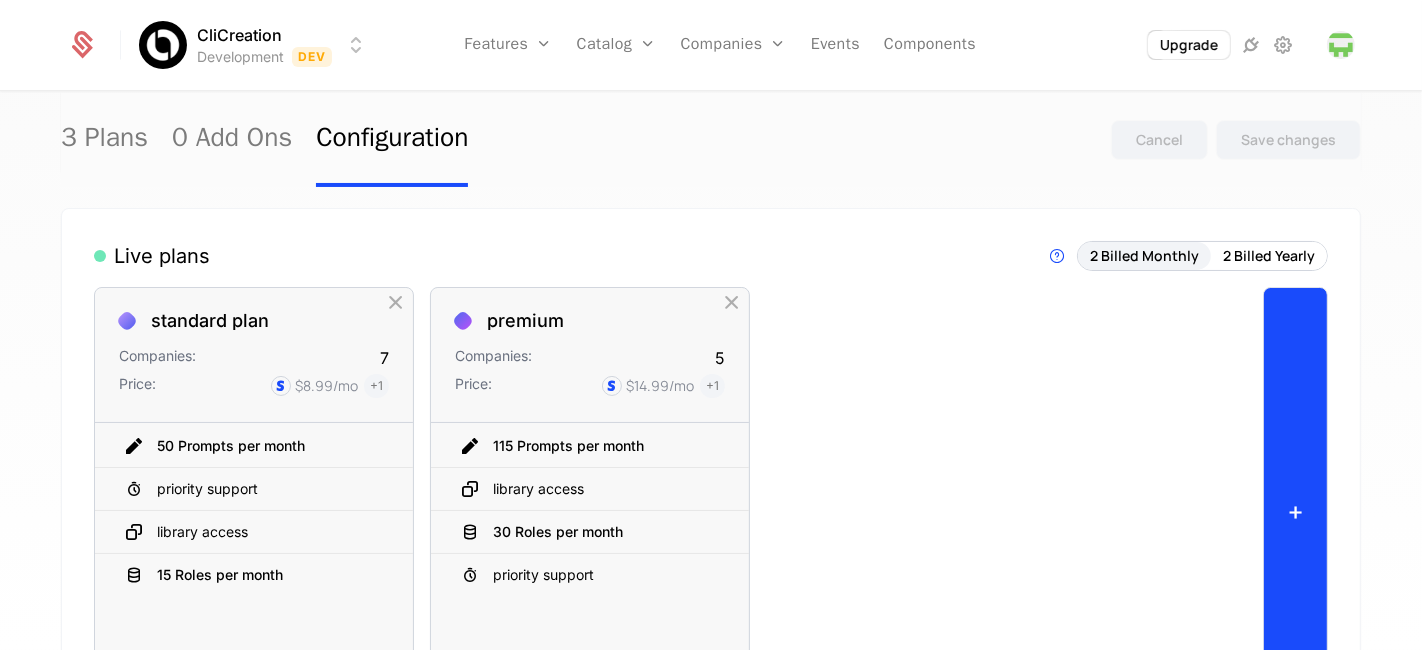 click on "+" at bounding box center (1295, 511) 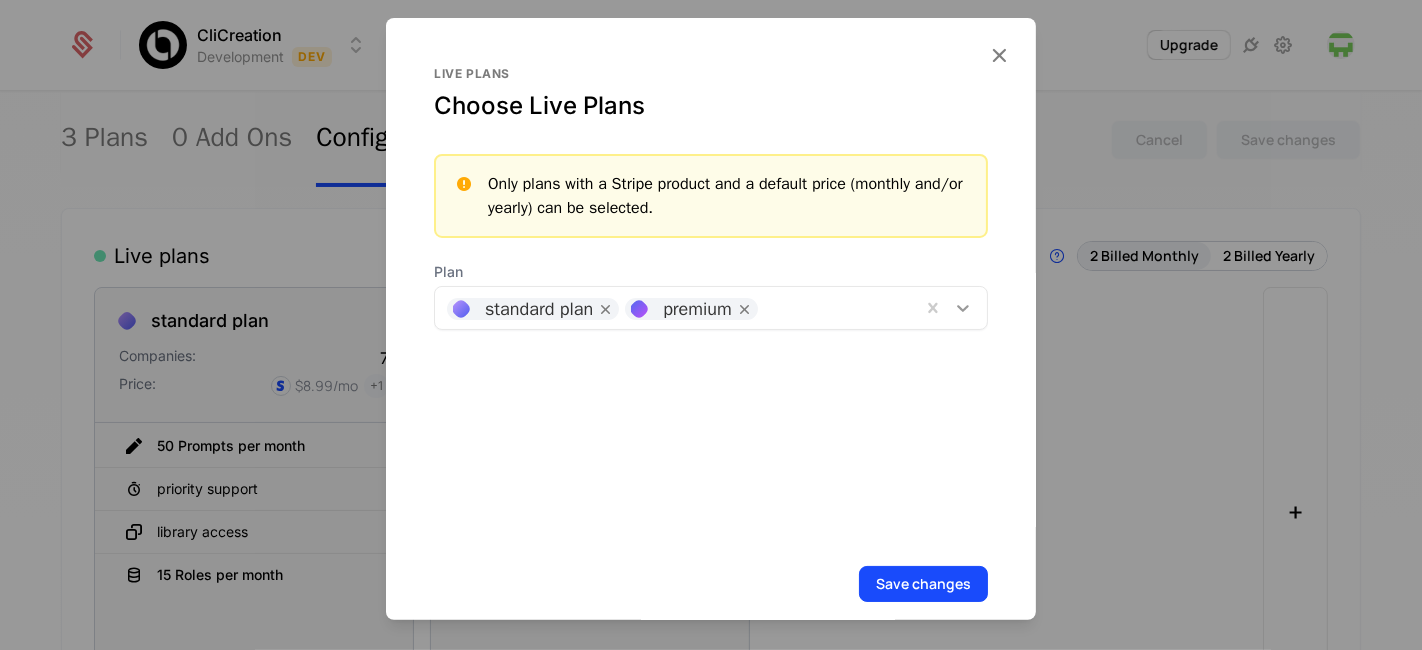 click 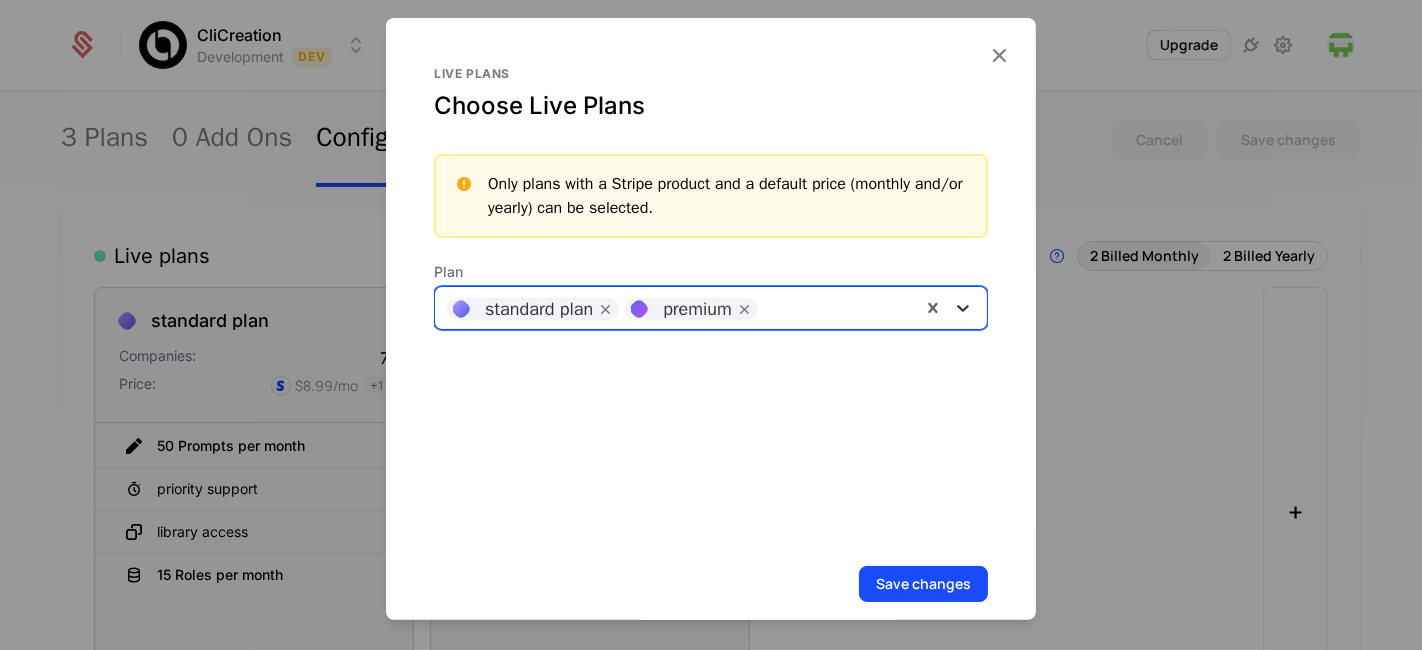 click 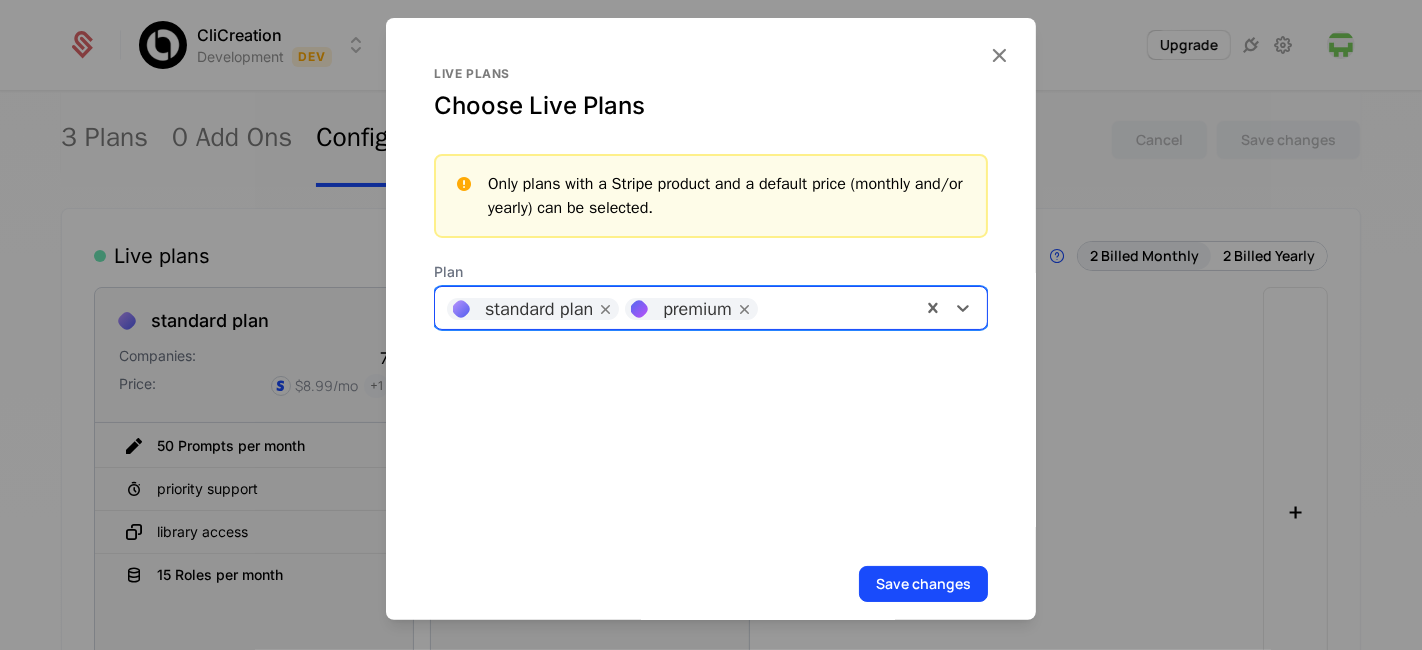click at bounding box center [999, 55] 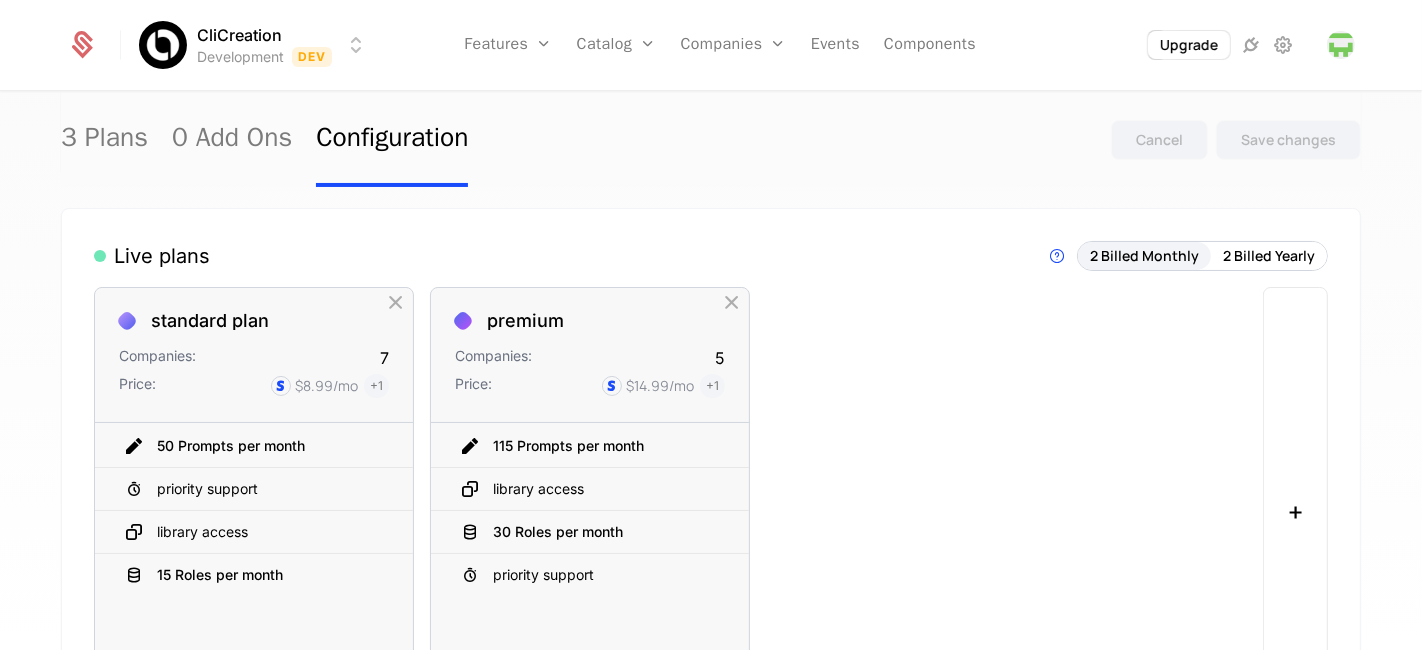 scroll, scrollTop: 0, scrollLeft: 0, axis: both 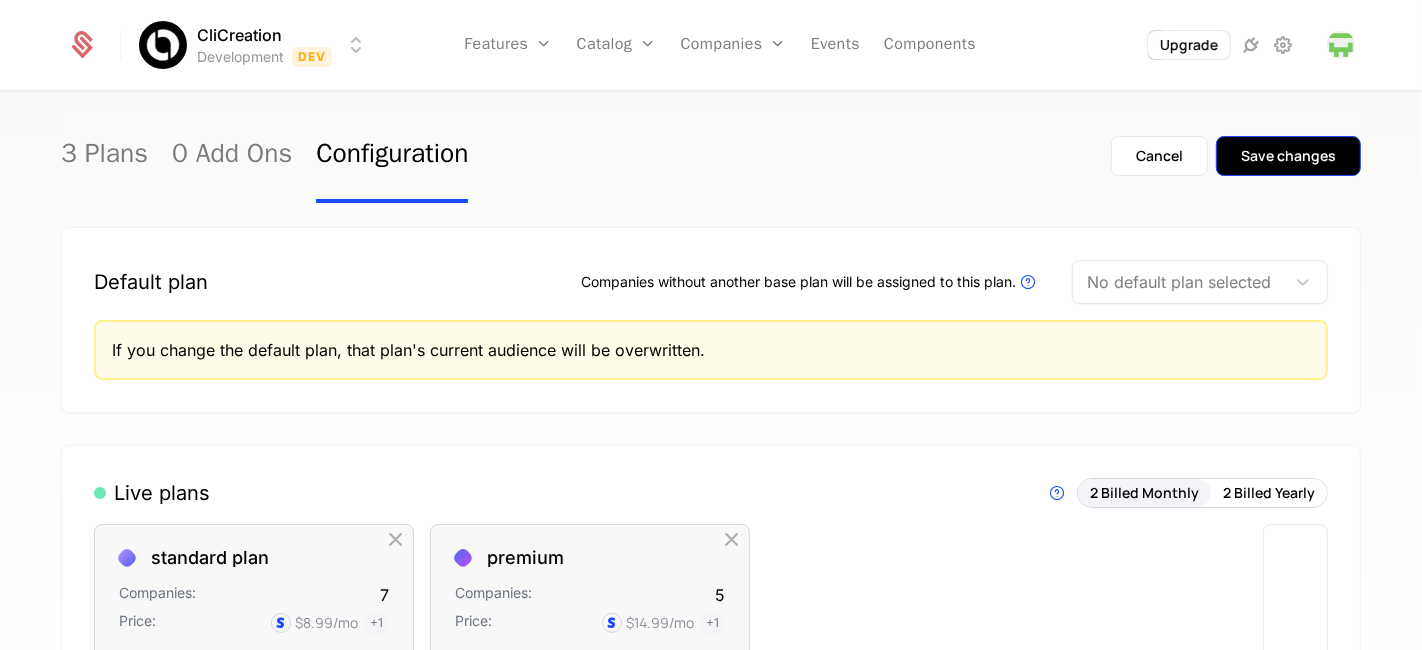 click on "Save changes" at bounding box center [1288, 156] 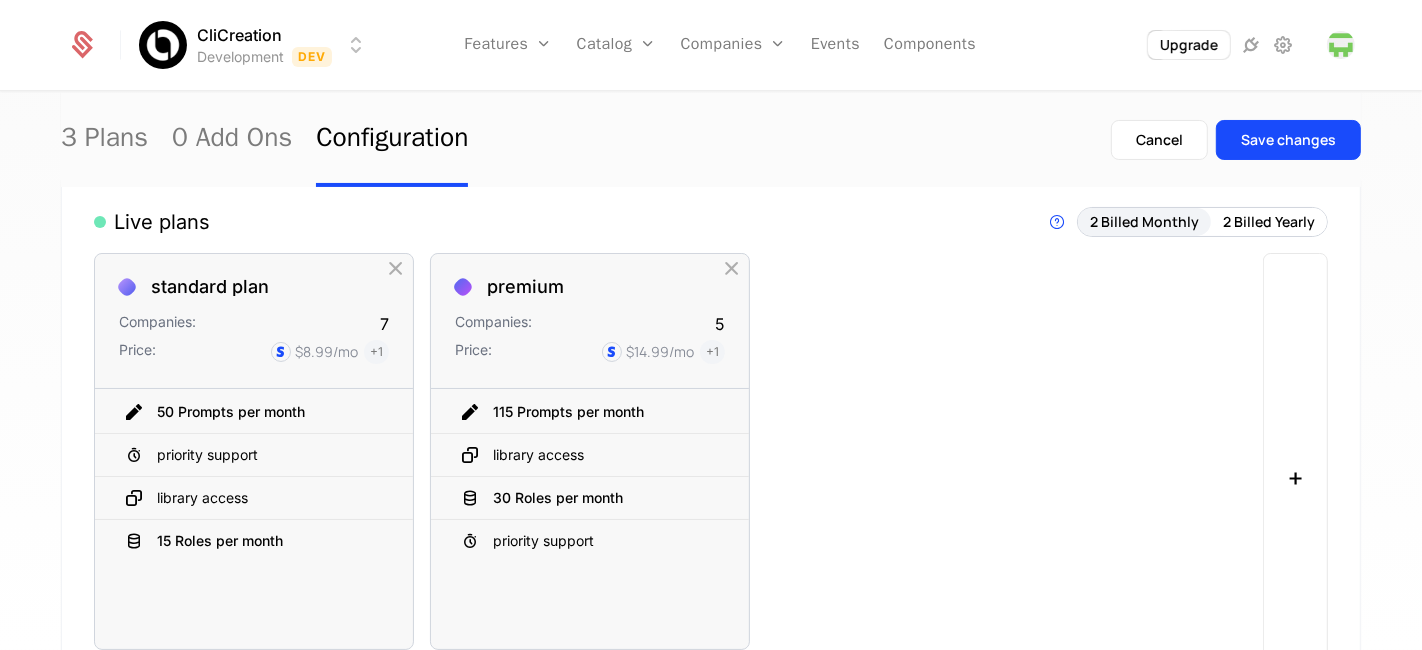scroll, scrollTop: 273, scrollLeft: 0, axis: vertical 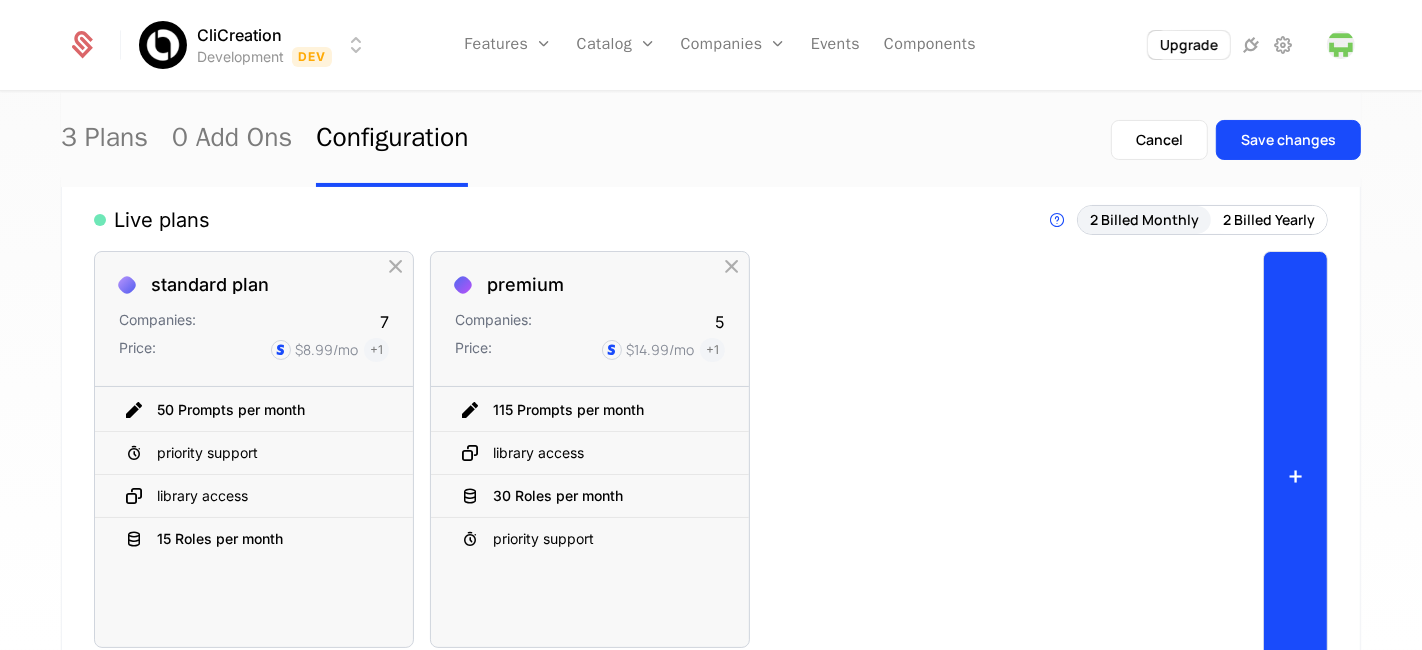 click on "+" at bounding box center (1295, 475) 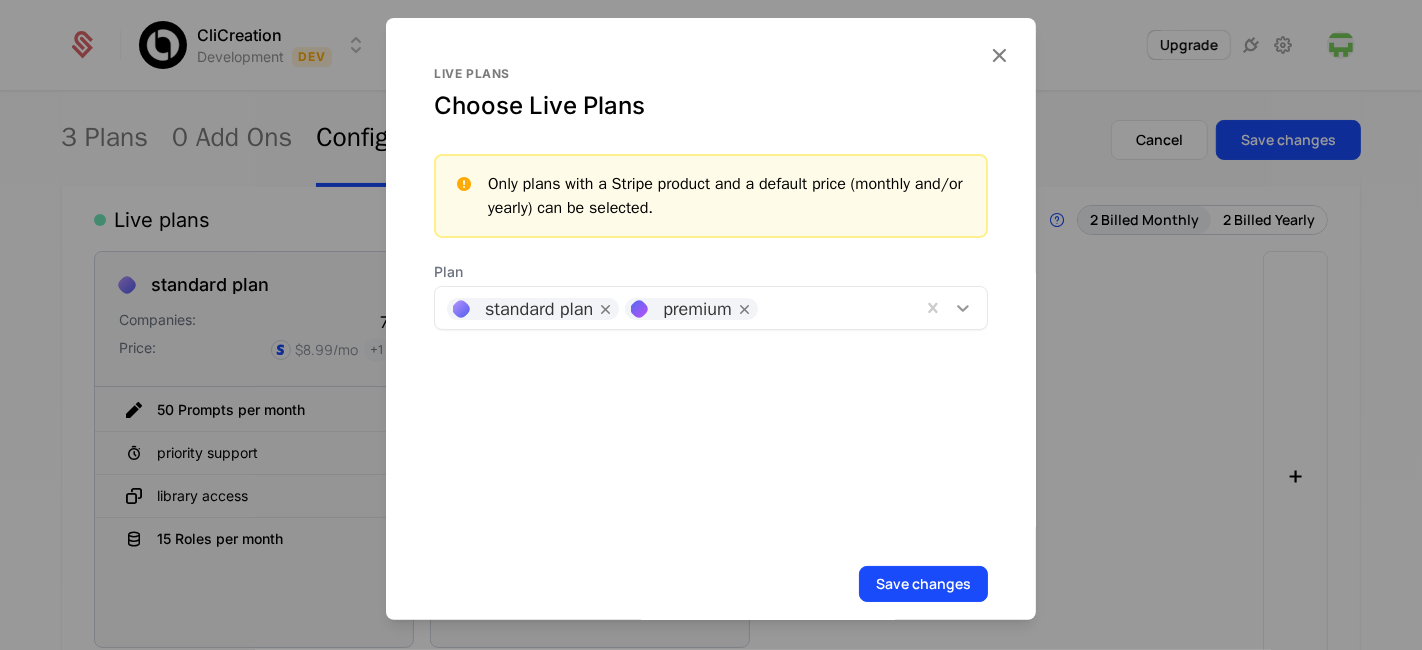 click on "standard plan premium" at bounding box center [711, 308] 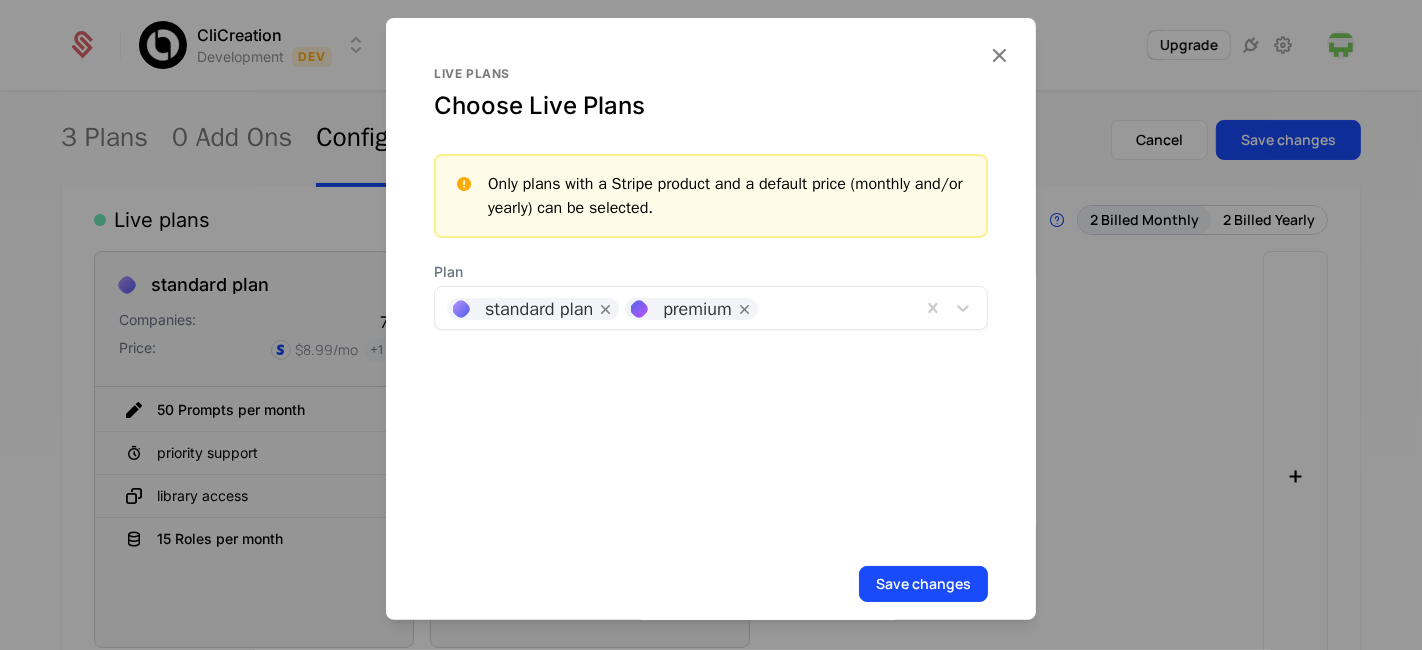 click on "Live plans Choose Live Plans Only plans with a Stripe product and a default price (monthly and/or yearly) can be selected. Plan standard plan premium  Save changes" at bounding box center [711, 334] 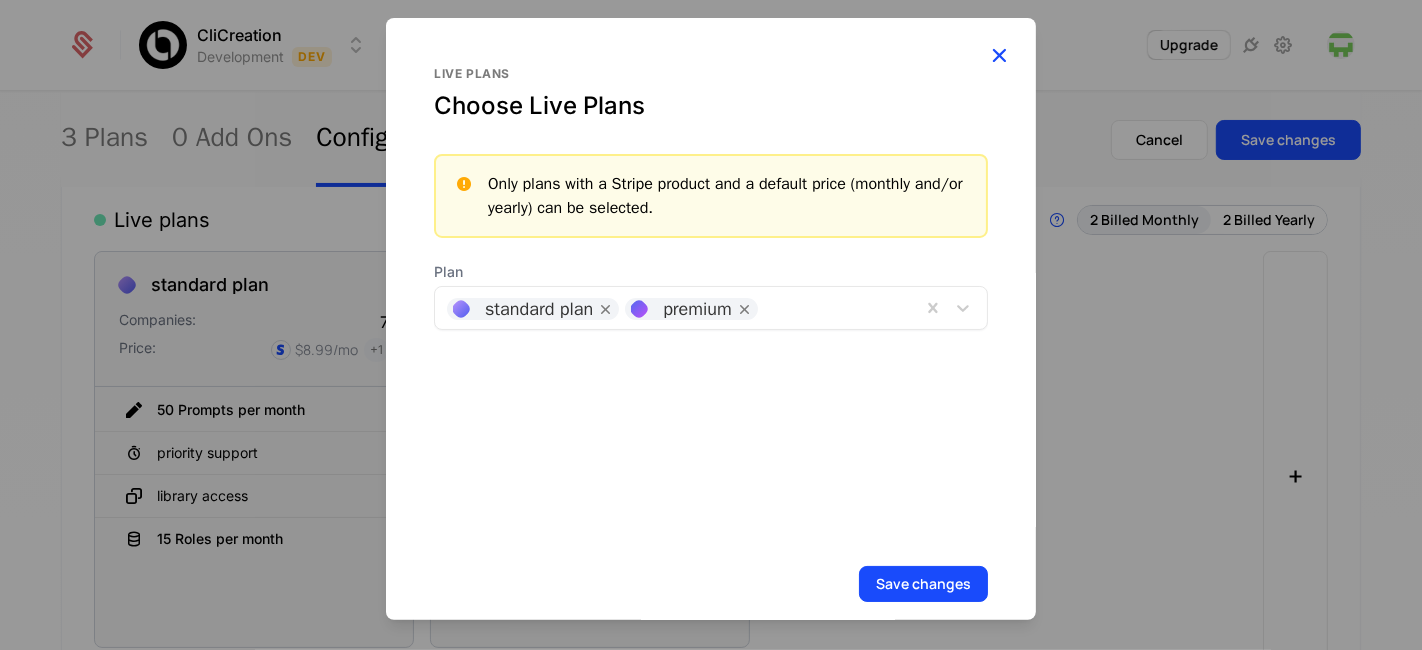 click at bounding box center [999, 55] 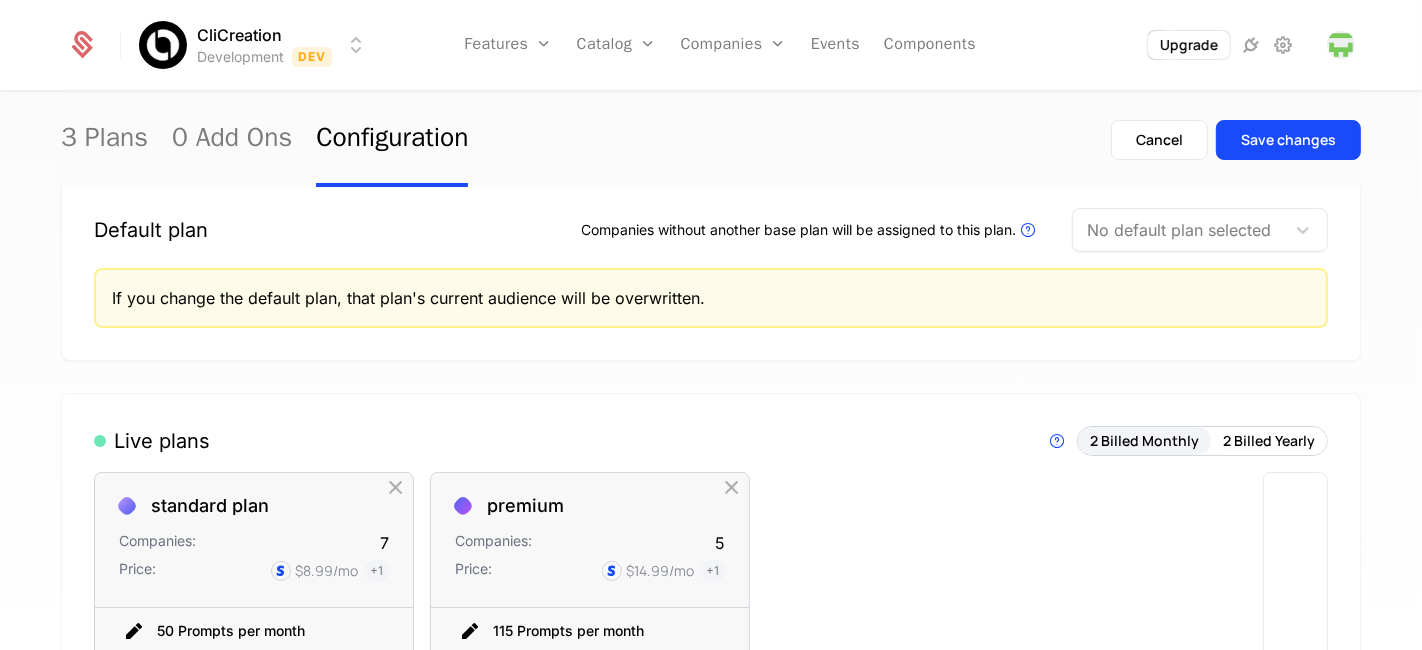 scroll, scrollTop: 48, scrollLeft: 0, axis: vertical 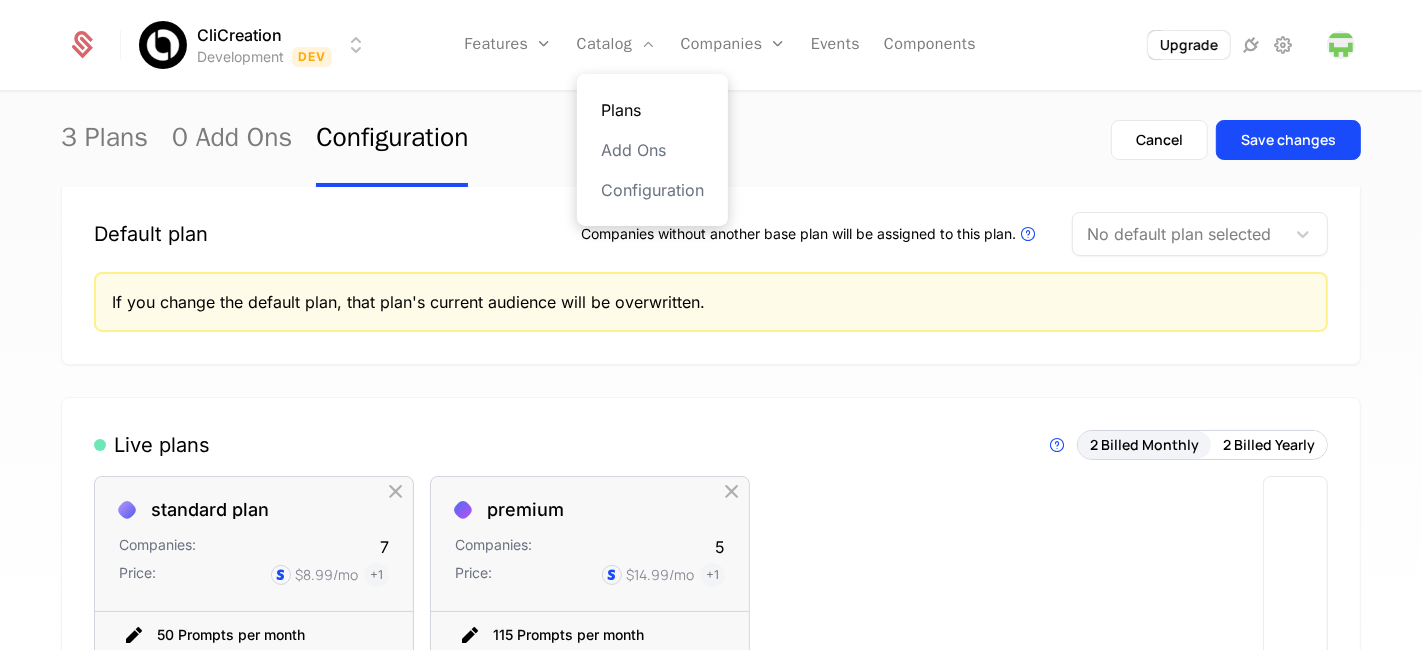 click on "Plans" at bounding box center (652, 110) 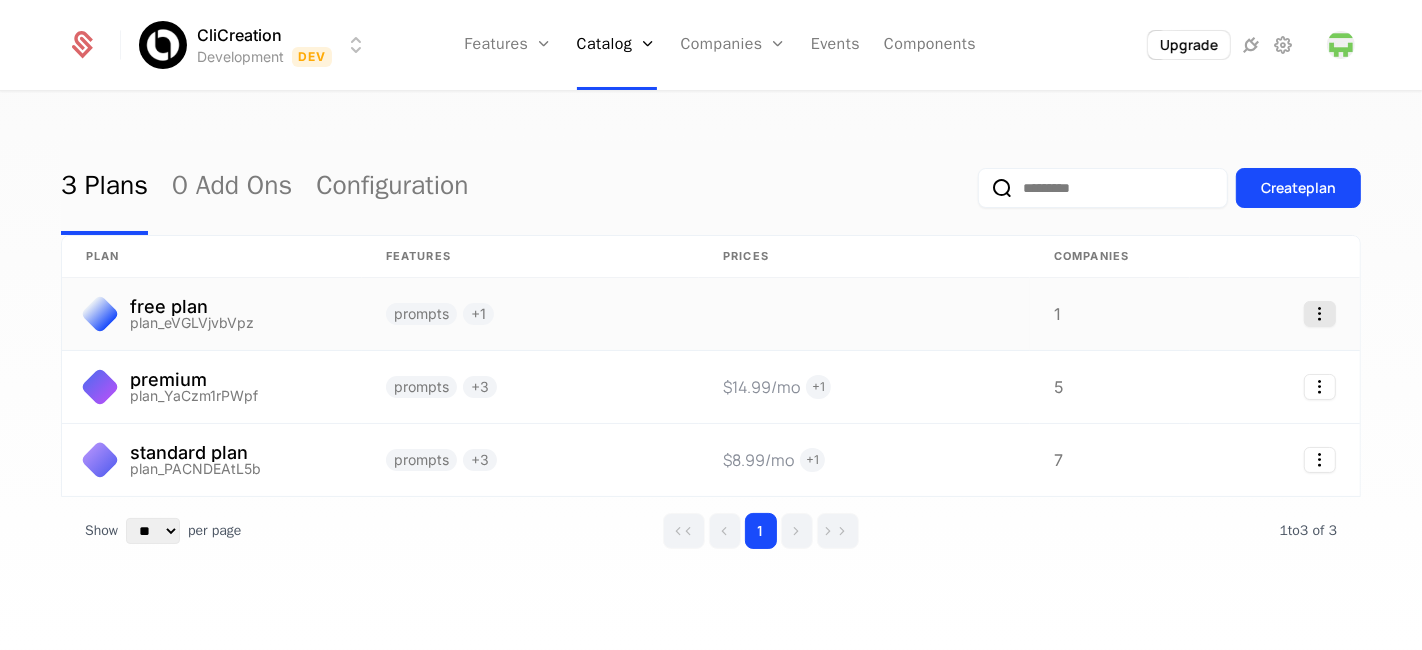 click on "CliCreation Development Dev Features Features Flags Catalog Plans Add Ons Configuration Companies Companies Users Events Components Upgrade 3 Plans 0 Add Ons Configuration Create  plan plan Features Prices Companies free plan plan_eVGLVjvbVpz prompts + 1 1 premium  plan_YaCzm1rPWpf prompts + 3 $14.99 /mo + 1 5 standard plan plan_PACNDEAtL5b prompts + 3 $8.99 /mo + 1 7 Show ** ** ** *** *** per page per page 1 1  to  3   of   3  of   3
Best Viewed on Desktop You're currently viewing this on a  mobile device . For the best experience,   we recommend using a desktop or larger screens , as the application isn't fully optimized for smaller resolutions just yet. Got it" at bounding box center [711, 325] 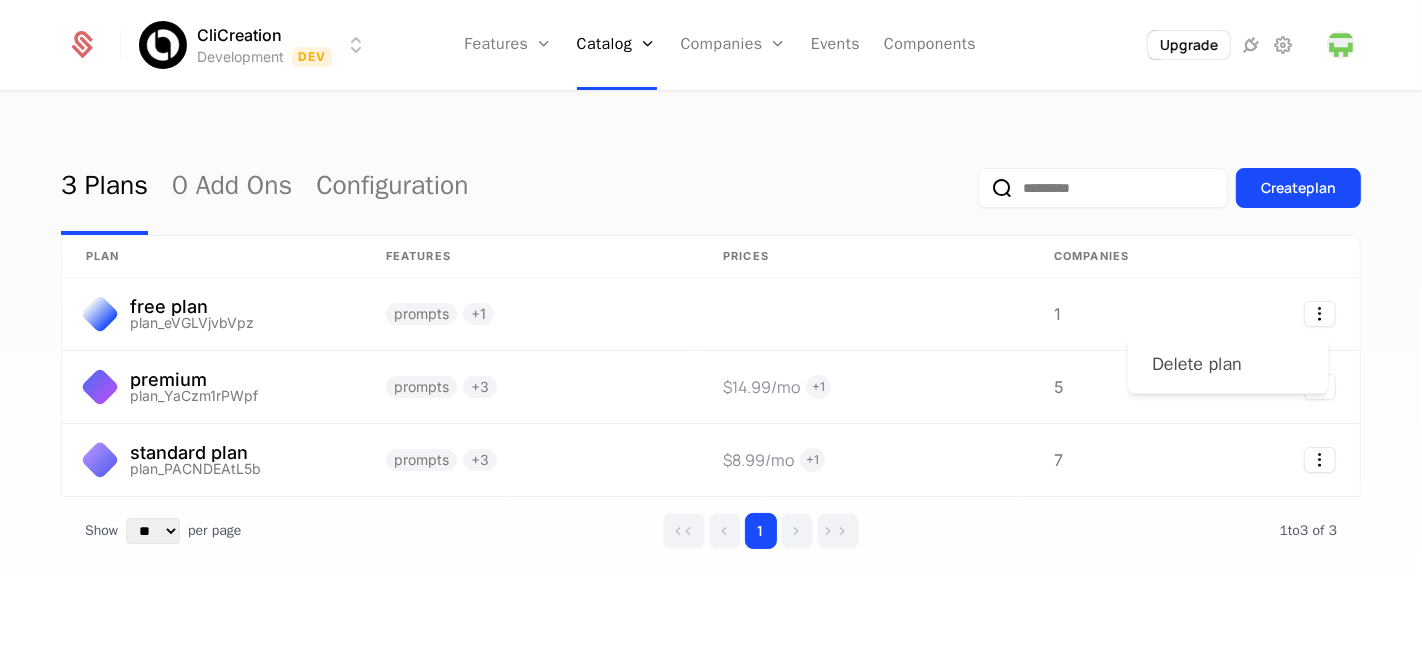 click on "Delete plan" at bounding box center (1197, 364) 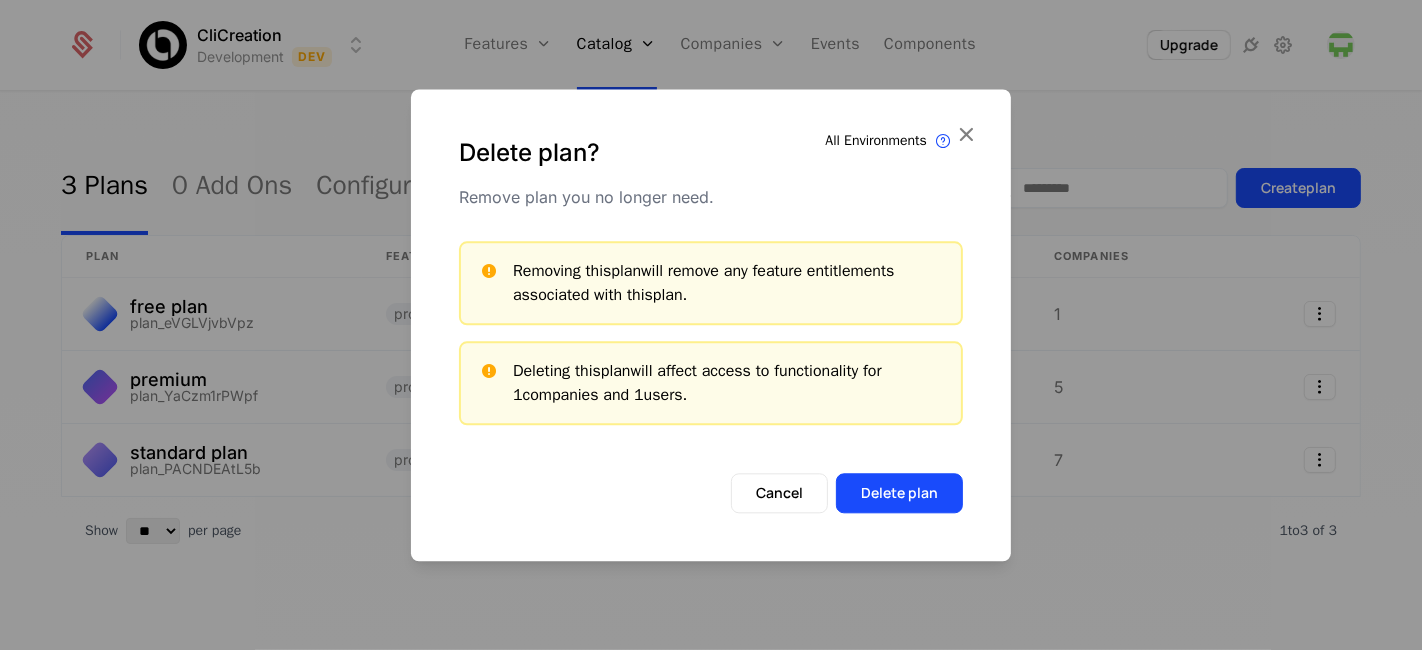 click on "Removing this  plan  will remove any feature entitlements associated with this  plan . Deleting this  plan  will affect access to functionality for   1  companies and   1  users ." at bounding box center (711, 357) 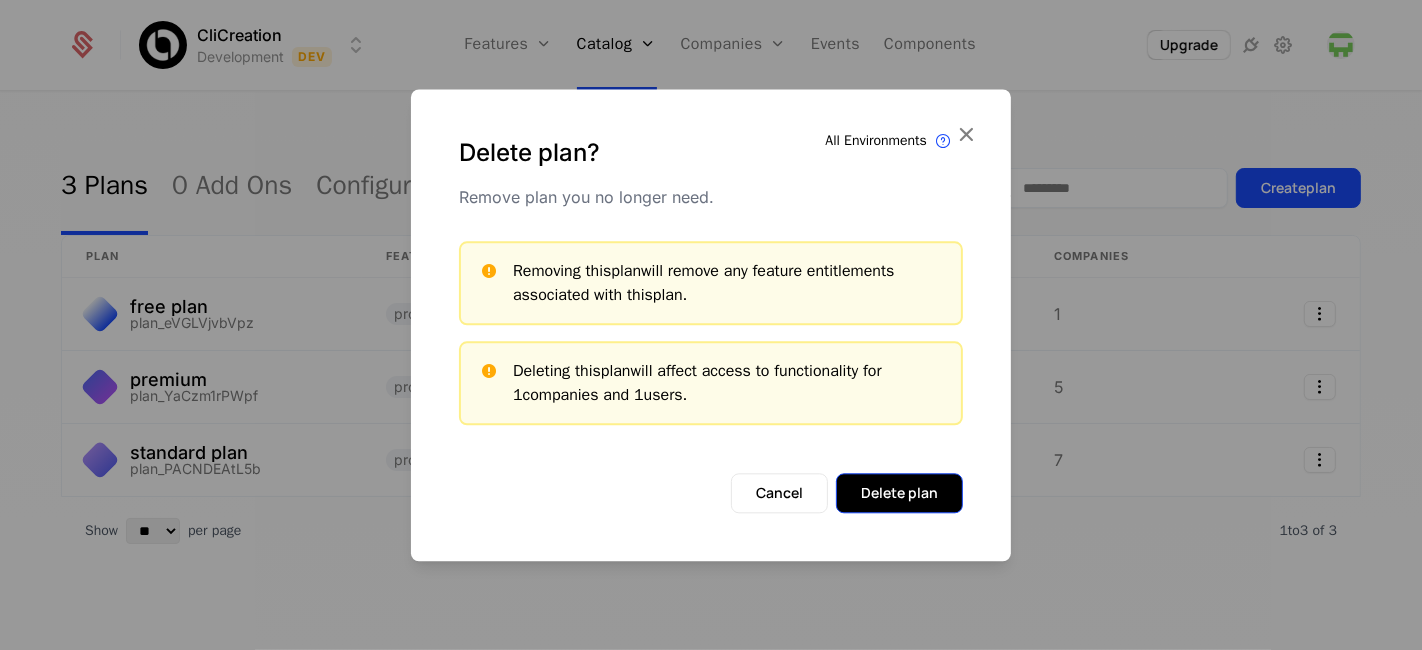 click on "Delete plan" at bounding box center (899, 493) 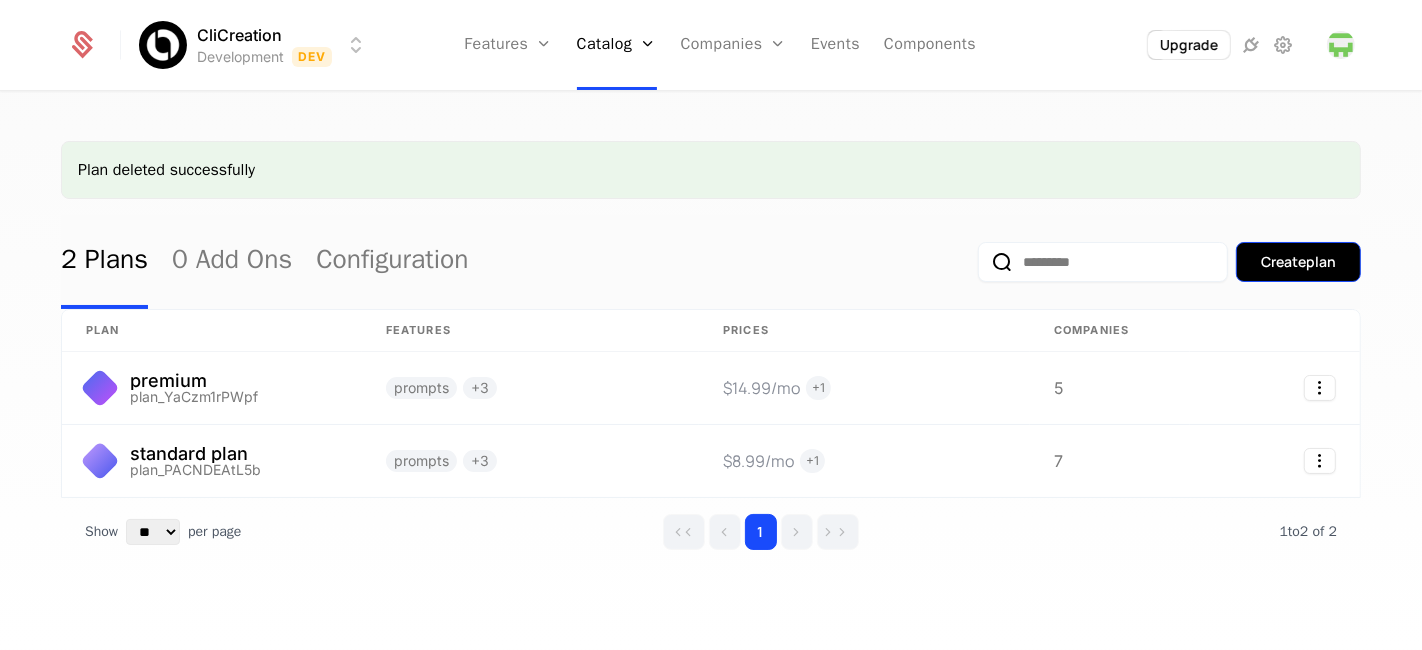 click on "Create  plan" at bounding box center (1298, 262) 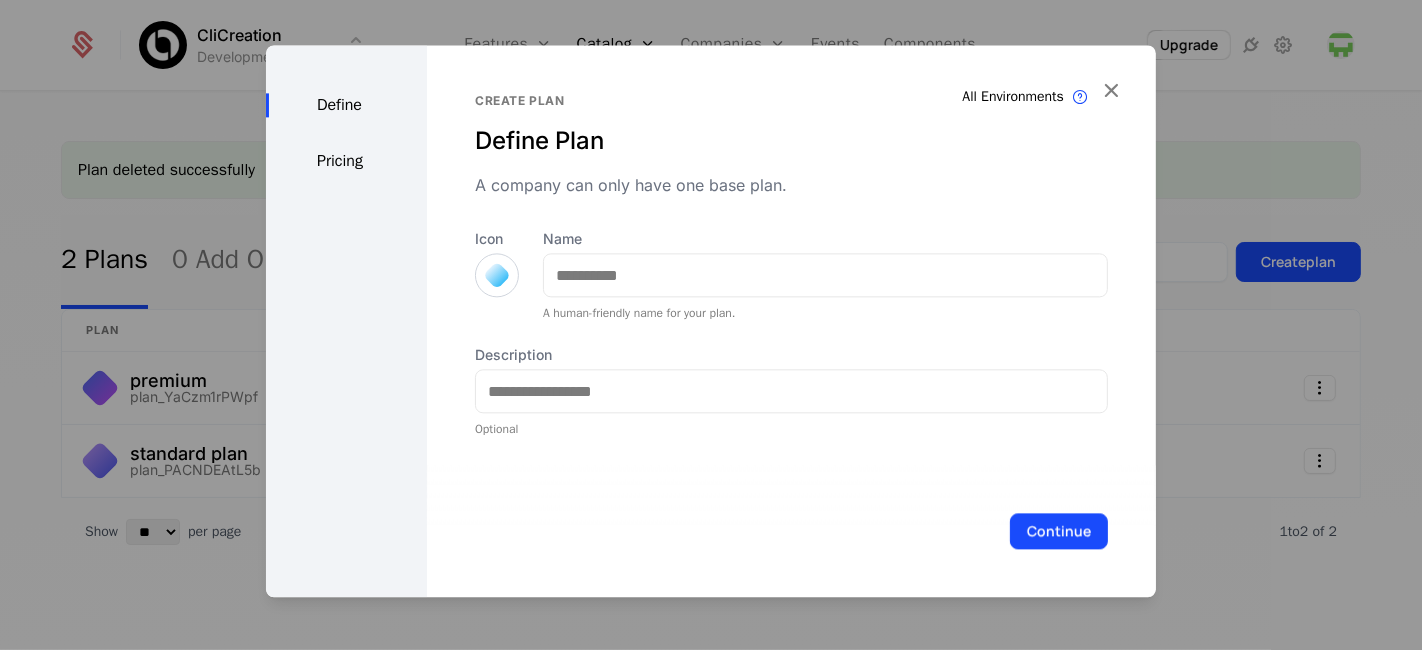 click on "Name A human-friendly name for your plan." at bounding box center (825, 275) 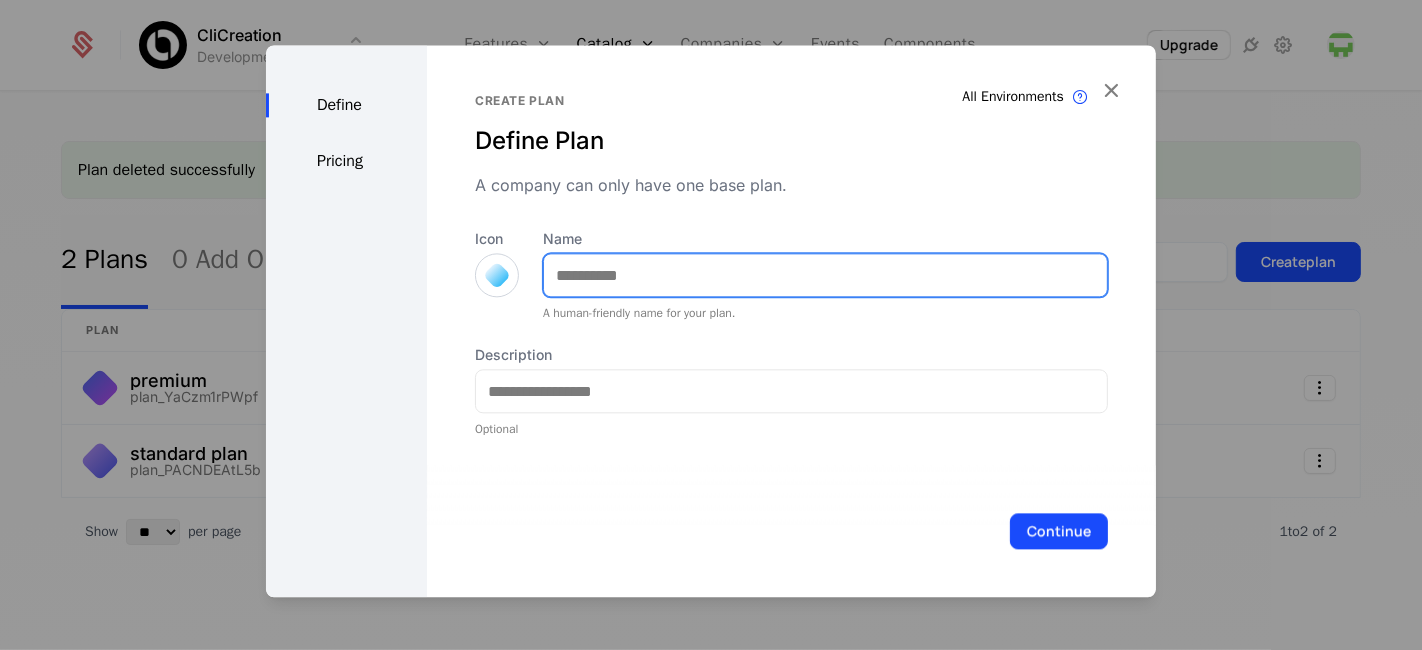 click on "Name" at bounding box center (825, 275) 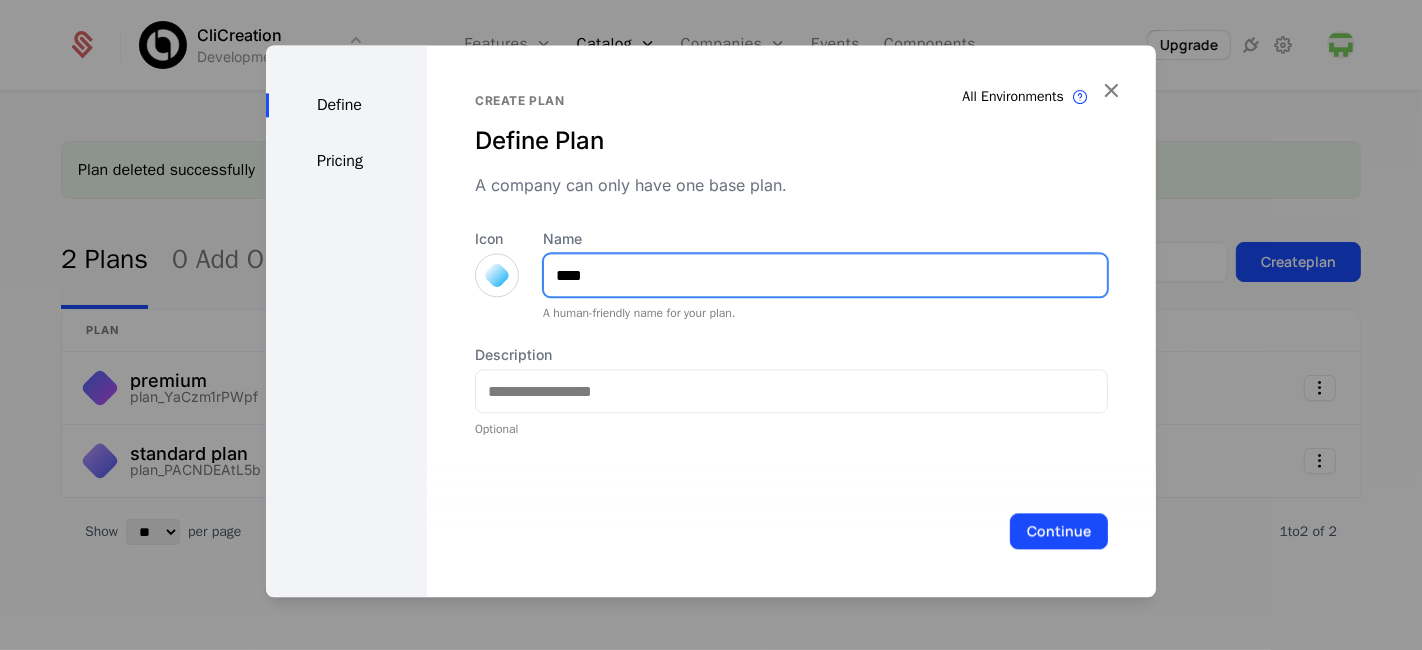 type on "*********" 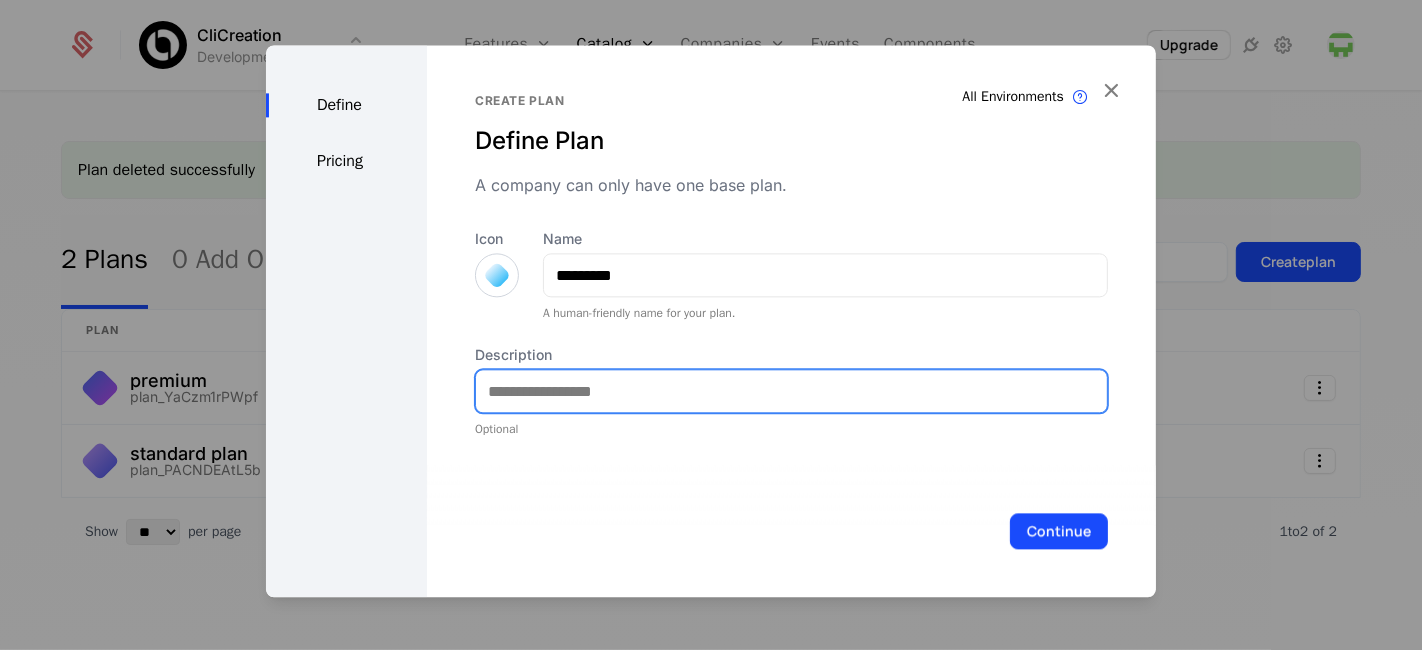 click on "Description" at bounding box center [791, 391] 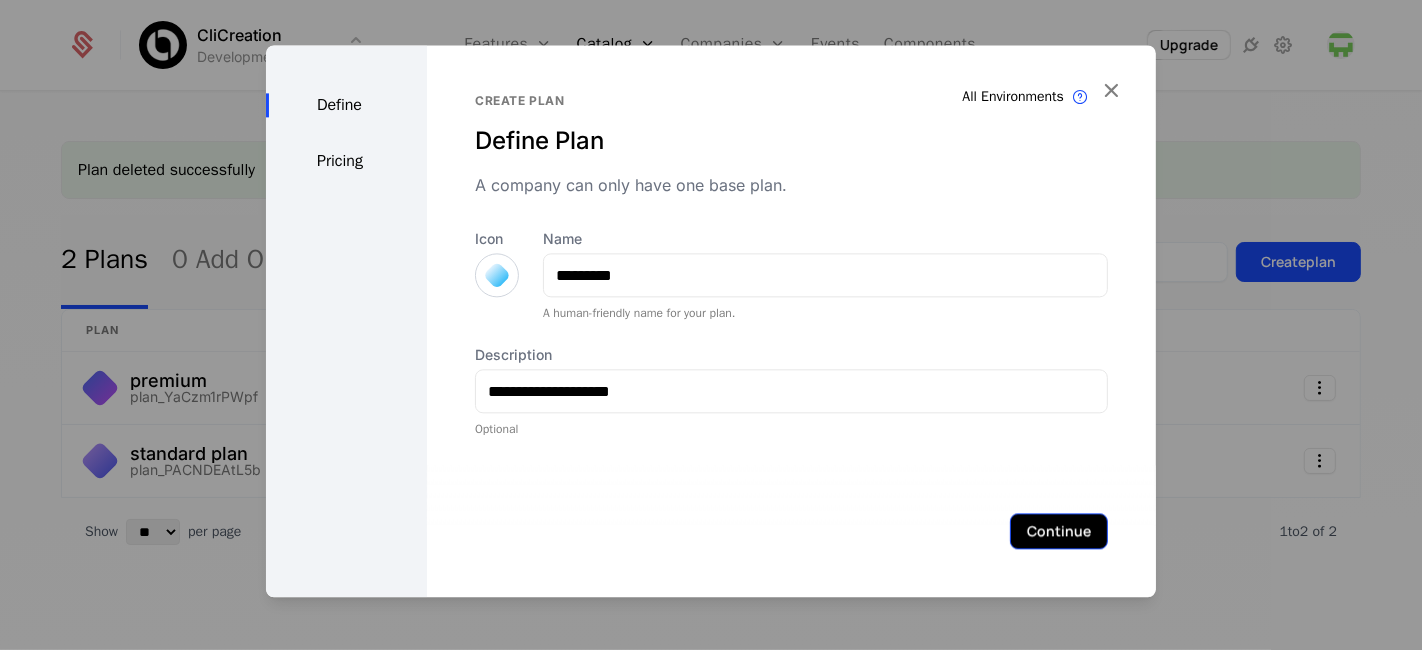 click on "Continue" at bounding box center [1059, 531] 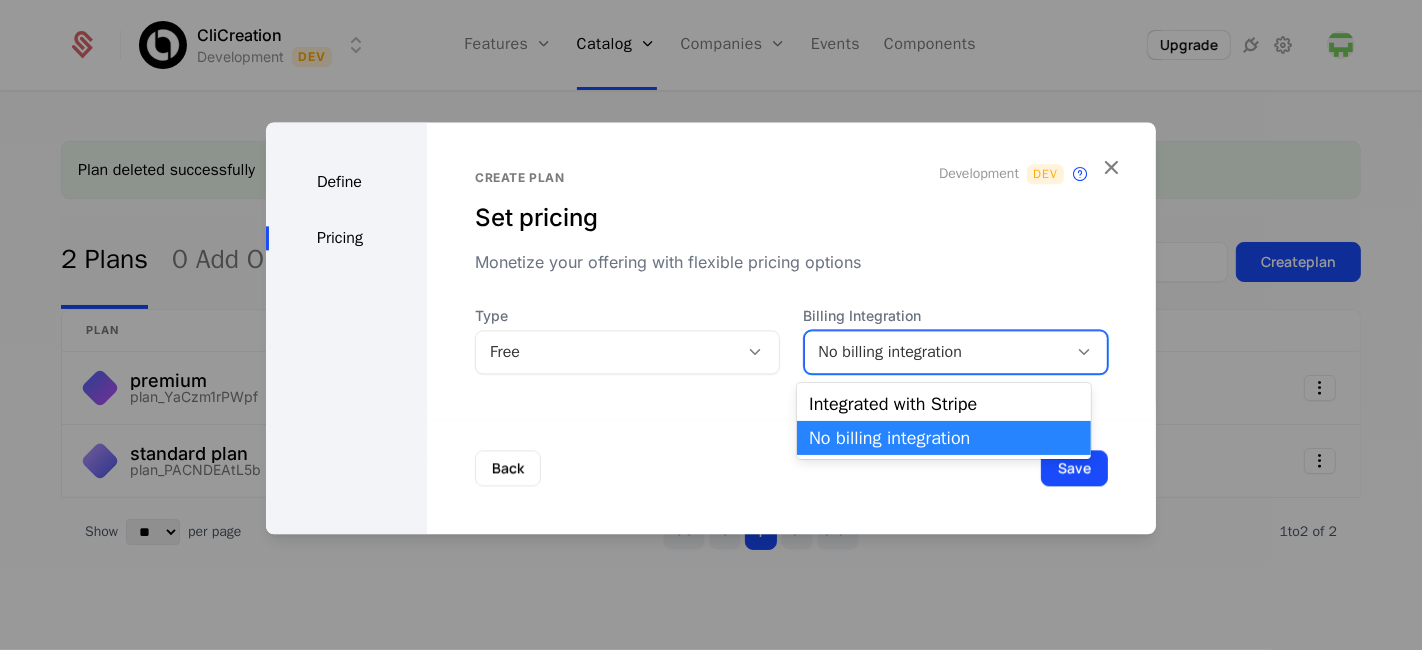 click on "No billing integration" at bounding box center (936, 352) 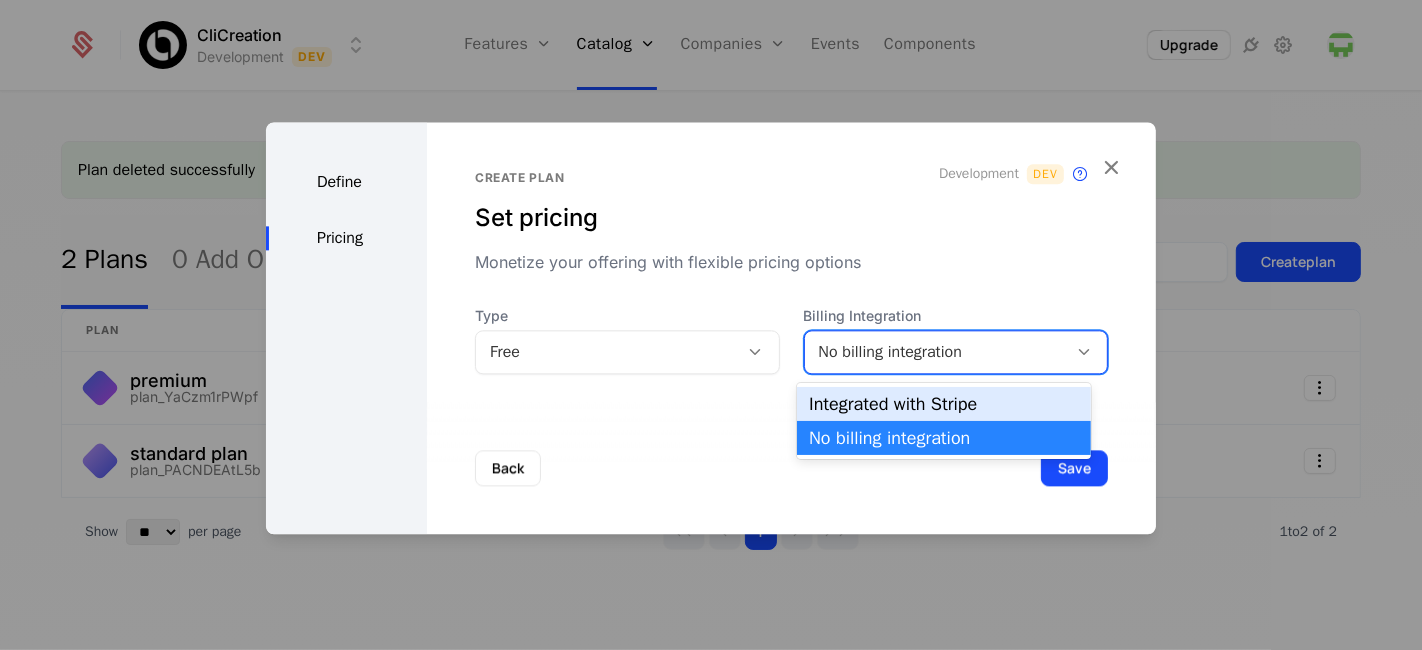 click on "Integrated with Stripe" at bounding box center (944, 404) 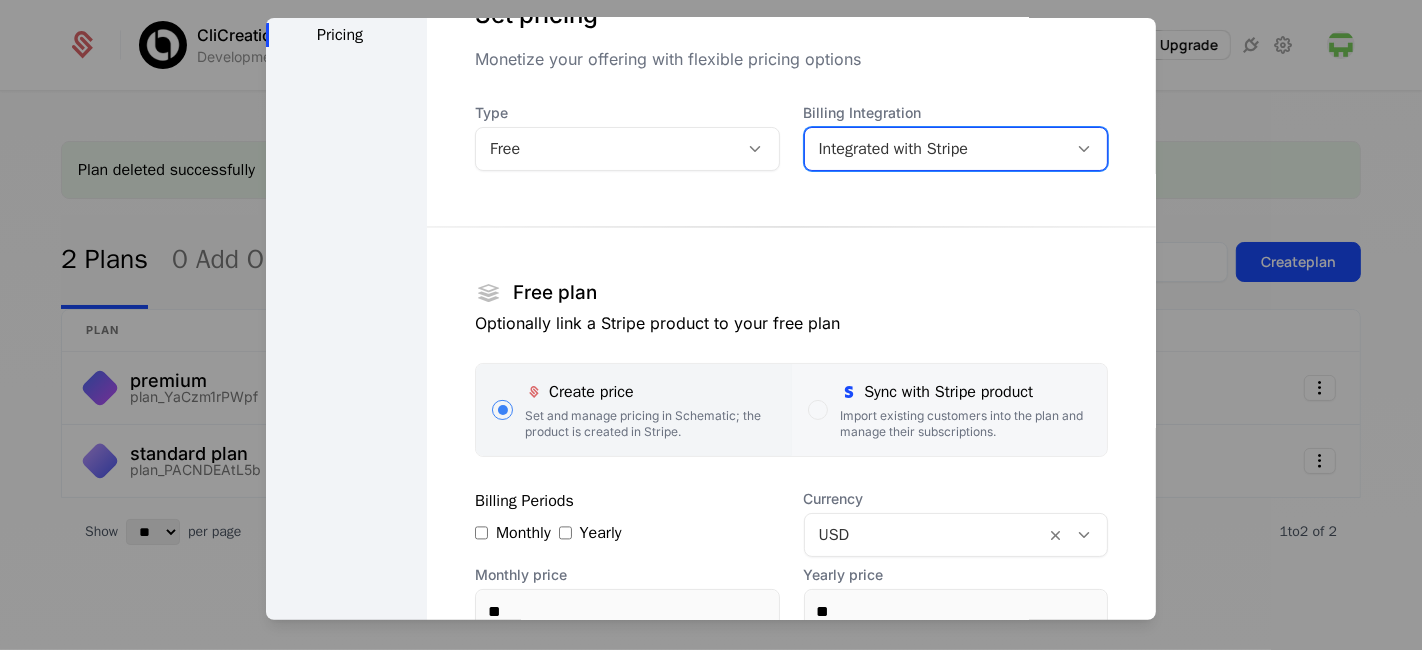 click on "Sync with Stripe product" at bounding box center [965, 392] 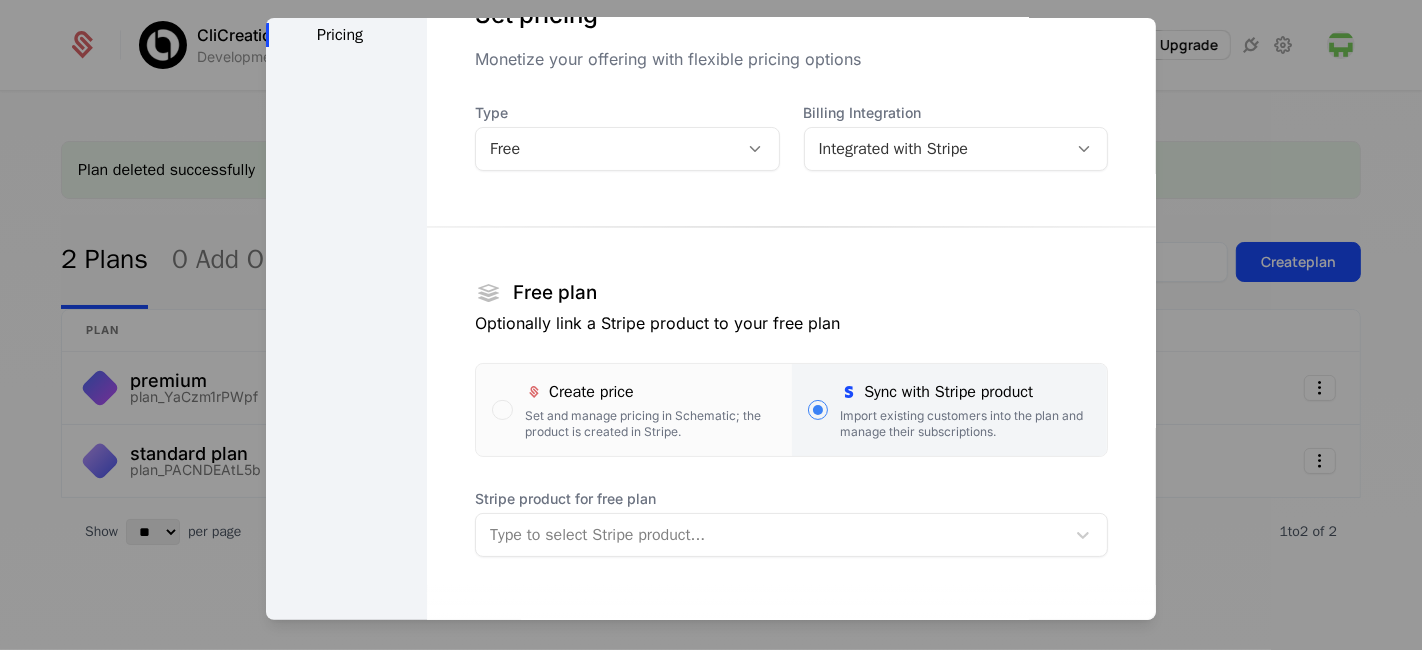 scroll, scrollTop: 194, scrollLeft: 0, axis: vertical 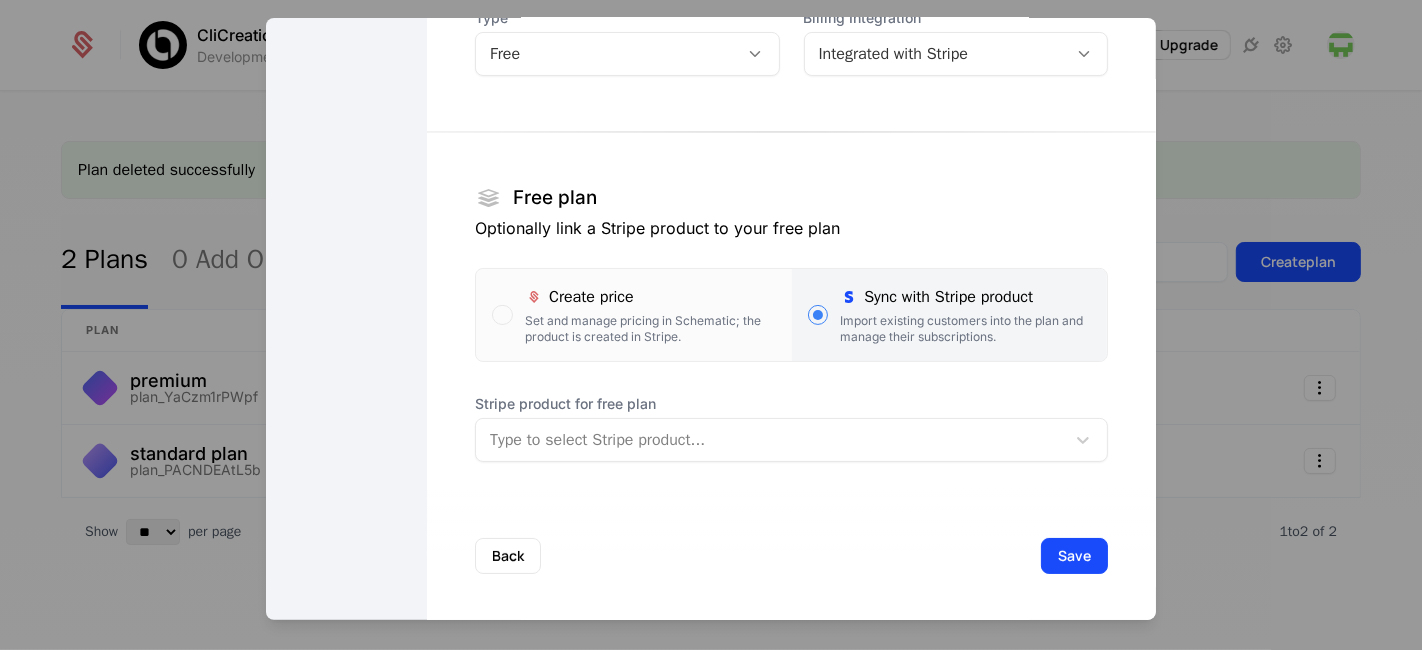 click at bounding box center (770, 440) 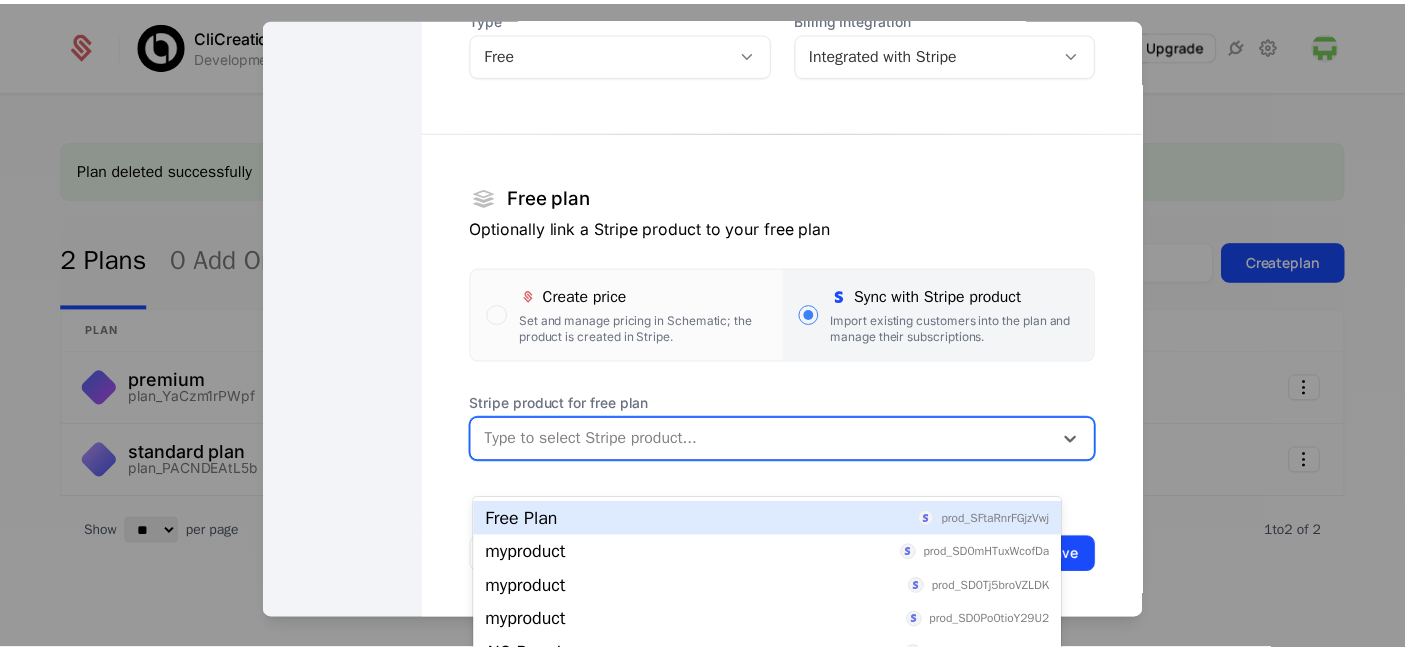scroll, scrollTop: 40, scrollLeft: 0, axis: vertical 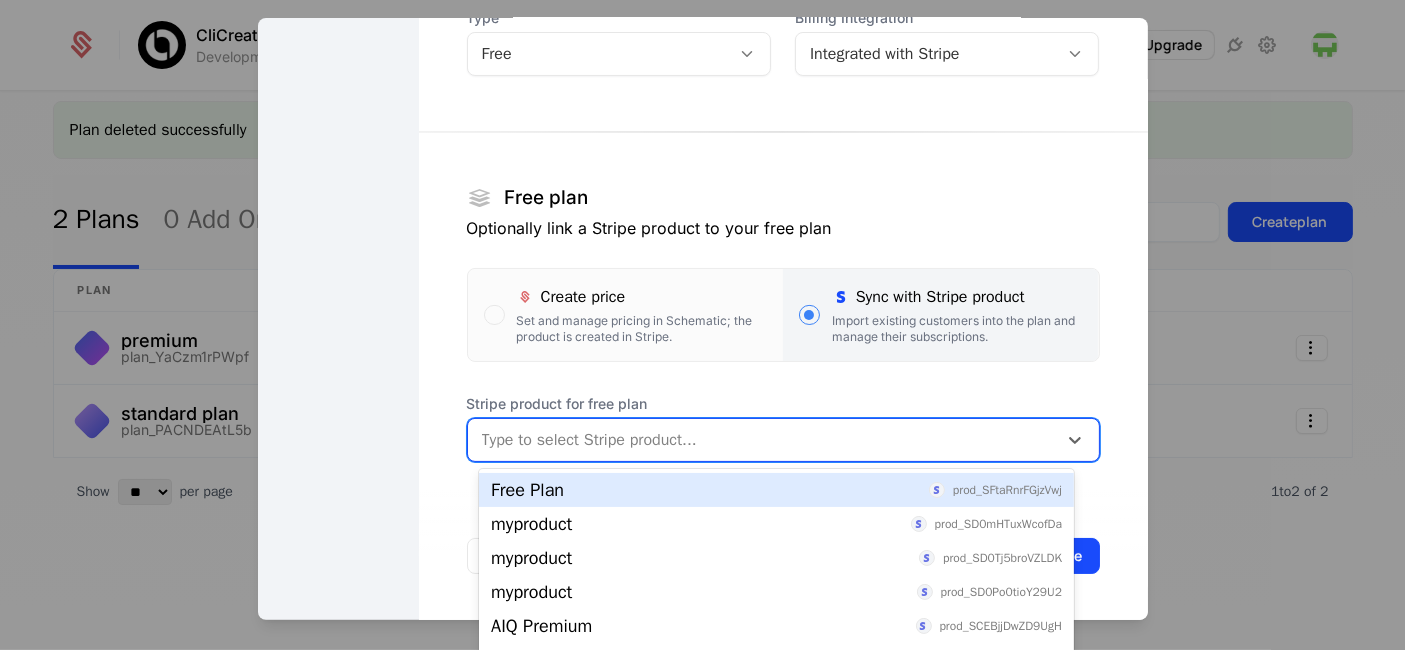 click on "Free Plan prod_SFtaRnrFGjzVwj" at bounding box center (776, 490) 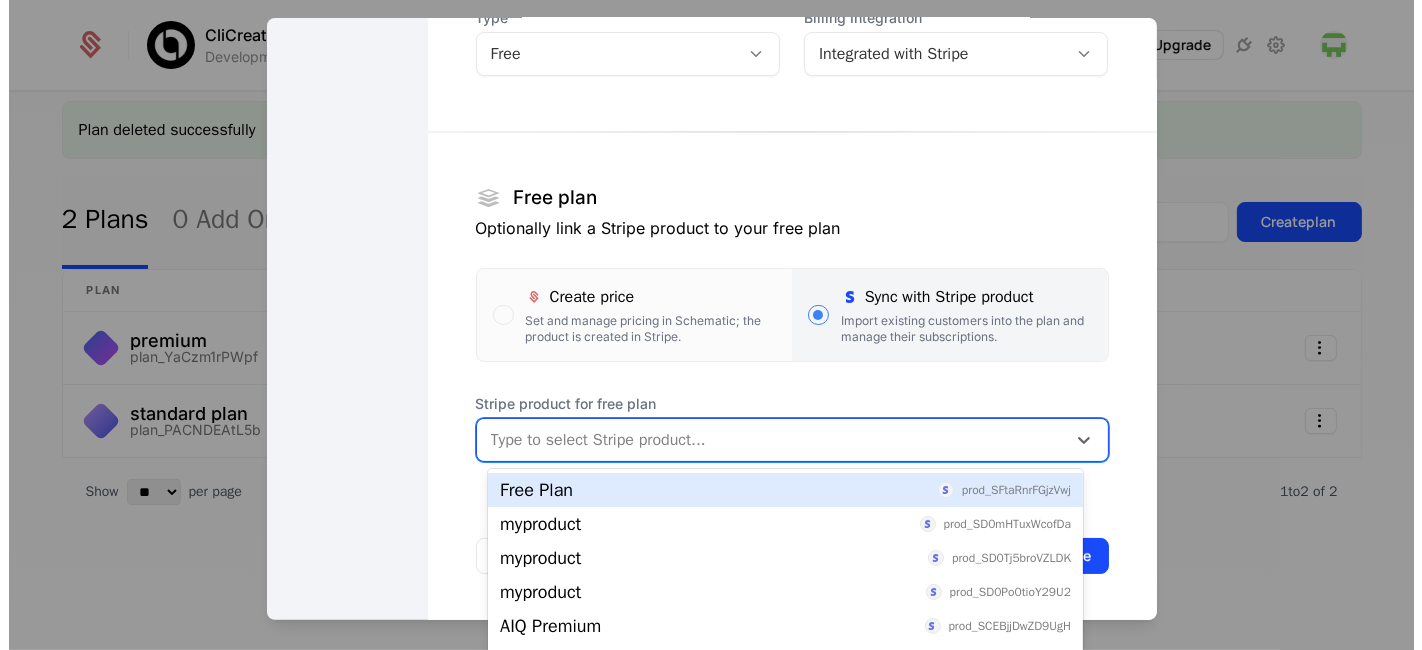 scroll, scrollTop: 0, scrollLeft: 0, axis: both 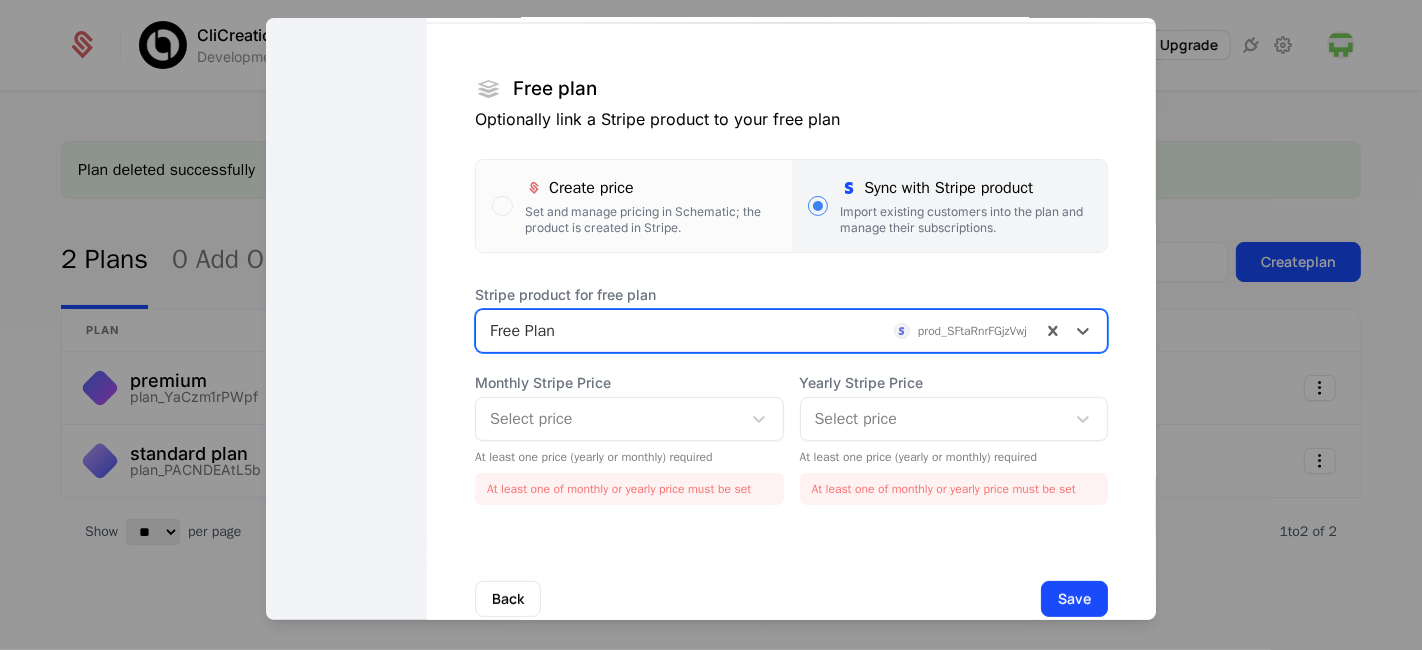 click at bounding box center [608, 419] 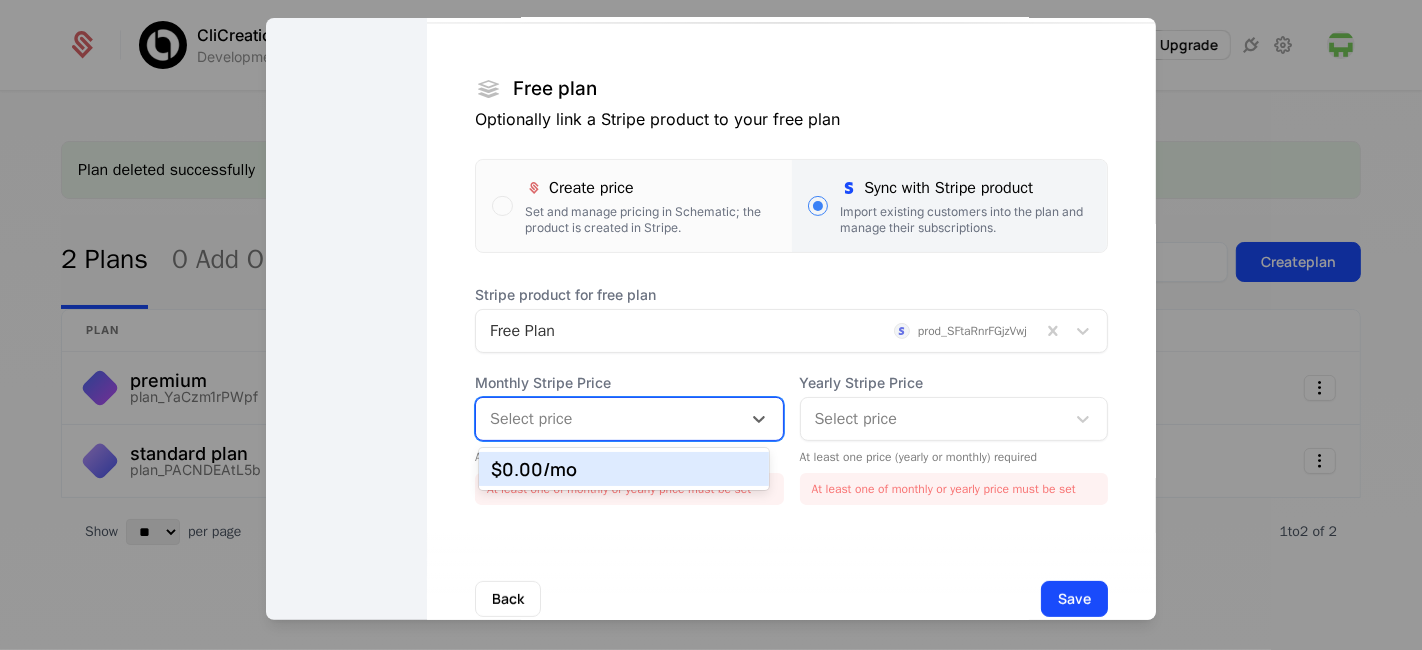 click on "$0.00 /mo" at bounding box center (623, 469) 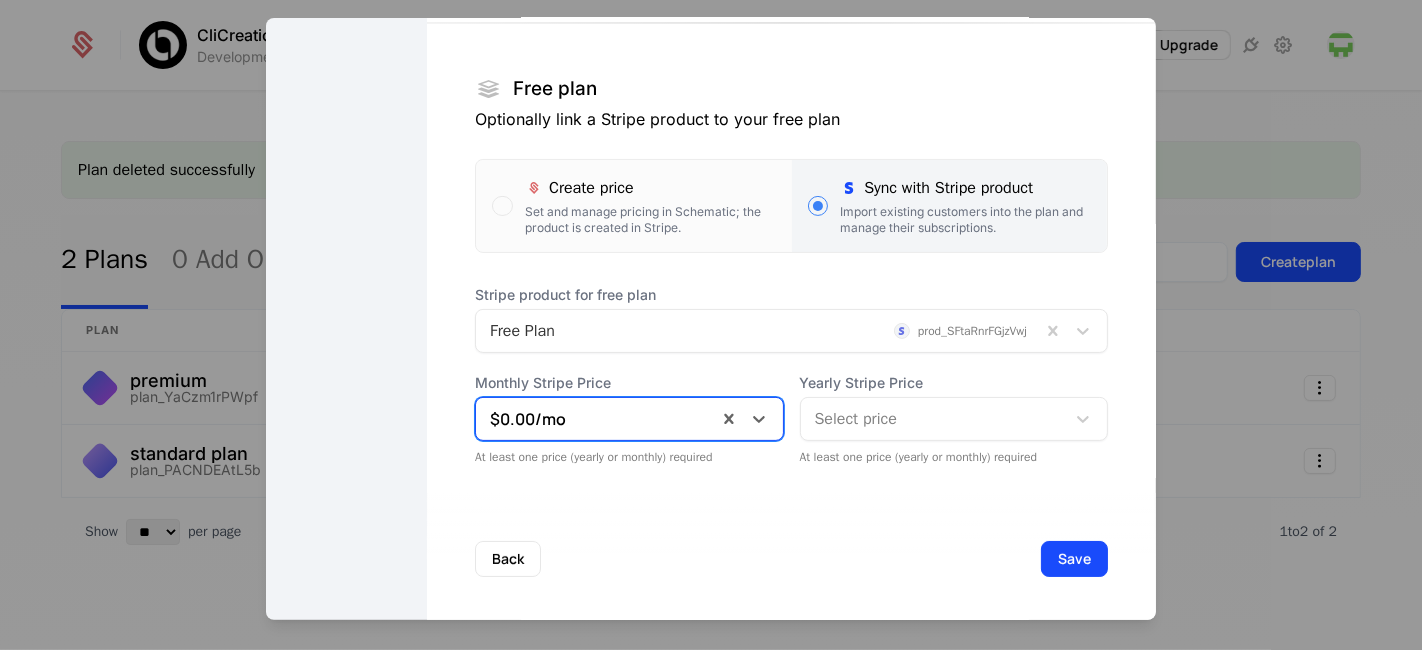 click on "Select price" at bounding box center (954, 419) 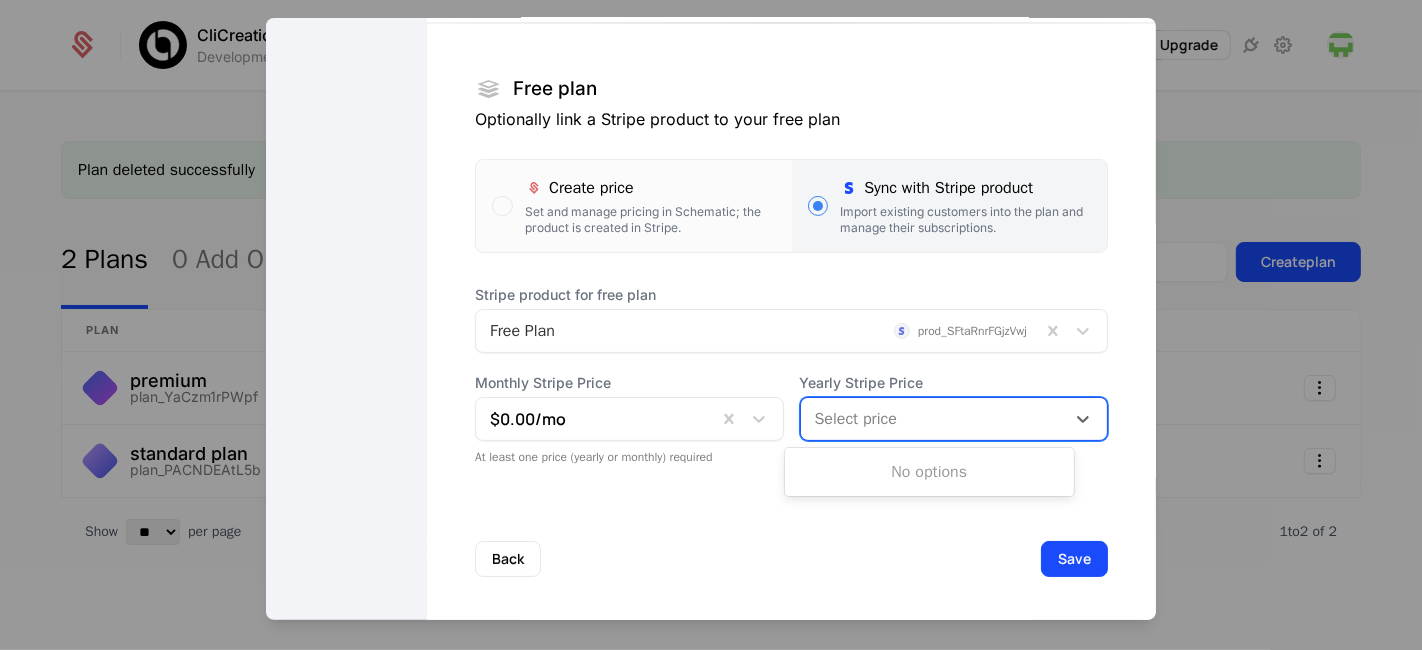 click on "Back Save" at bounding box center (791, 559) 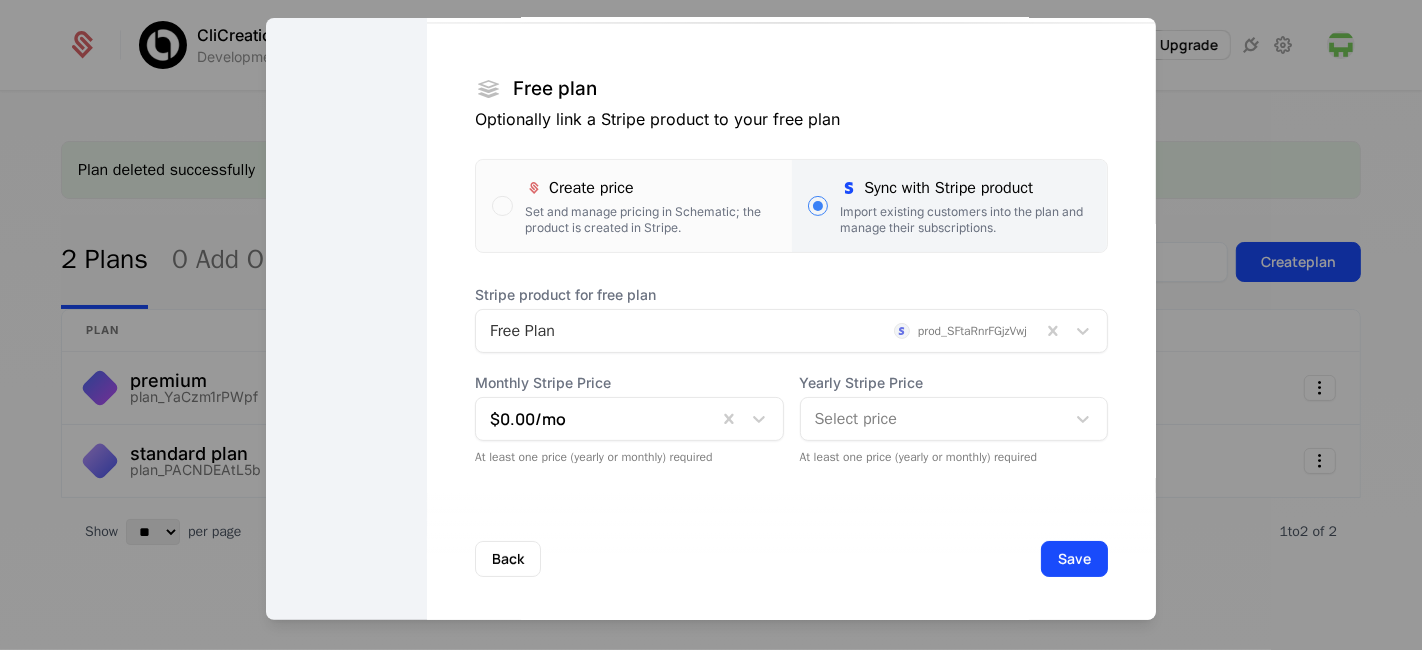 click on "Back Save" at bounding box center (791, 559) 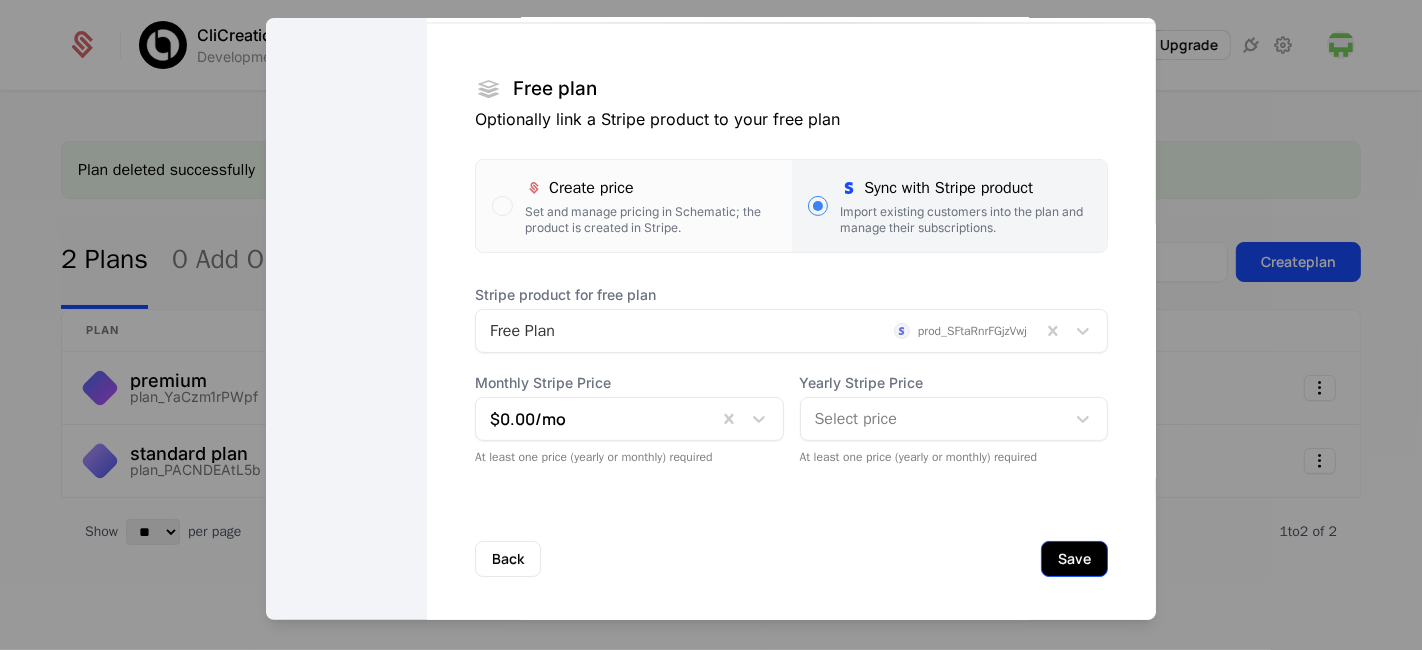 click on "Save" at bounding box center [1074, 559] 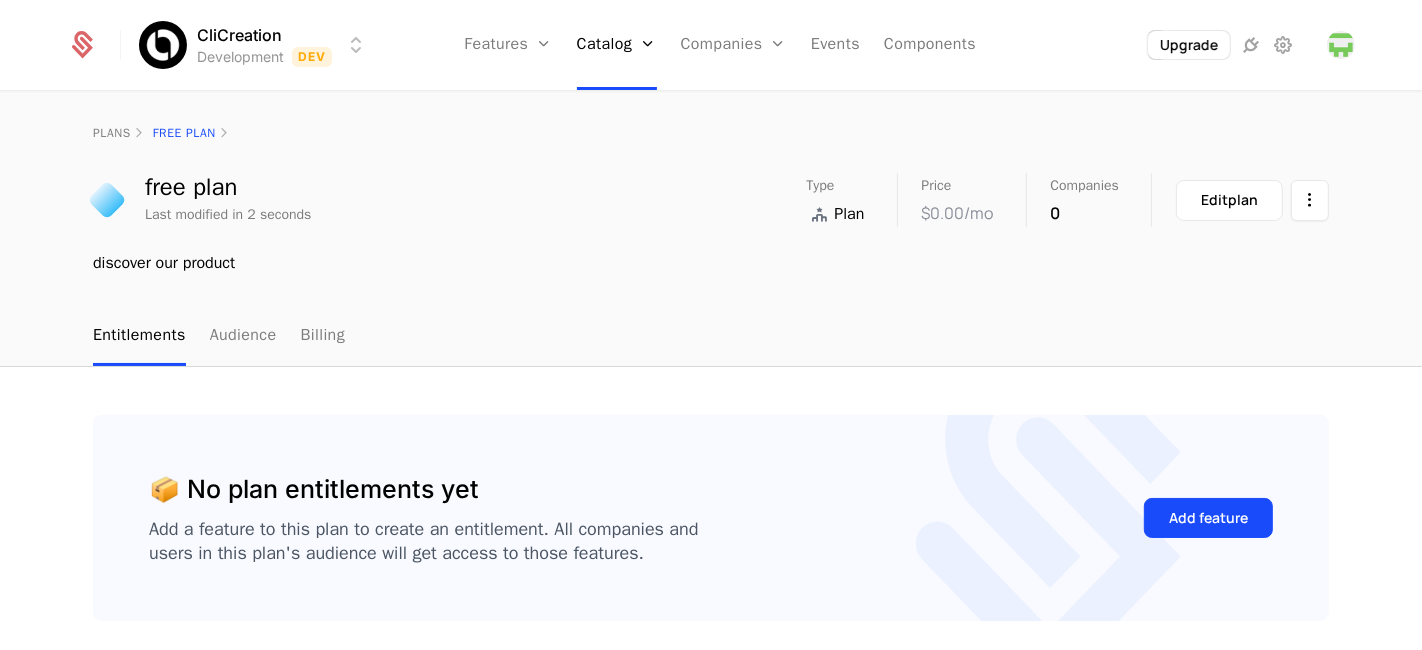 scroll, scrollTop: 81, scrollLeft: 0, axis: vertical 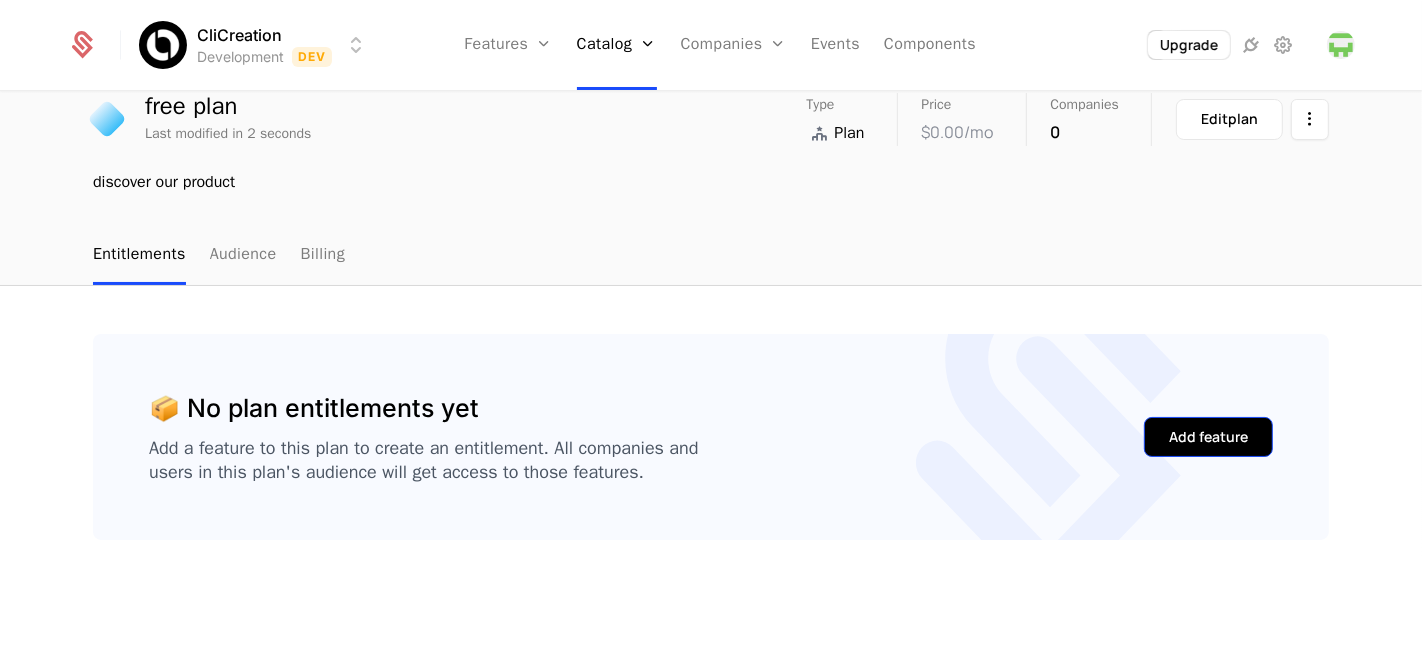 click on "Add feature" at bounding box center (1208, 437) 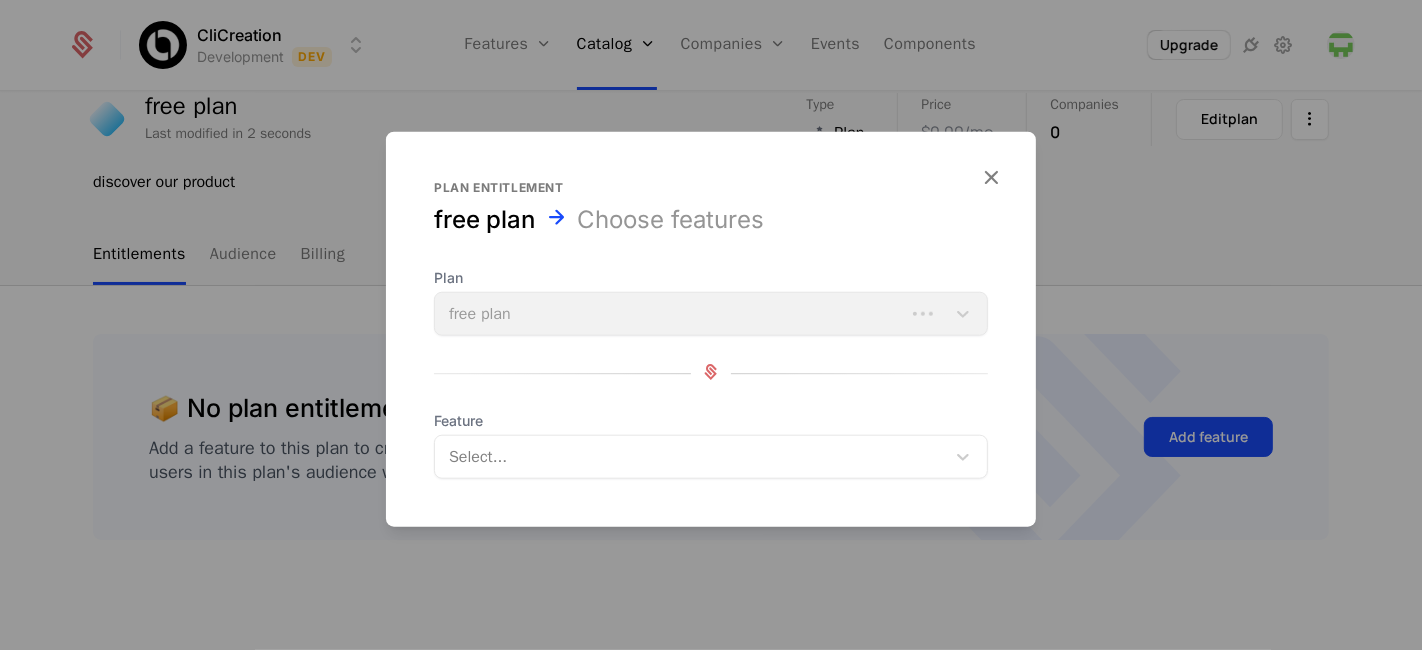 click on "Plan entitlement free plan Choose features Plan free plan Feature Select..." at bounding box center (711, 329) 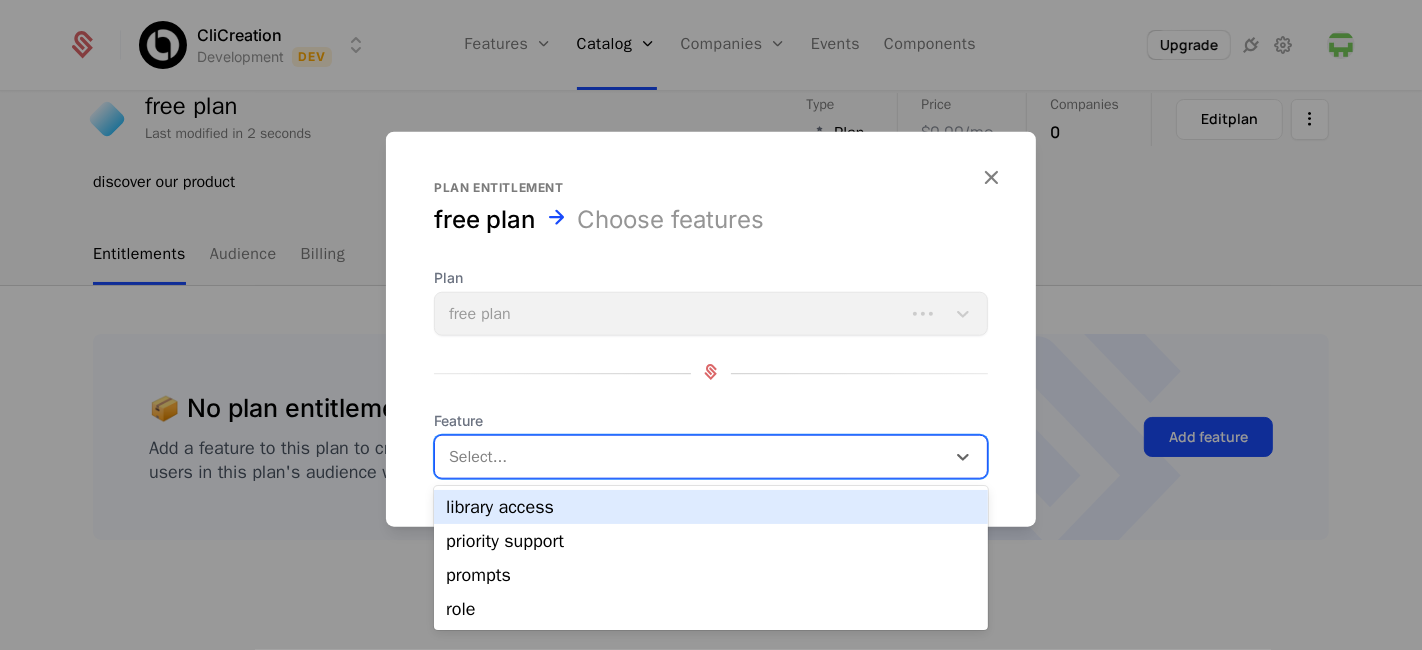 click at bounding box center (692, 457) 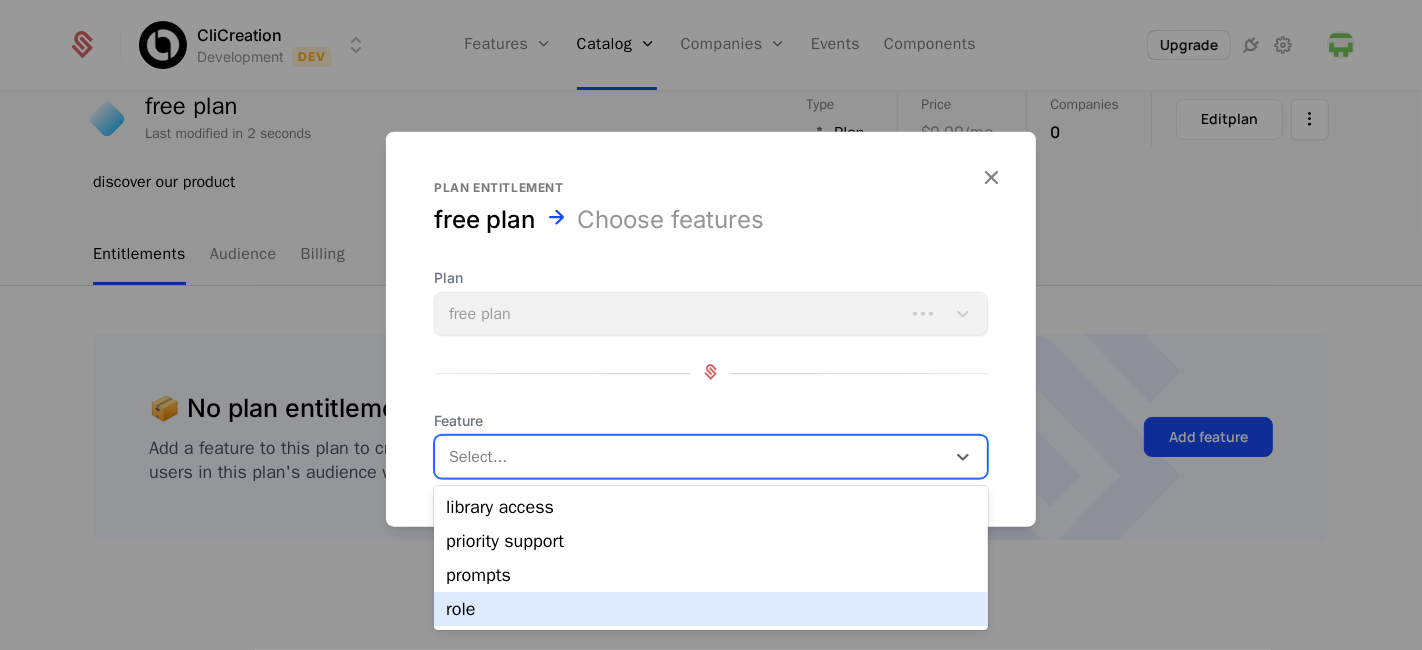 click on "prompts" at bounding box center (711, 575) 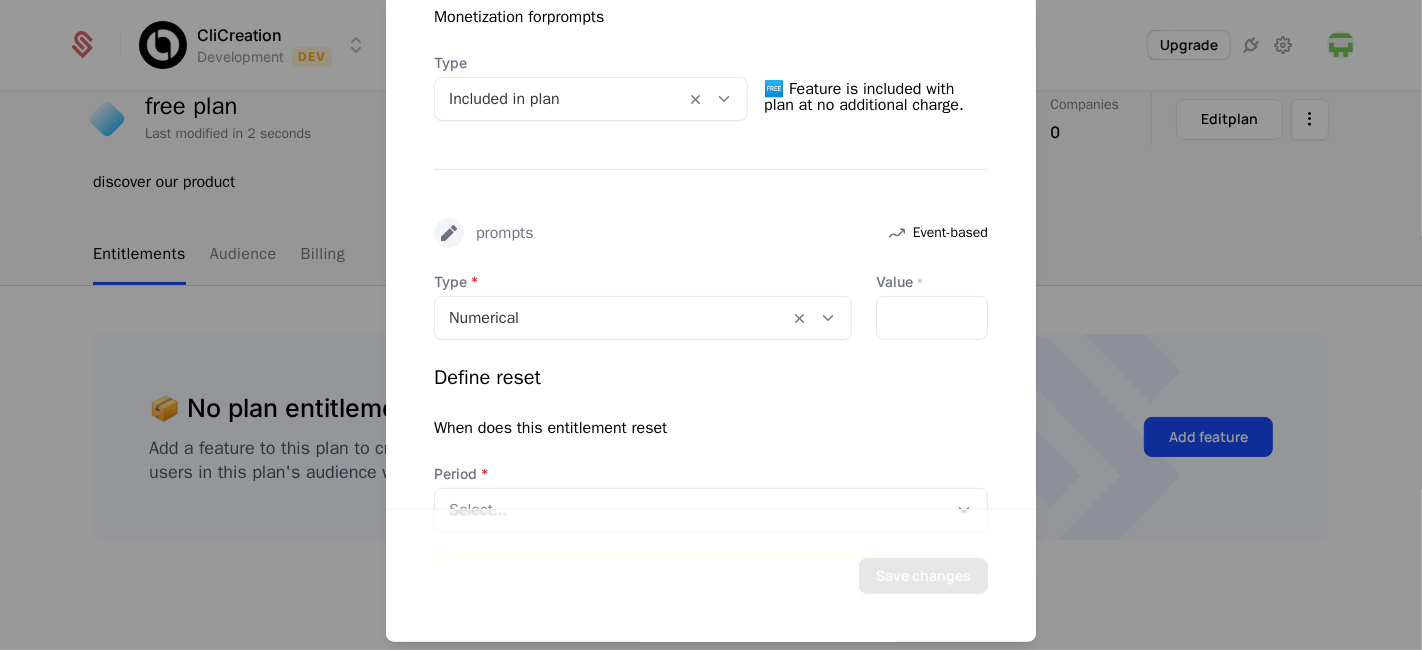 scroll, scrollTop: 455, scrollLeft: 0, axis: vertical 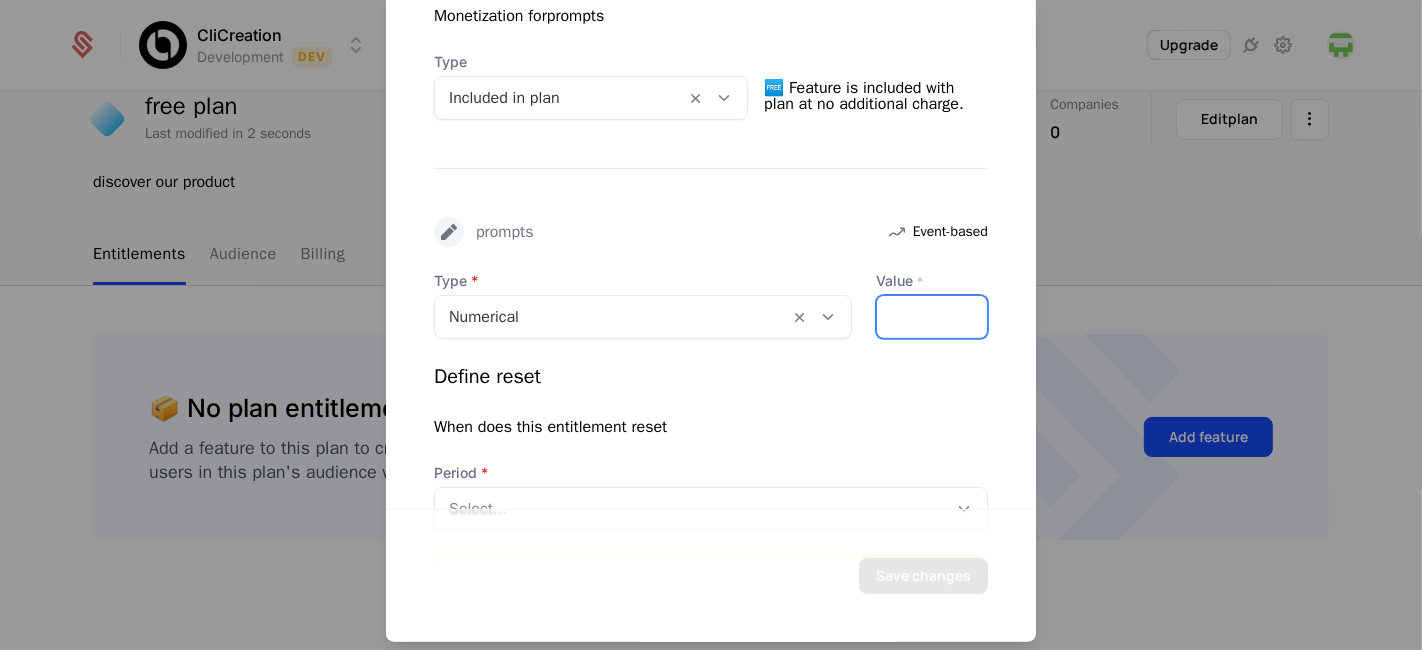 click on "*" at bounding box center [932, 317] 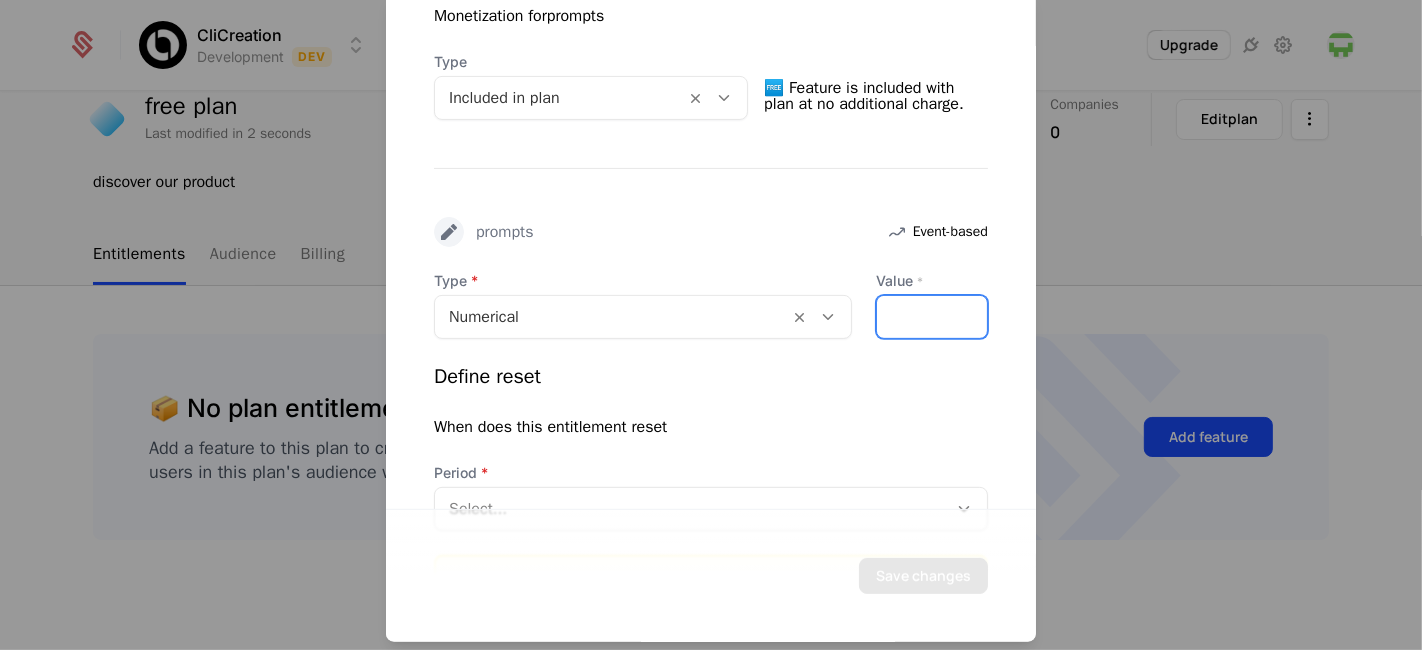 scroll, scrollTop: 580, scrollLeft: 0, axis: vertical 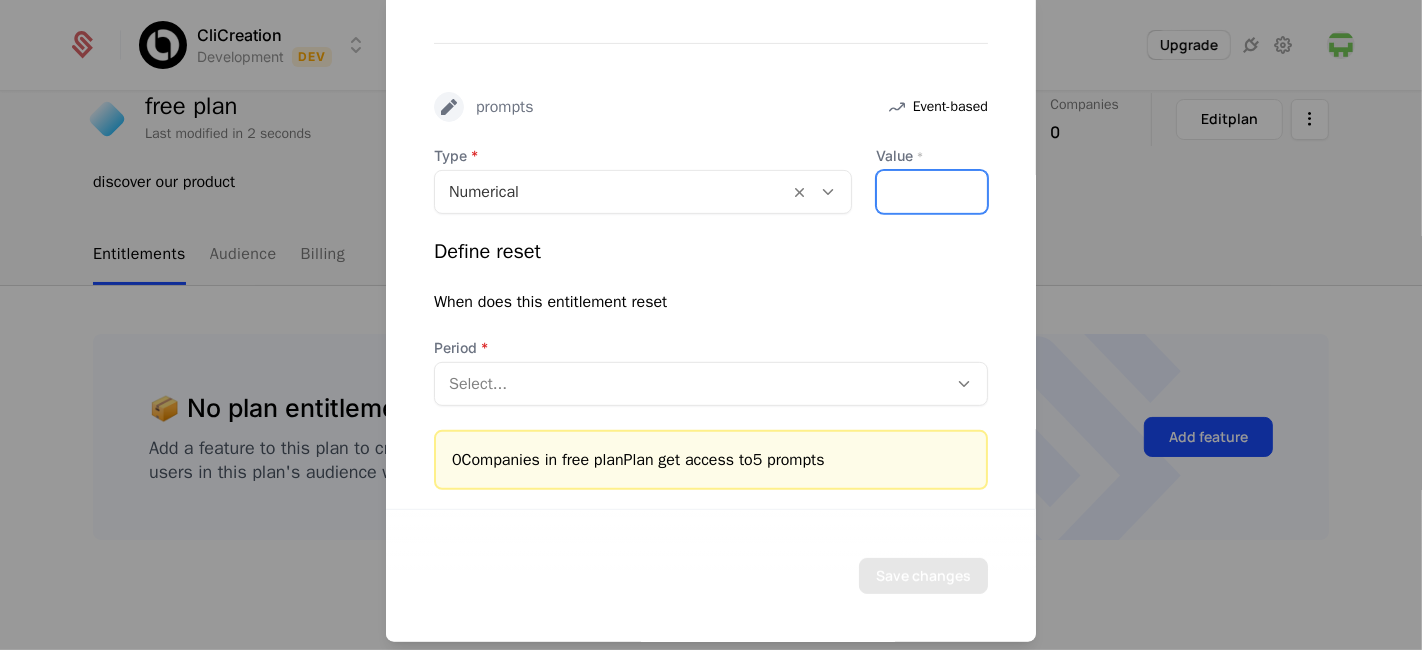 type on "*" 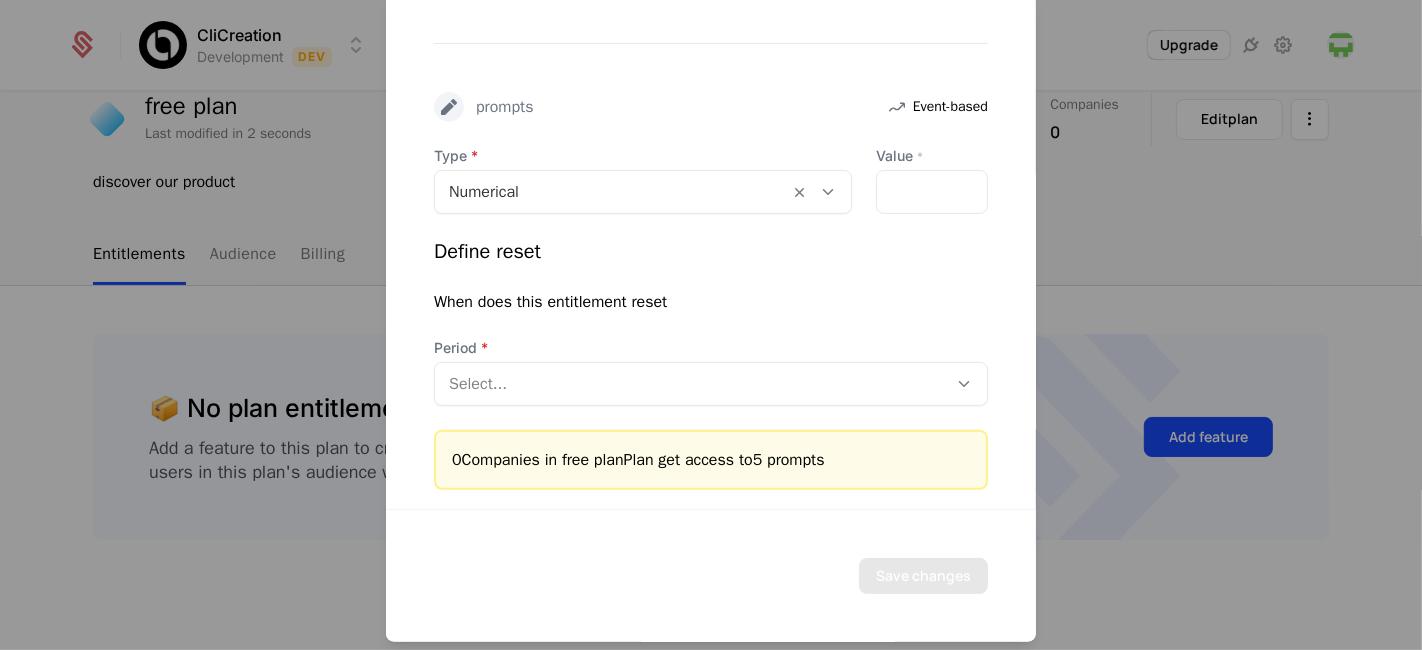click on "Type Numerical Value * * Define reset When does this entitlement reset Period Select... 0  Companies in   free plan  Plan get access to  5   prompts" at bounding box center [711, 318] 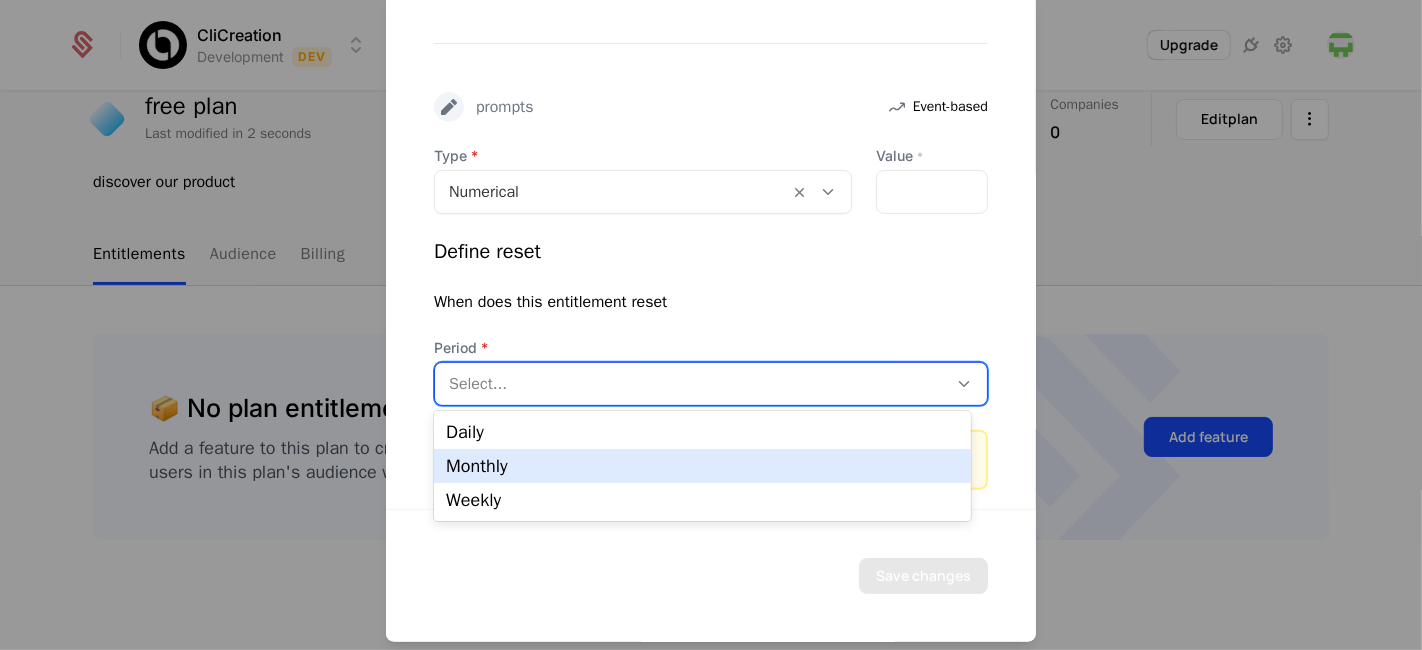 click on "Monthly" at bounding box center (702, 466) 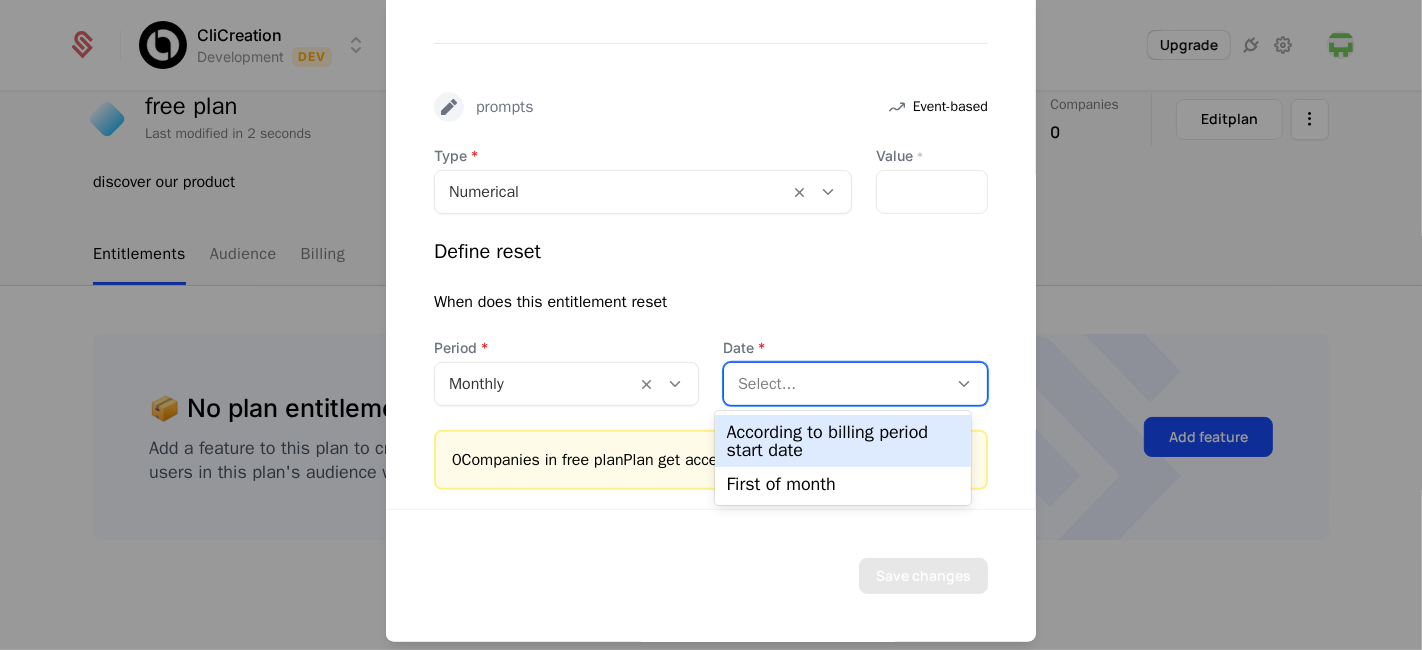 click on "Select..." at bounding box center [855, 384] 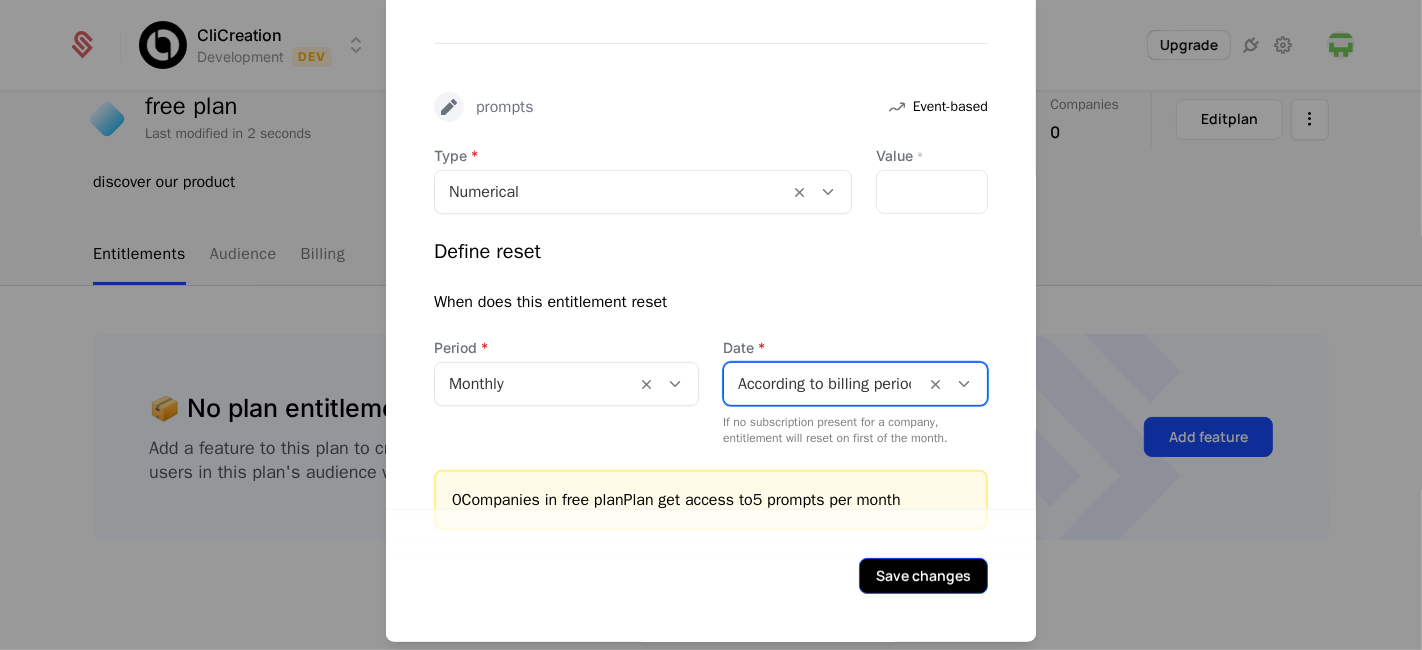 click on "Save changes" at bounding box center [923, 576] 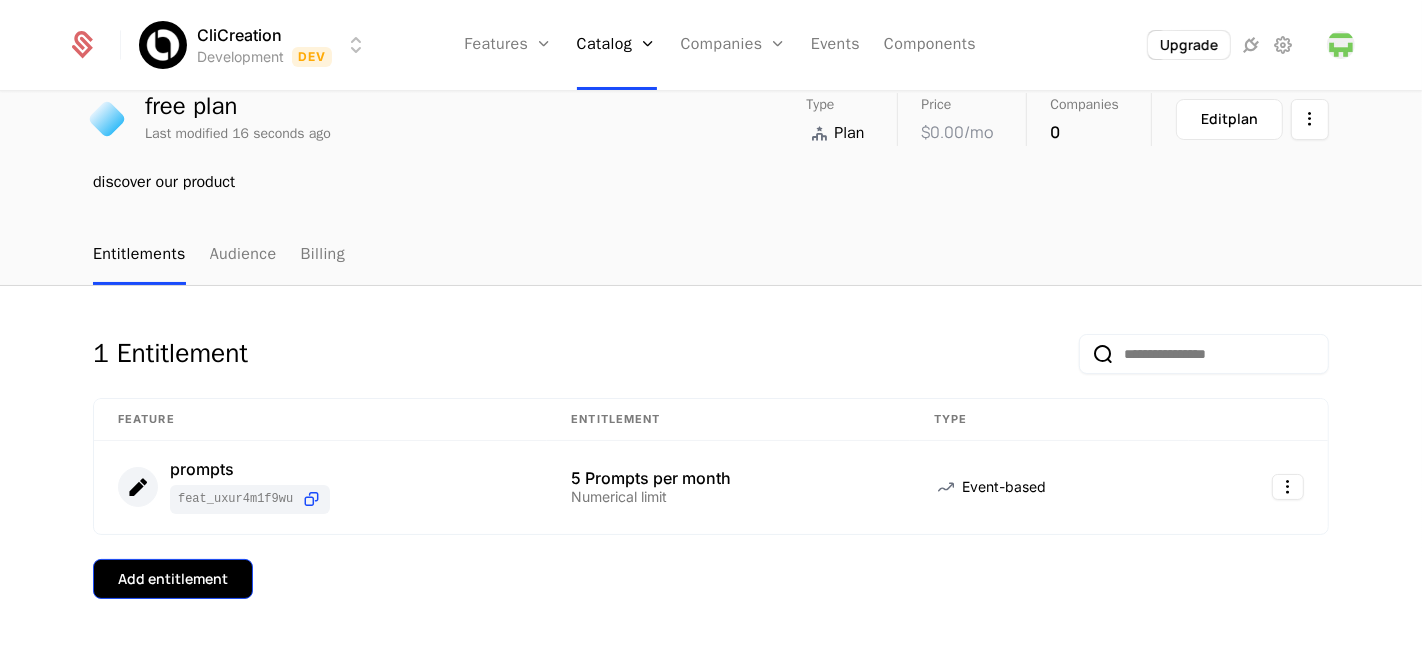 click on "Add entitlement" at bounding box center (173, 579) 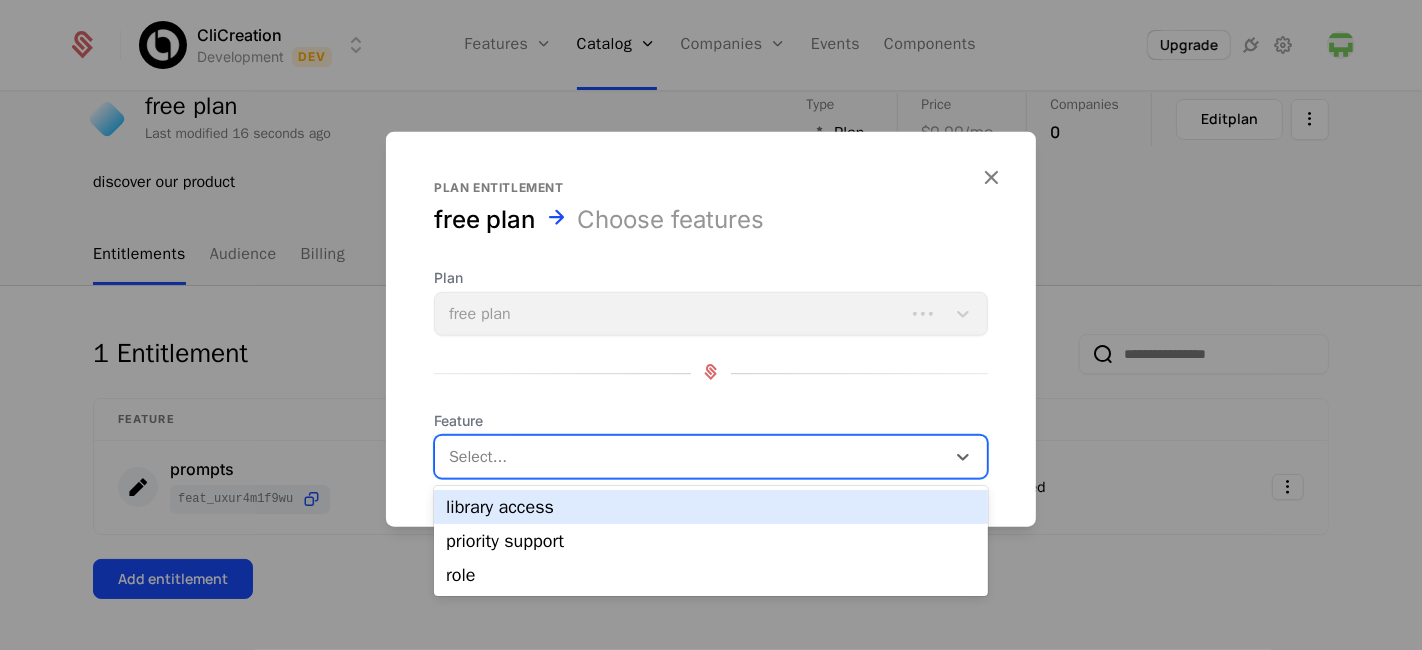 click at bounding box center (692, 457) 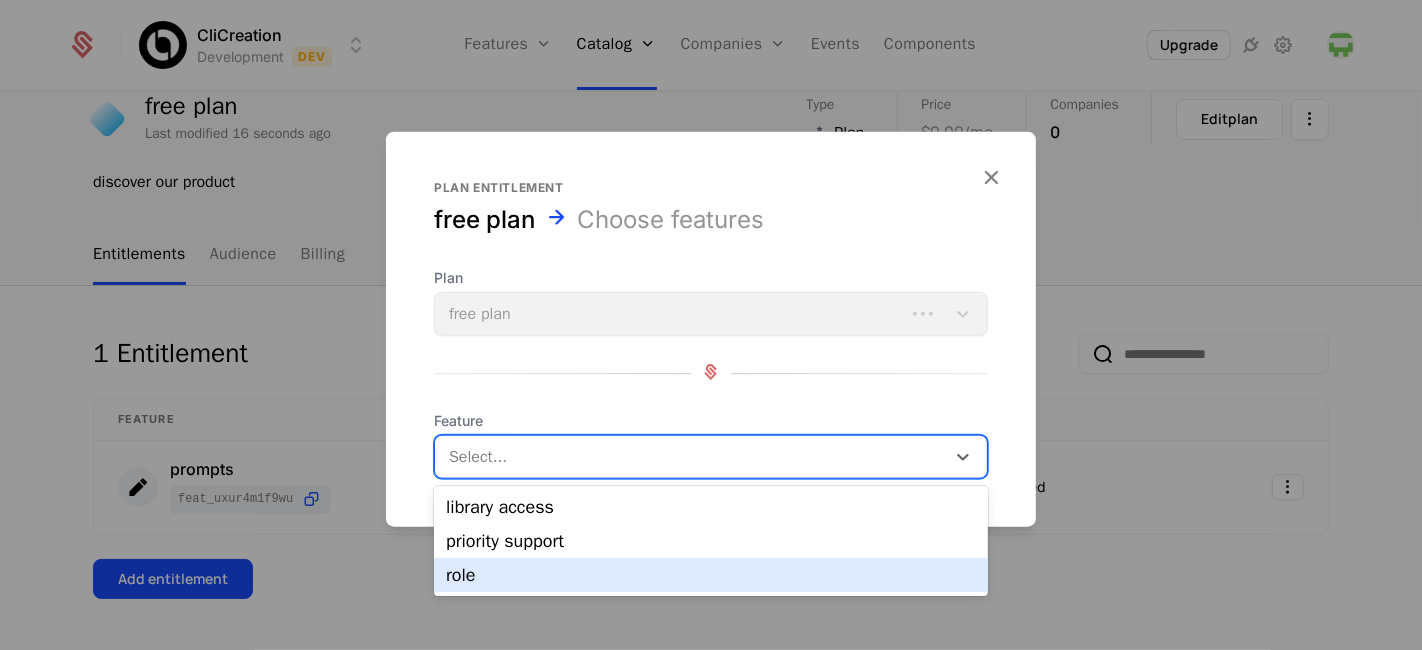 click on "role" at bounding box center [711, 575] 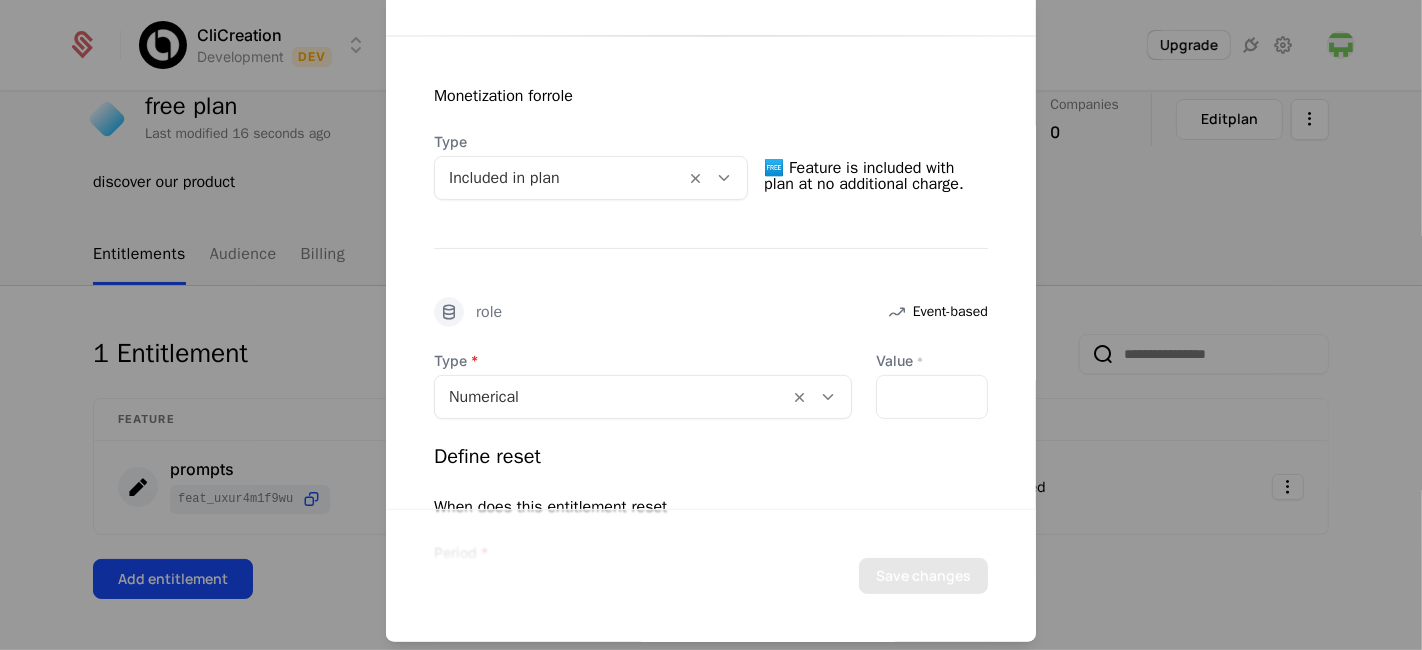 scroll, scrollTop: 384, scrollLeft: 0, axis: vertical 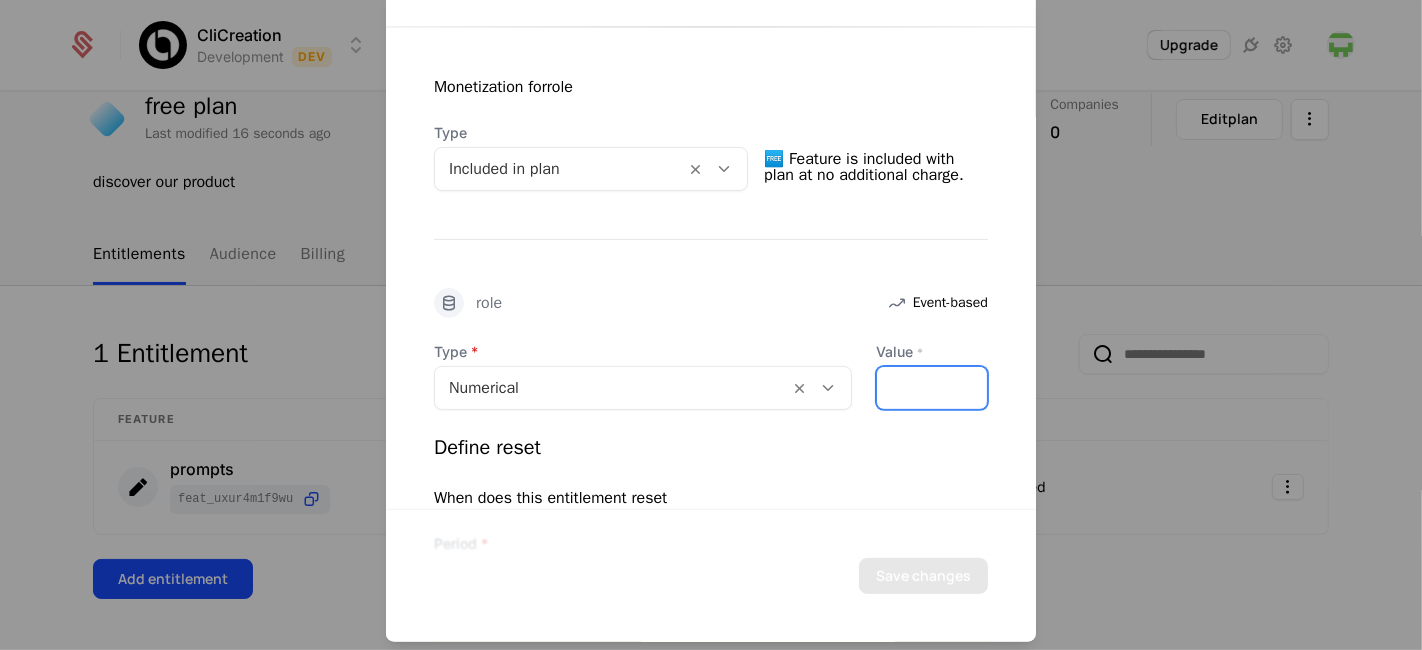 drag, startPoint x: 896, startPoint y: 395, endPoint x: 839, endPoint y: 395, distance: 57 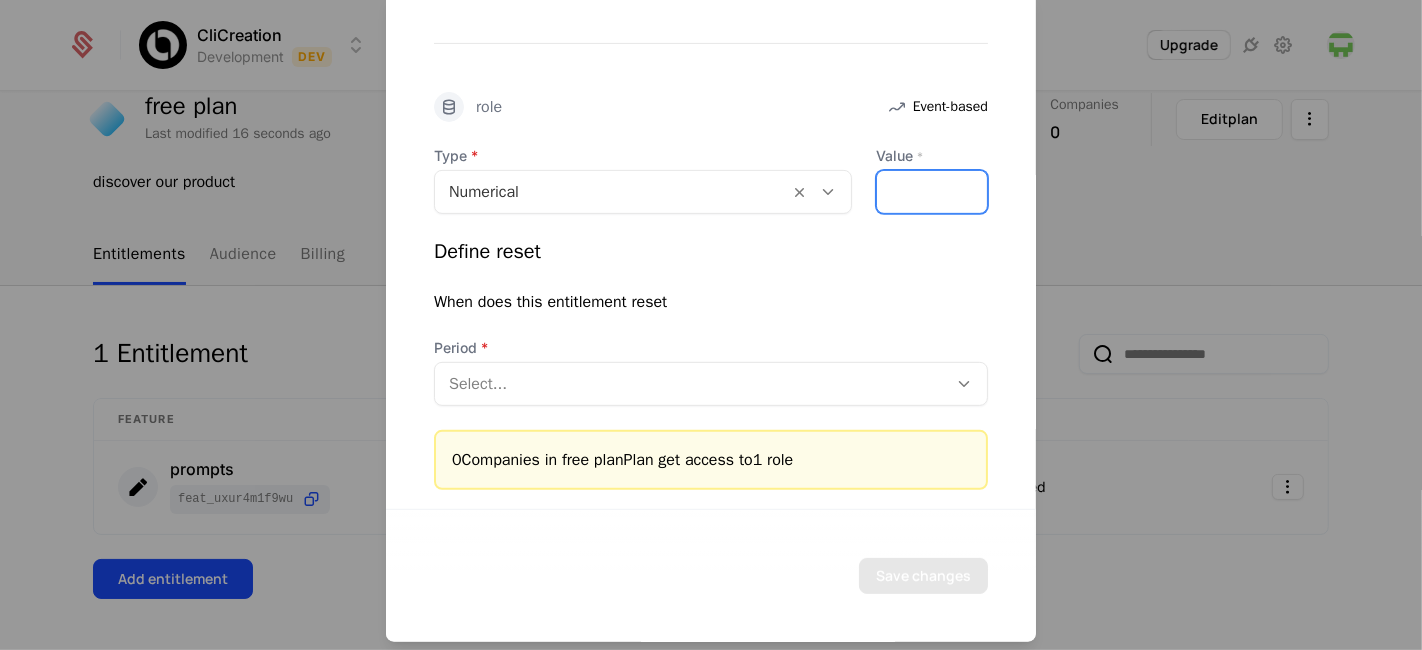 type on "*" 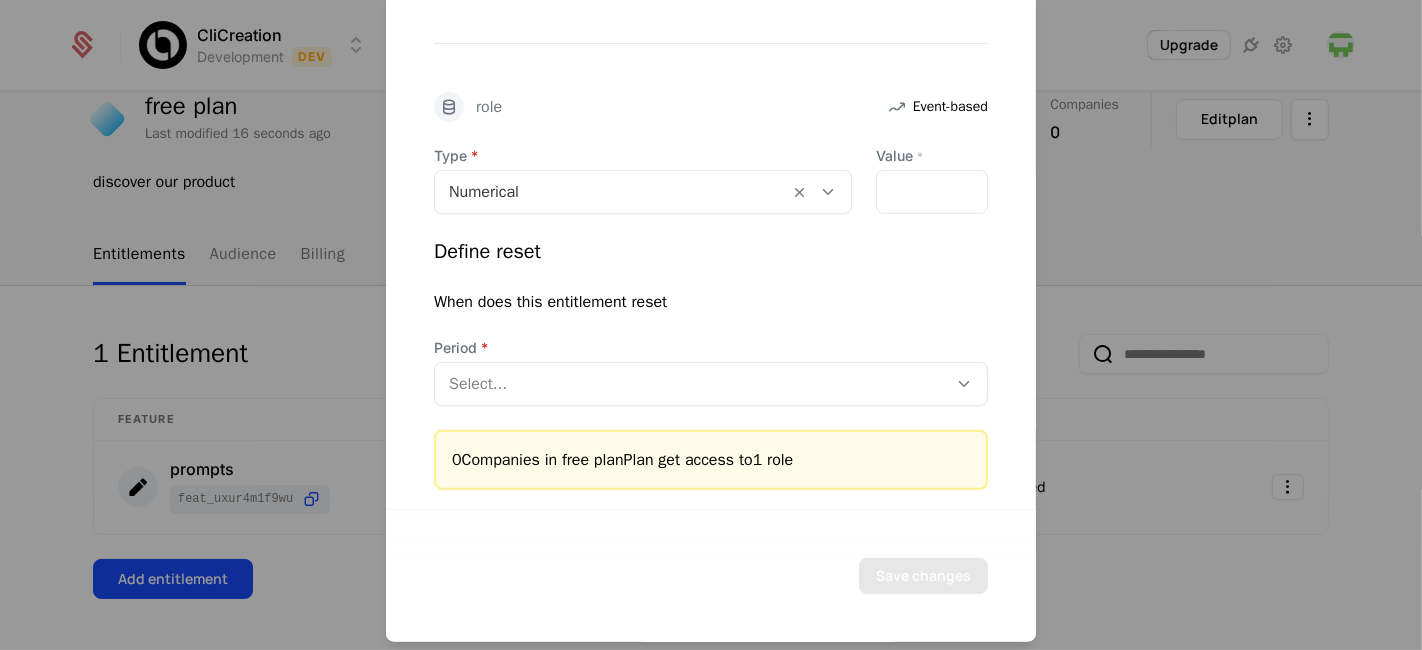 click at bounding box center (691, 384) 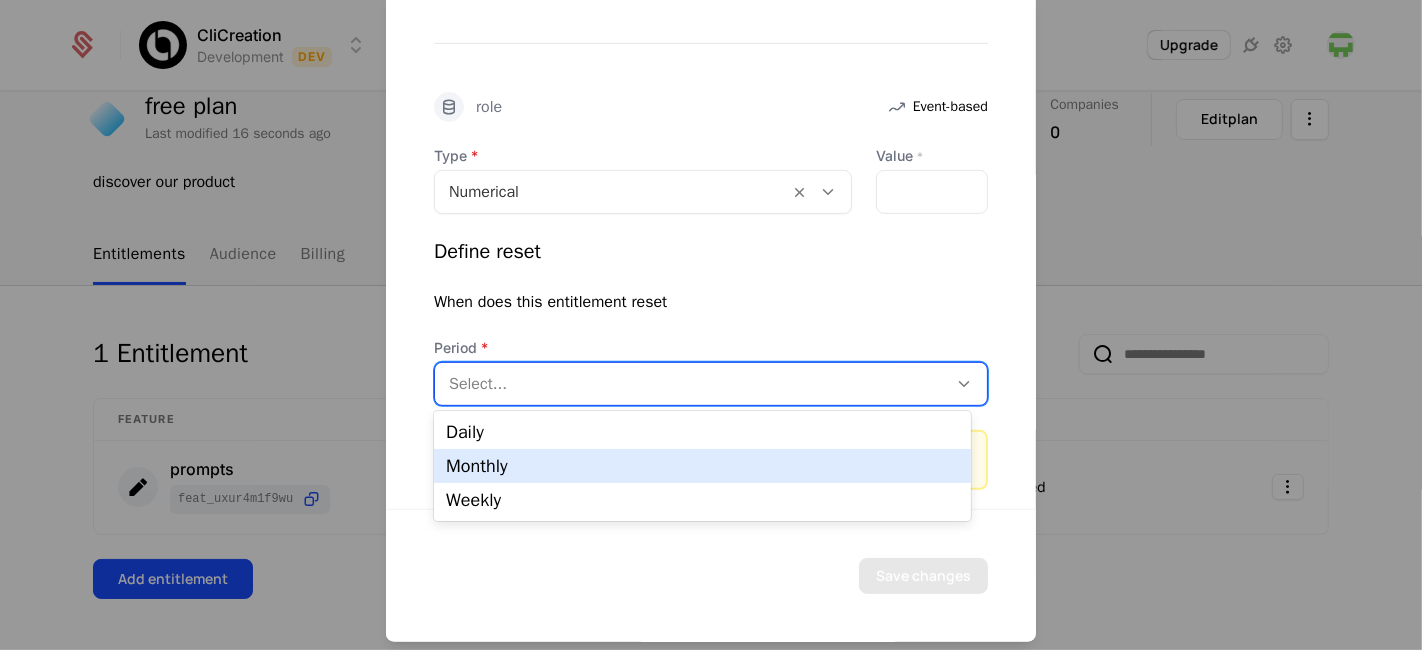 click on "Monthly" at bounding box center (702, 466) 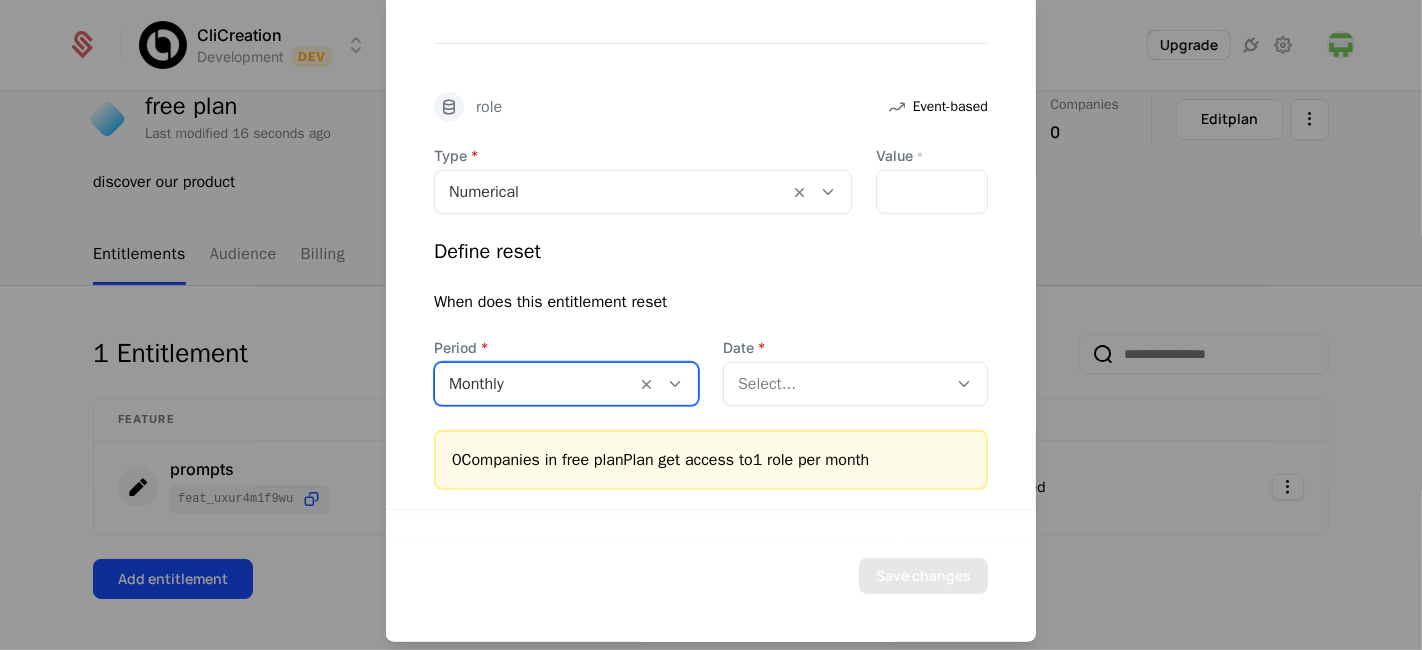 click at bounding box center [835, 384] 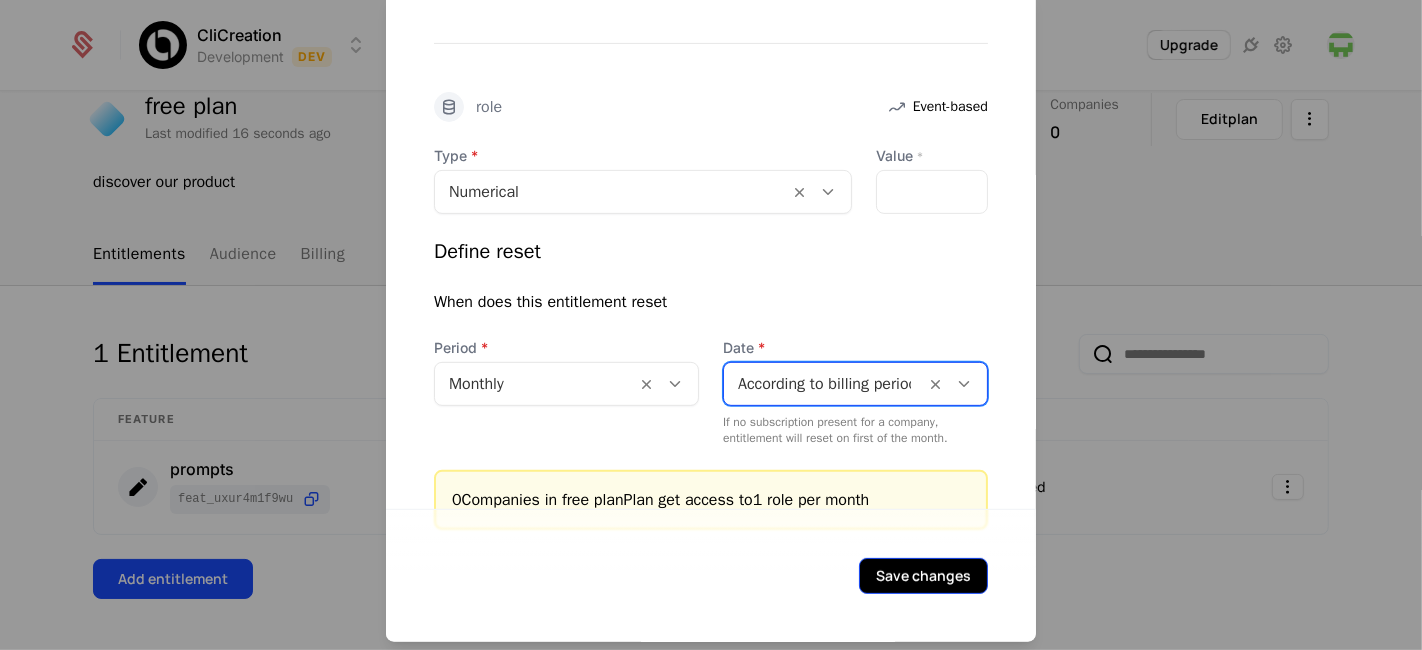 click on "Save changes" at bounding box center [923, 576] 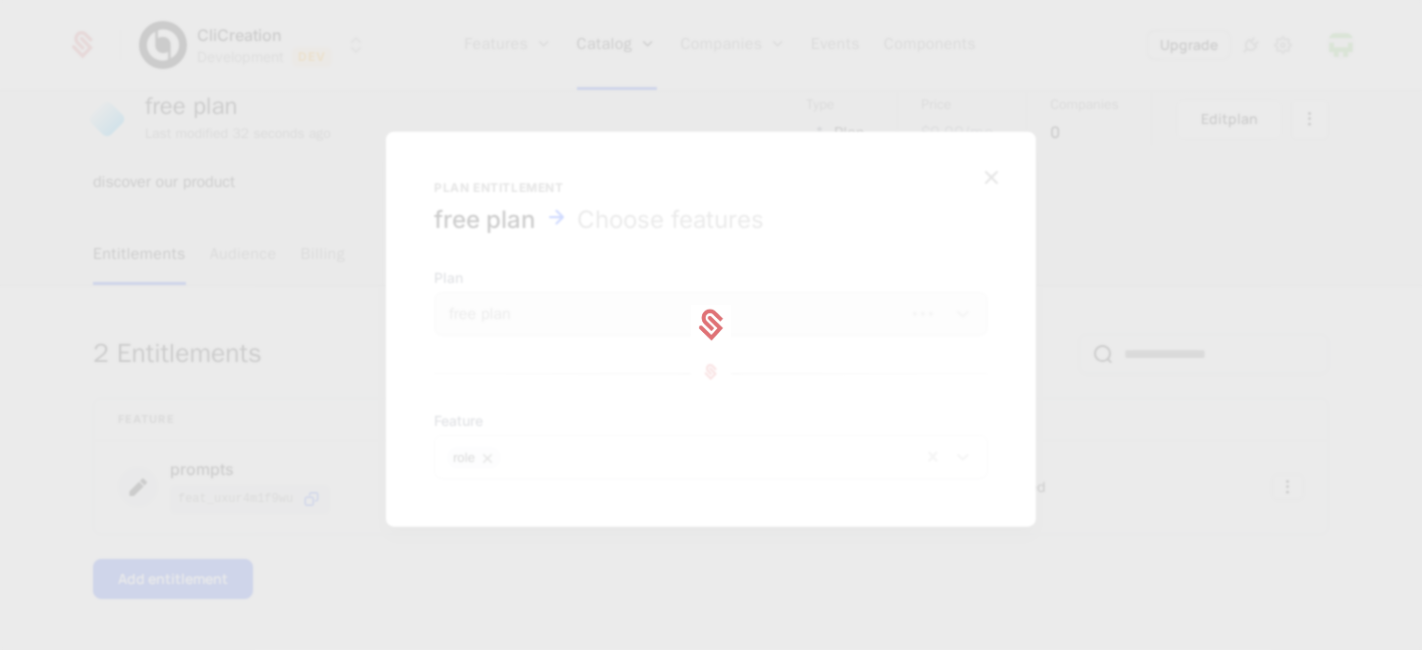 scroll, scrollTop: 0, scrollLeft: 0, axis: both 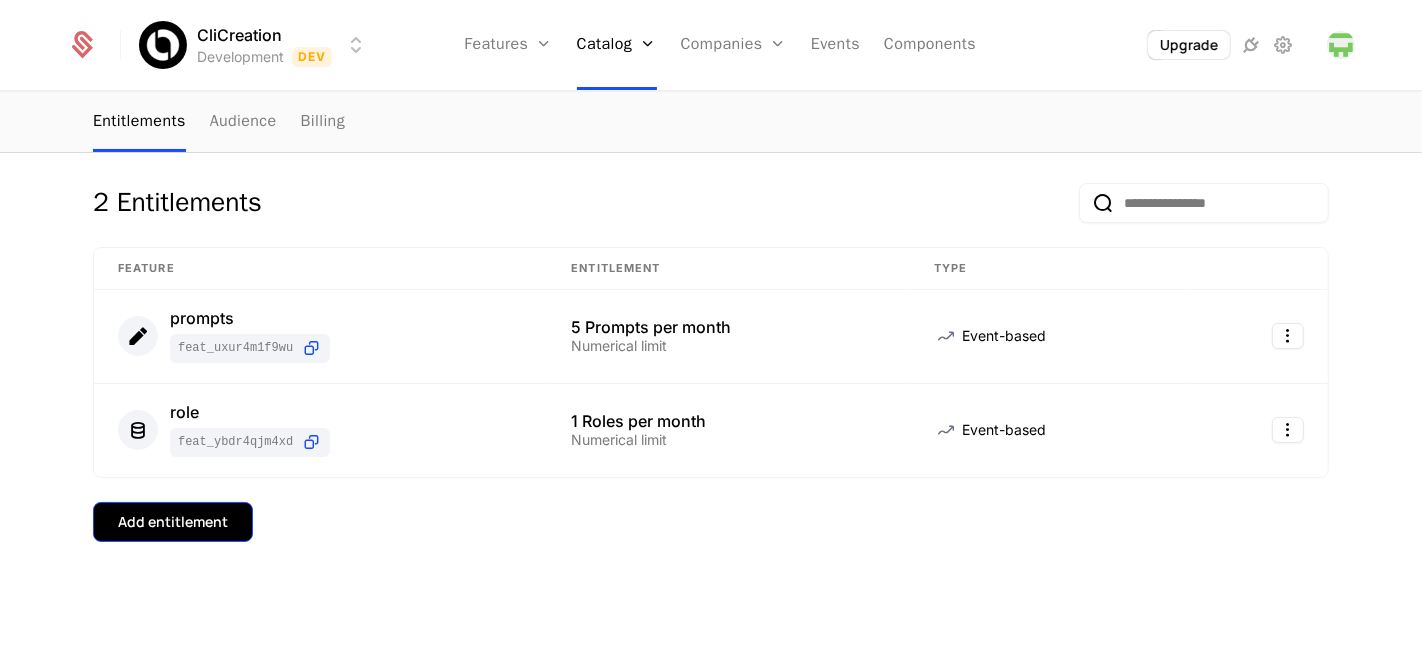 click on "Add entitlement" at bounding box center [173, 522] 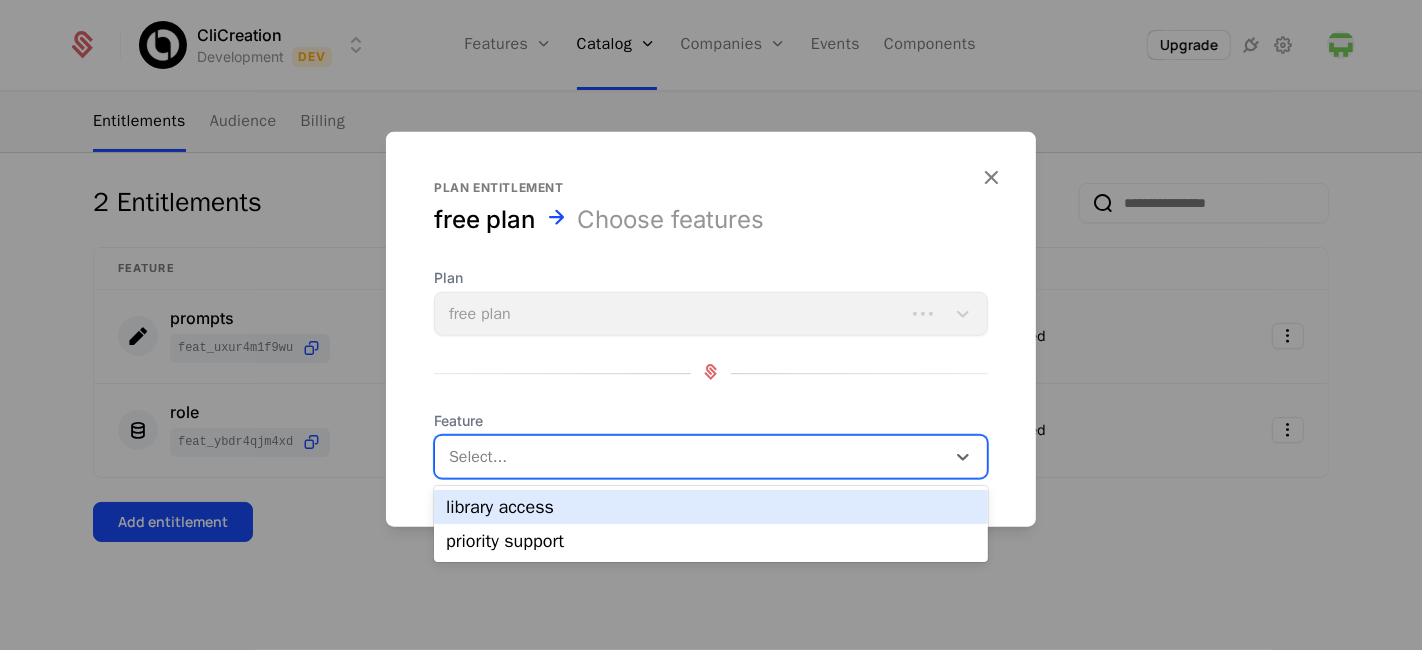 click at bounding box center [692, 457] 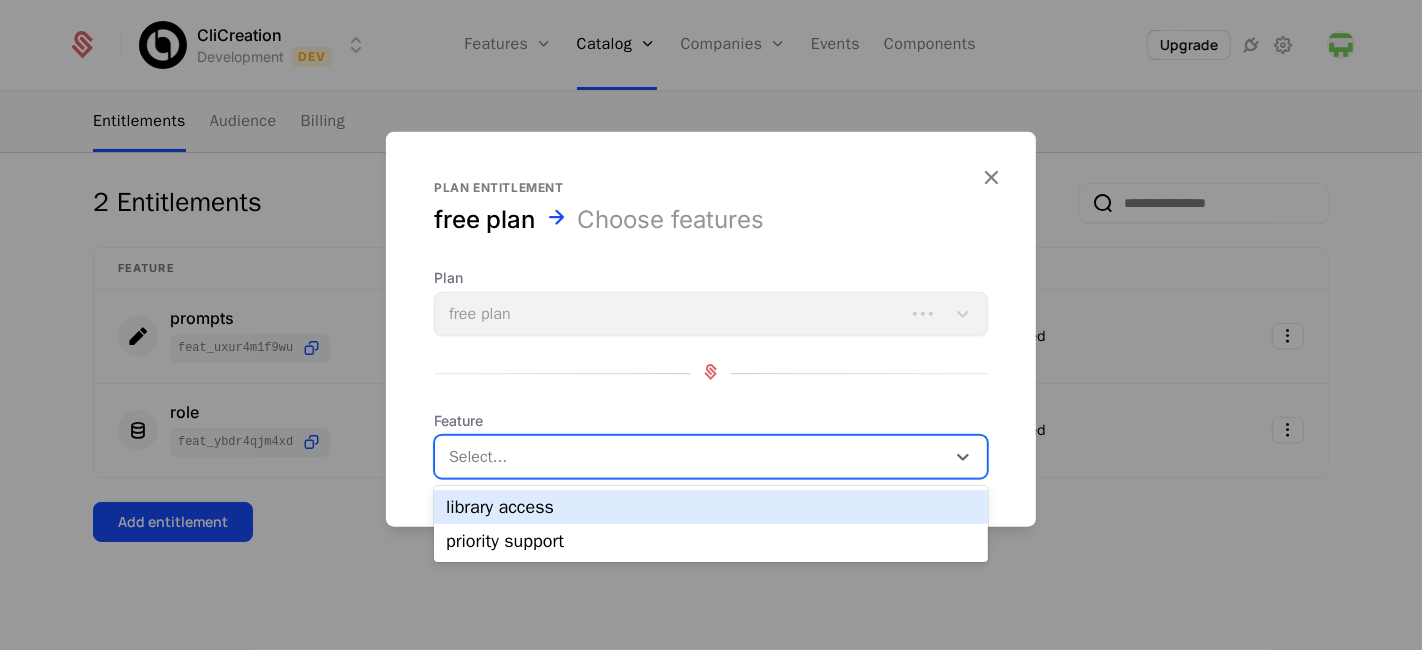 click on "library access" at bounding box center [711, 507] 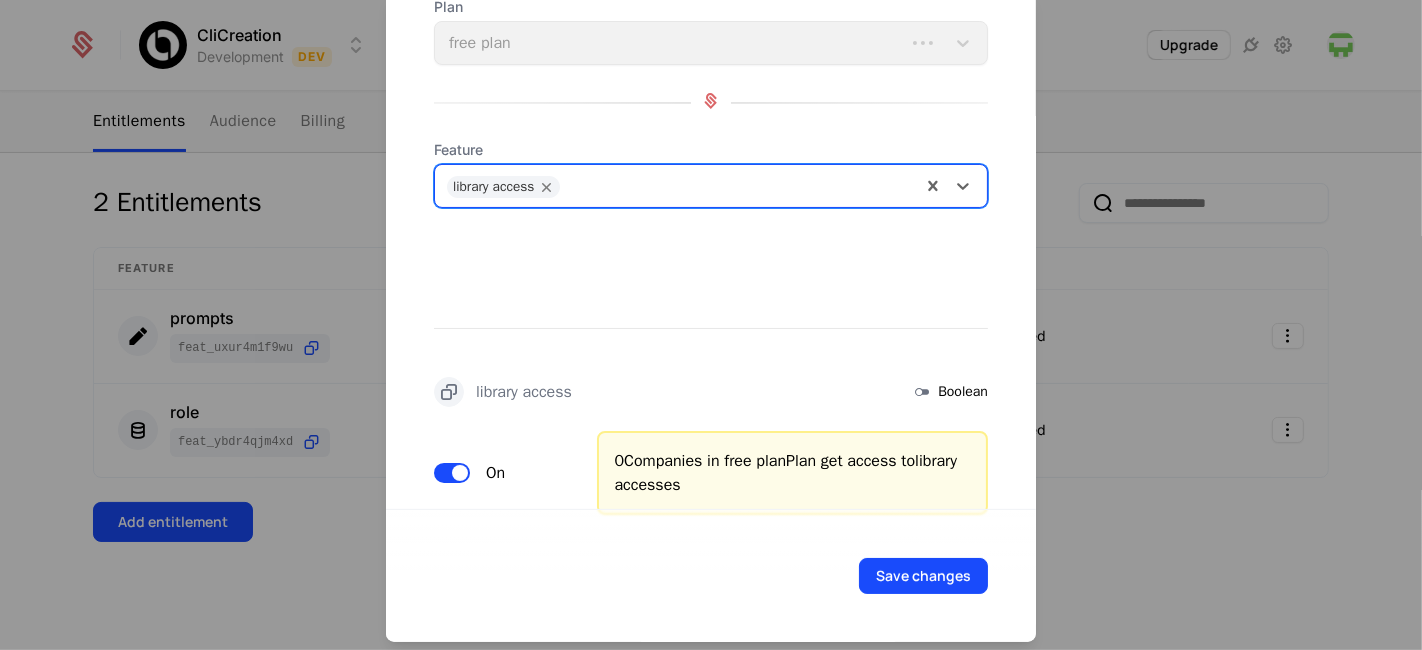 scroll, scrollTop: 157, scrollLeft: 0, axis: vertical 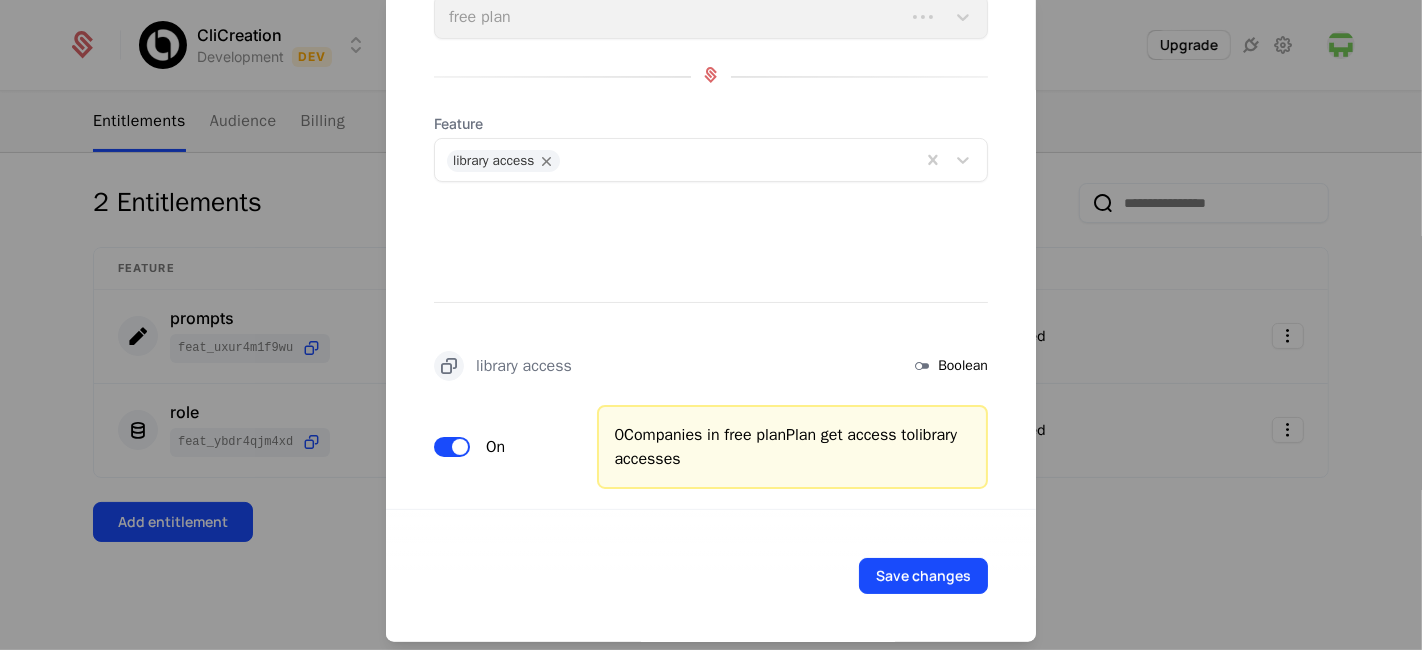 click on "On" at bounding box center (503, 447) 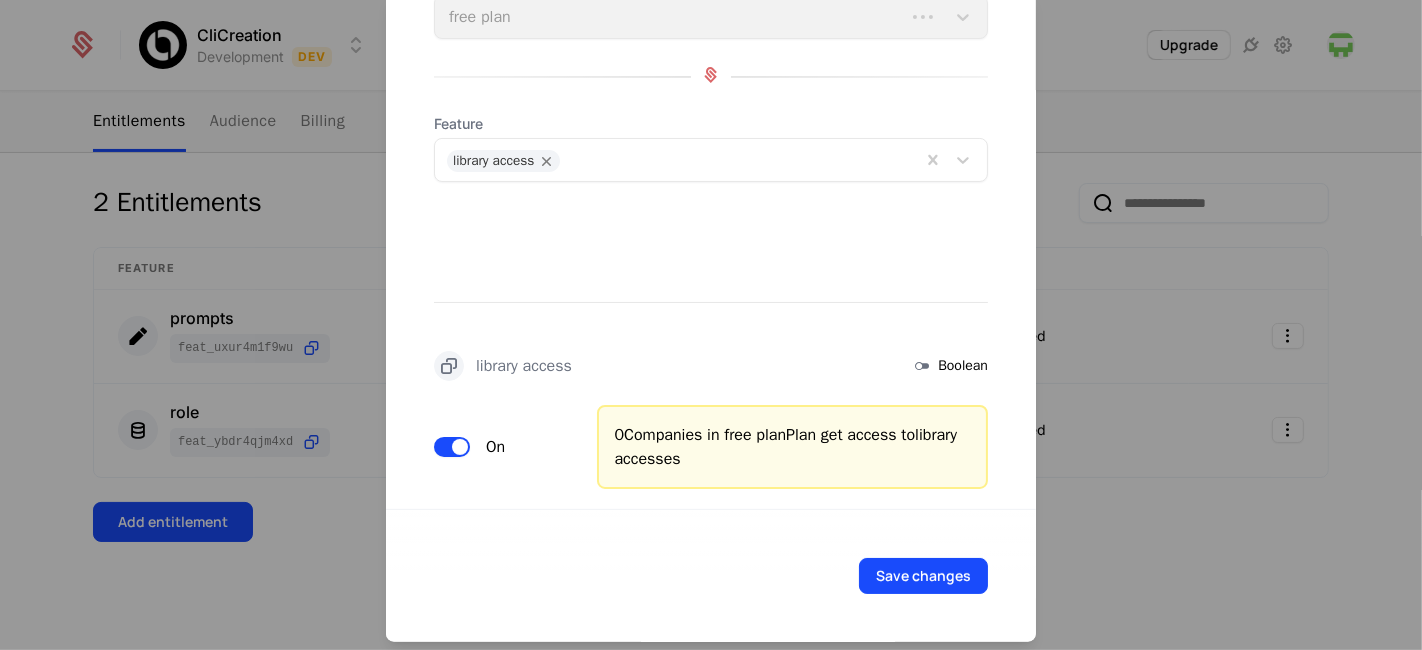 click at bounding box center [460, 447] 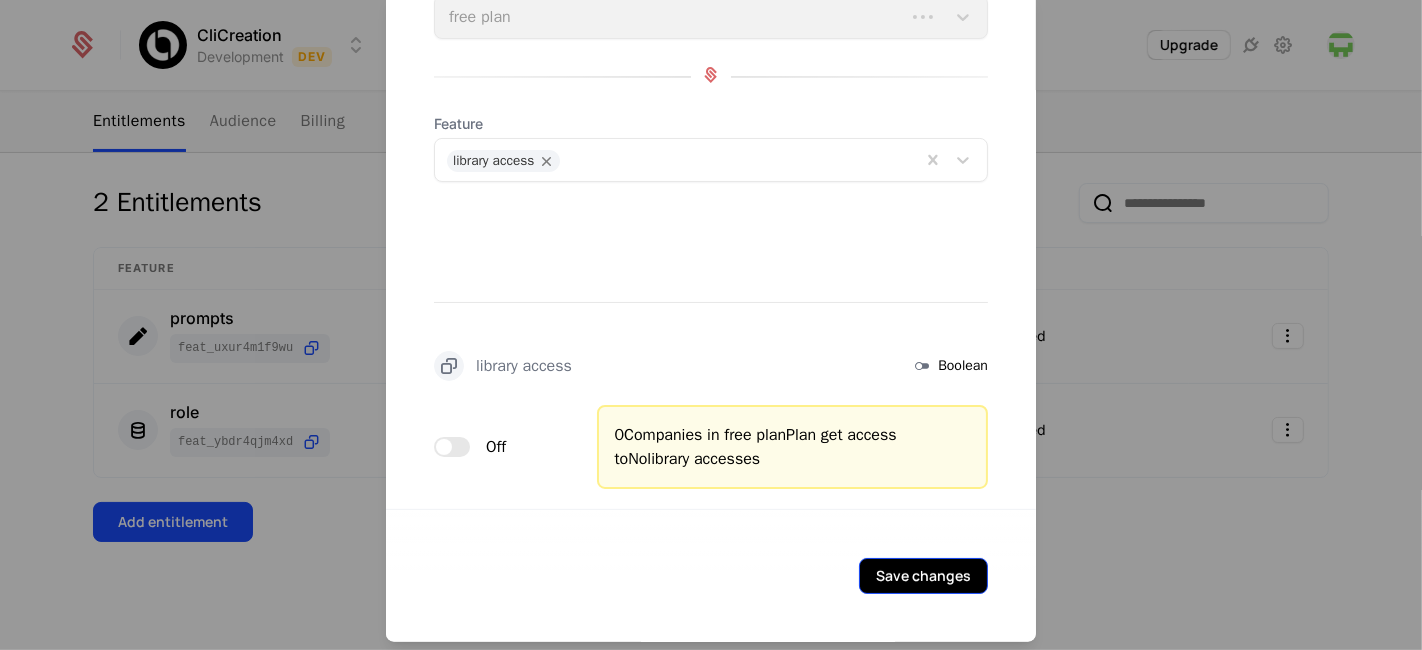 click on "Save changes" at bounding box center (923, 576) 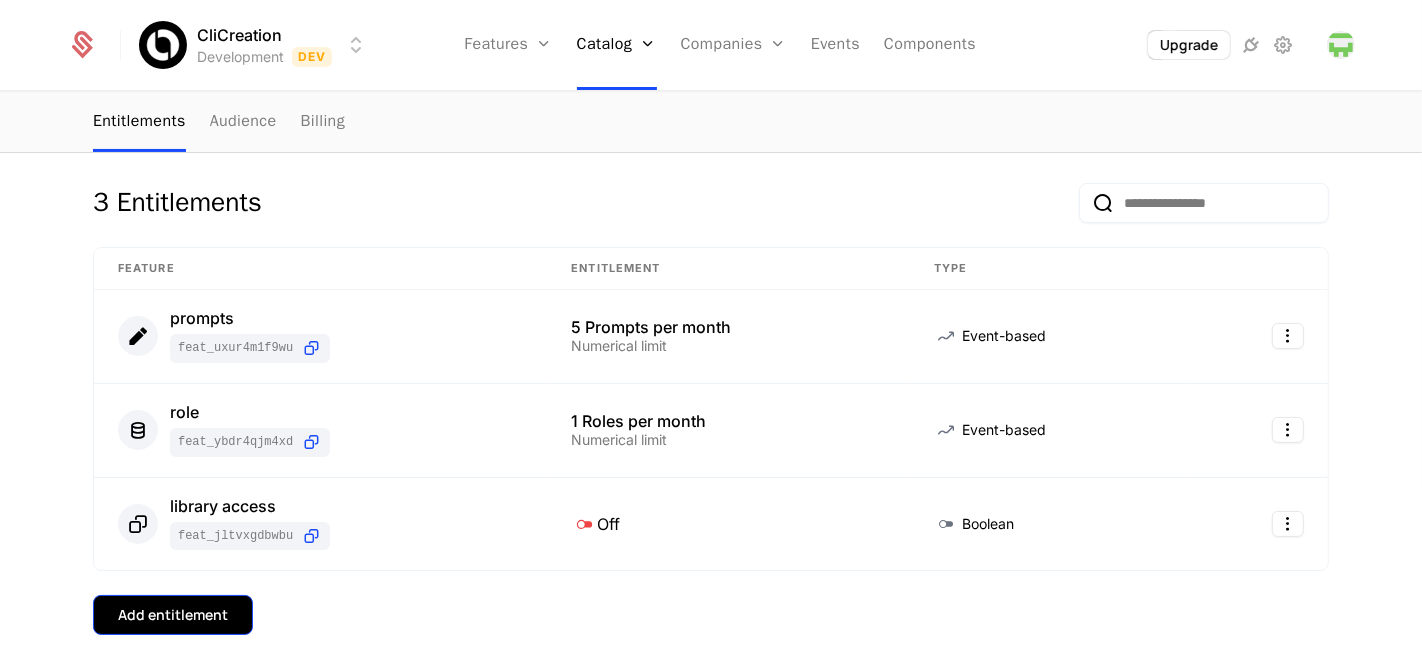 click on "Add entitlement" at bounding box center (173, 615) 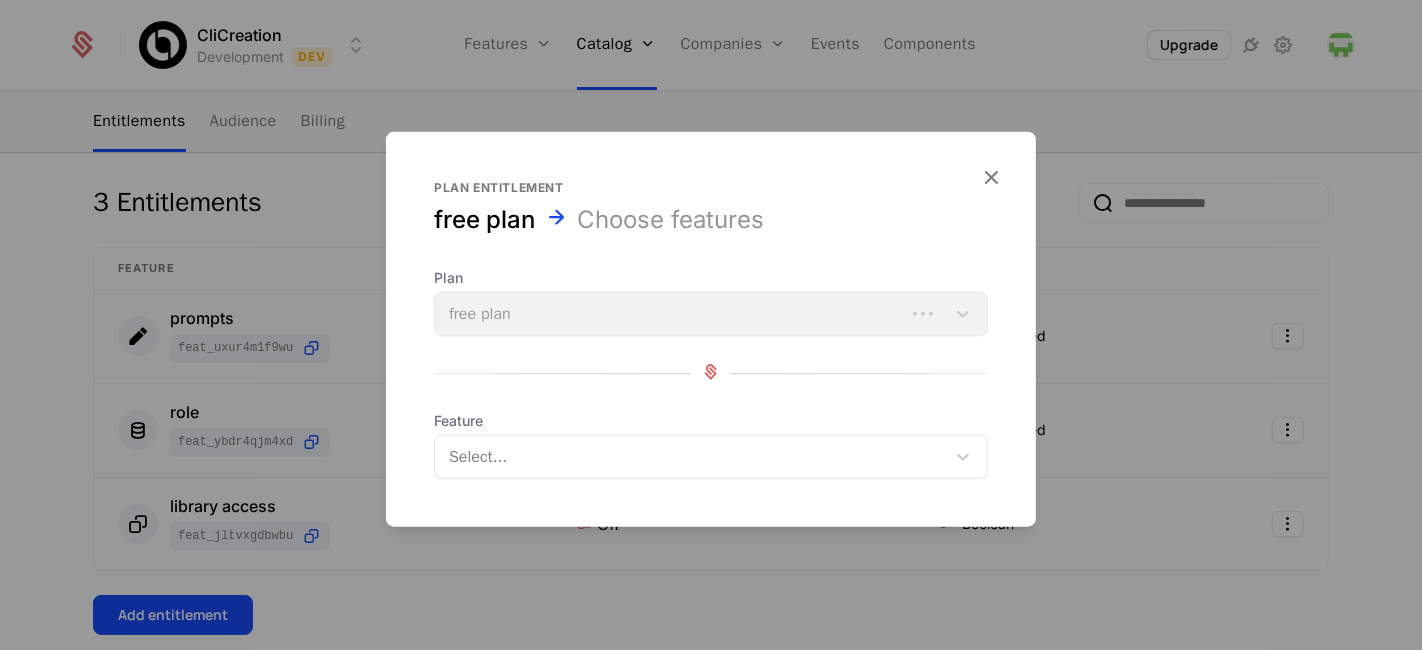 click at bounding box center [692, 457] 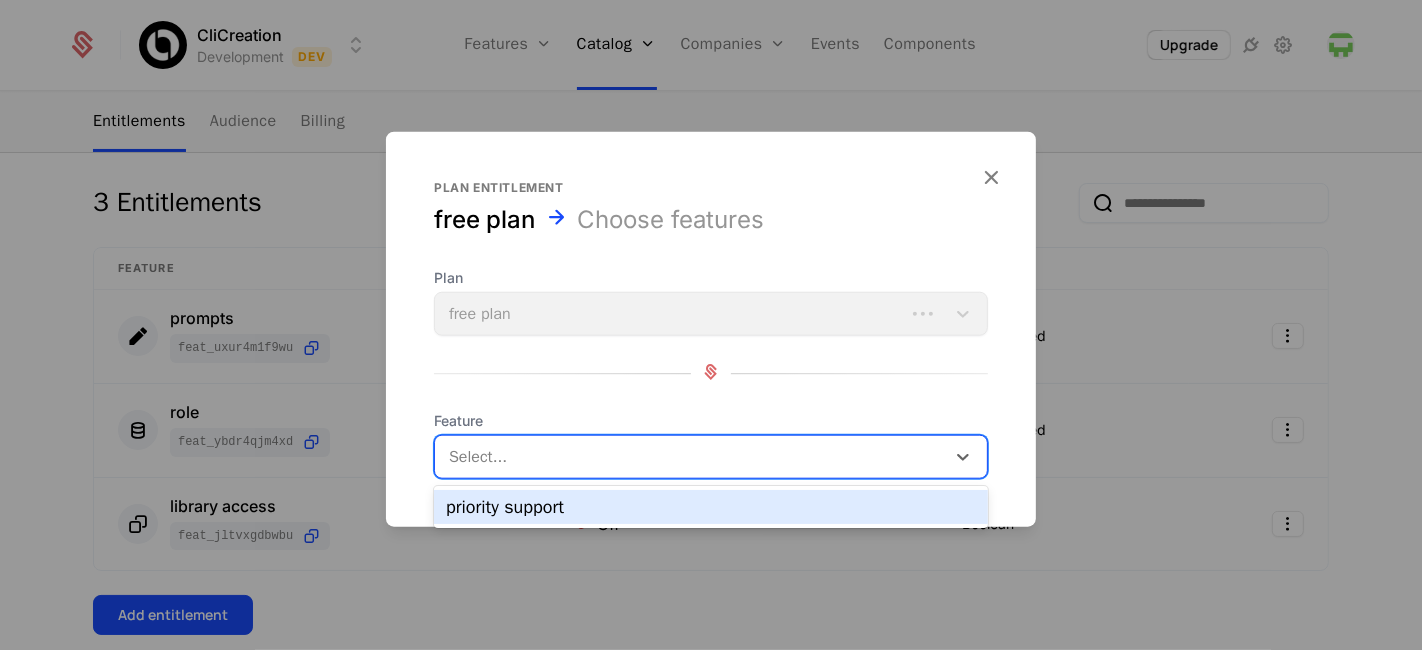 click on "priority support" at bounding box center (711, 507) 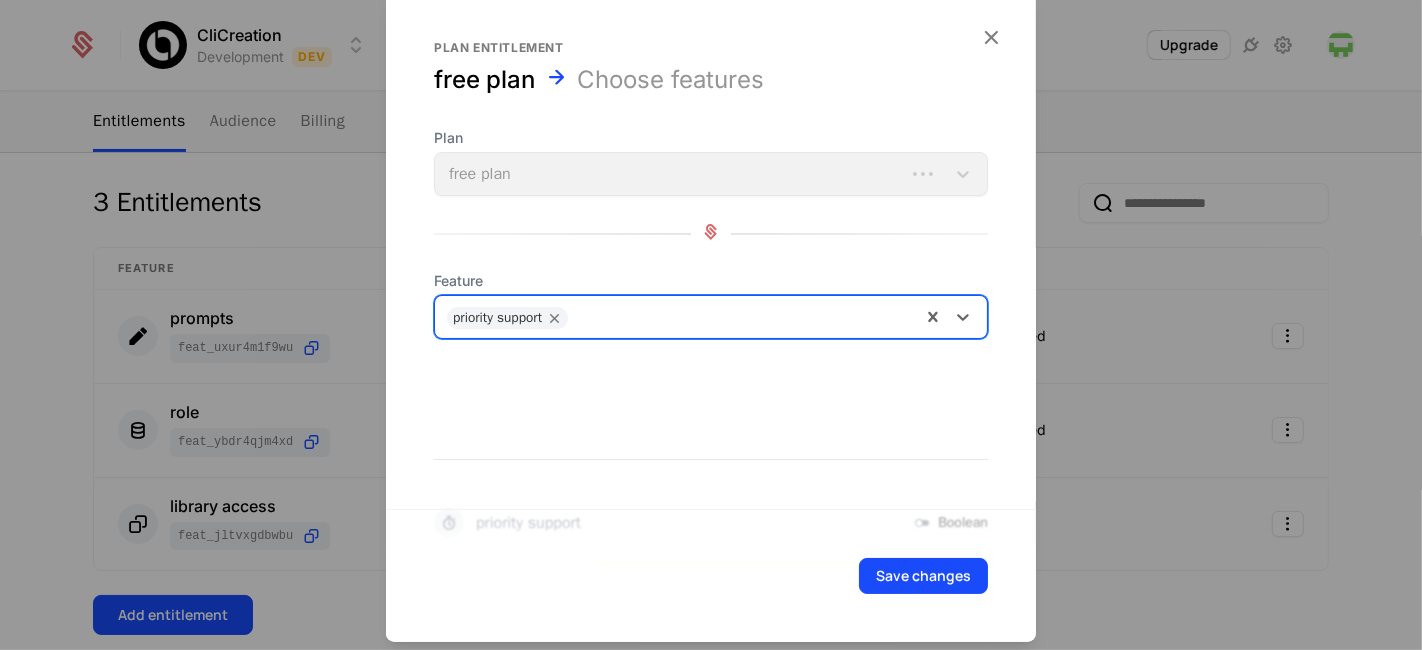 scroll, scrollTop: 157, scrollLeft: 0, axis: vertical 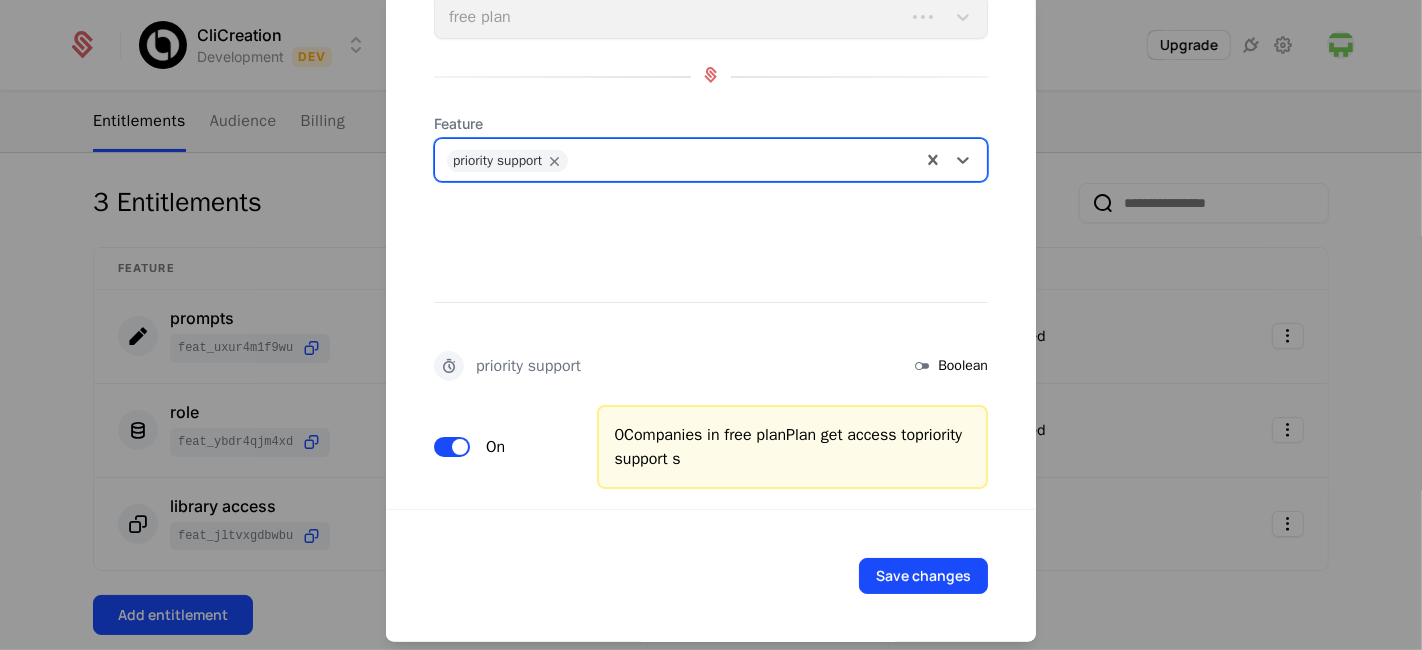 click on "On" at bounding box center [469, 447] 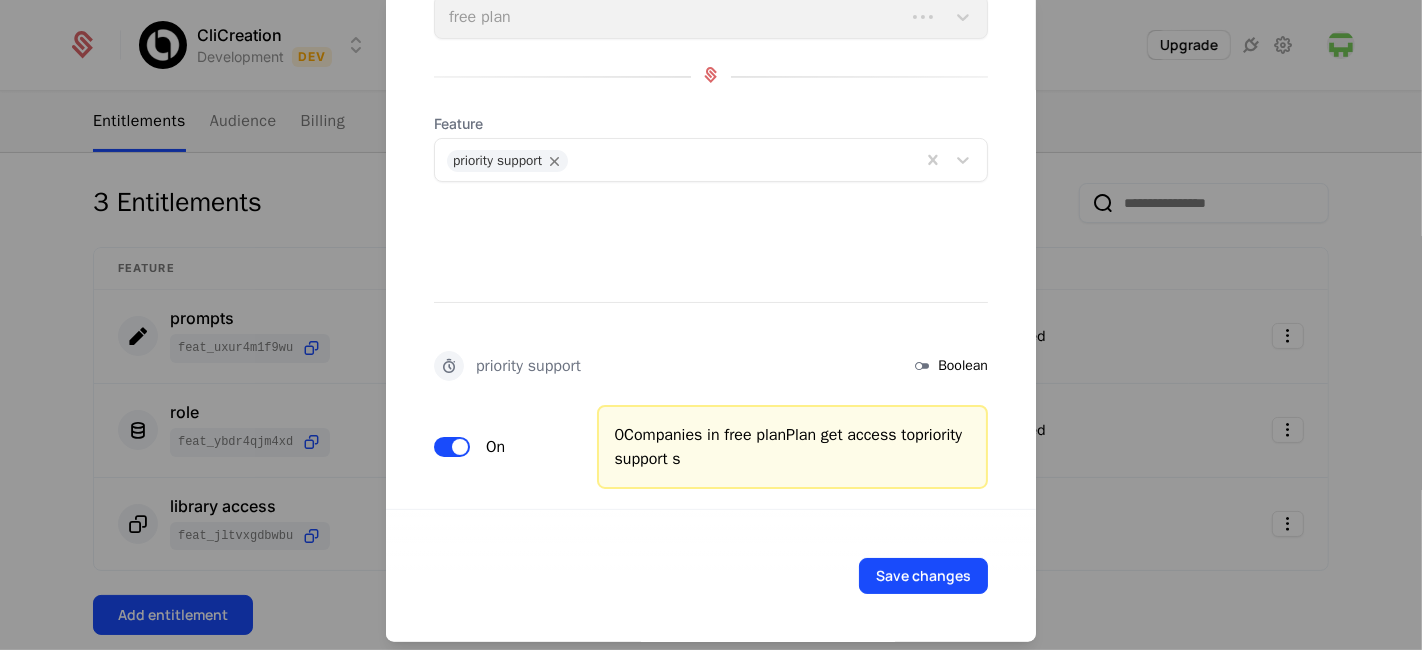 click on "priority support  Boolean On 0  Companies in   free plan  Plan get access to  priority support s" at bounding box center (711, 347) 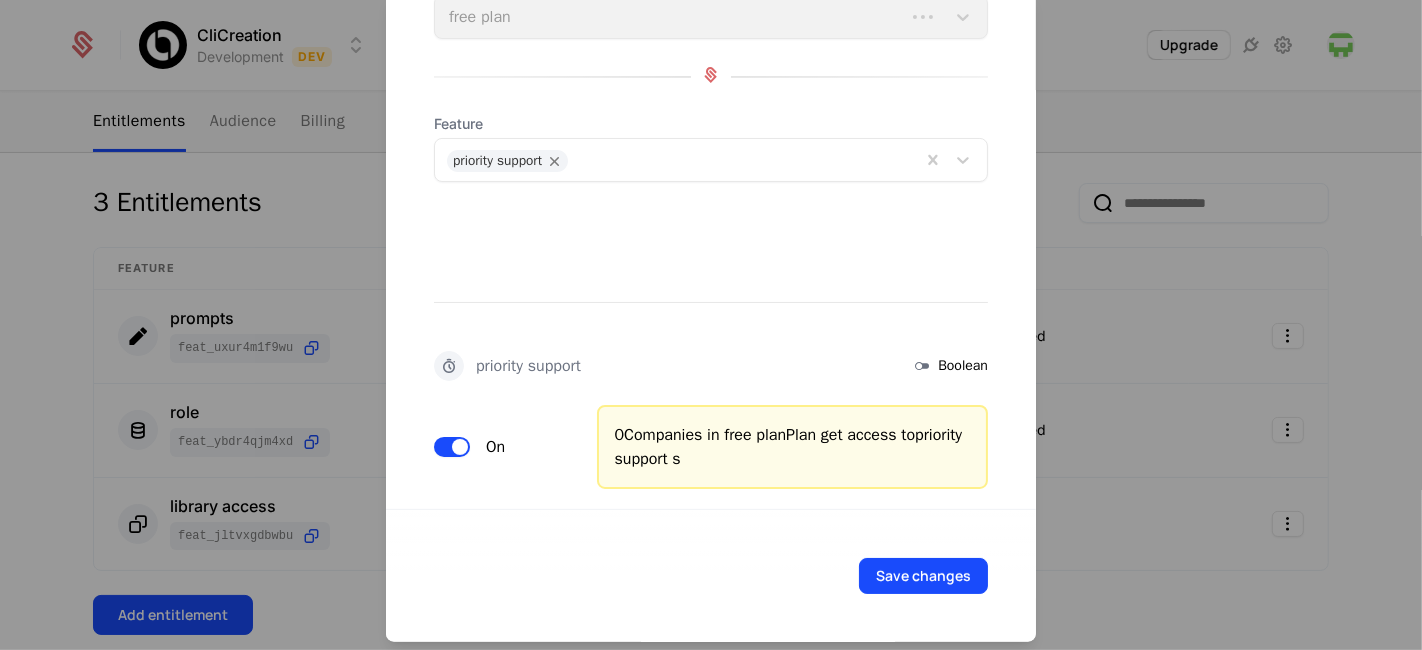 click on "On" at bounding box center [452, 447] 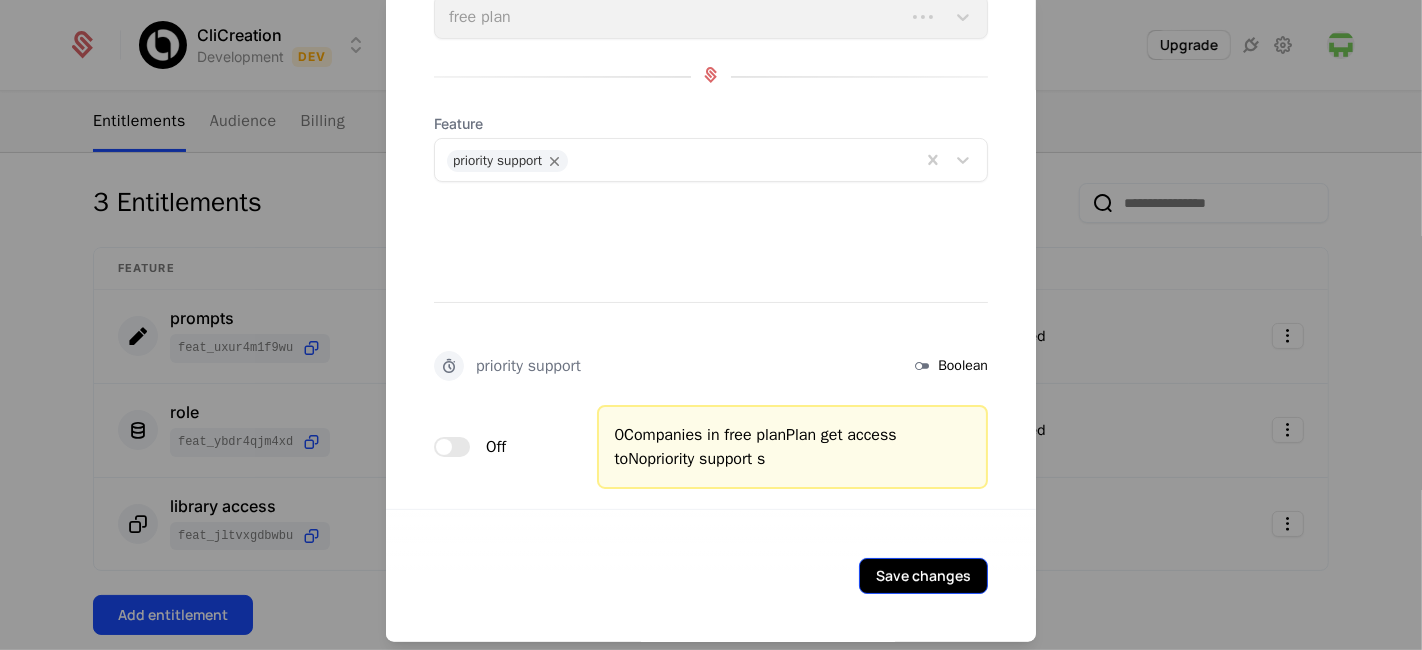 click on "Save changes" at bounding box center (923, 576) 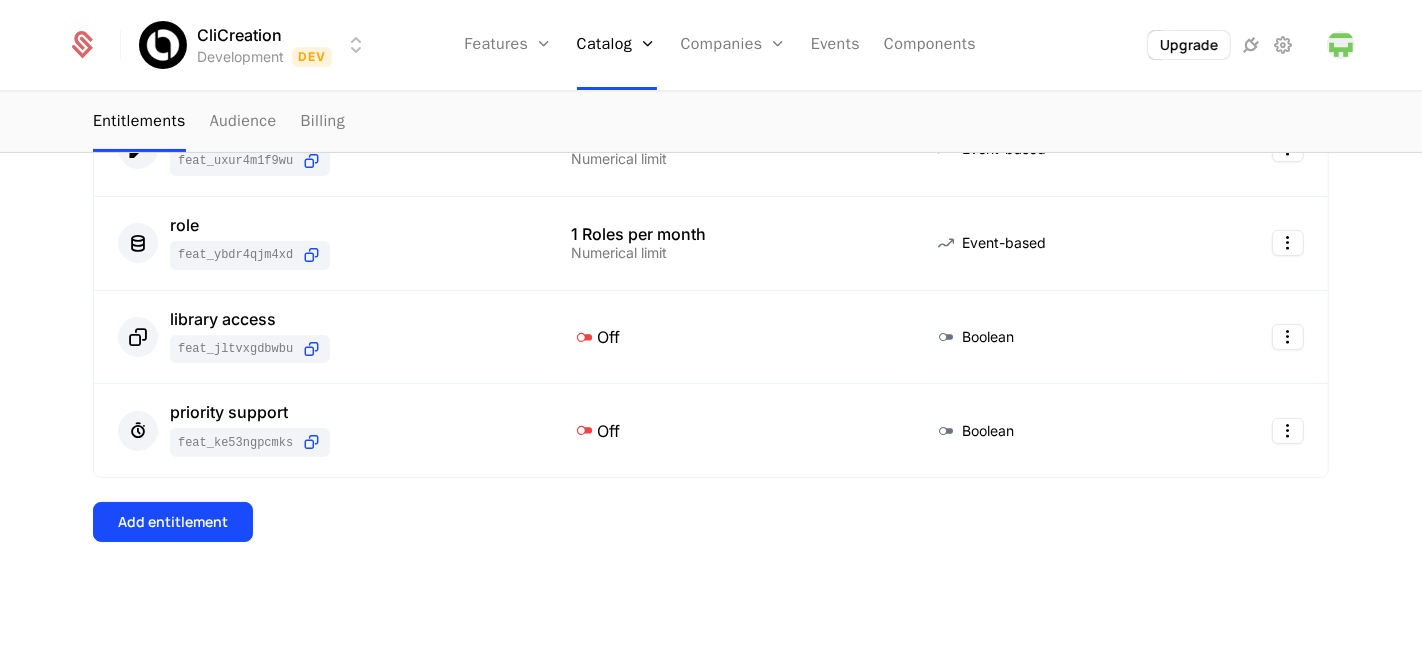 scroll, scrollTop: 0, scrollLeft: 0, axis: both 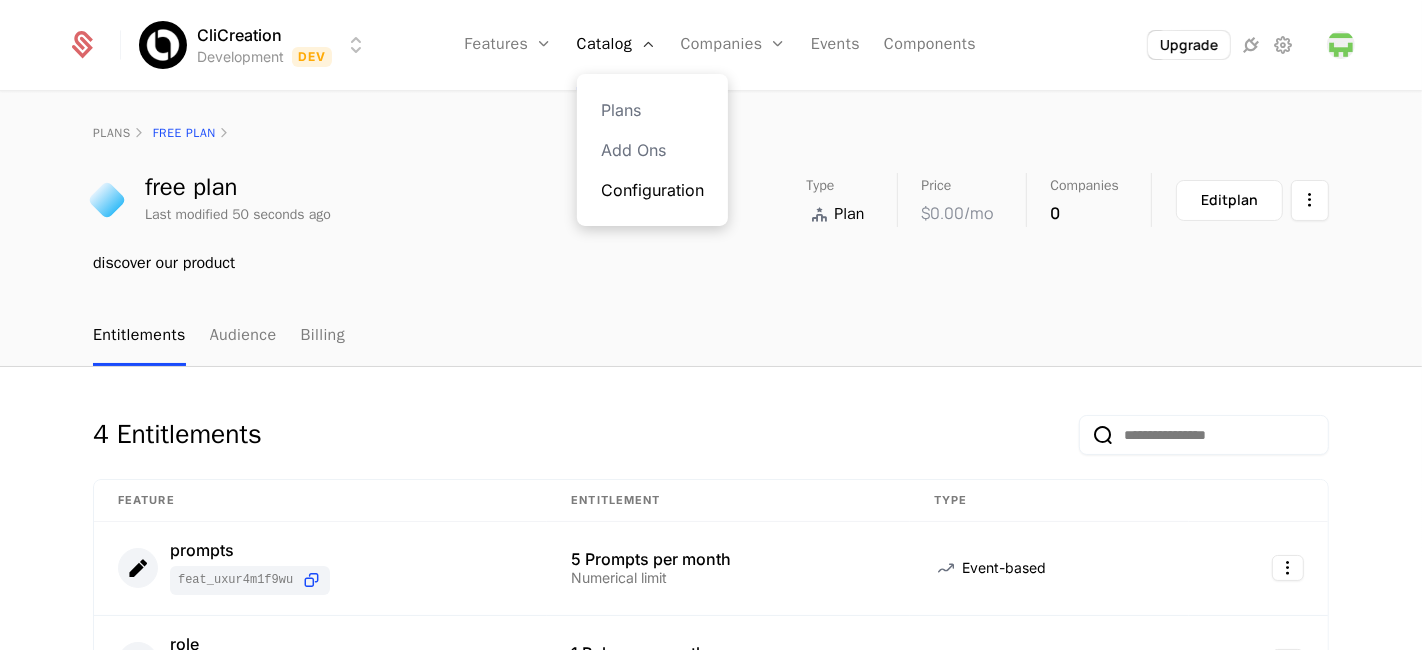 click on "Configuration" at bounding box center [652, 190] 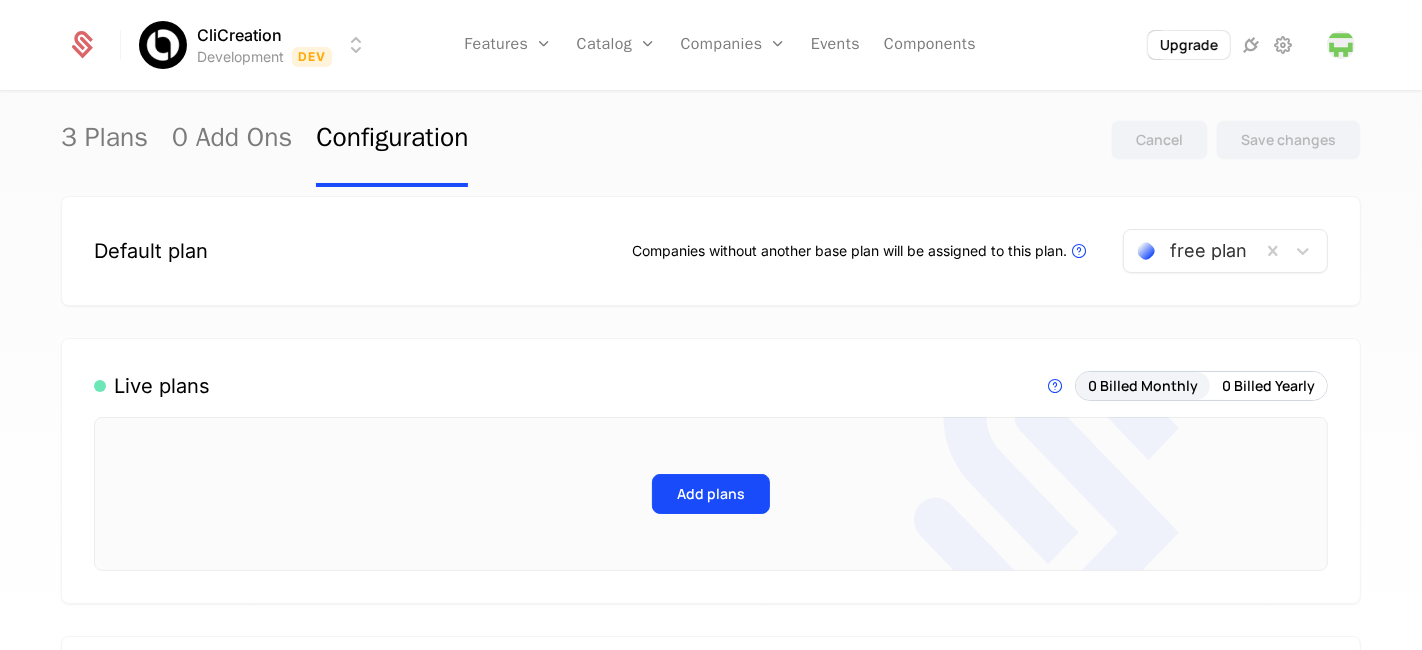 scroll, scrollTop: 30, scrollLeft: 0, axis: vertical 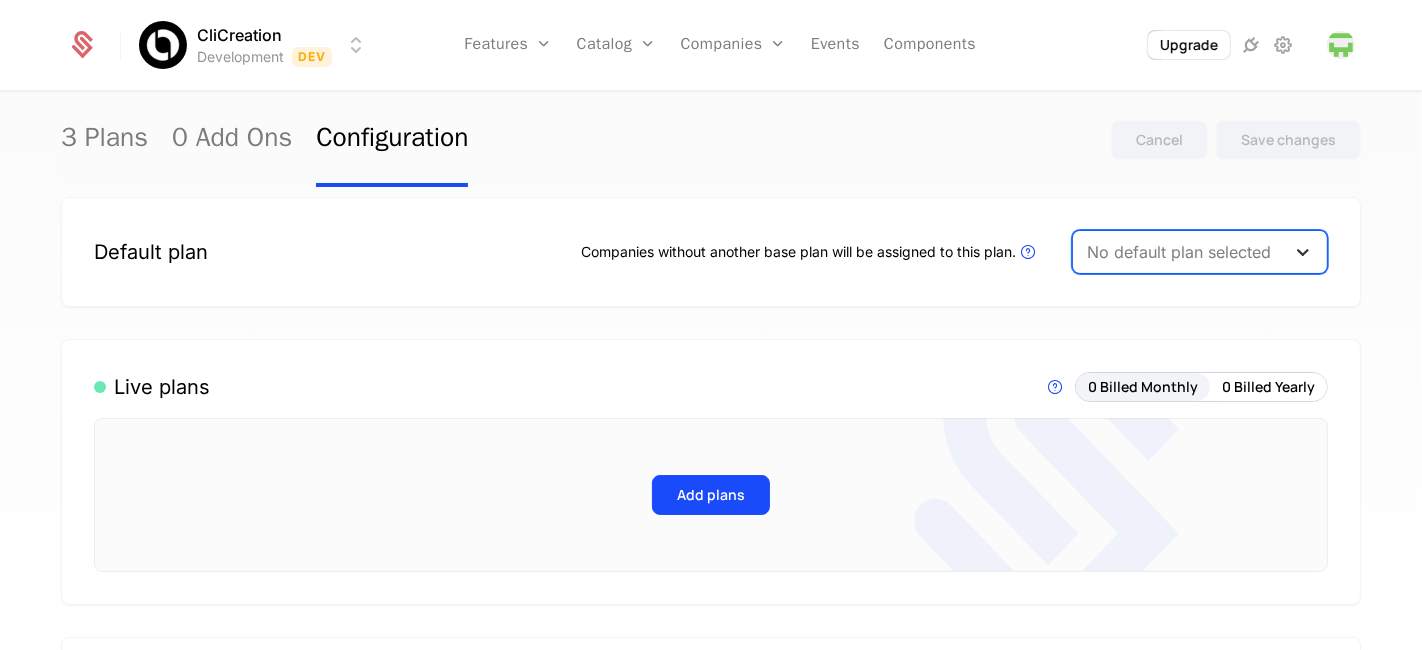 click 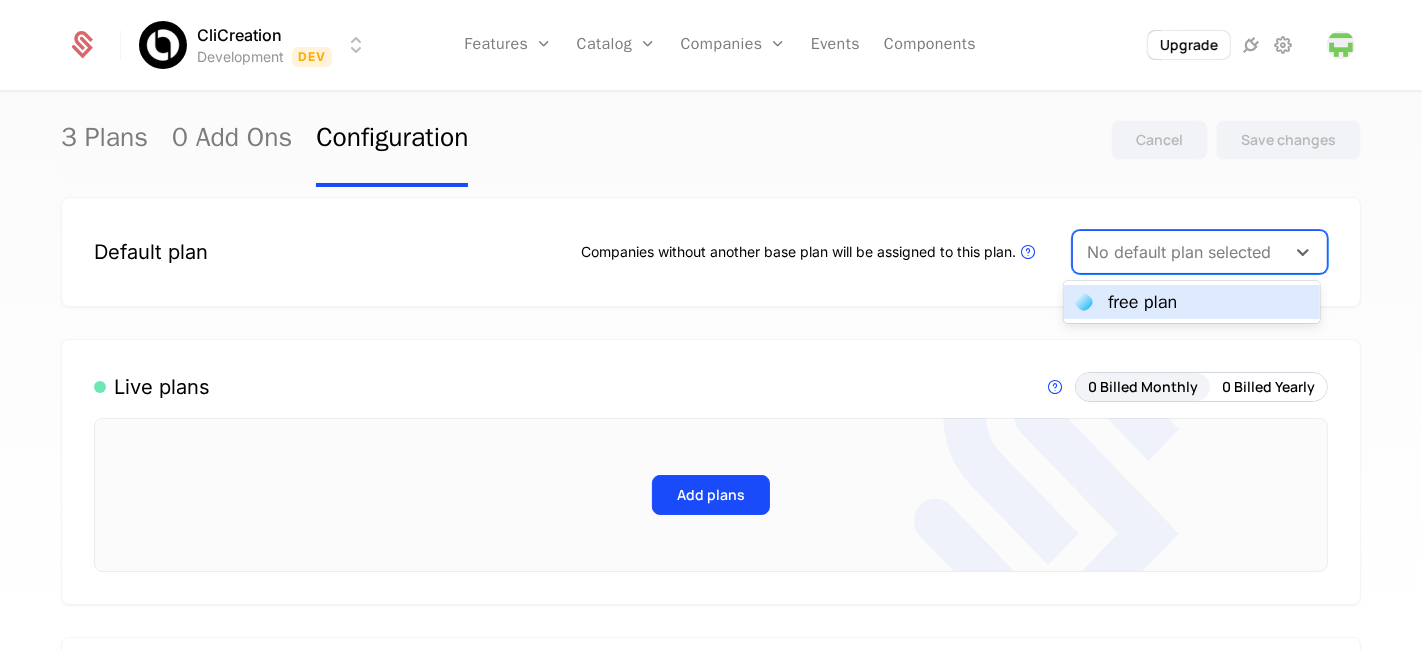click on "free plan" at bounding box center (1142, 302) 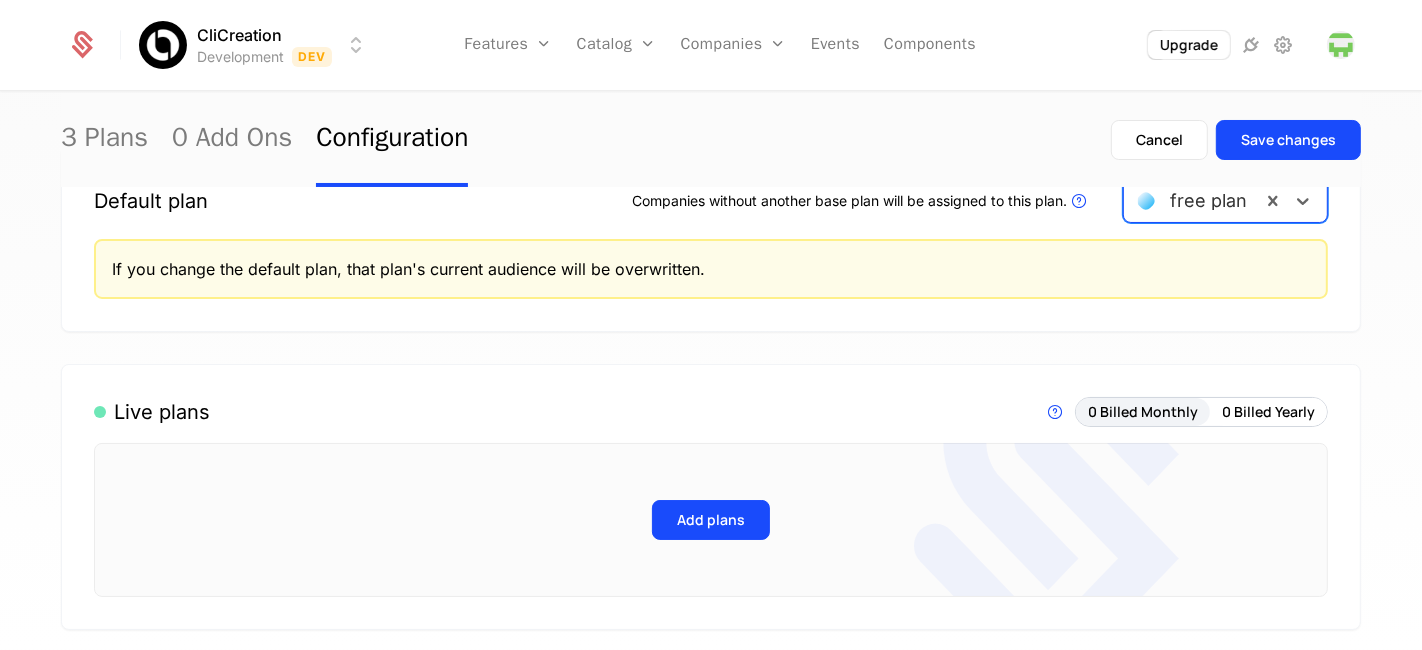 scroll, scrollTop: 83, scrollLeft: 0, axis: vertical 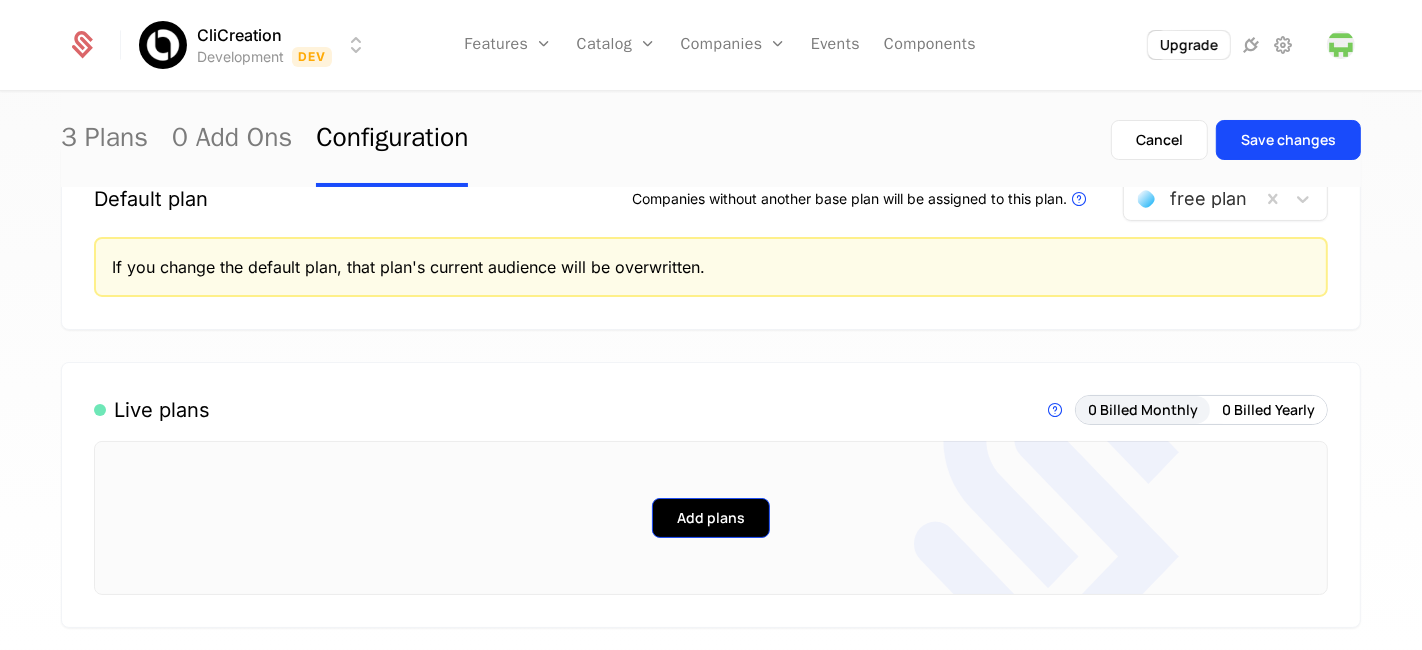 click on "Add plans" at bounding box center (711, 518) 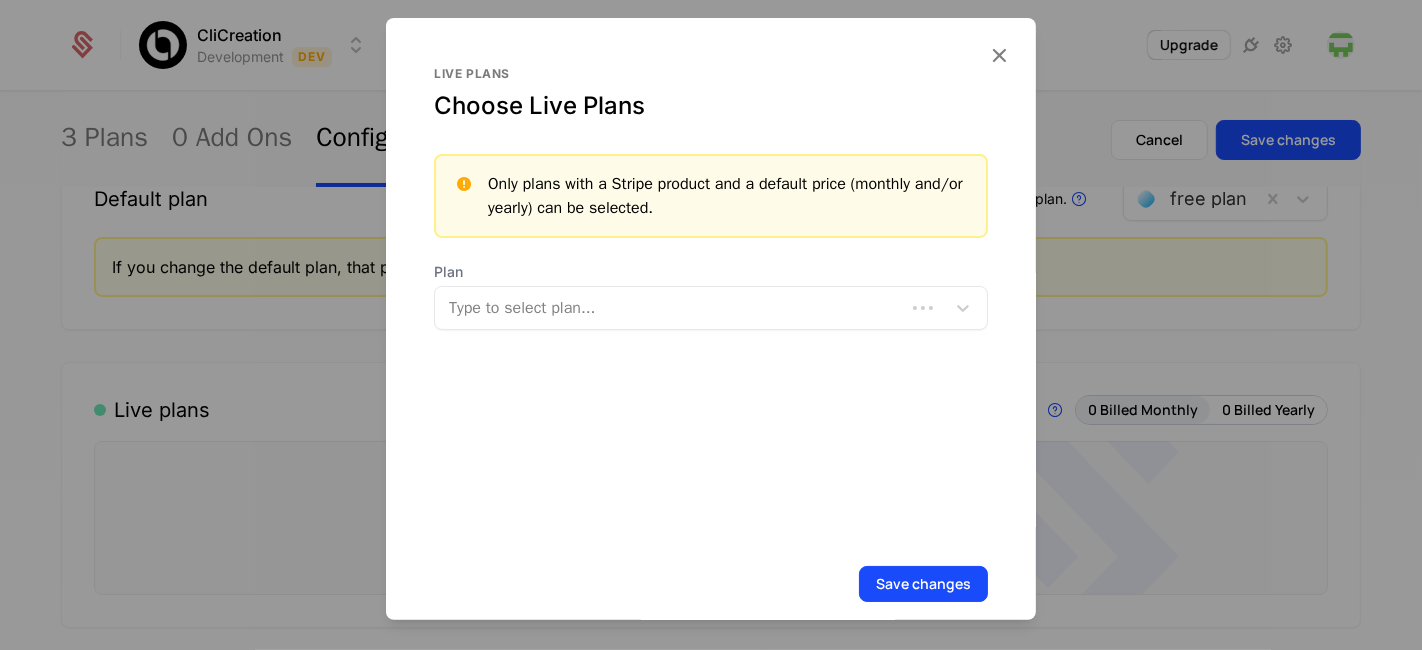 click on "Type to select plan..." at bounding box center (711, 308) 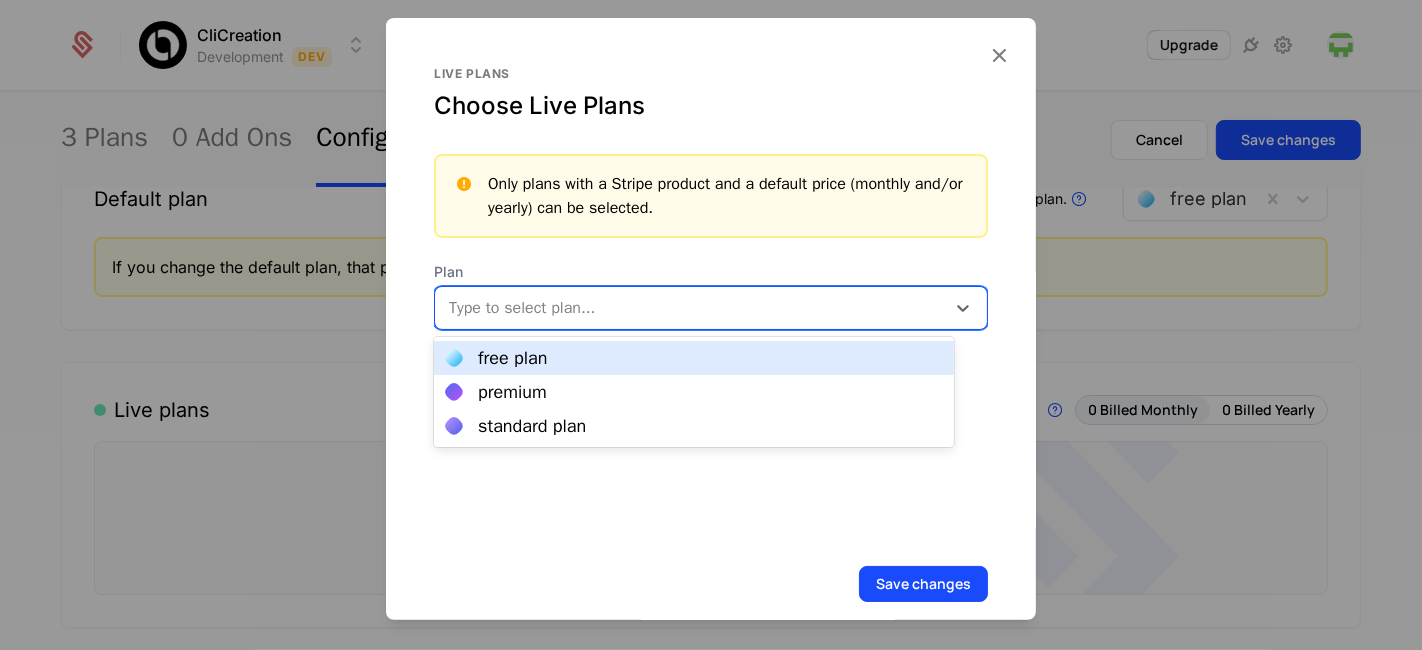 click on "free plan" at bounding box center [694, 358] 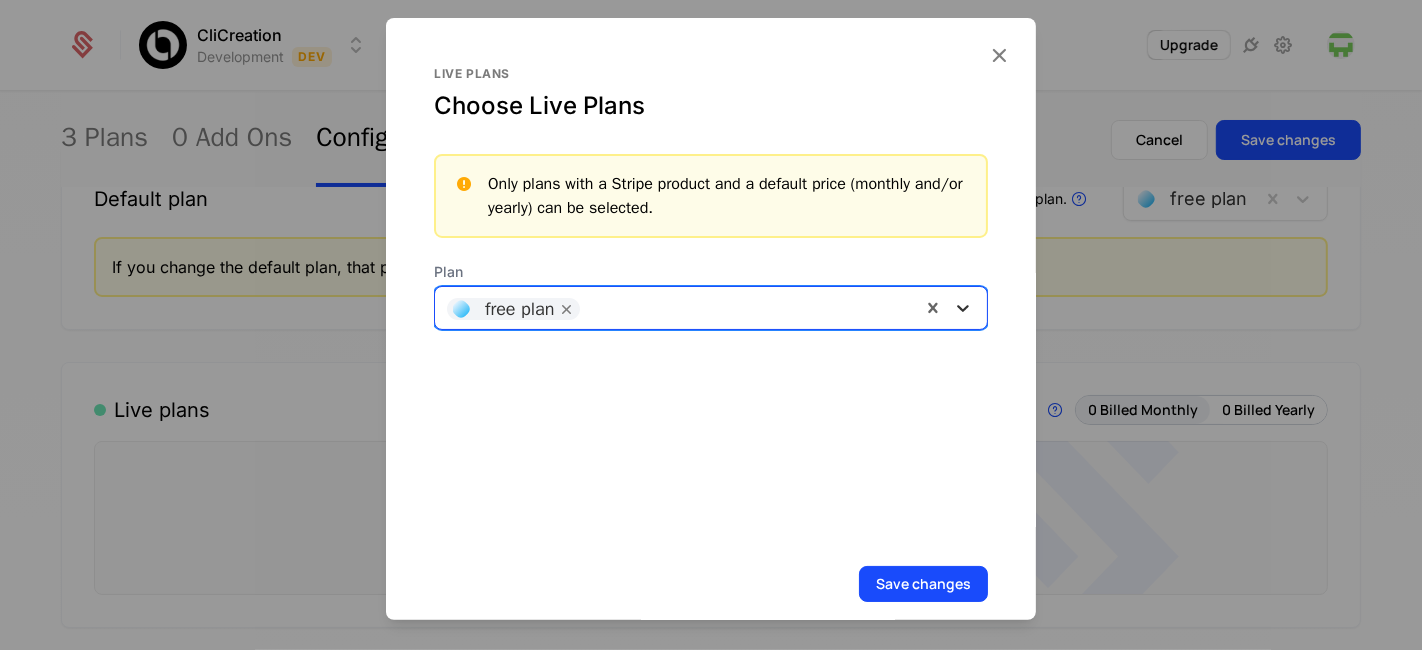 click 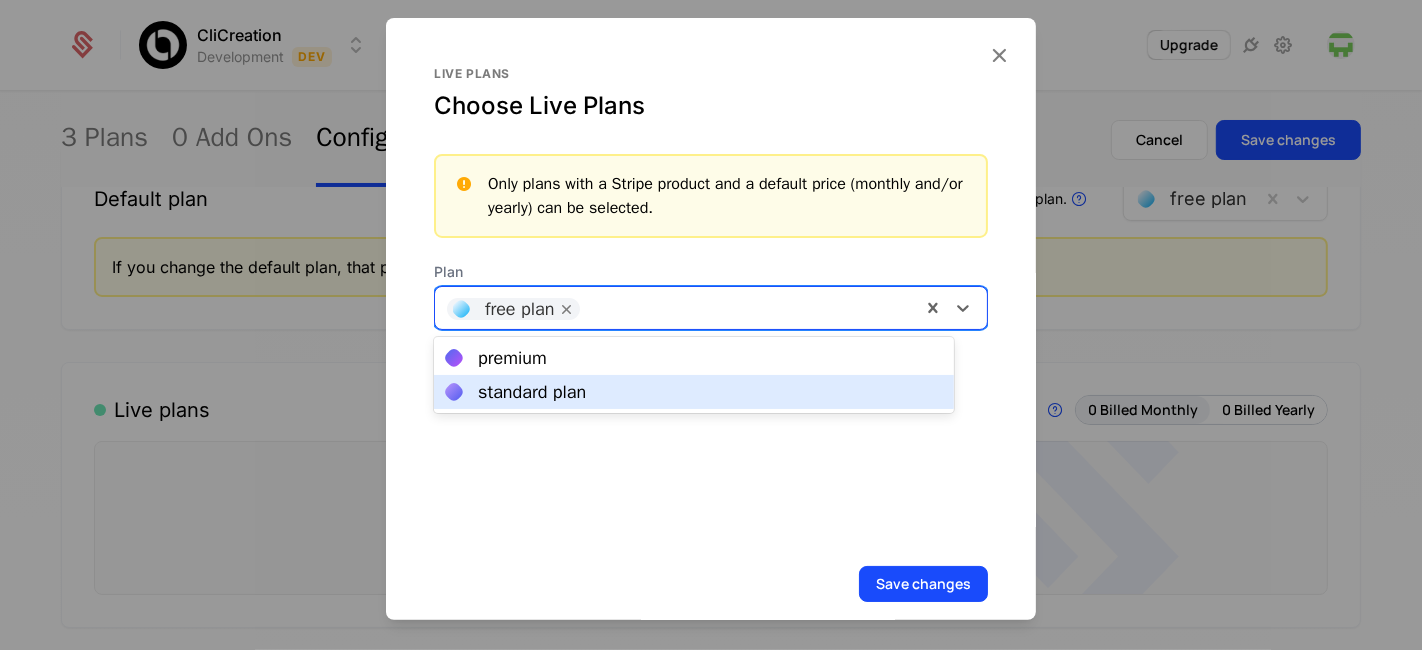 click on "standard plan" at bounding box center [694, 392] 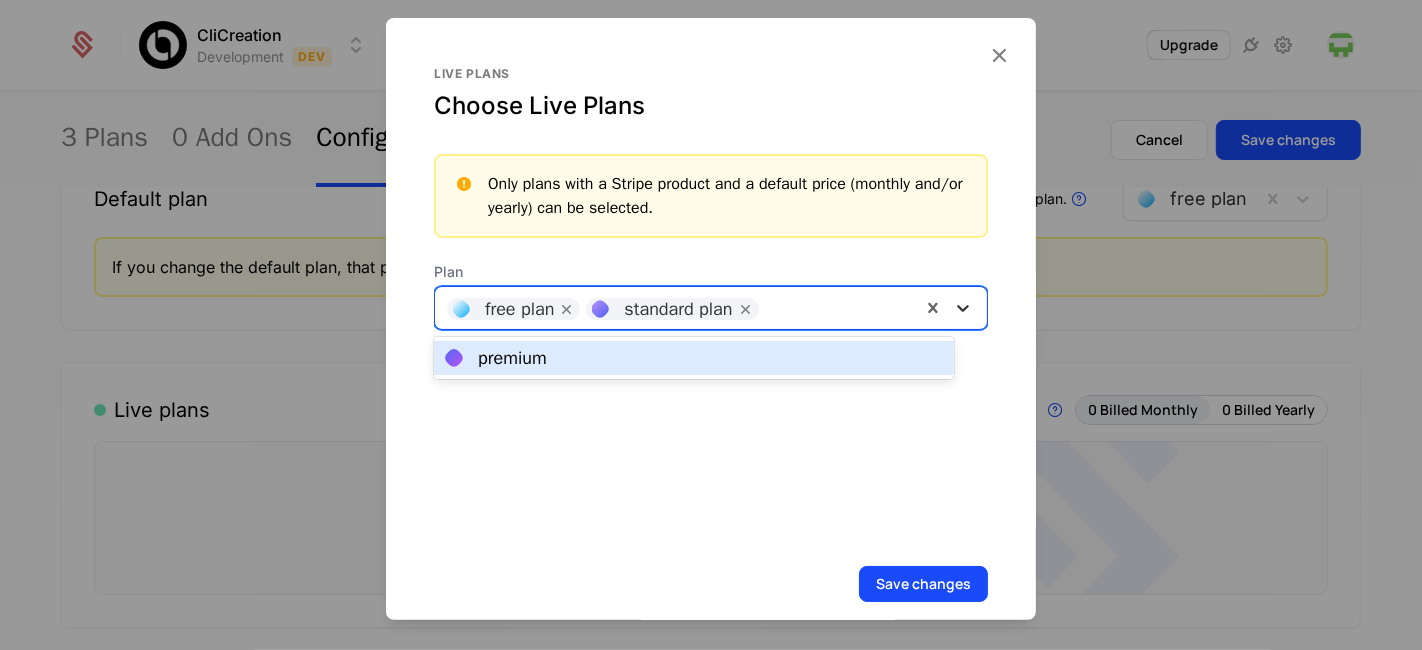 click 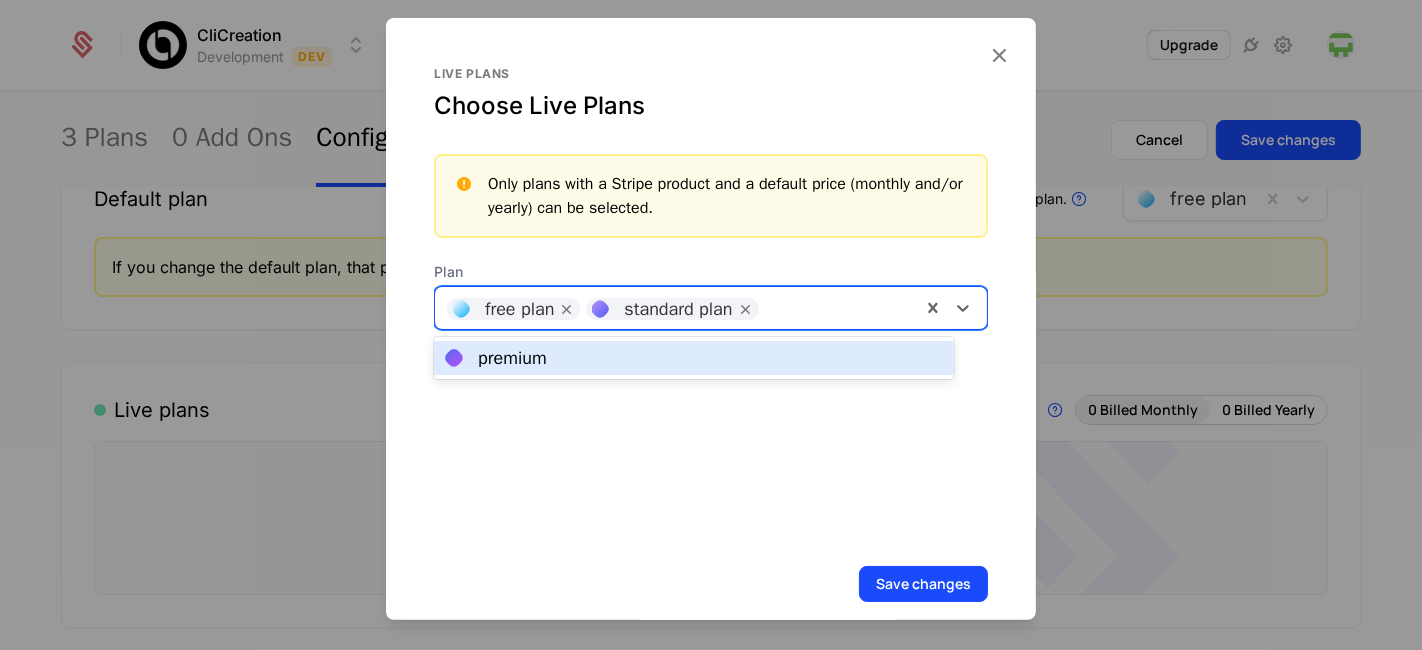 click on "premium" at bounding box center (694, 358) 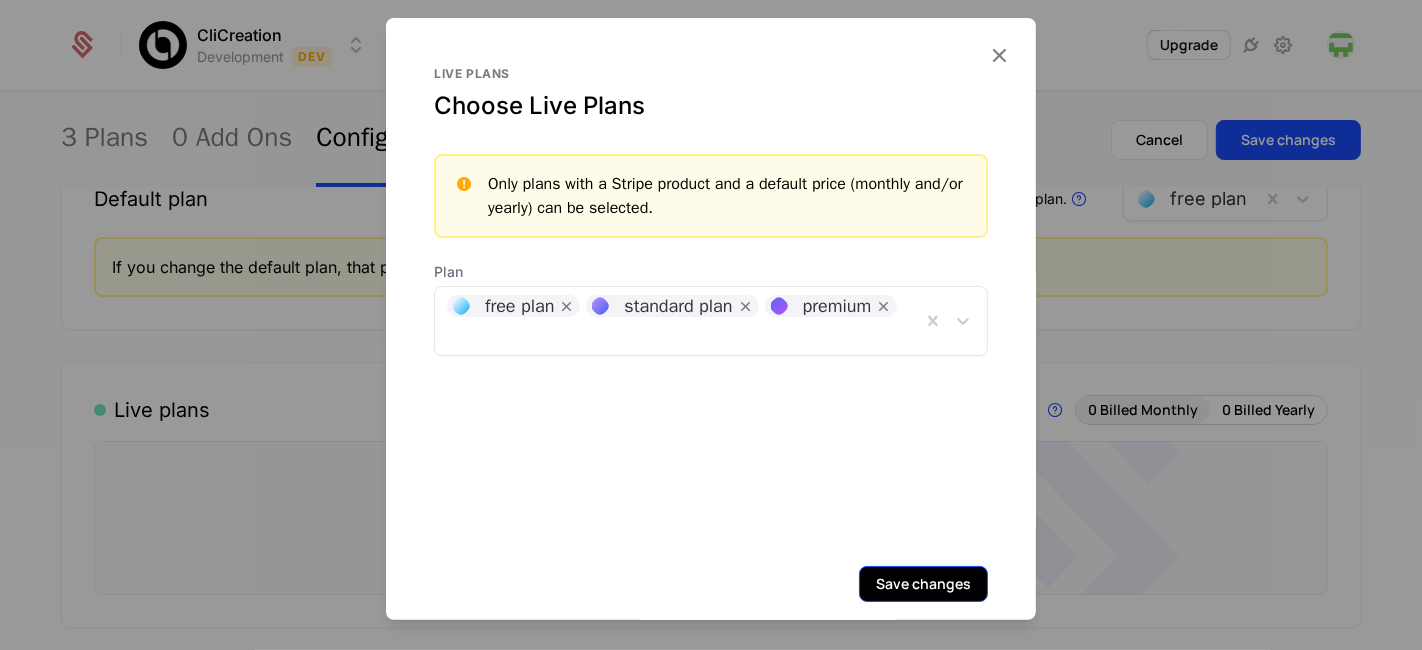 click on "Save changes" at bounding box center [923, 584] 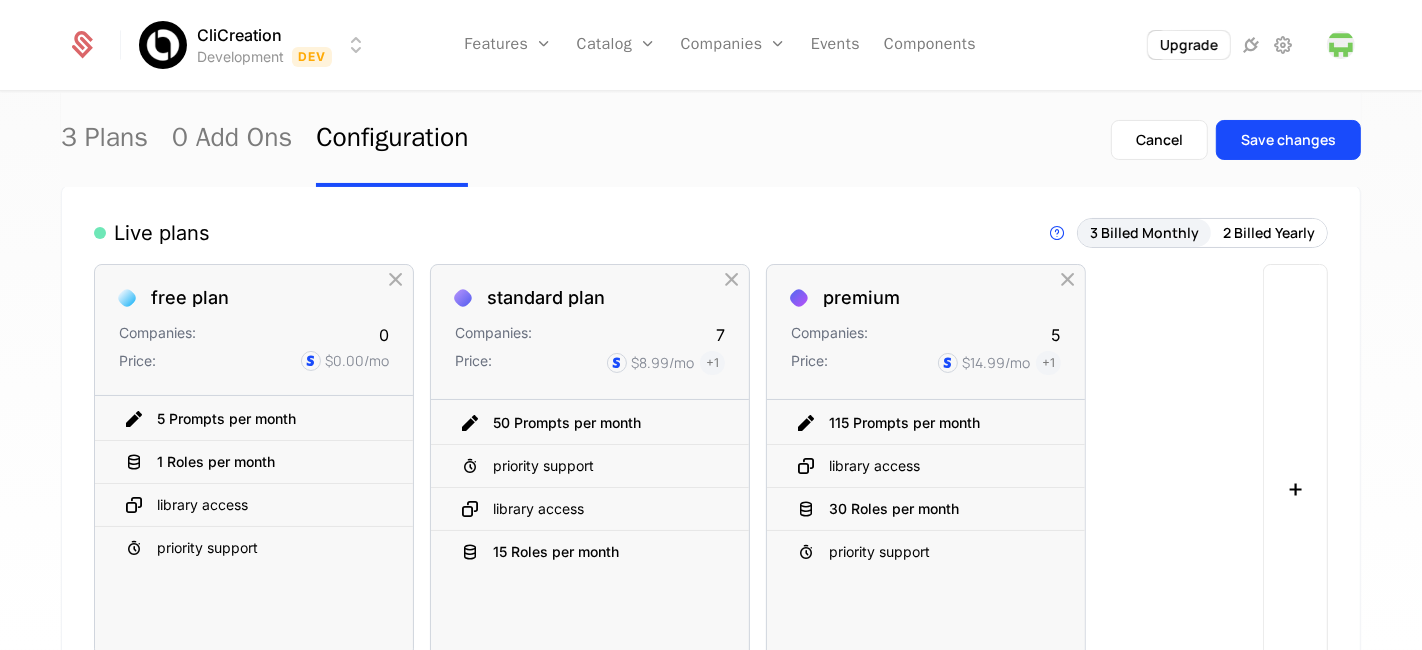 scroll, scrollTop: 243, scrollLeft: 0, axis: vertical 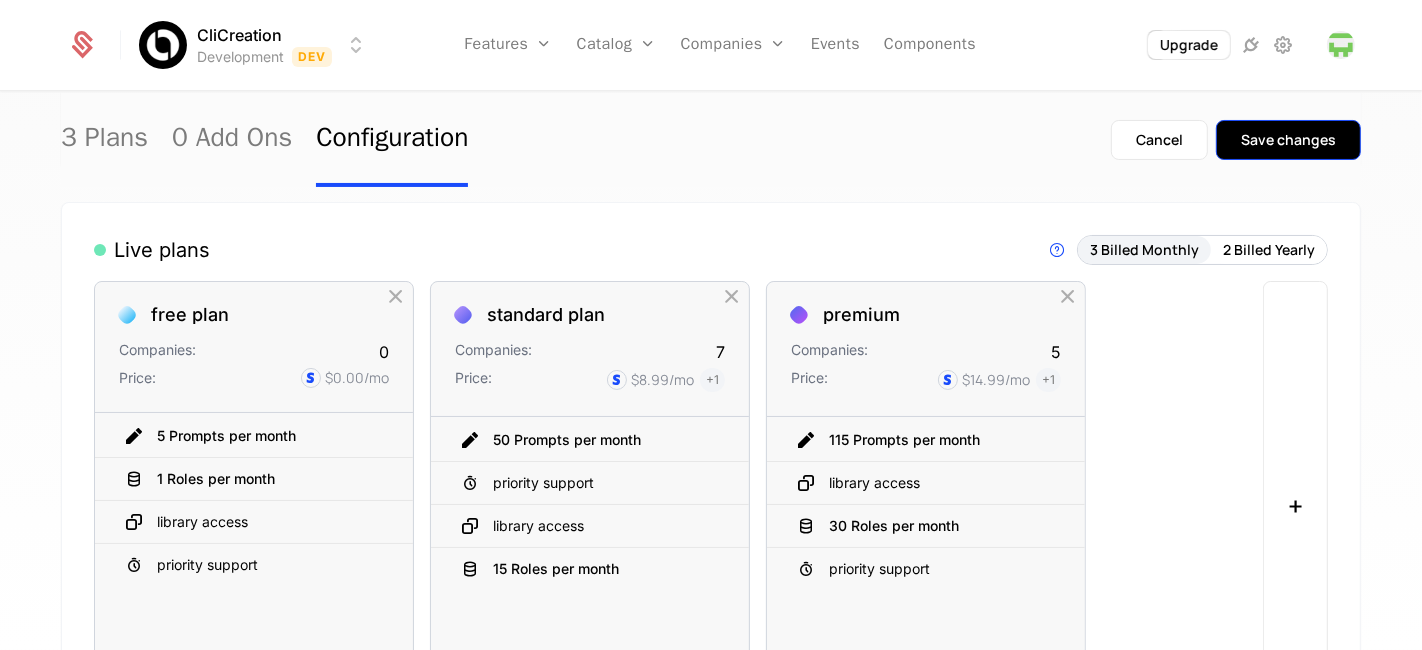 click on "Save changes" at bounding box center (1288, 140) 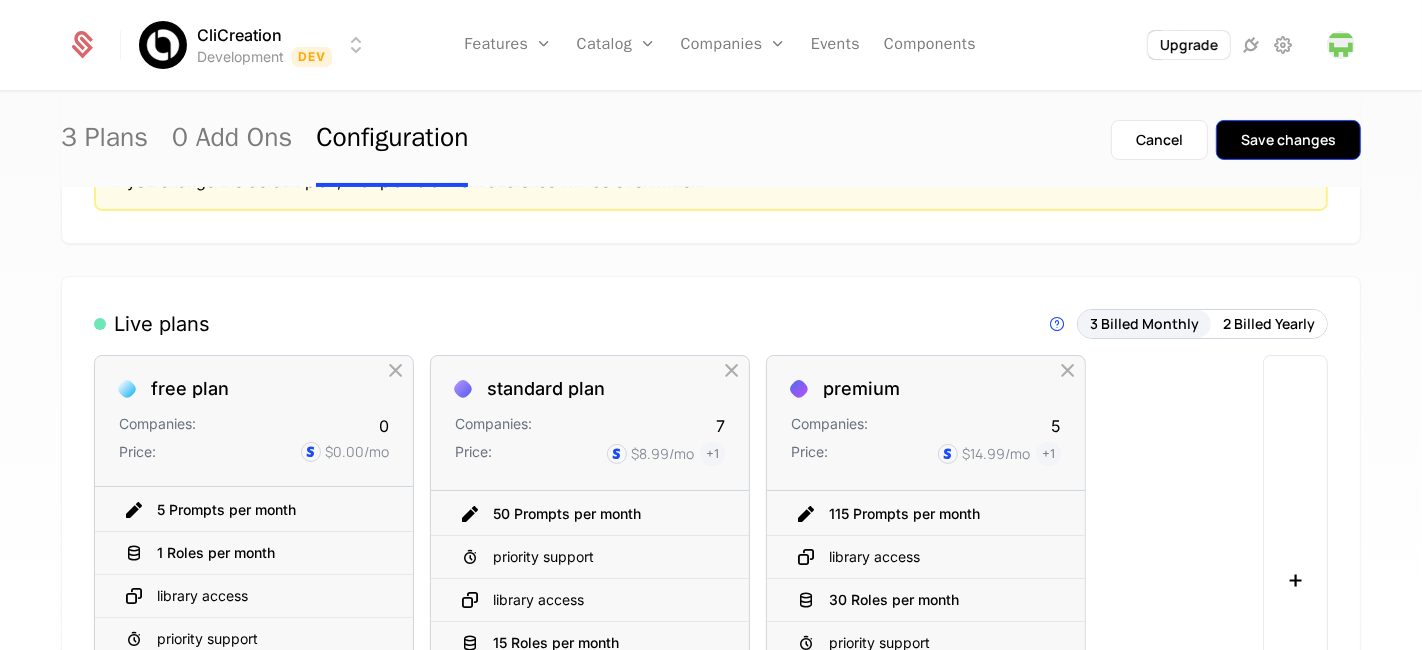 scroll, scrollTop: 317, scrollLeft: 0, axis: vertical 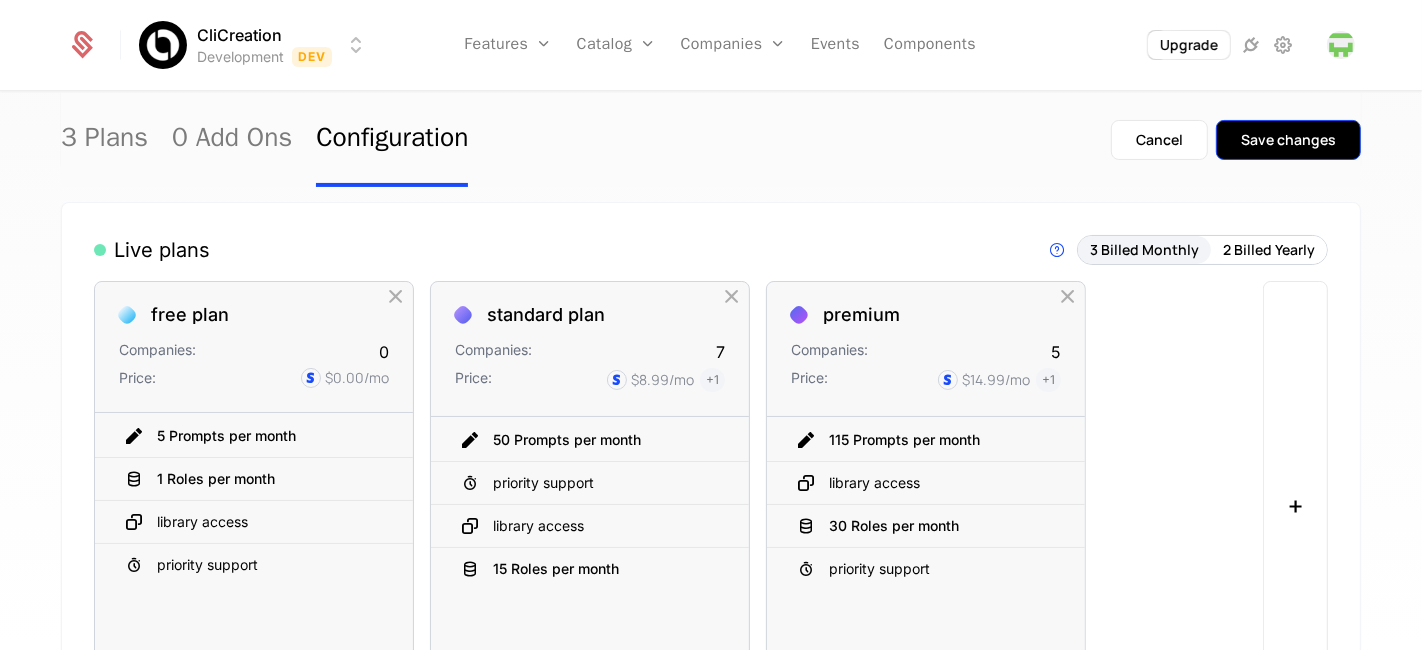 click on "Save changes" at bounding box center [1288, 140] 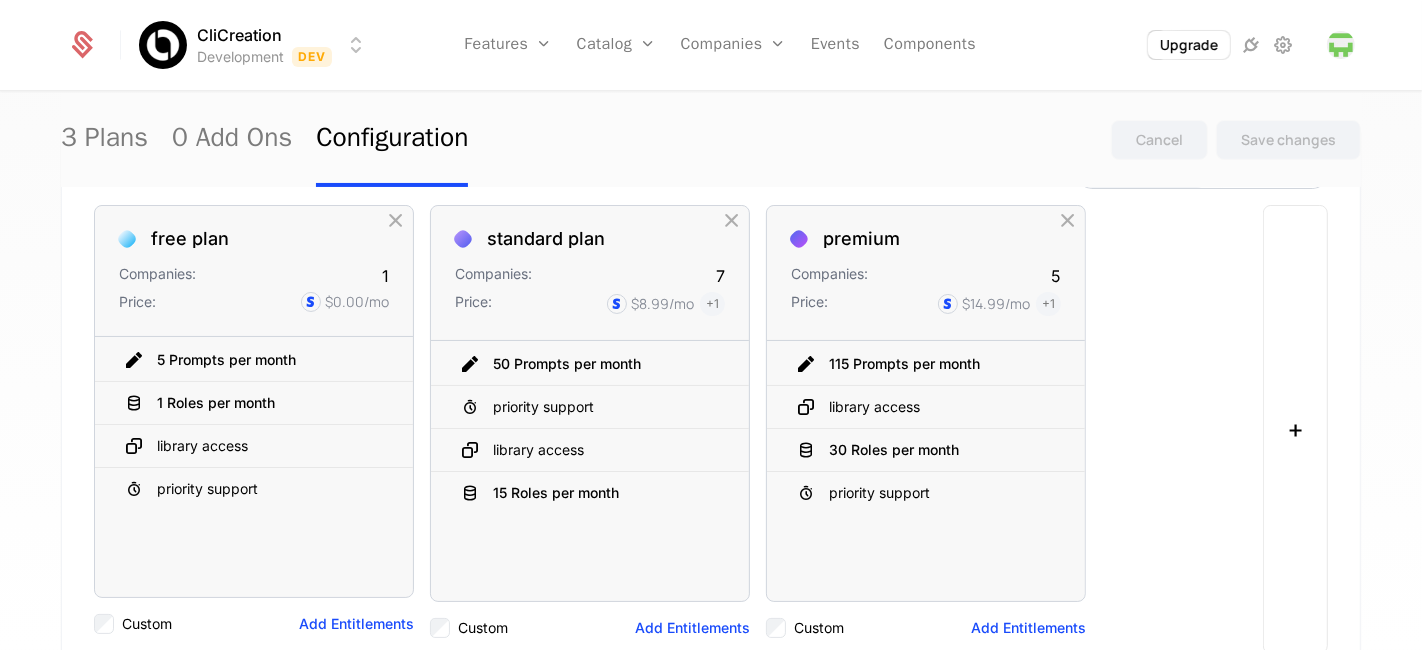 scroll, scrollTop: 0, scrollLeft: 0, axis: both 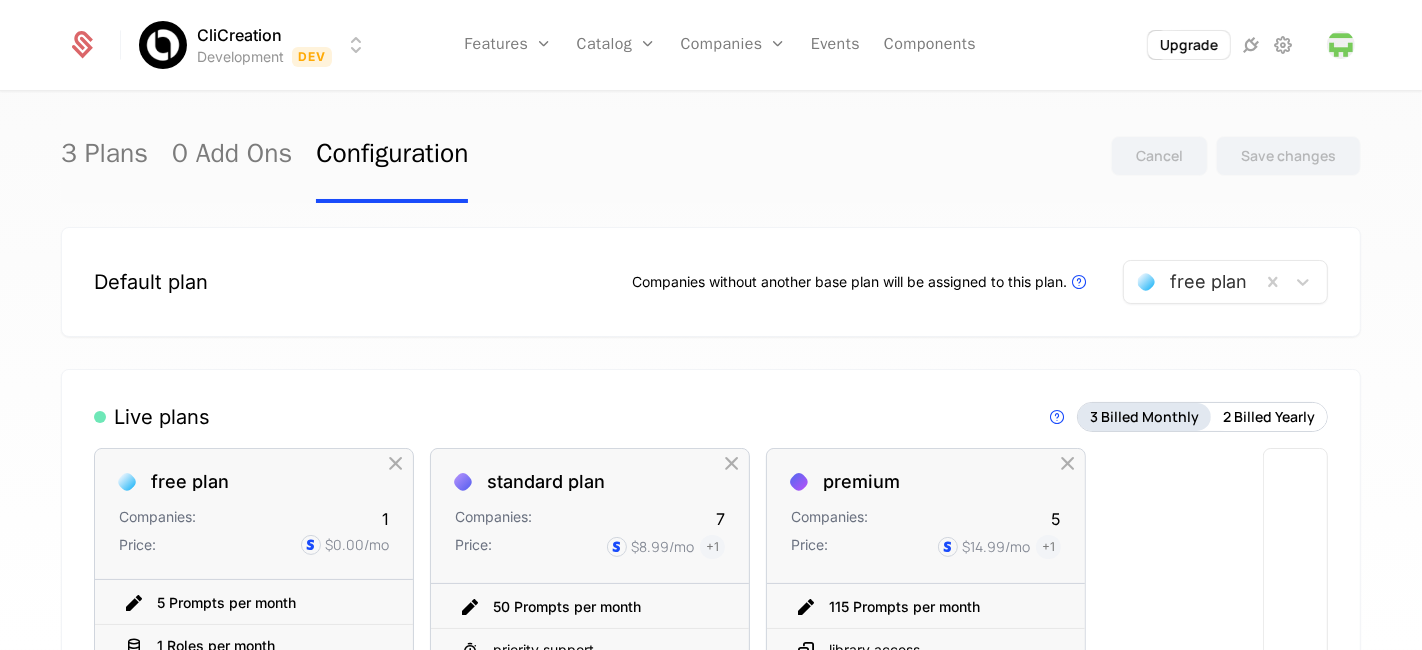 click on "3 Billed Monthly" at bounding box center [1144, 417] 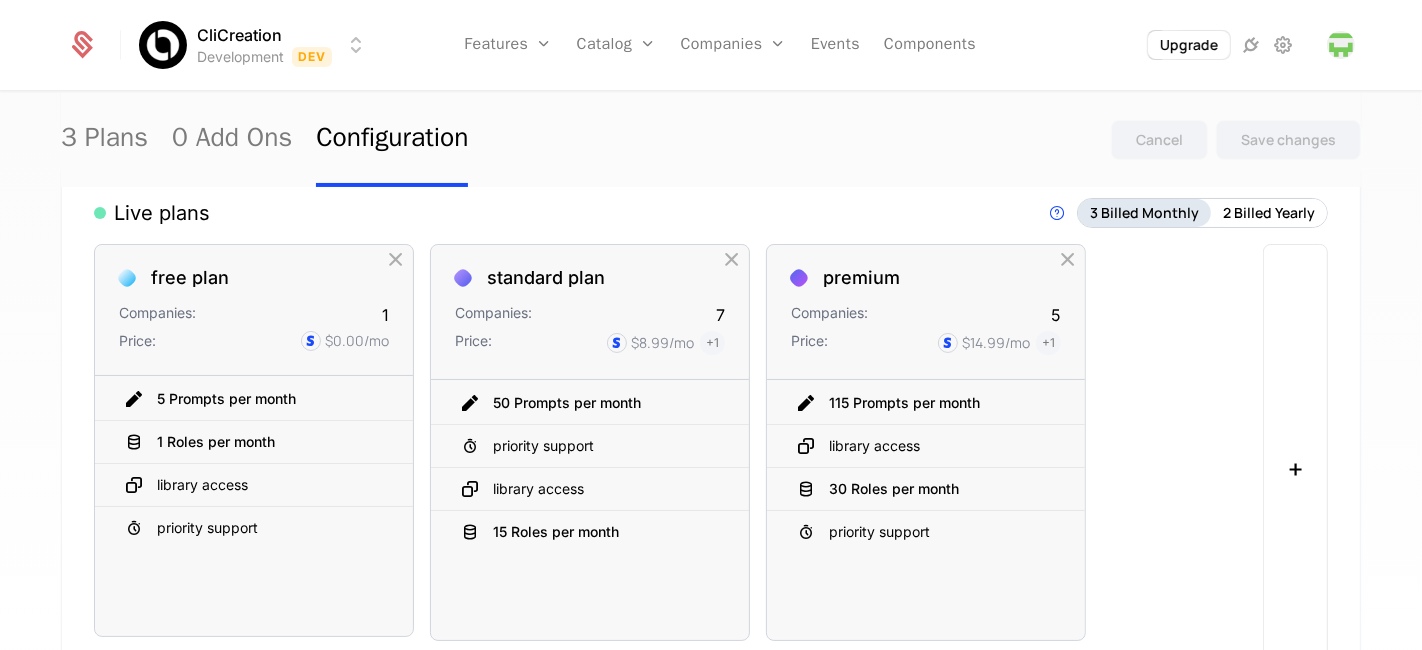 scroll, scrollTop: 205, scrollLeft: 0, axis: vertical 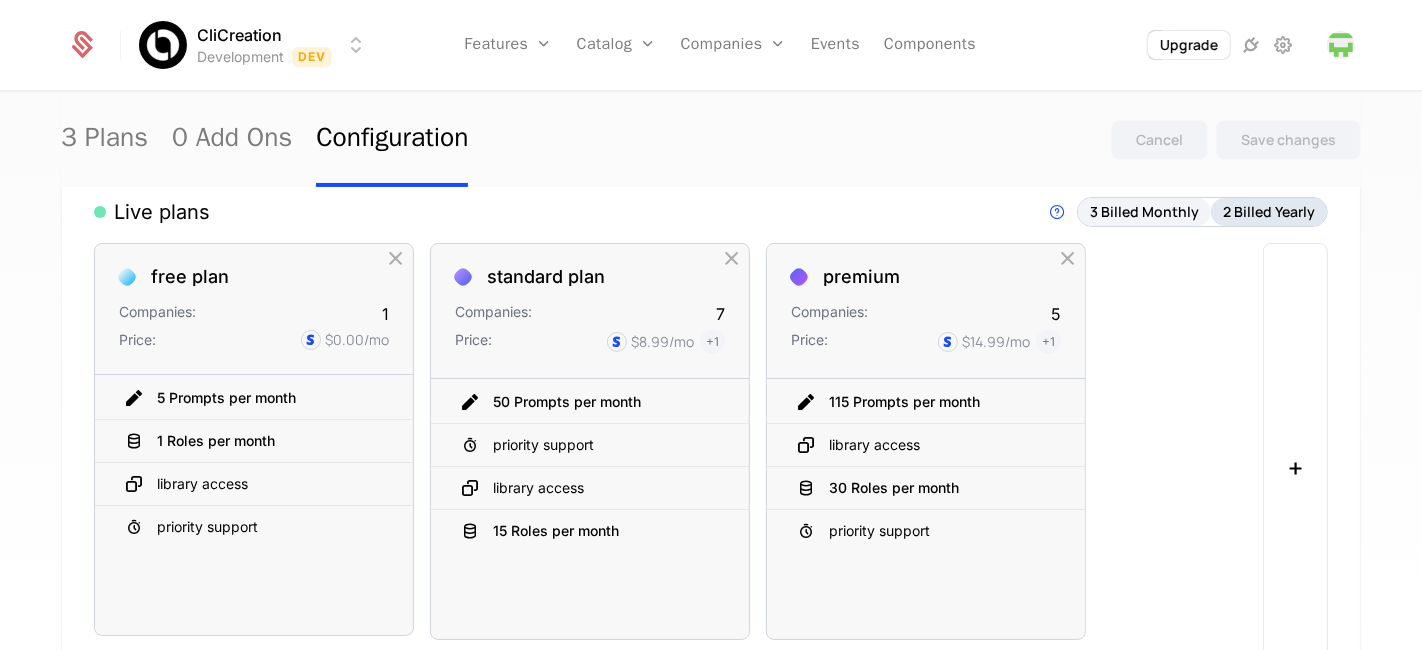 click on "2 Billed Yearly" at bounding box center (1269, 212) 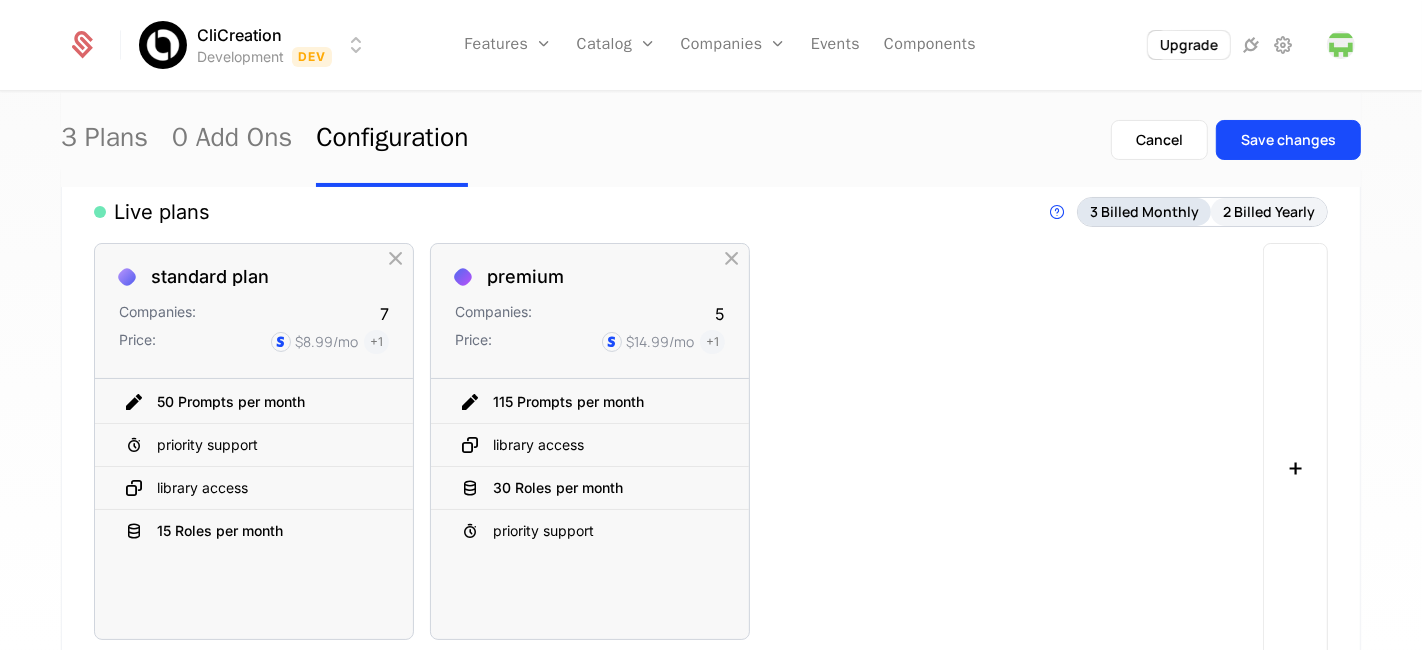 click on "3 Billed Monthly" at bounding box center [1144, 212] 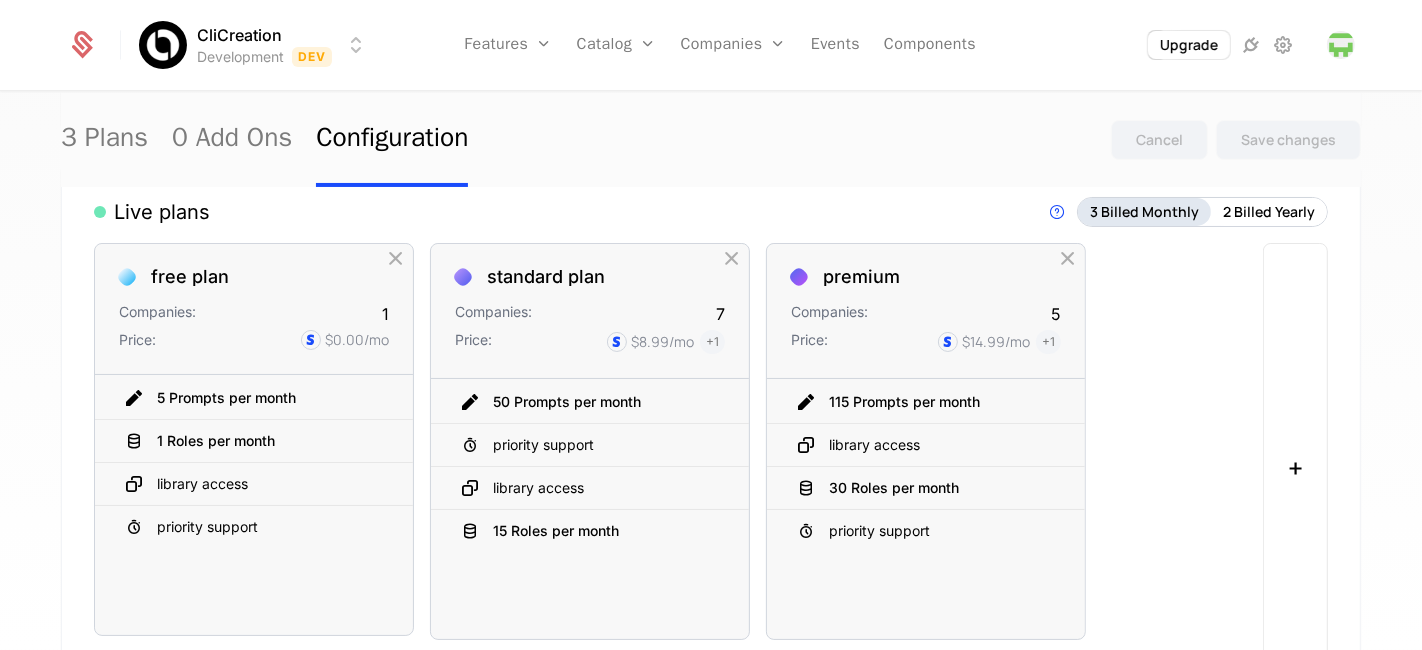 click on "3 Billed Monthly" at bounding box center [1144, 212] 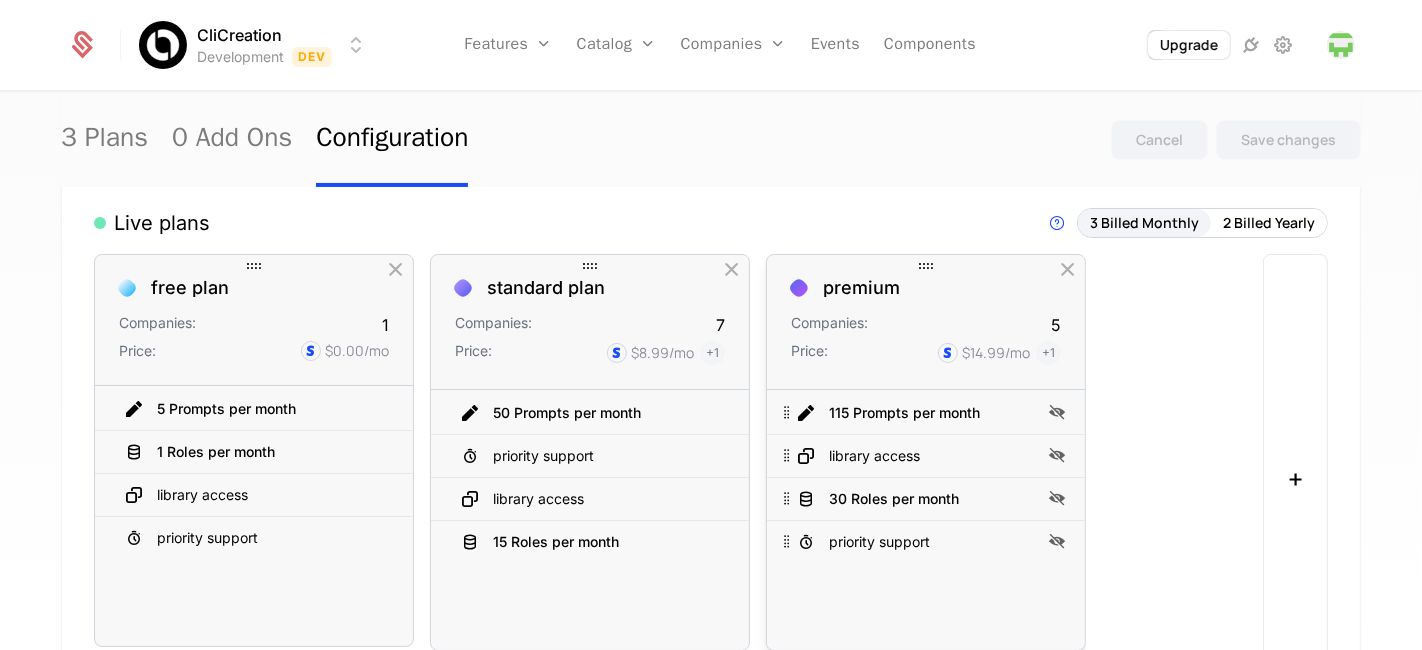 scroll, scrollTop: 165, scrollLeft: 0, axis: vertical 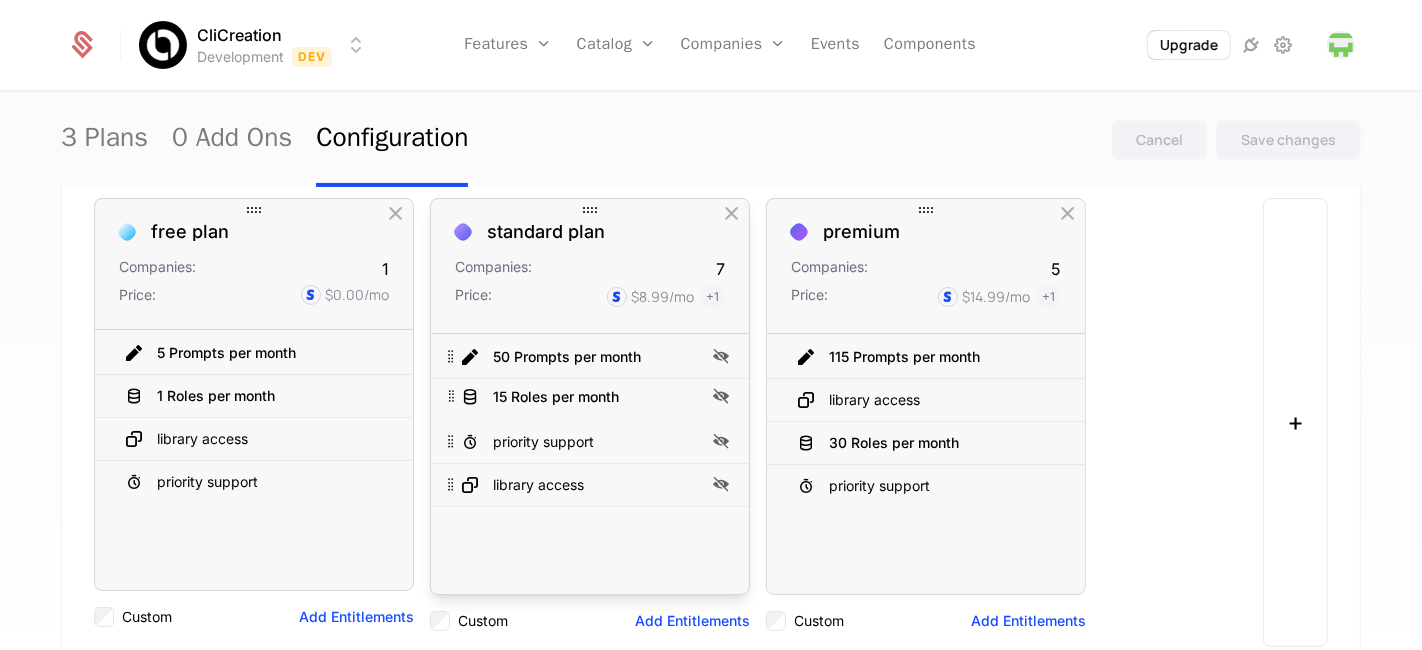 drag, startPoint x: 452, startPoint y: 480, endPoint x: 456, endPoint y: 391, distance: 89.08984 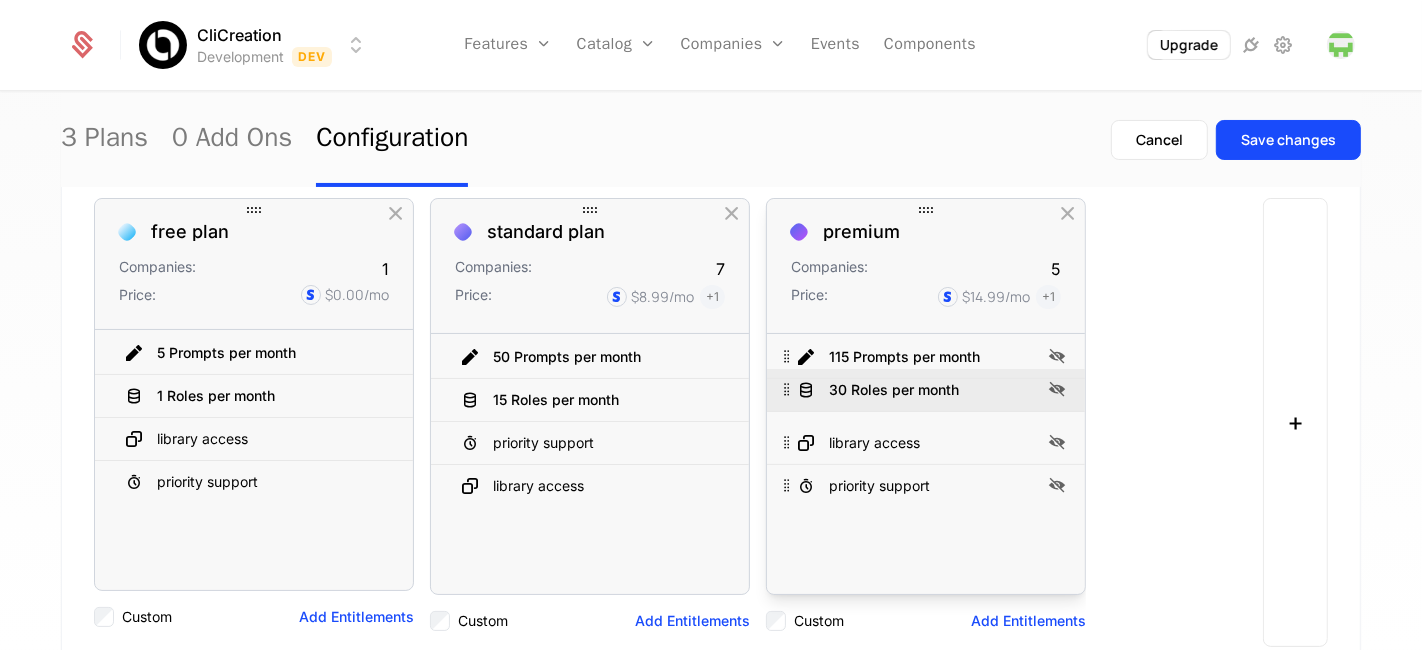 drag, startPoint x: 821, startPoint y: 444, endPoint x: 832, endPoint y: 390, distance: 55.108982 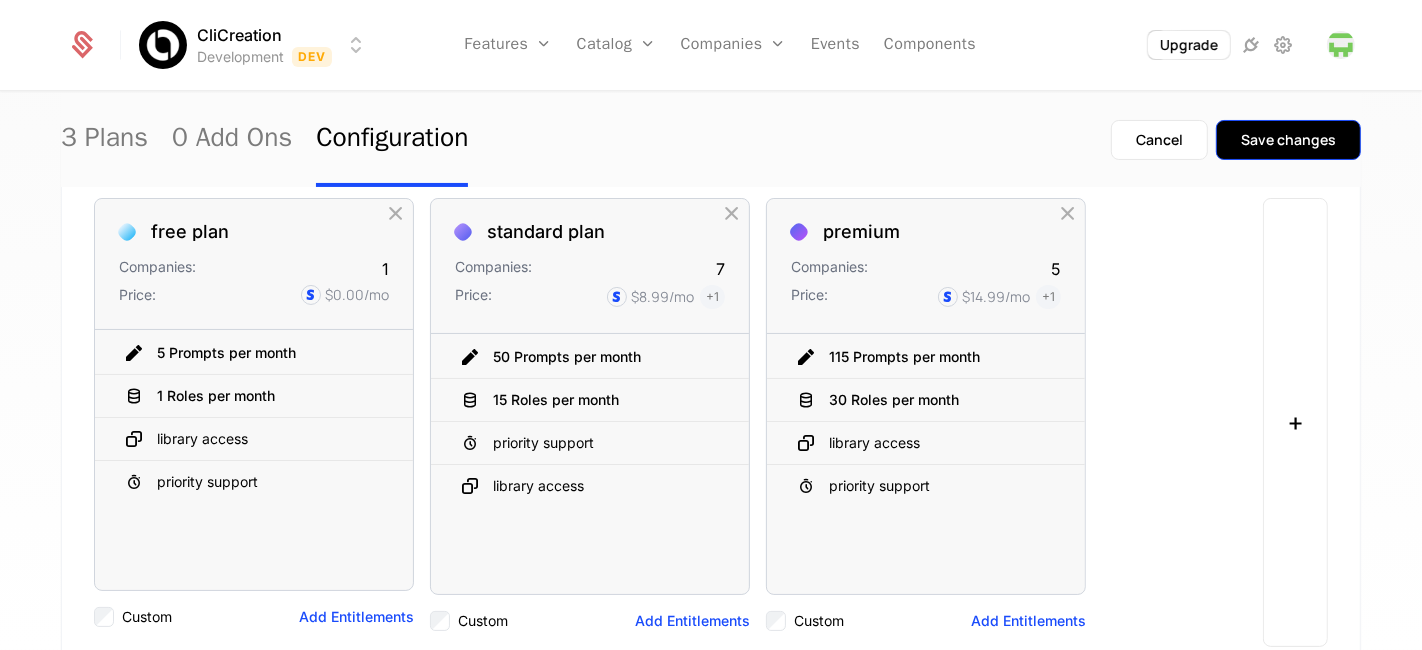 click on "Save changes" at bounding box center (1288, 140) 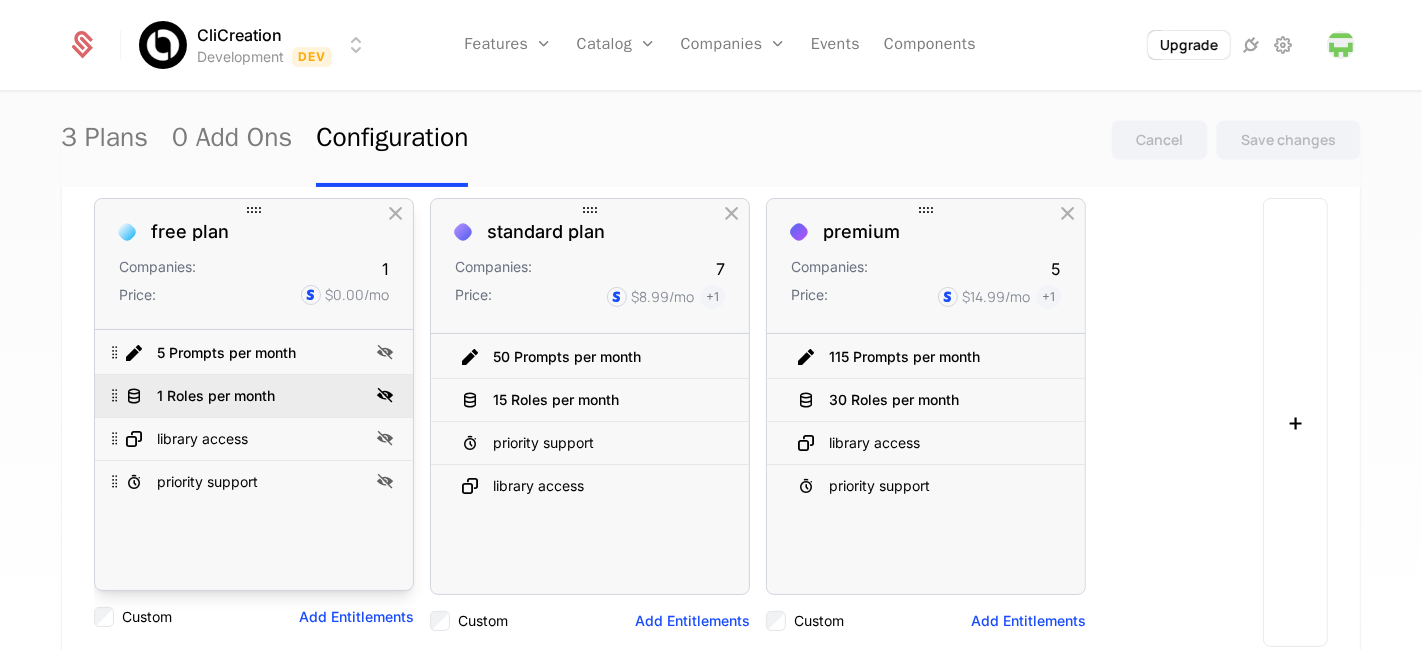 click at bounding box center [385, 395] 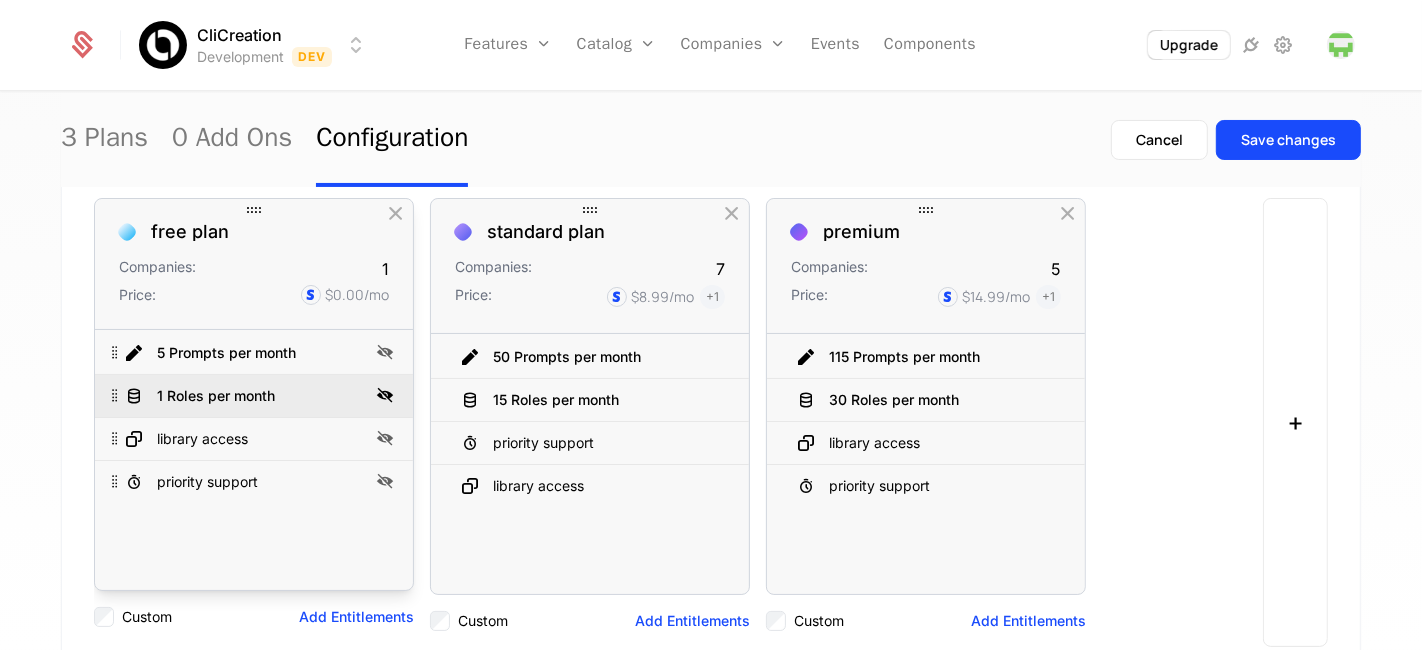 click at bounding box center (385, 395) 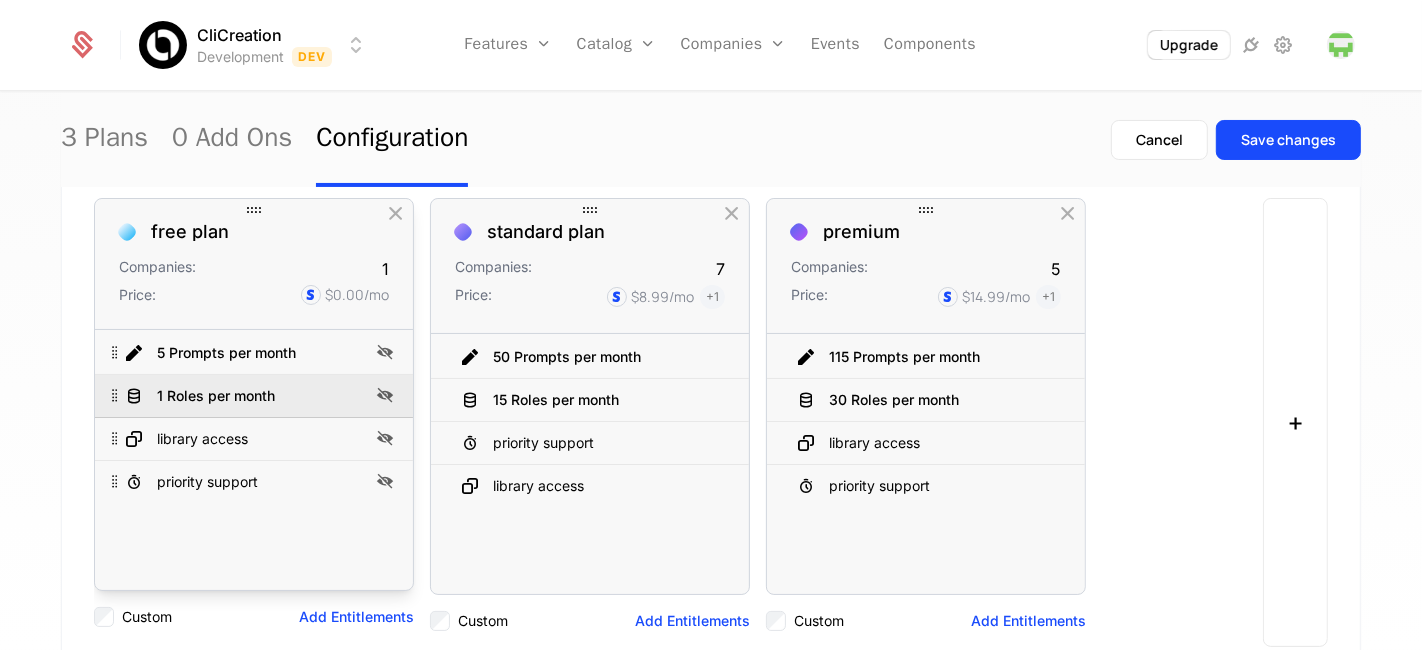 click at bounding box center [385, 395] 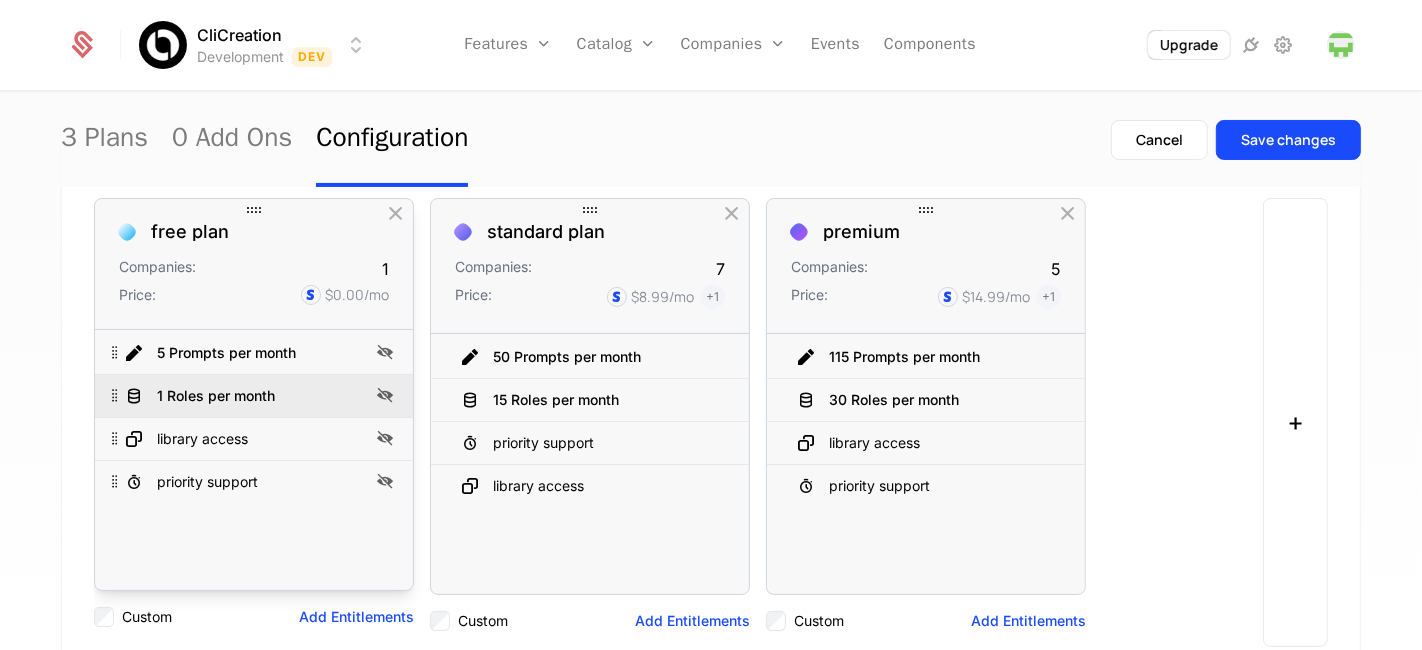click on "1 Roles per month" at bounding box center [244, 396] 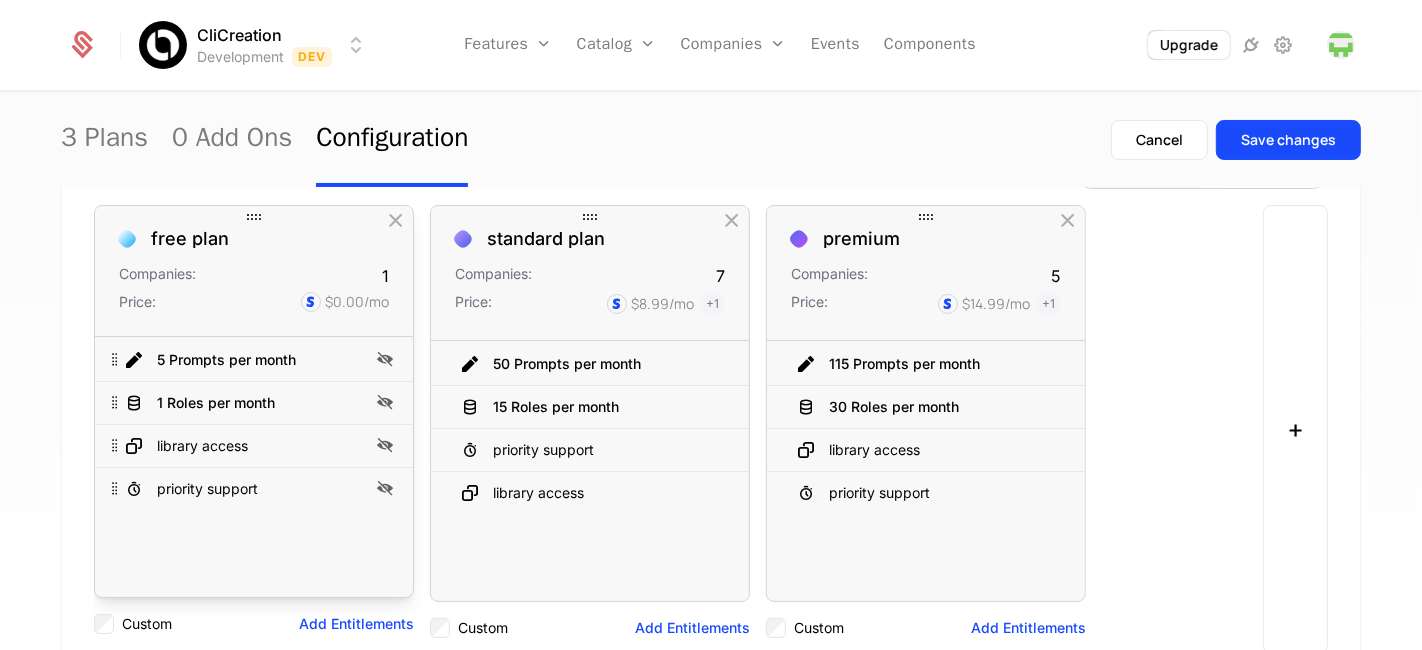 scroll, scrollTop: 240, scrollLeft: 0, axis: vertical 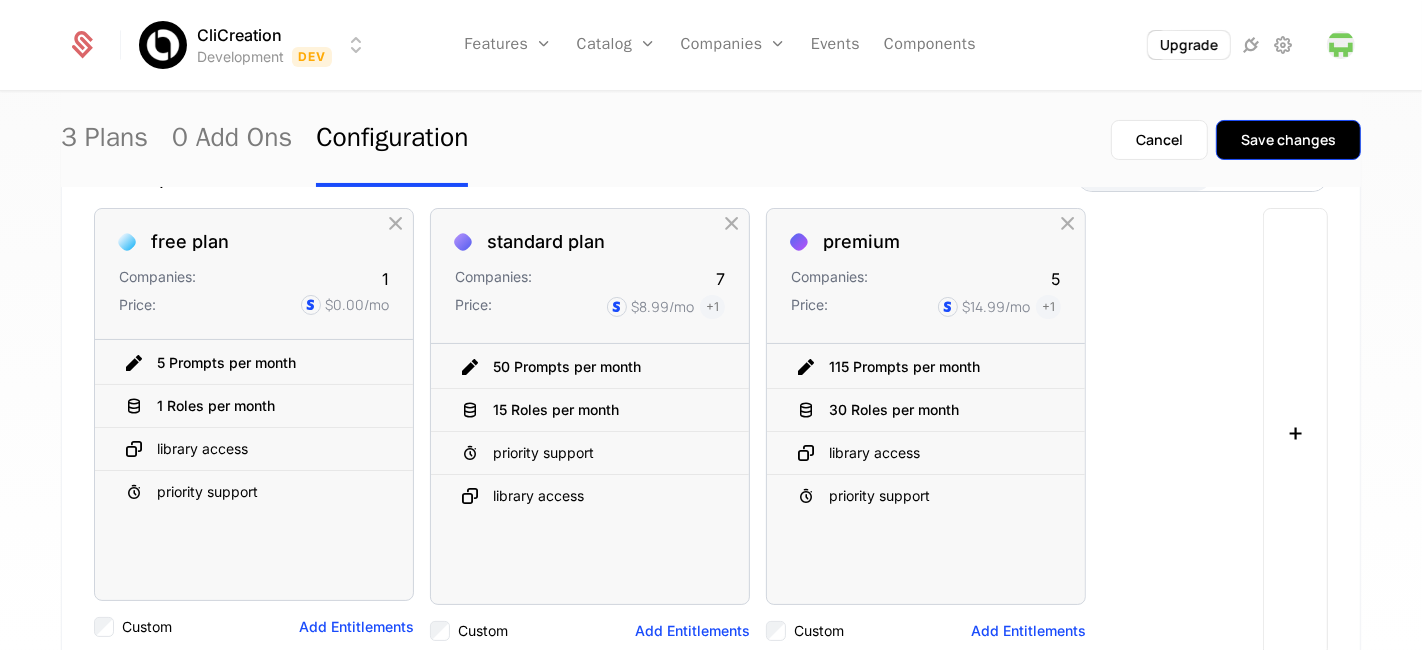 click on "Save changes" at bounding box center [1288, 140] 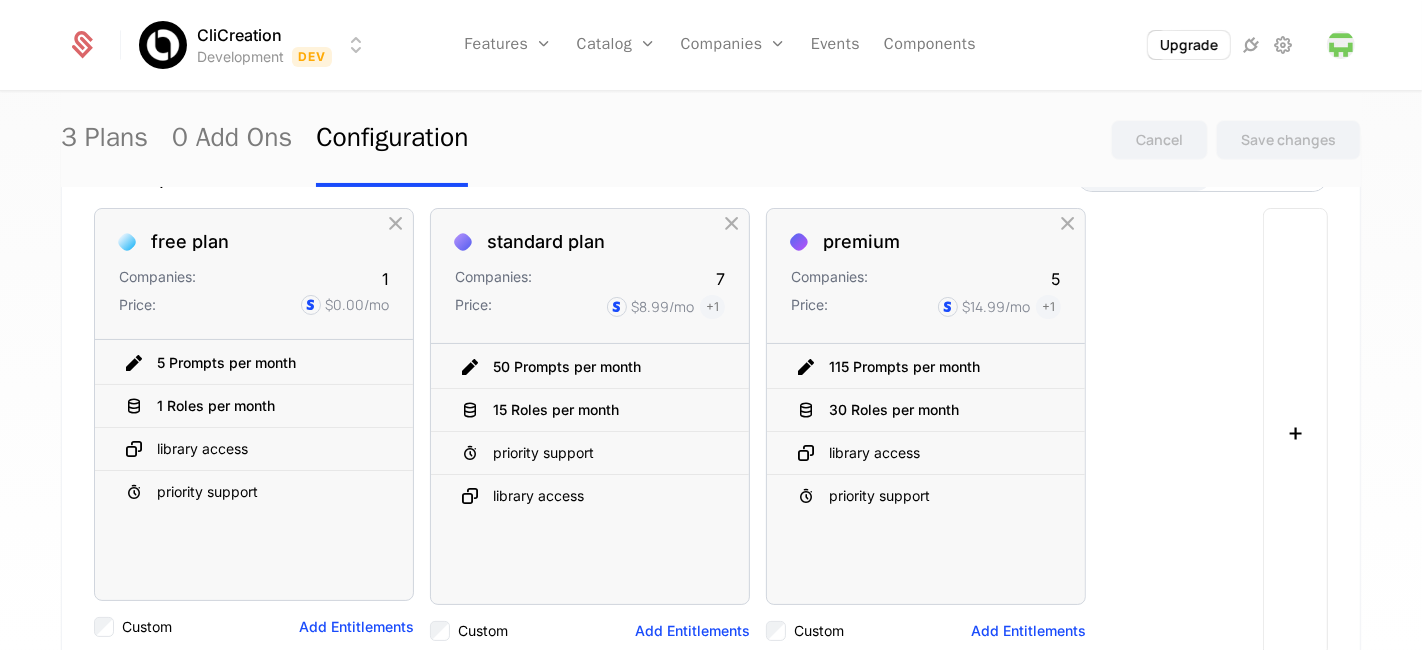 scroll, scrollTop: 0, scrollLeft: 0, axis: both 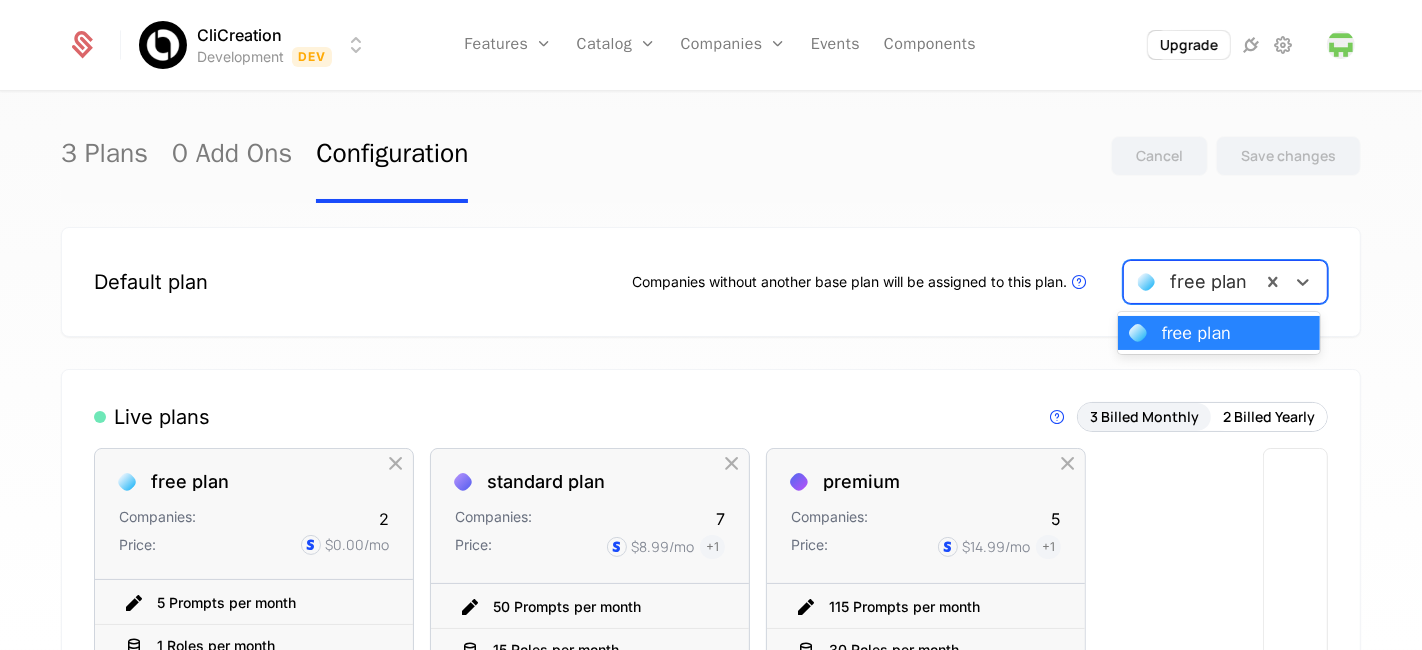 click at bounding box center (1192, 282) 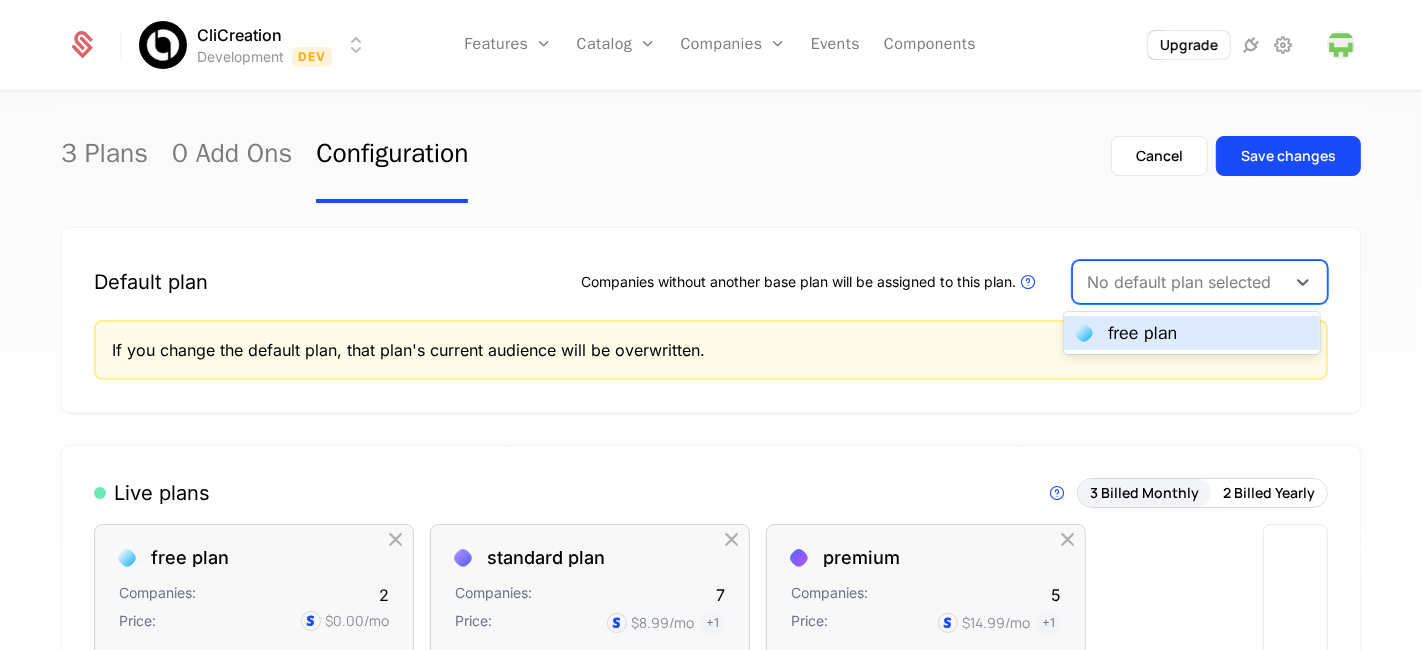 click on "free plan" at bounding box center (1142, 333) 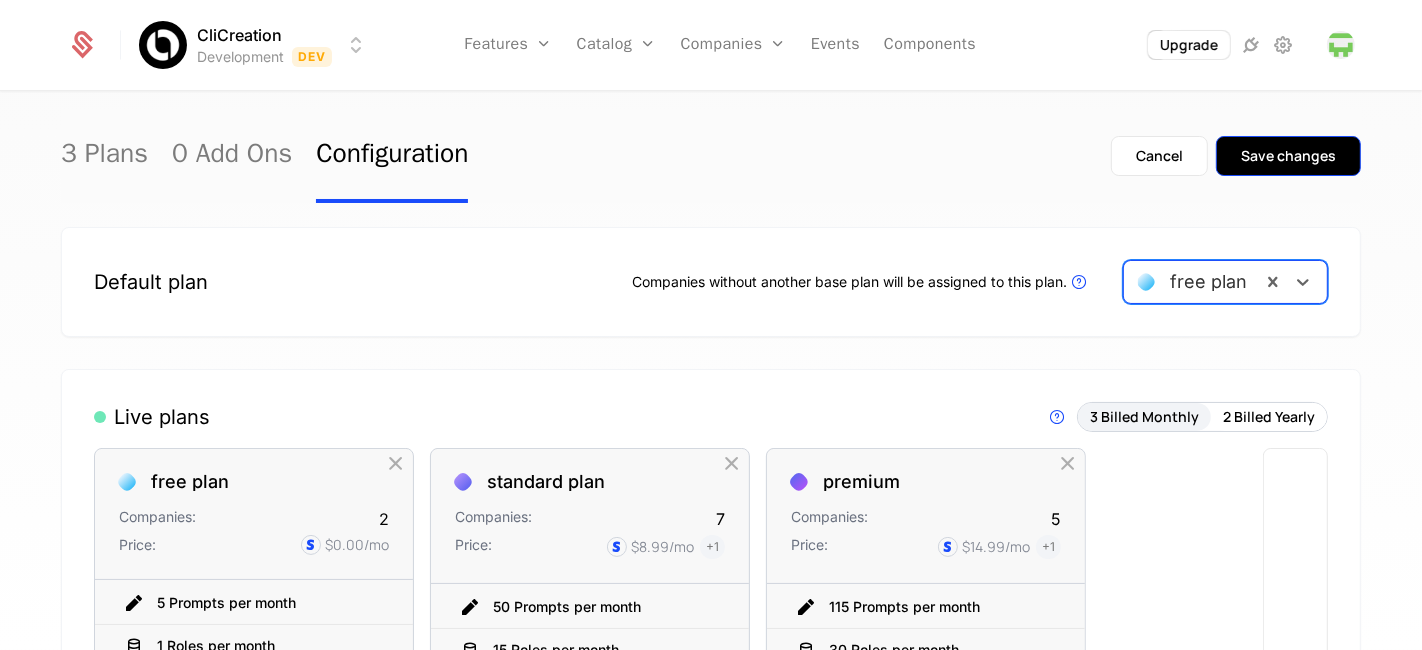 click on "Save changes" at bounding box center [1288, 156] 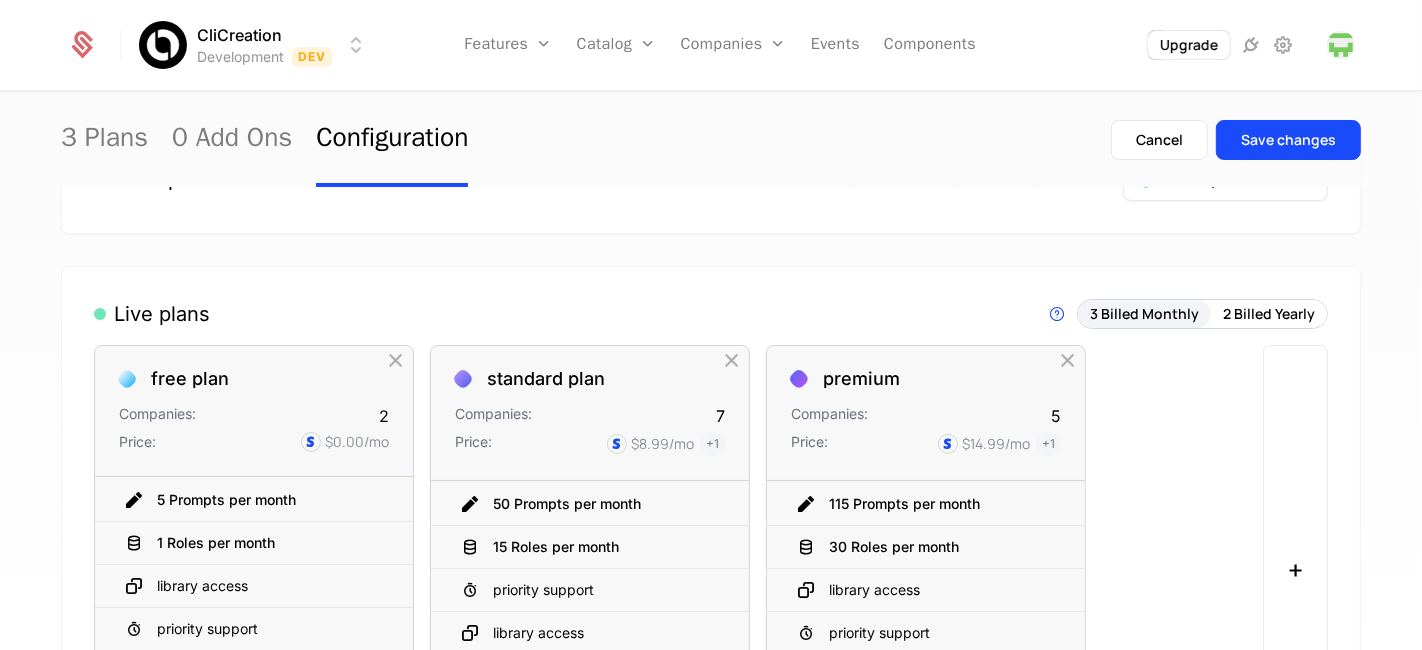 scroll, scrollTop: 0, scrollLeft: 0, axis: both 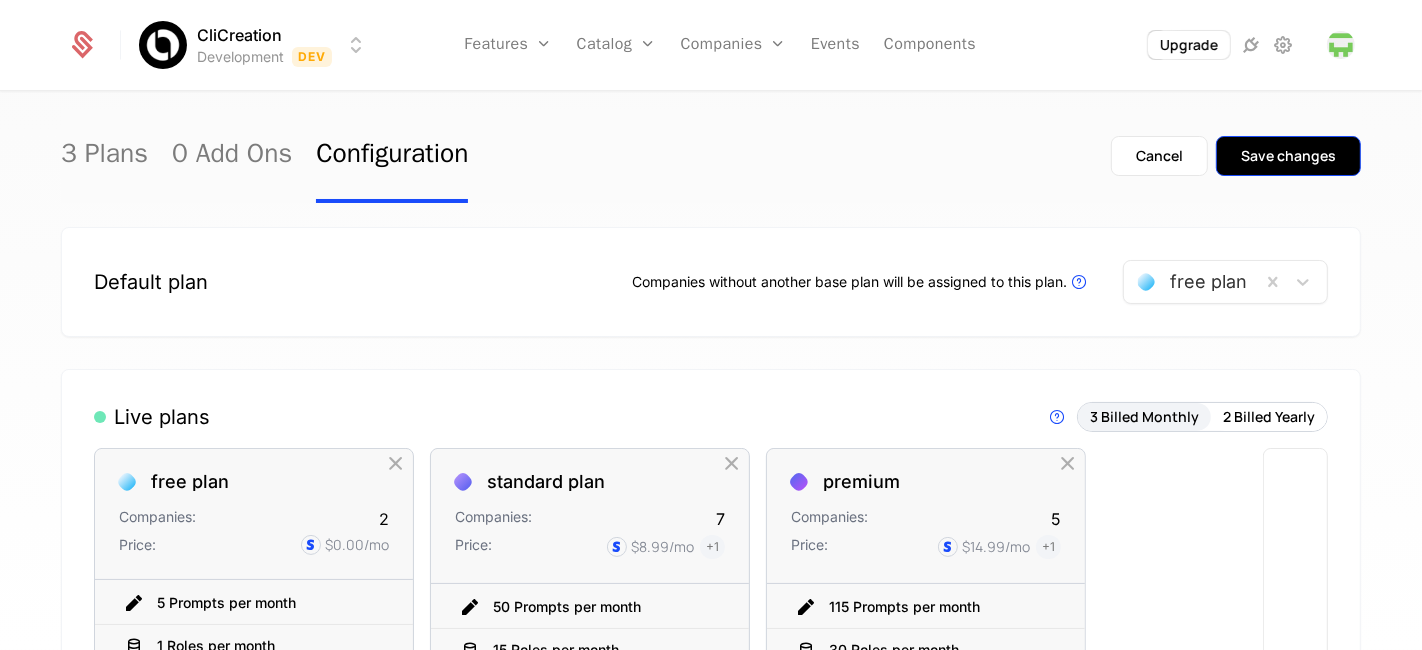 click on "Save changes" at bounding box center (1288, 156) 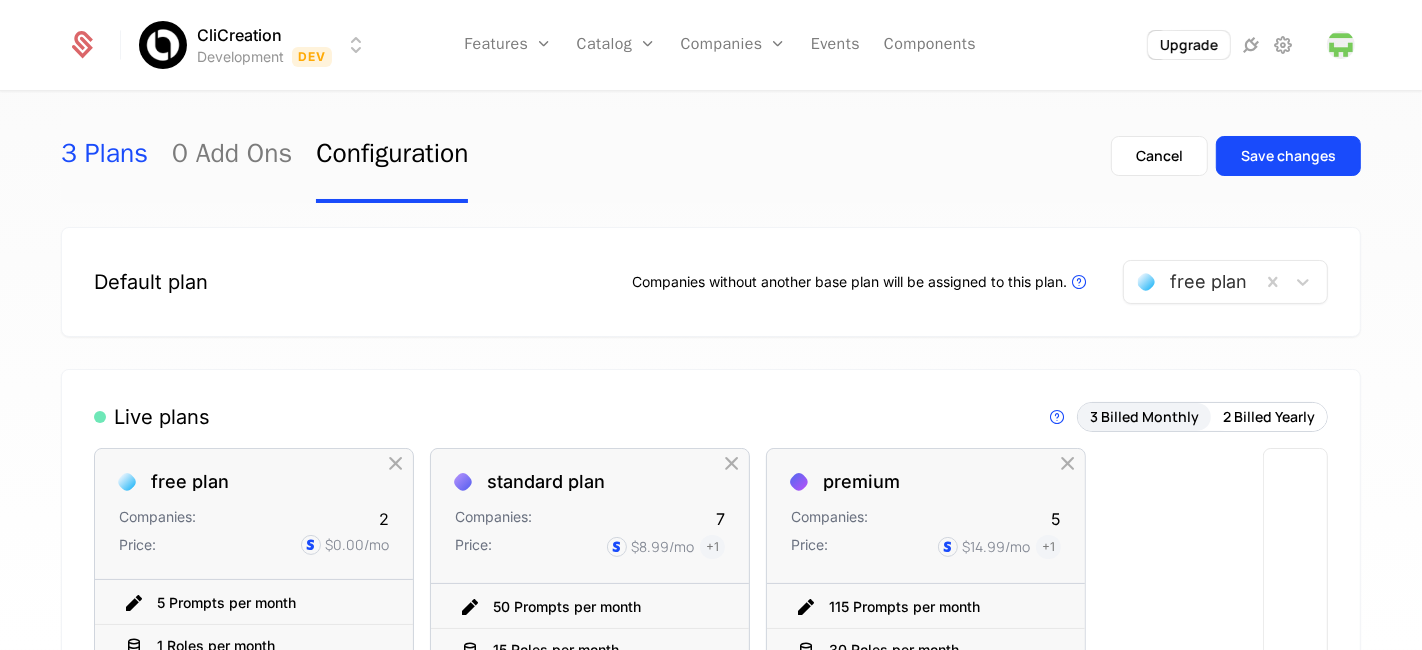 click on "3 Plans" at bounding box center (104, 156) 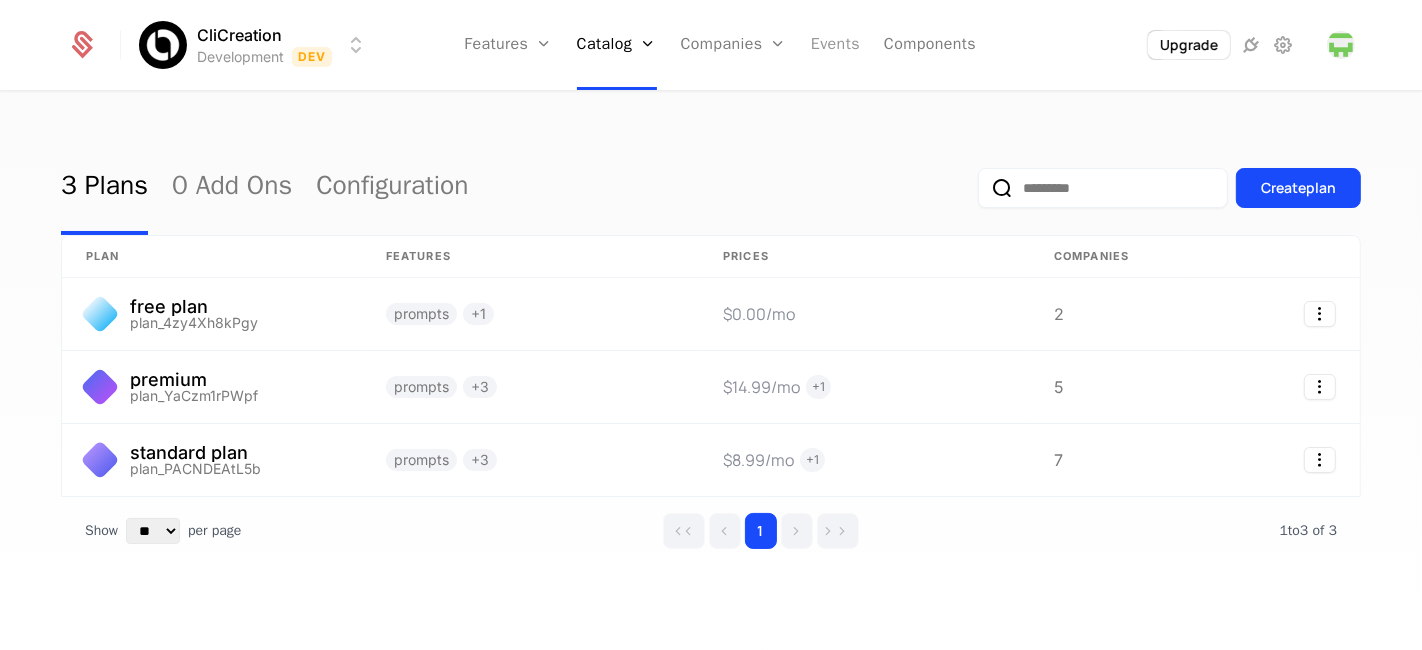 click on "Events" at bounding box center [835, 45] 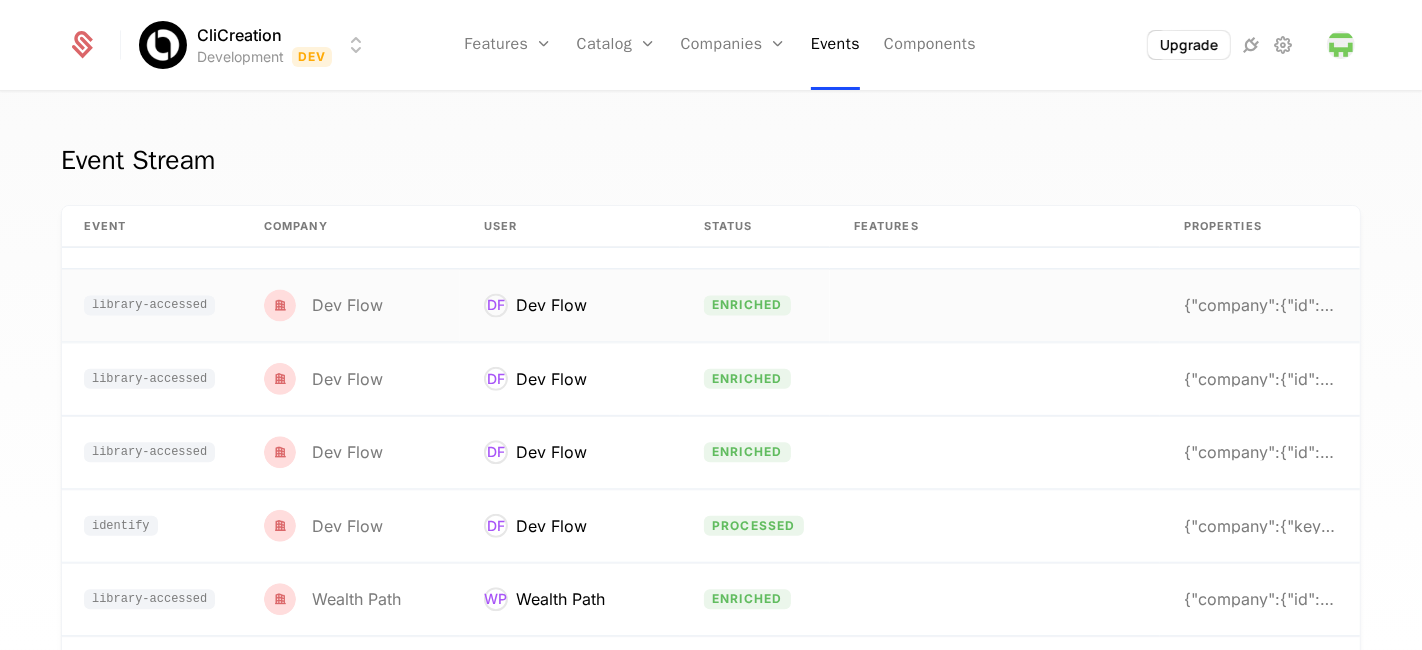 scroll, scrollTop: 53, scrollLeft: 0, axis: vertical 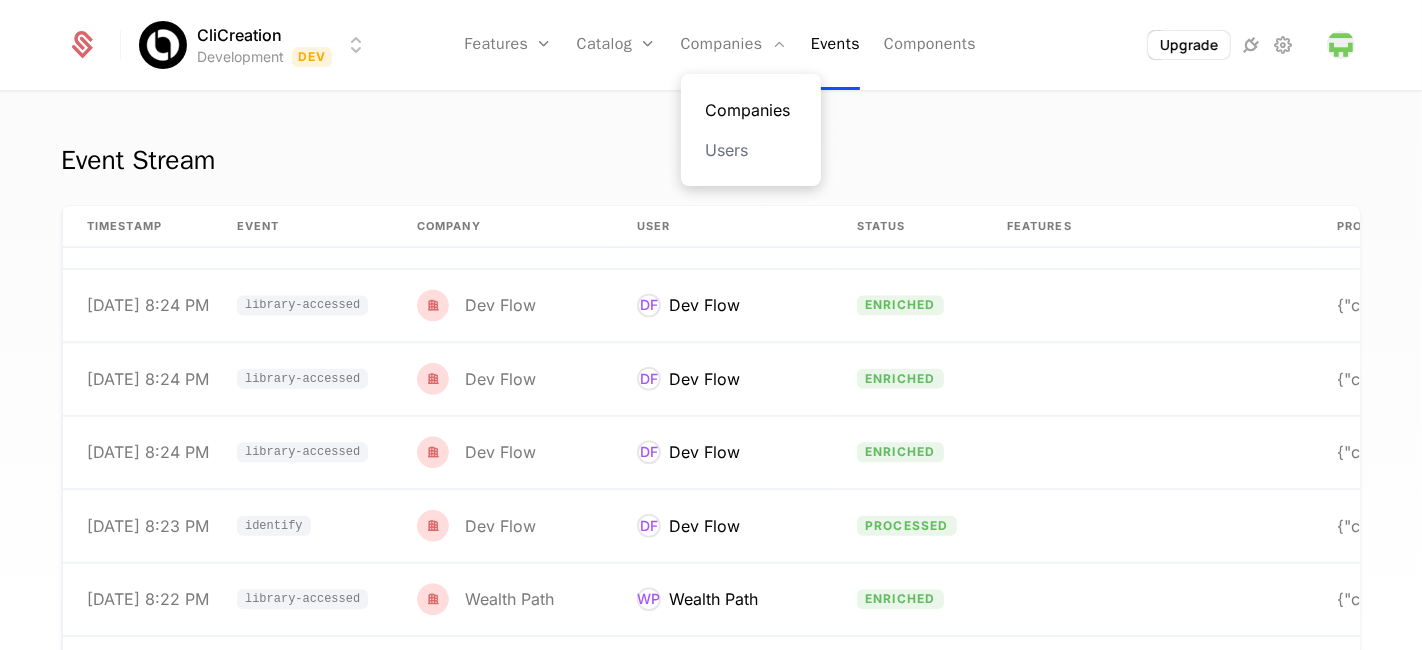 click on "Companies" at bounding box center [751, 110] 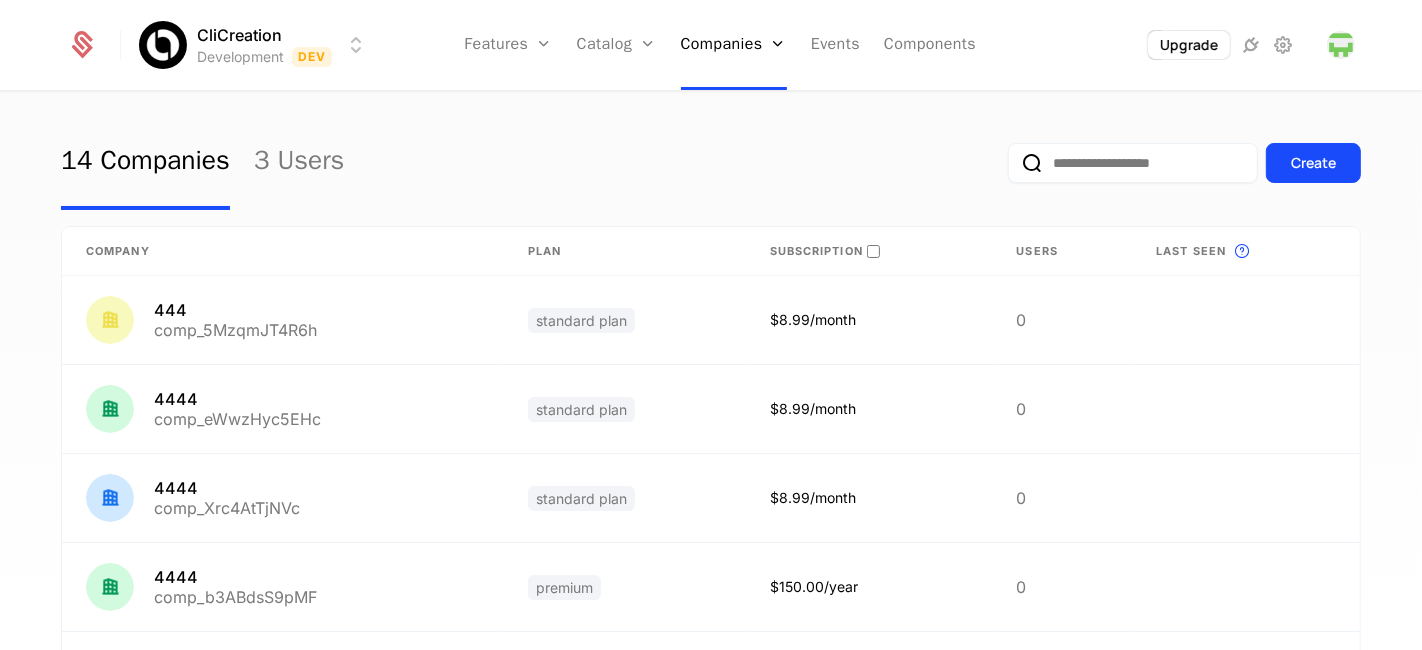 scroll, scrollTop: 0, scrollLeft: 0, axis: both 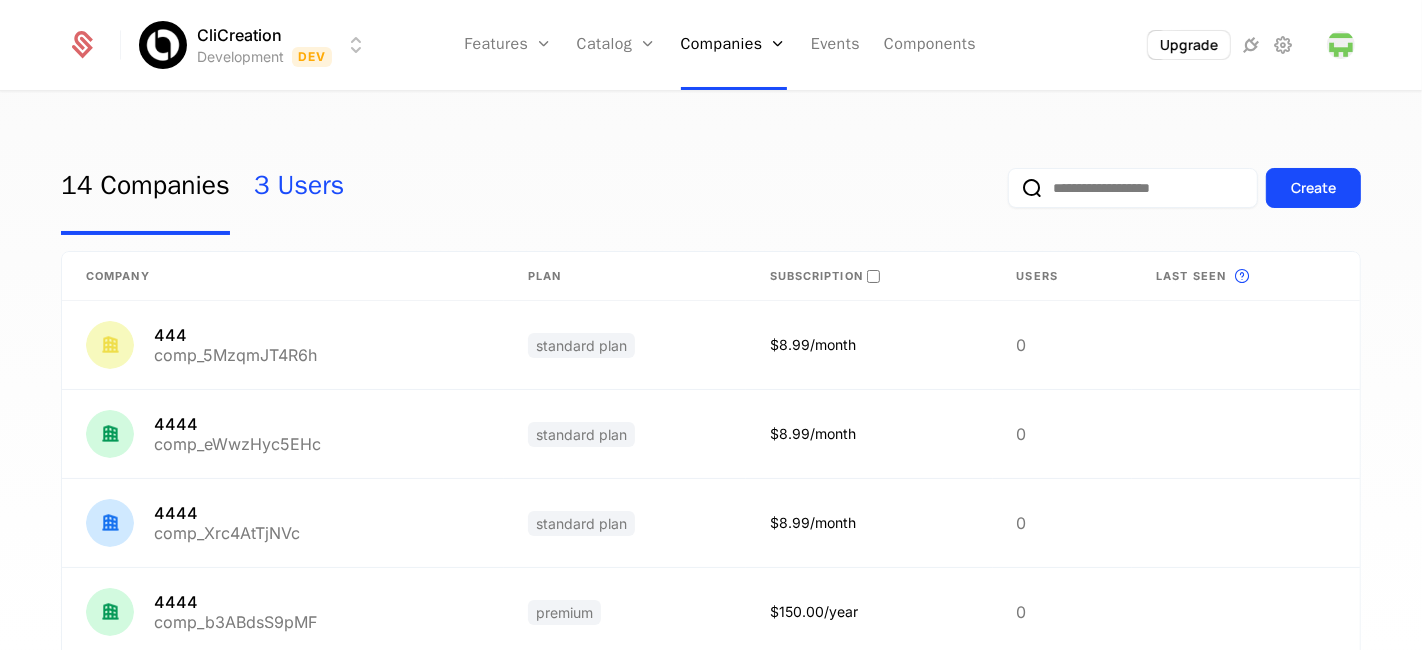 click on "3 Users" at bounding box center [299, 188] 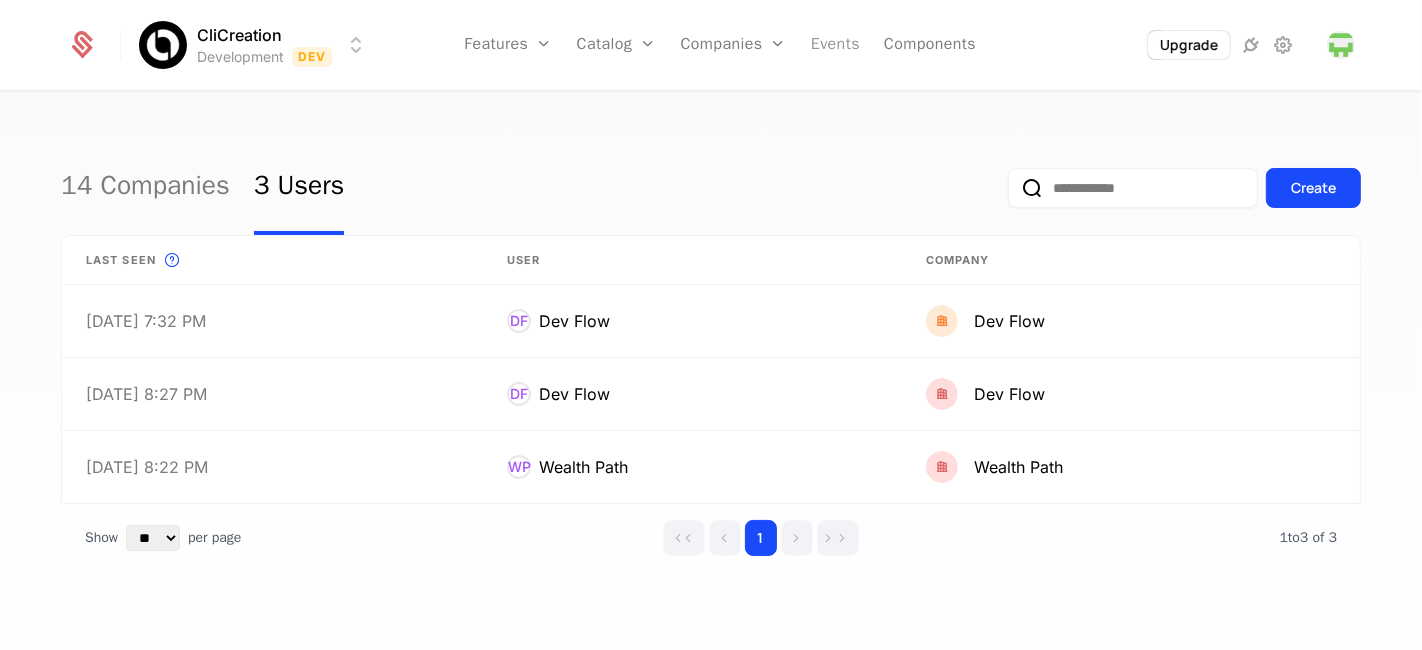click on "Events" at bounding box center [835, 45] 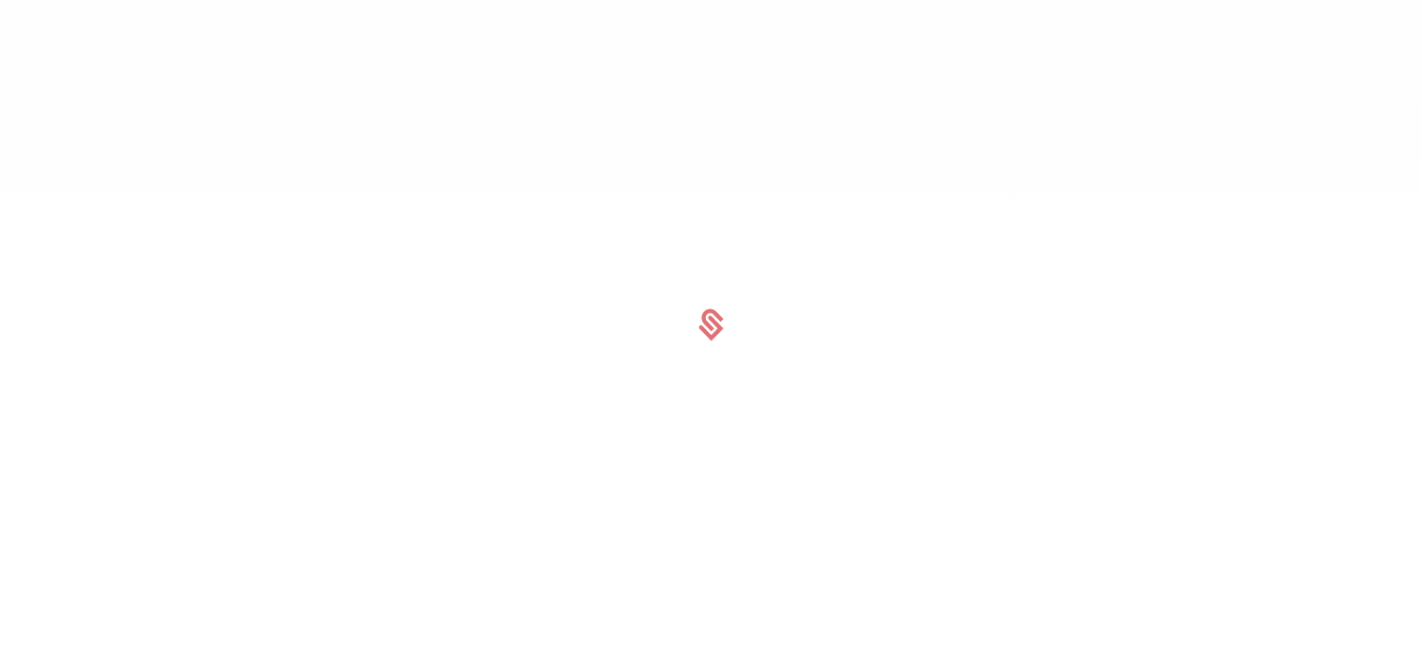 scroll, scrollTop: 0, scrollLeft: 0, axis: both 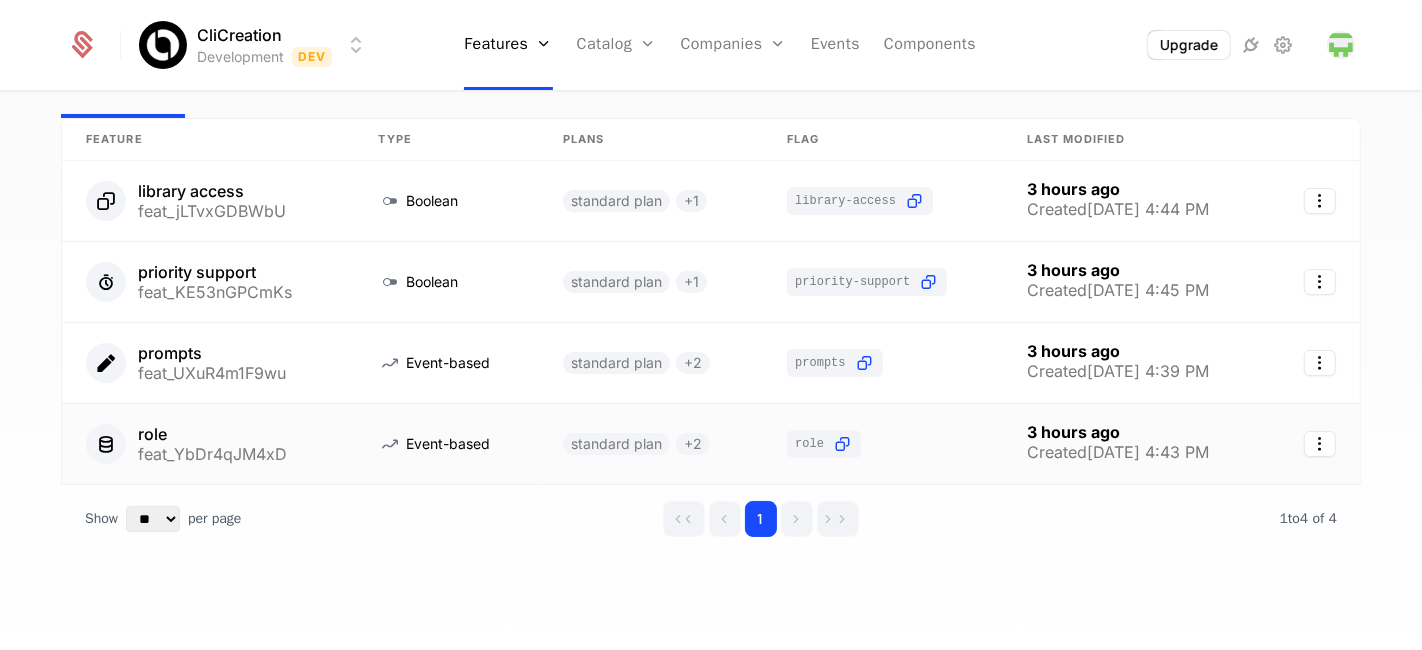 click on "Event-based" at bounding box center [448, 444] 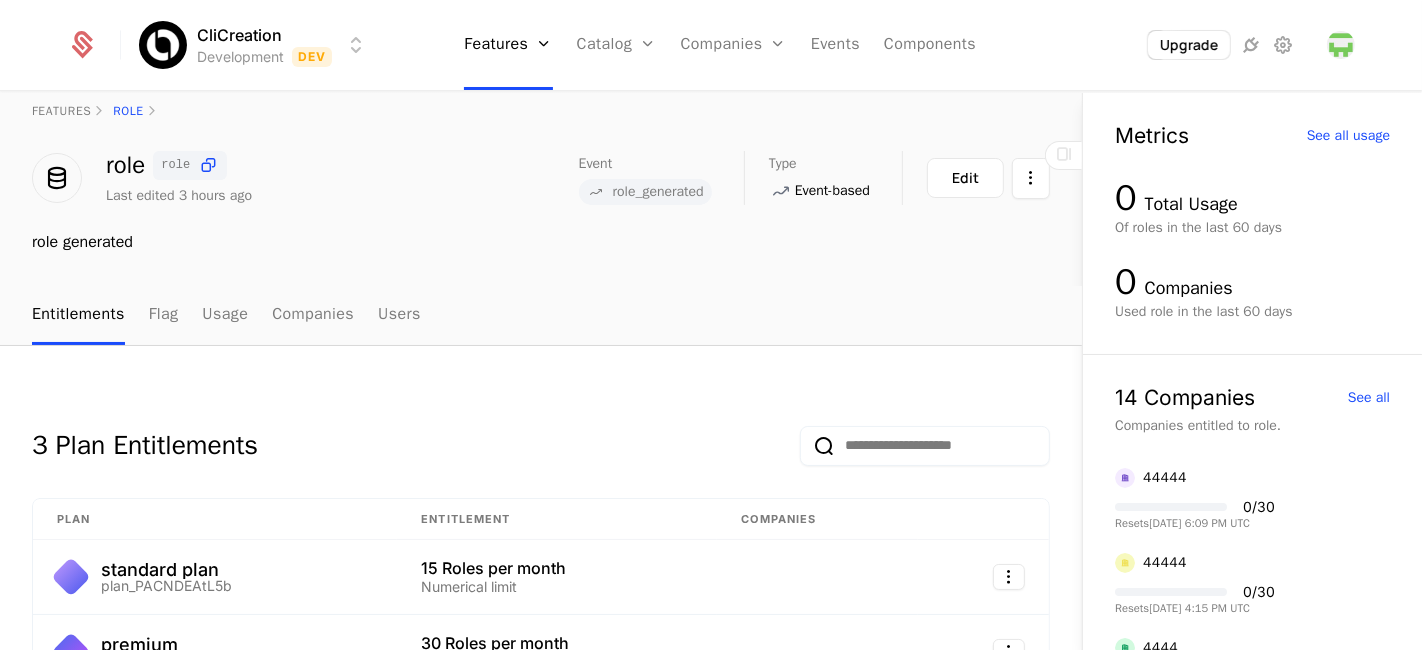 scroll, scrollTop: 23, scrollLeft: 0, axis: vertical 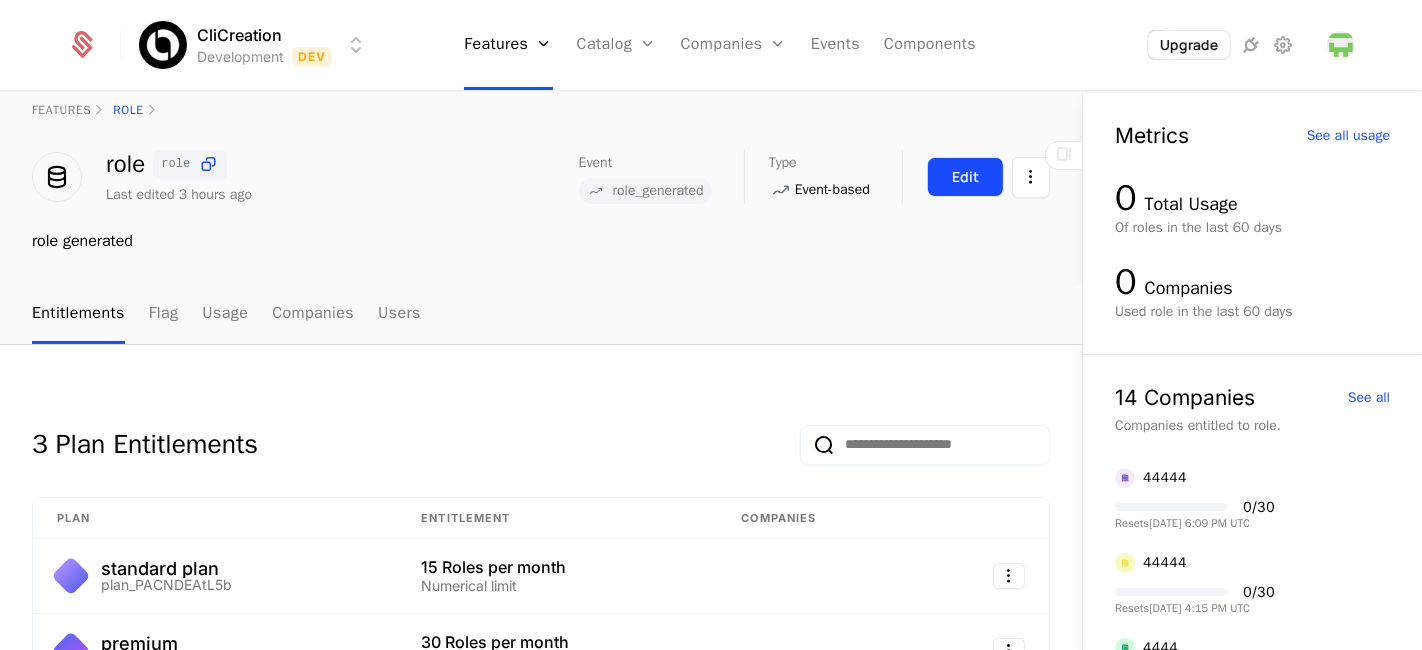 click on "Edit" at bounding box center [965, 177] 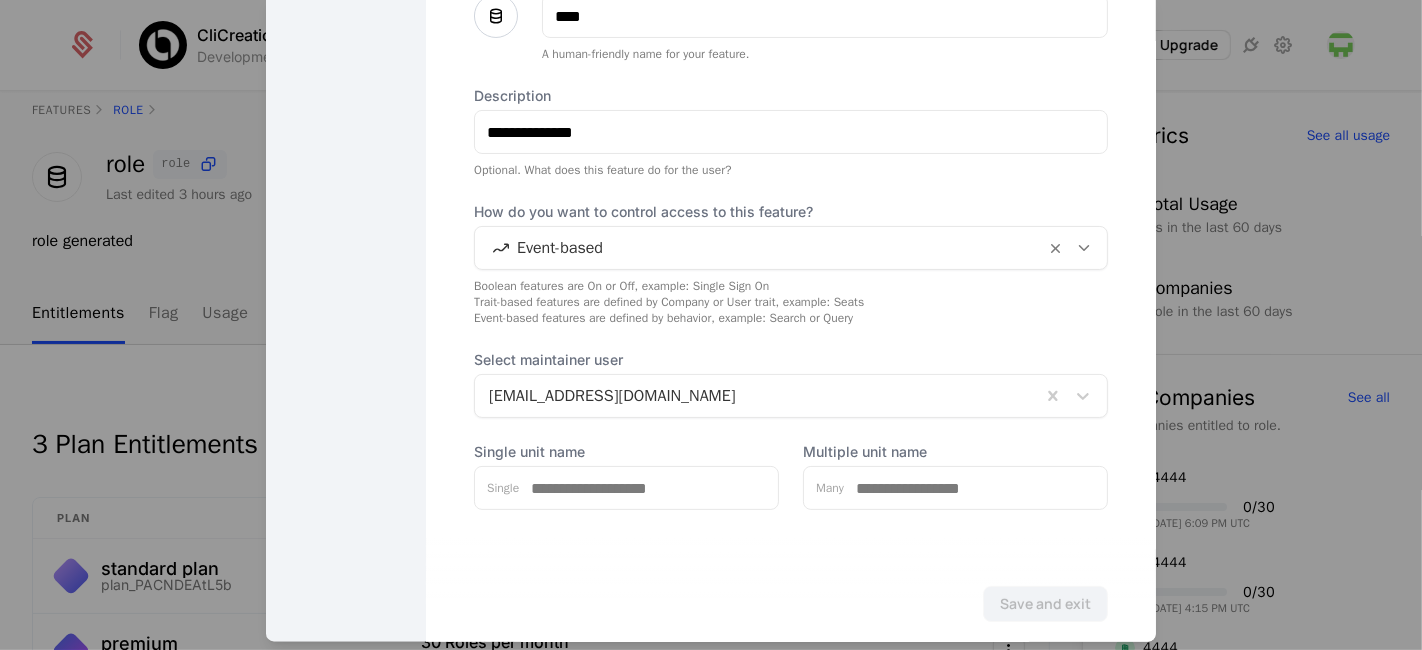 scroll, scrollTop: 20, scrollLeft: 0, axis: vertical 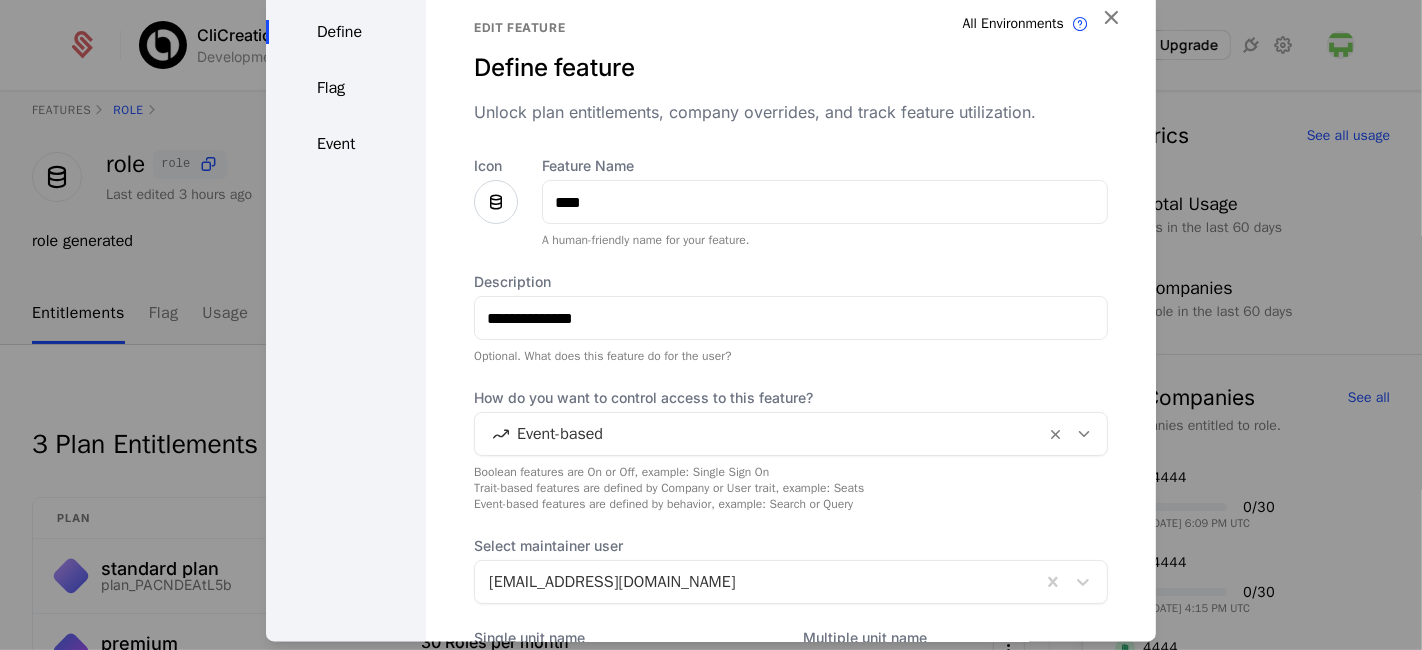click on "Flag" at bounding box center [346, 88] 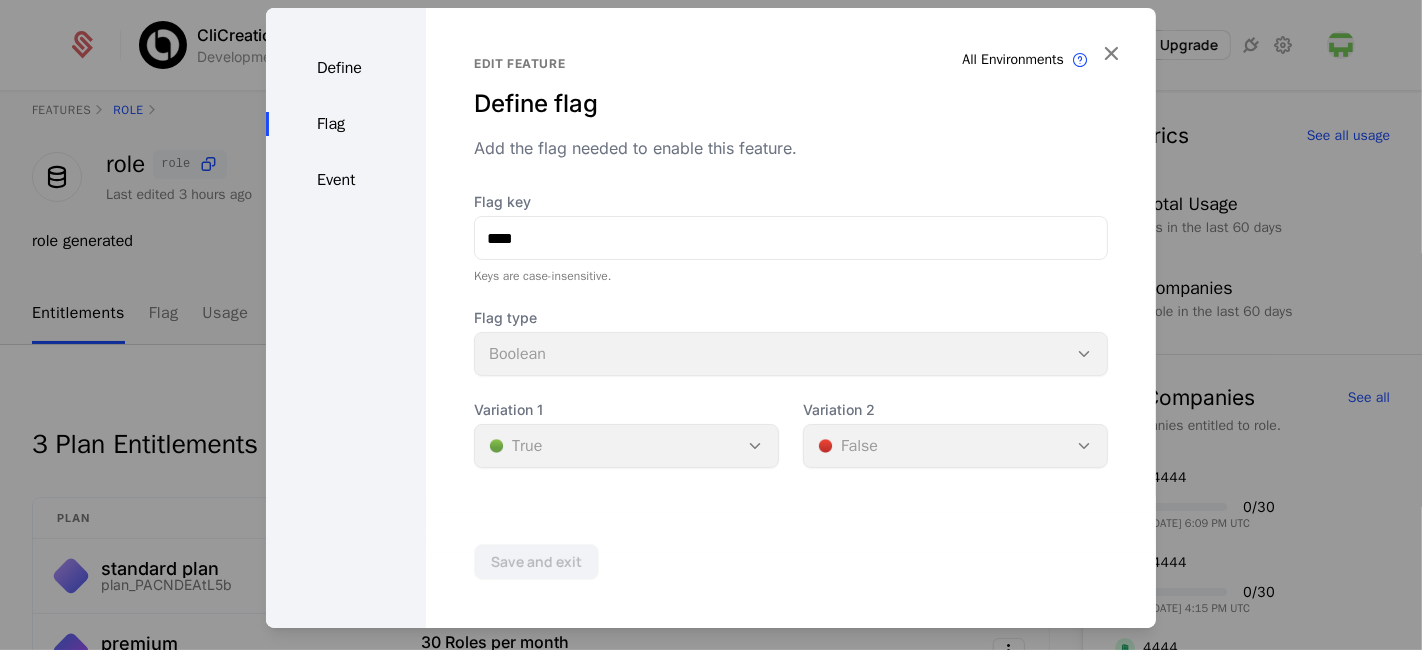 scroll, scrollTop: 0, scrollLeft: 0, axis: both 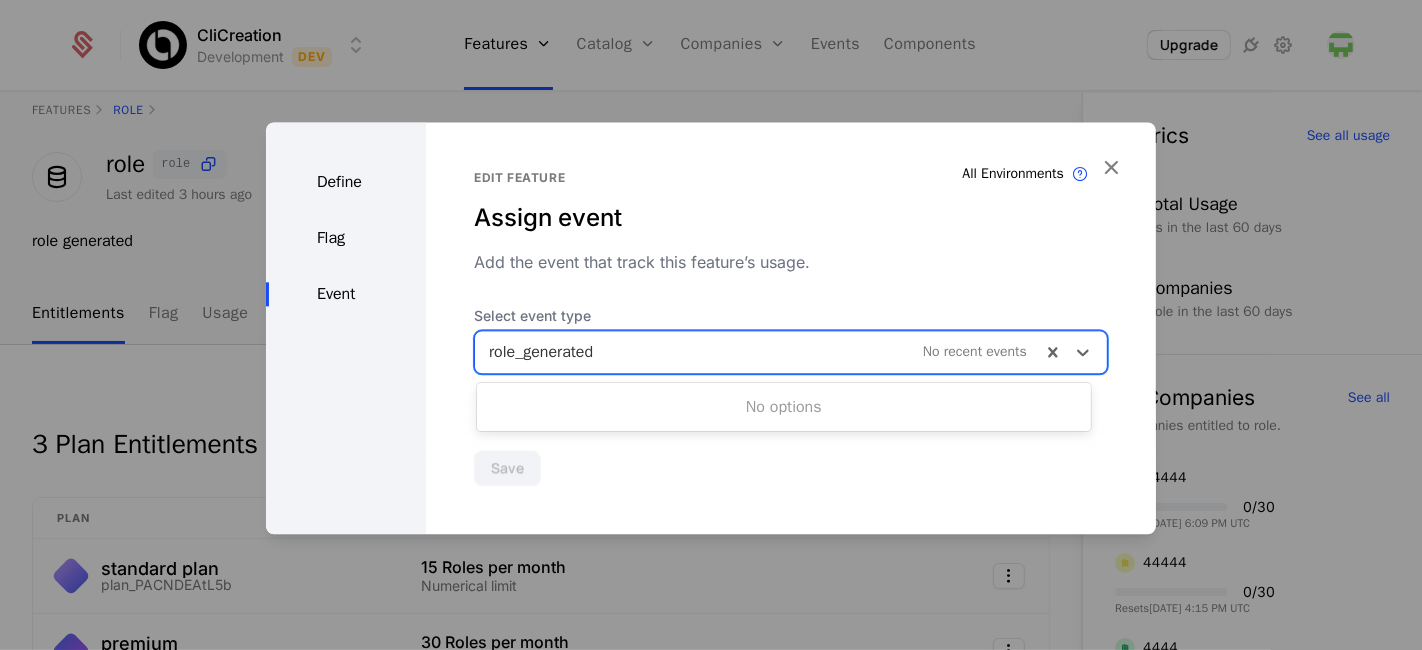 click at bounding box center [758, 352] 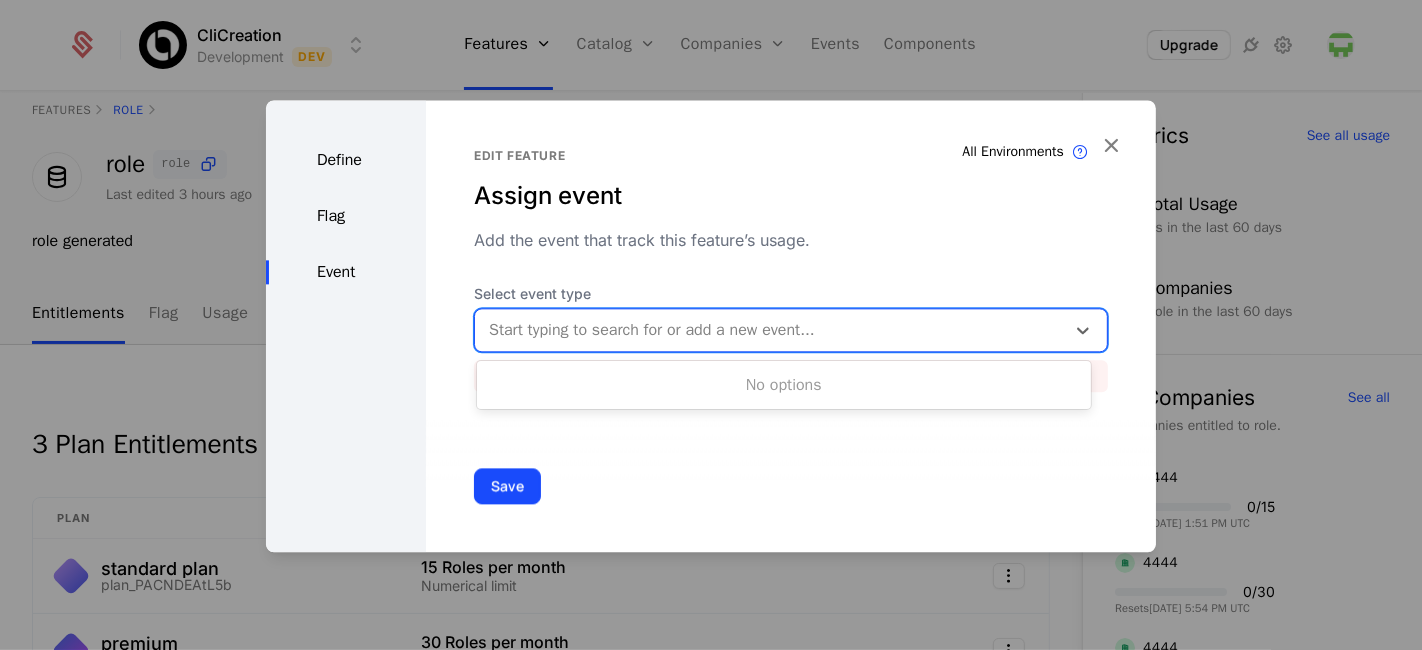 click at bounding box center [770, 330] 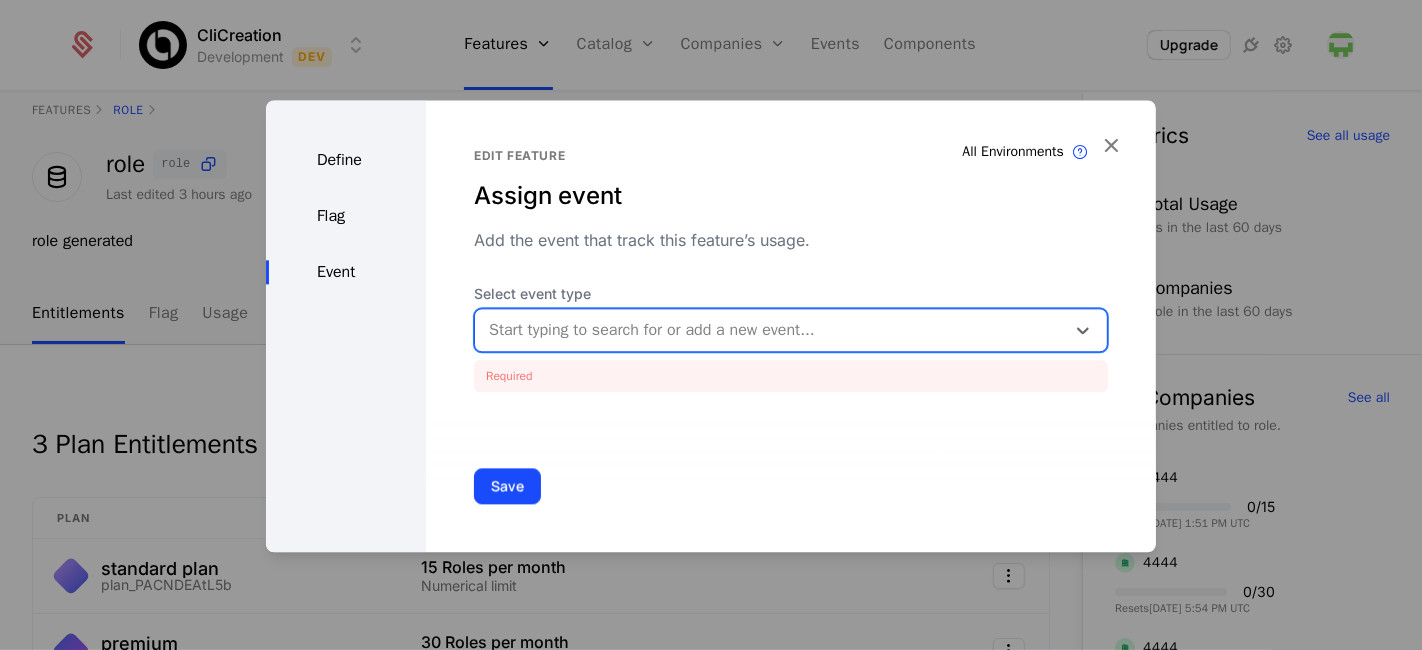 click at bounding box center [770, 330] 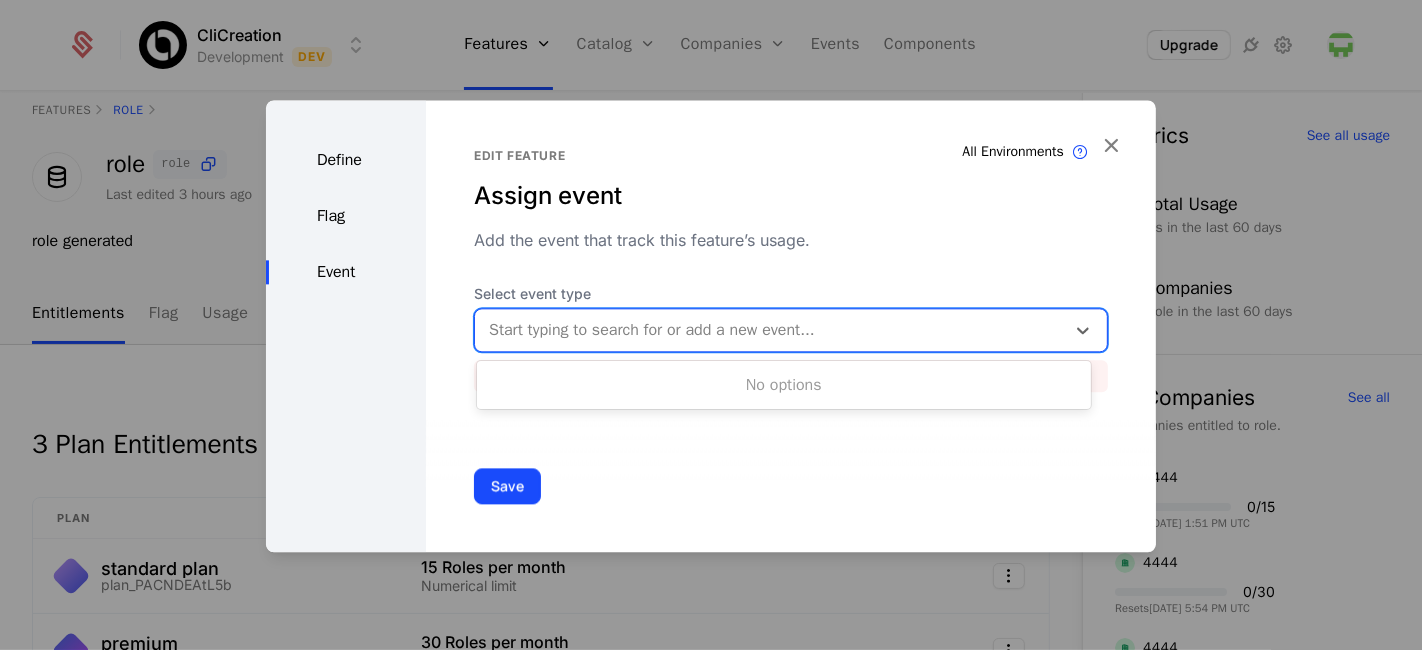 click at bounding box center [770, 330] 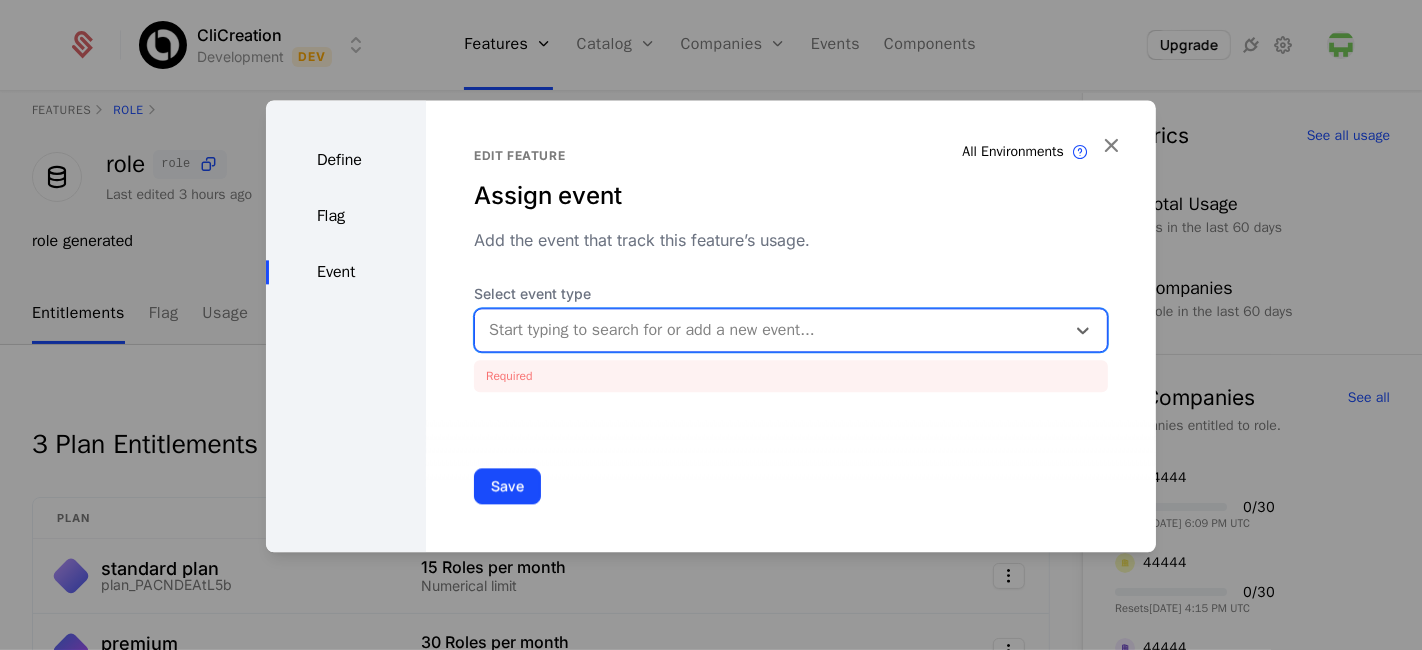 paste on "**********" 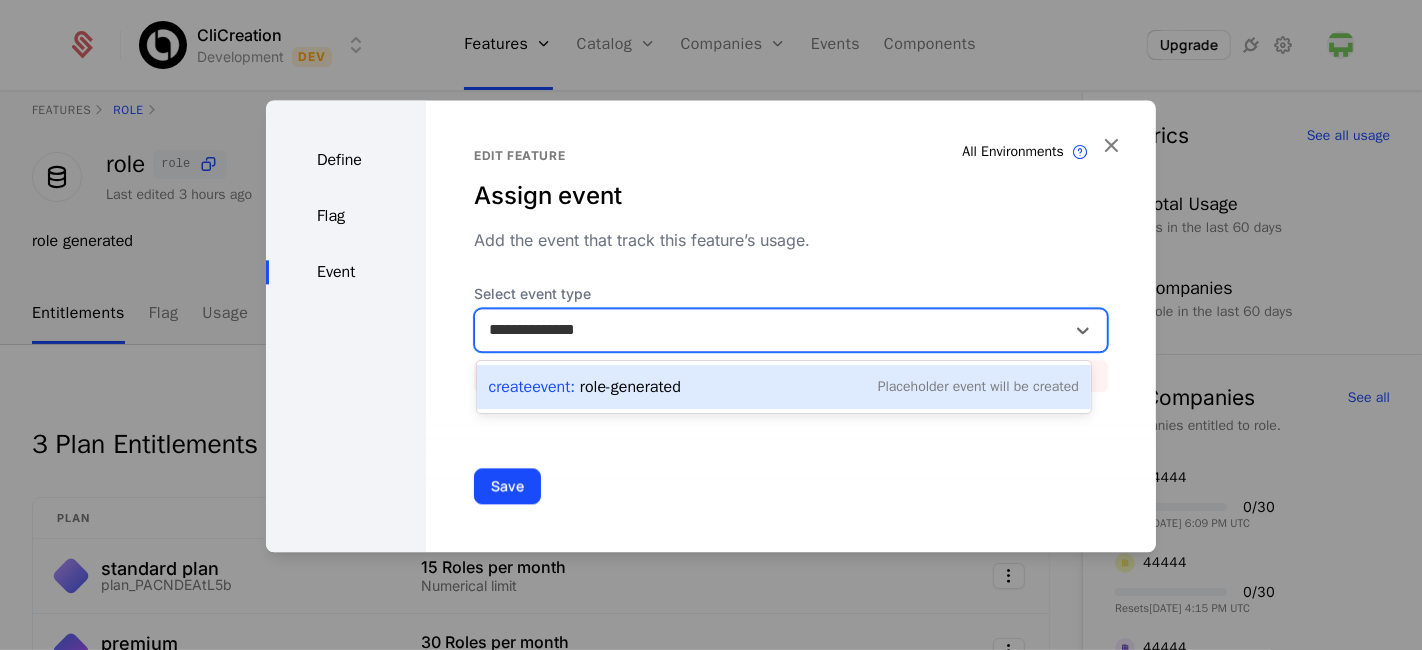 click on "Create  Event :   role-generated" at bounding box center (585, 387) 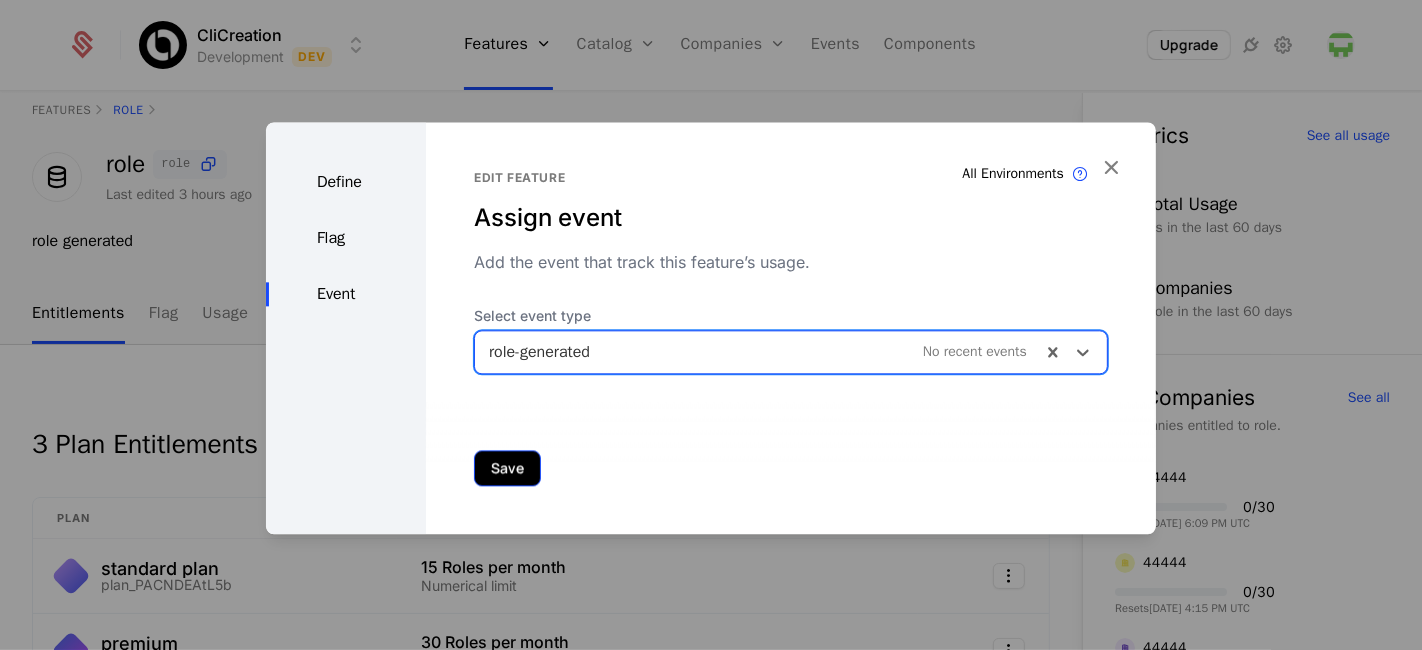 click on "Save" at bounding box center [507, 468] 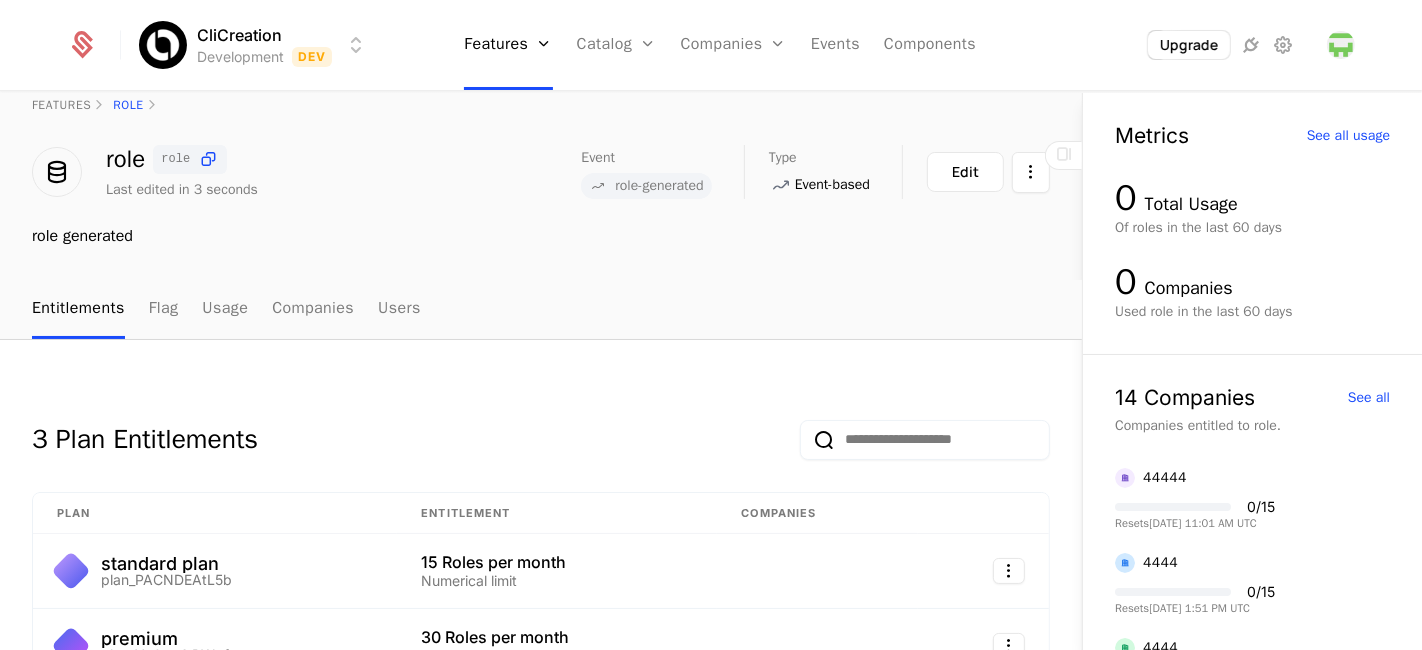 scroll, scrollTop: 10, scrollLeft: 0, axis: vertical 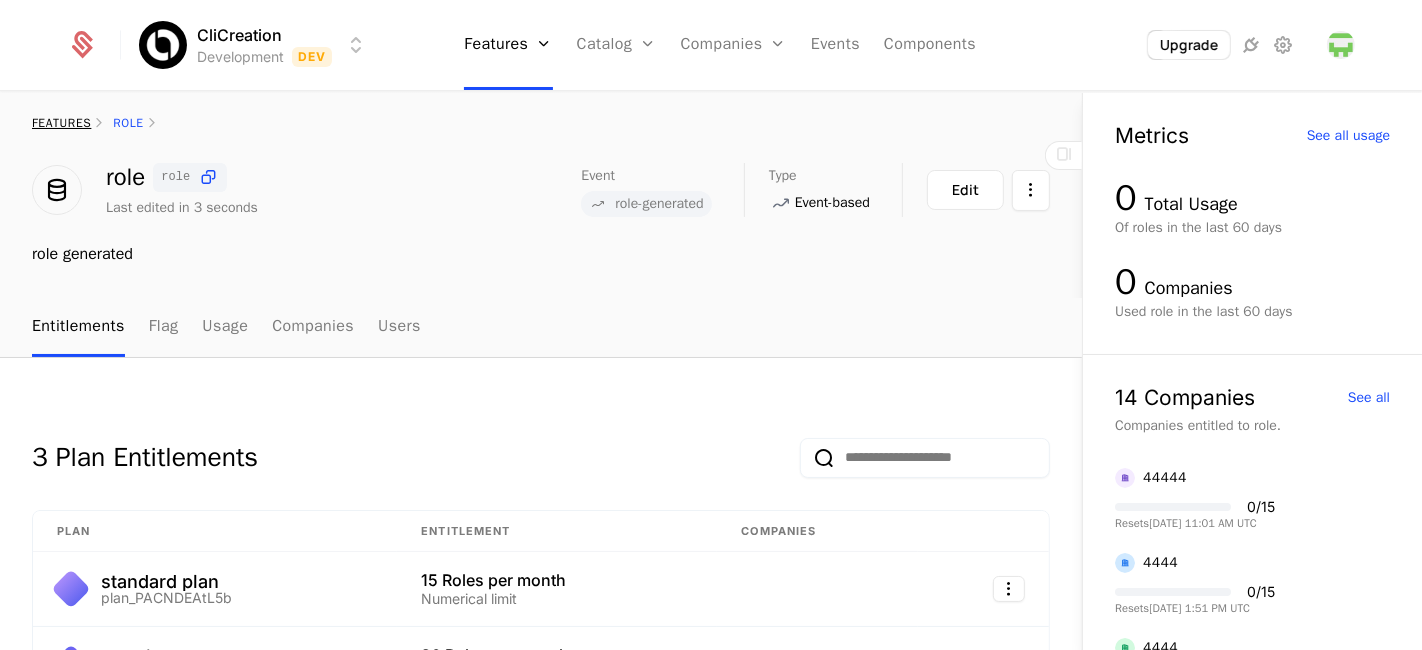 click on "features" at bounding box center [61, 123] 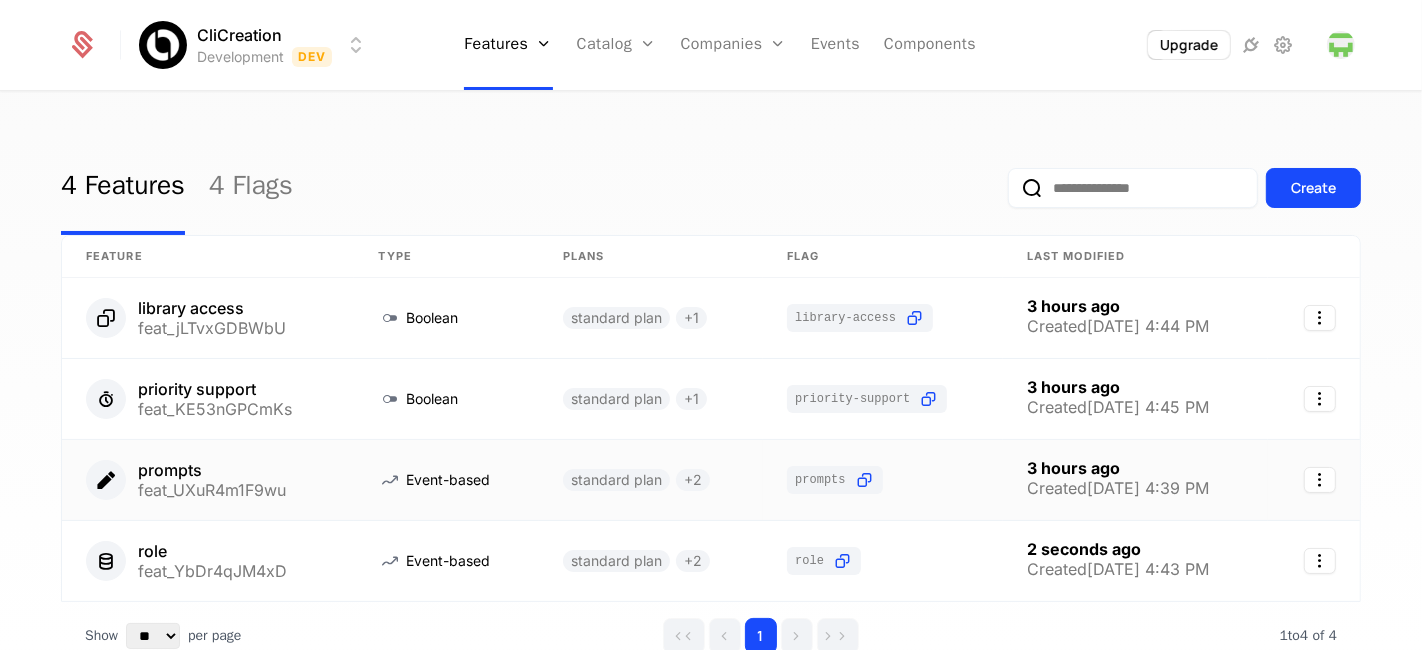 click on "prompts feat_UXuR4m1F9wu" at bounding box center (208, 480) 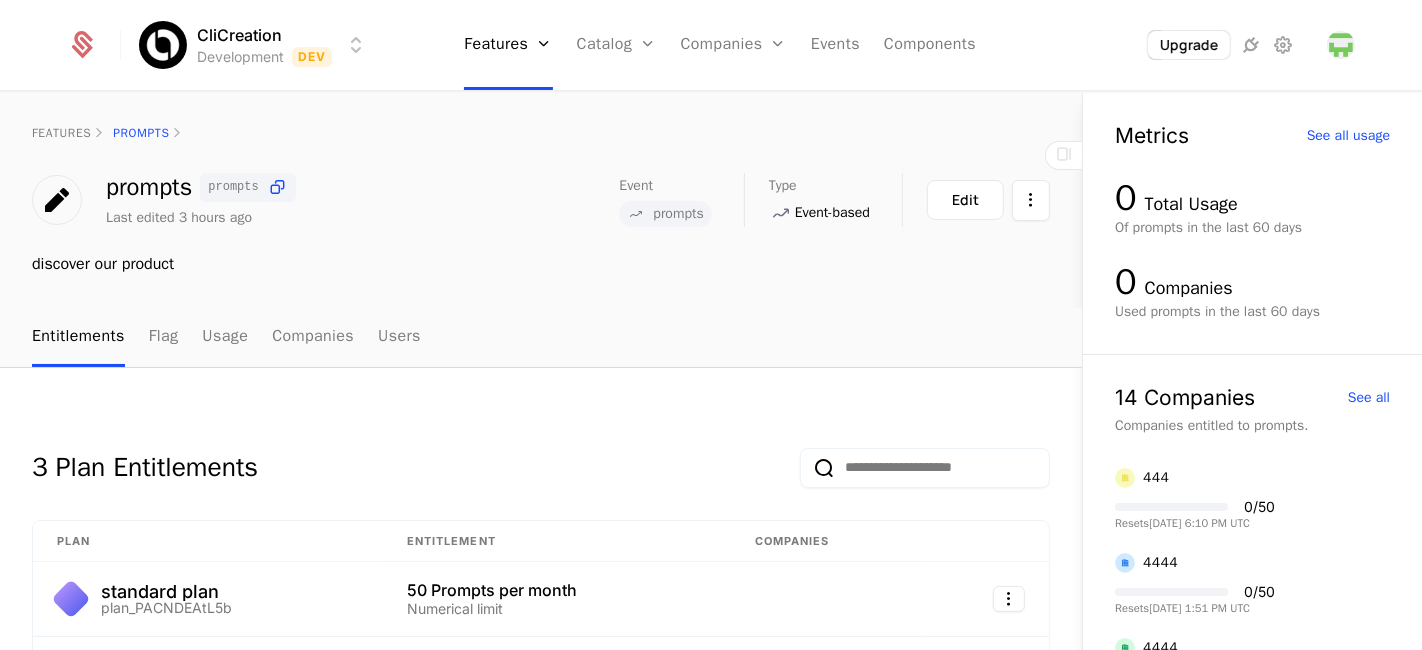 click on "Event prompts Type Event-based Maintainer JUMA Sammy Edit" at bounding box center (834, 200) 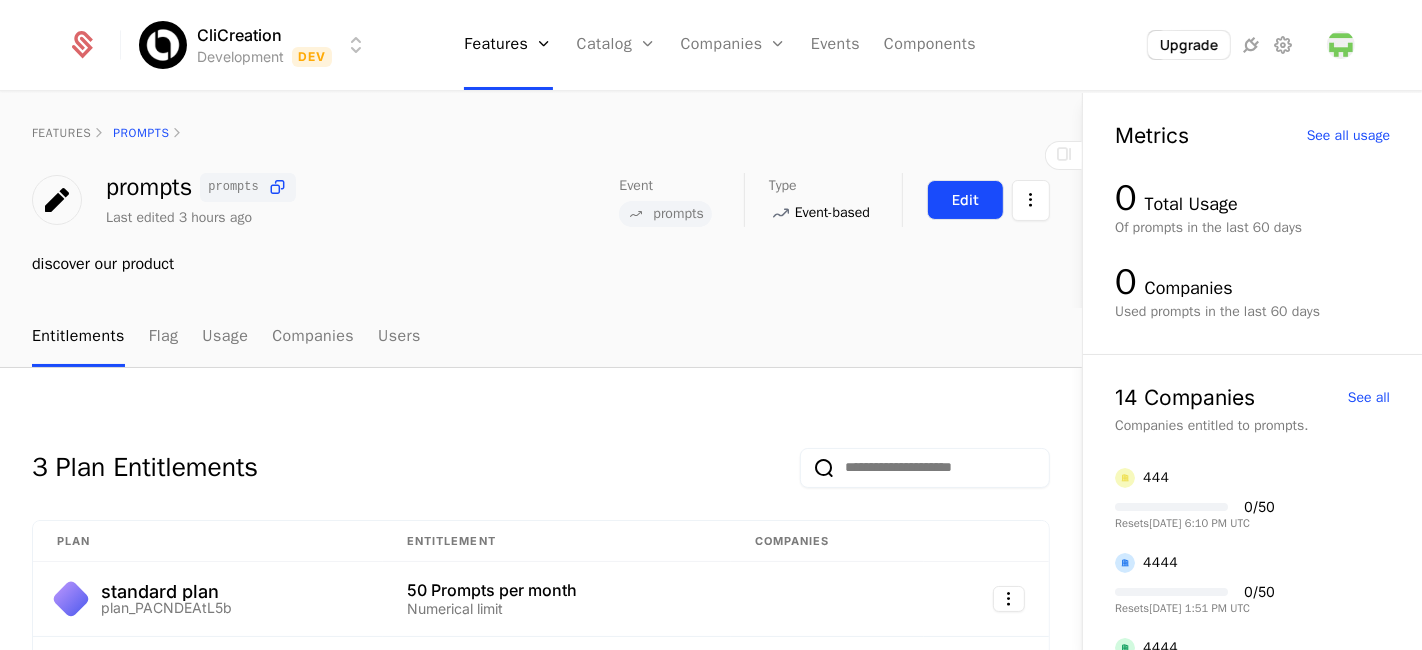 click on "Edit" at bounding box center [965, 200] 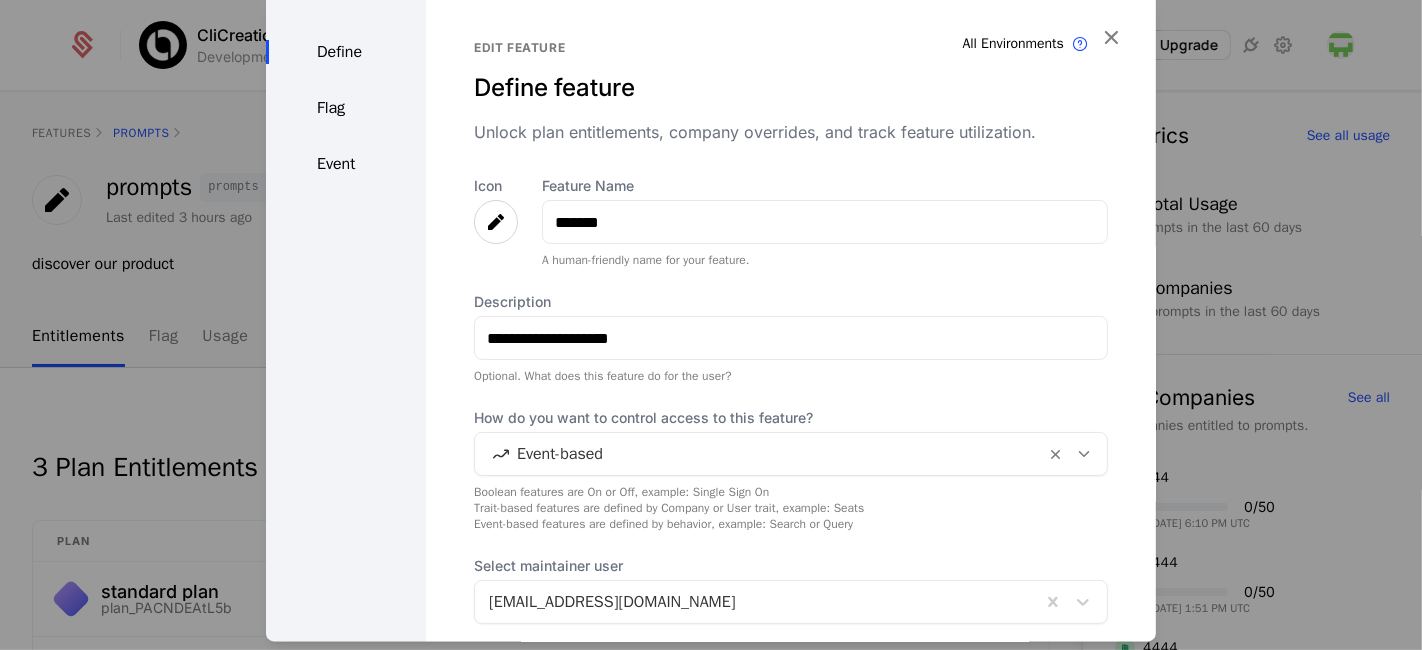 click on "Define Flag Event" at bounding box center (346, 434) 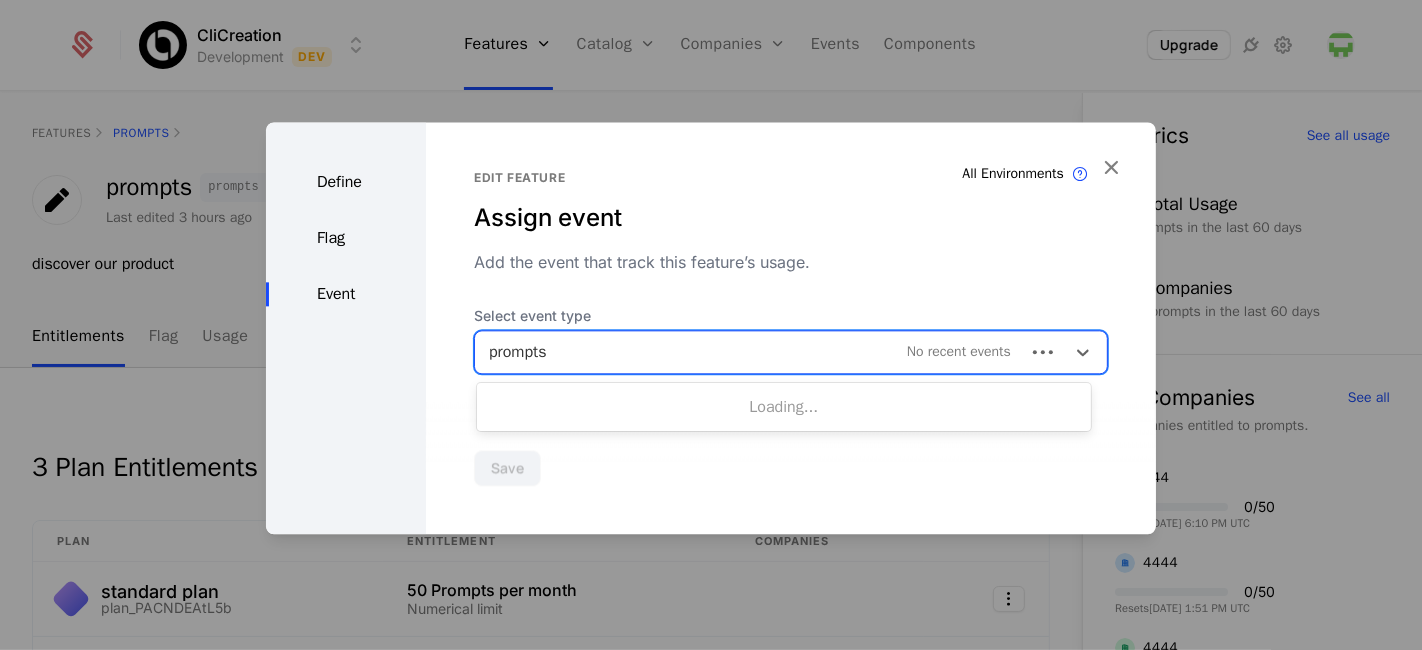 click at bounding box center [750, 352] 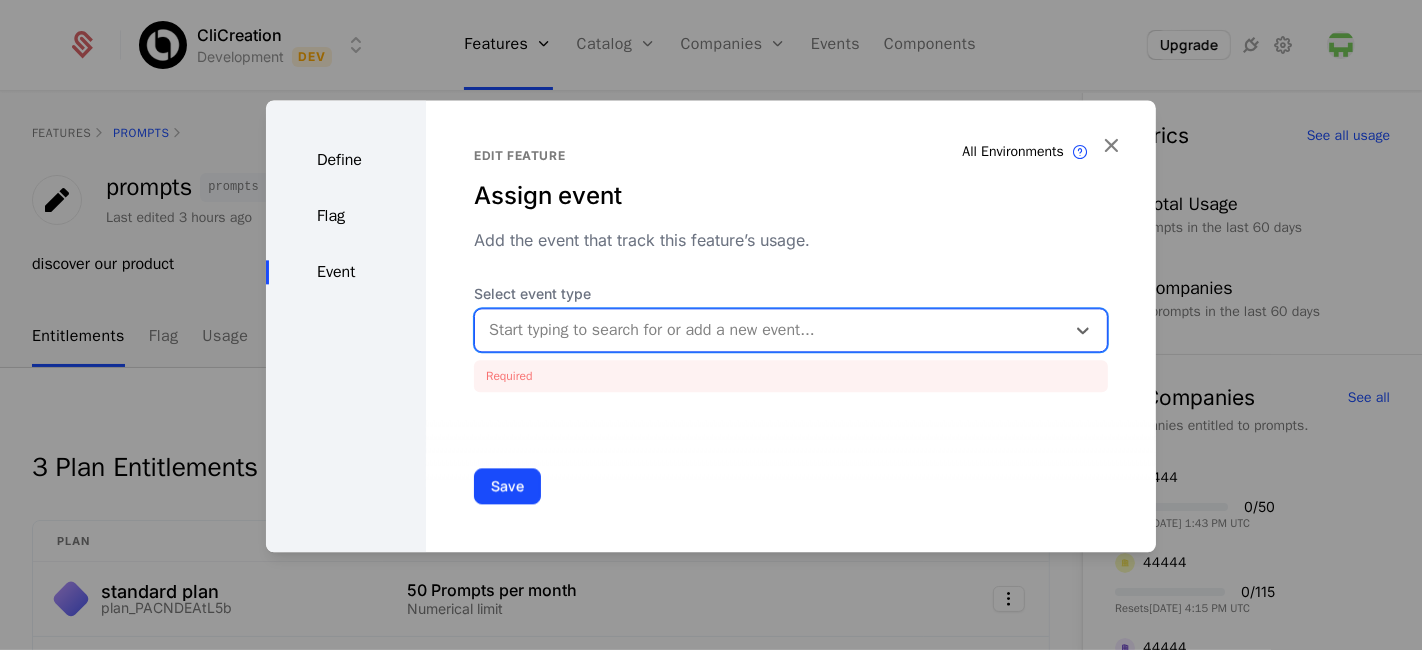 paste on "**********" 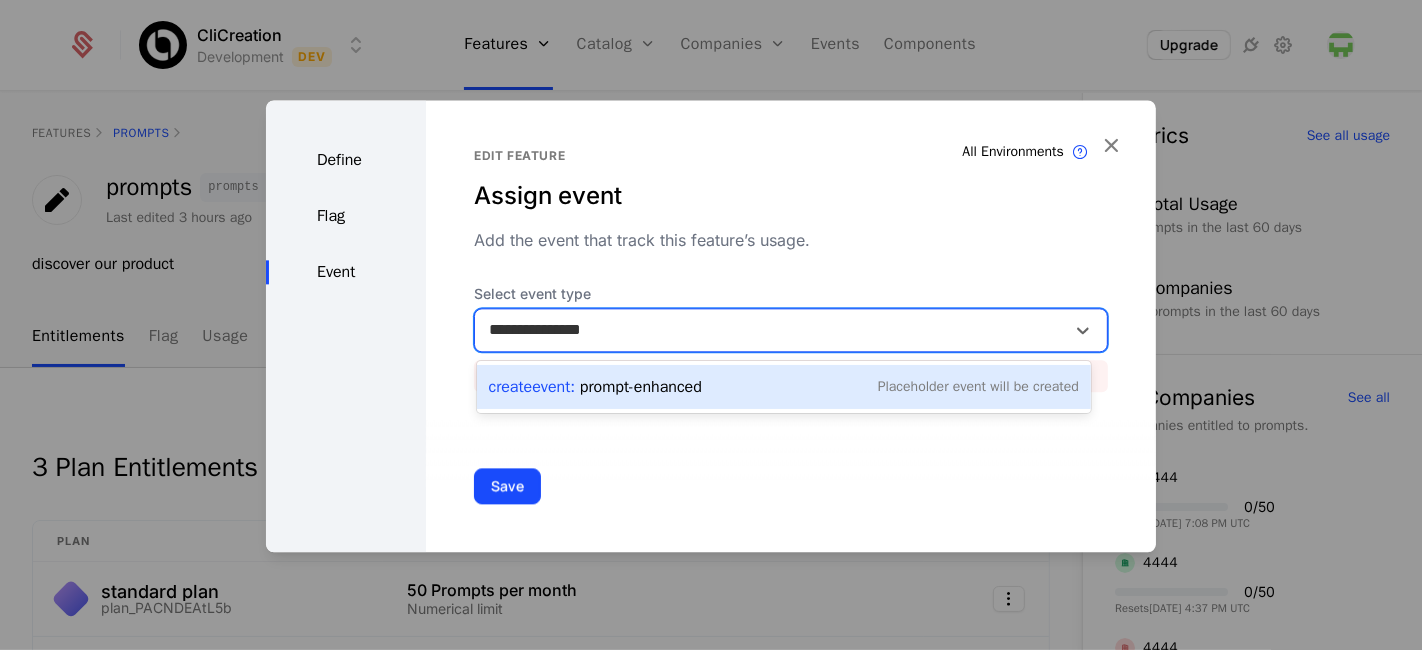 click on "Create  Event :   prompt-enhanced Placeholder   Event   will be created" at bounding box center (784, 387) 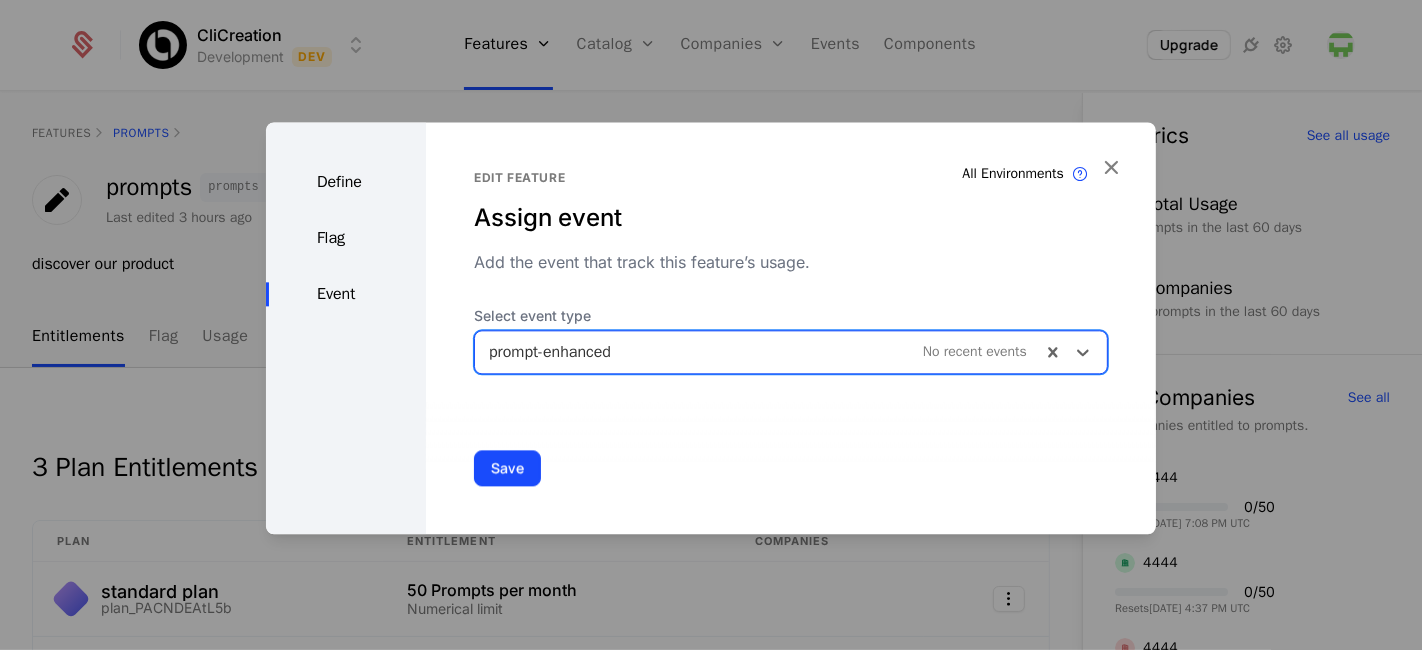 click on "Save" at bounding box center (791, 468) 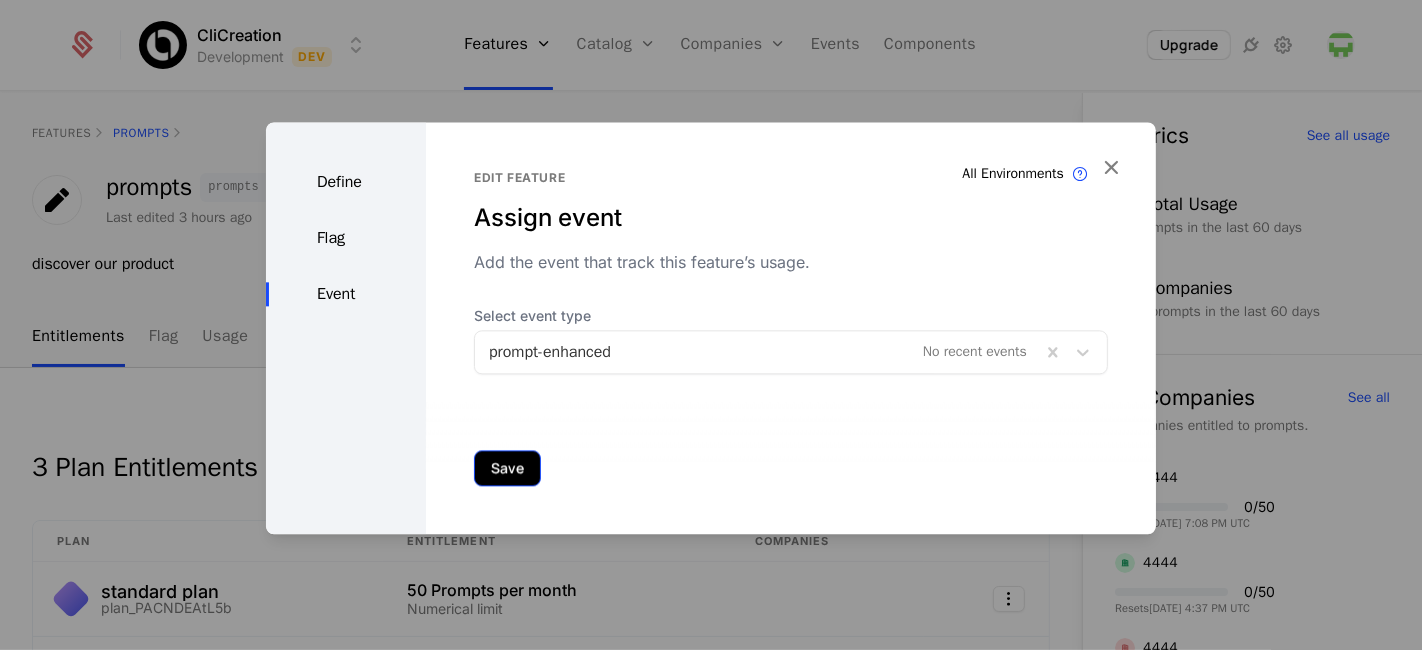 click on "Save" at bounding box center (507, 468) 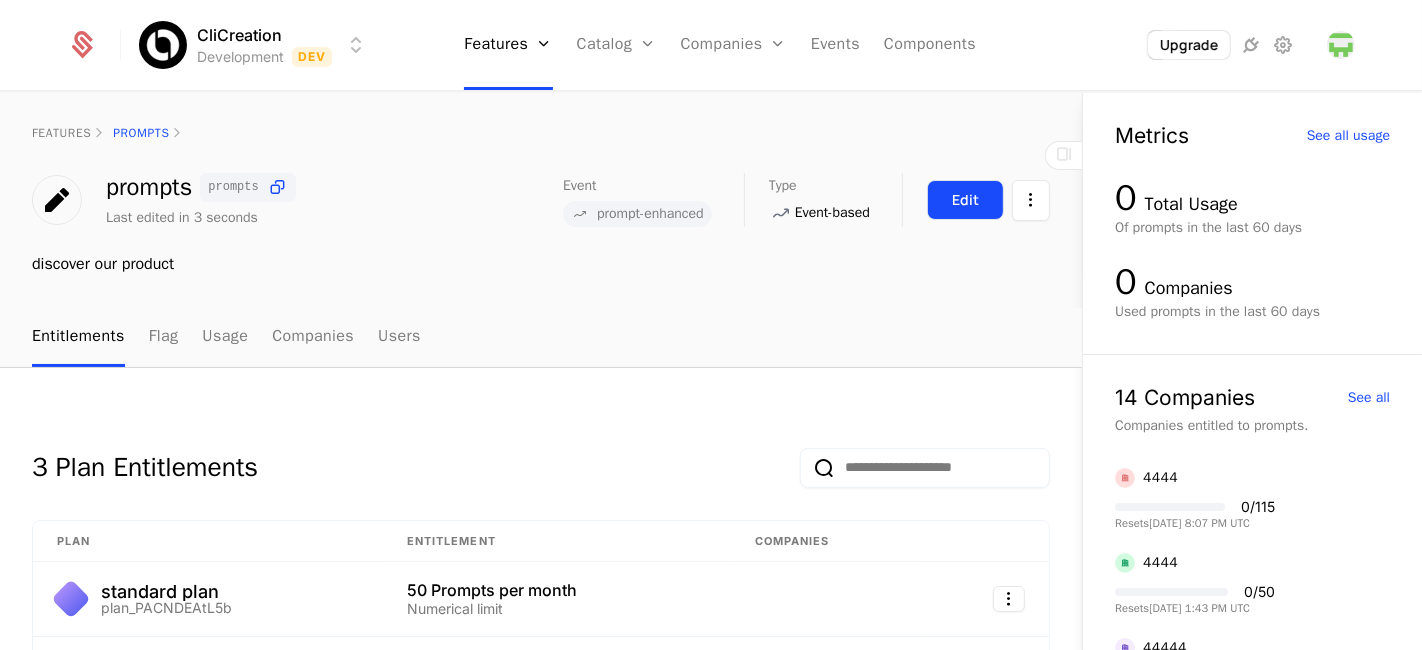 click on "Edit" at bounding box center [965, 200] 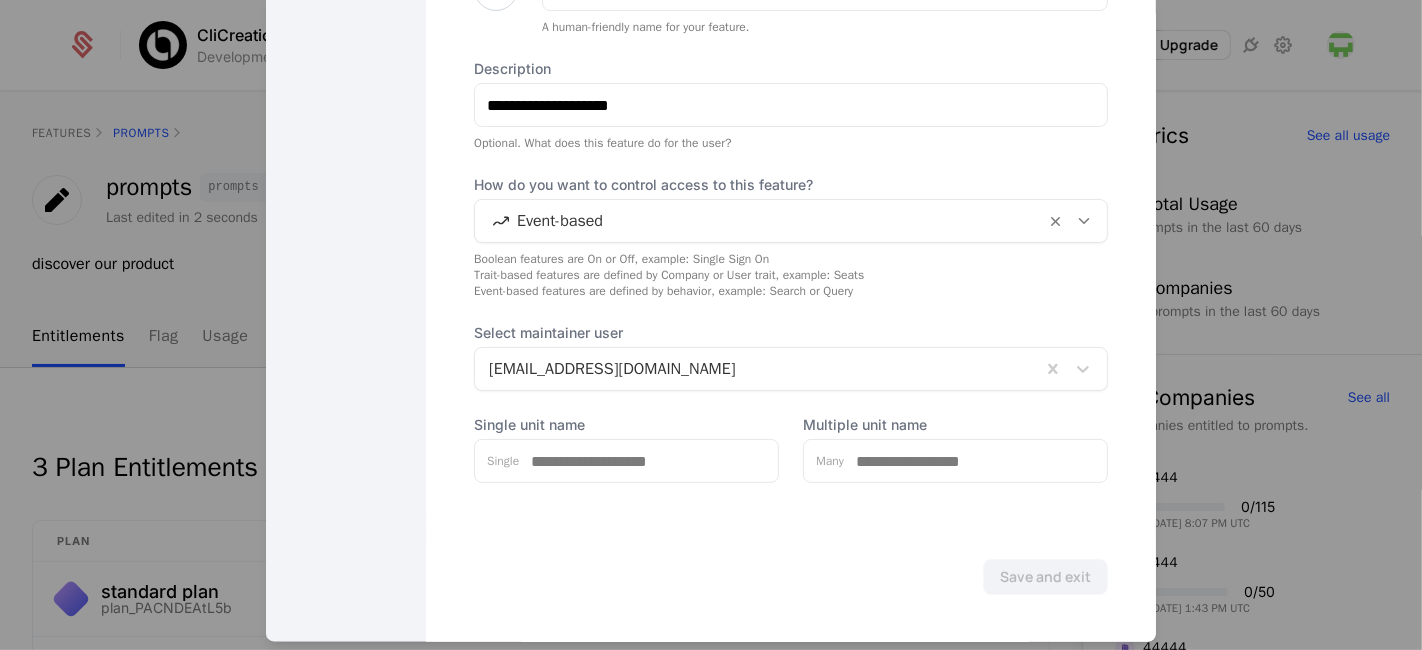 scroll, scrollTop: 0, scrollLeft: 0, axis: both 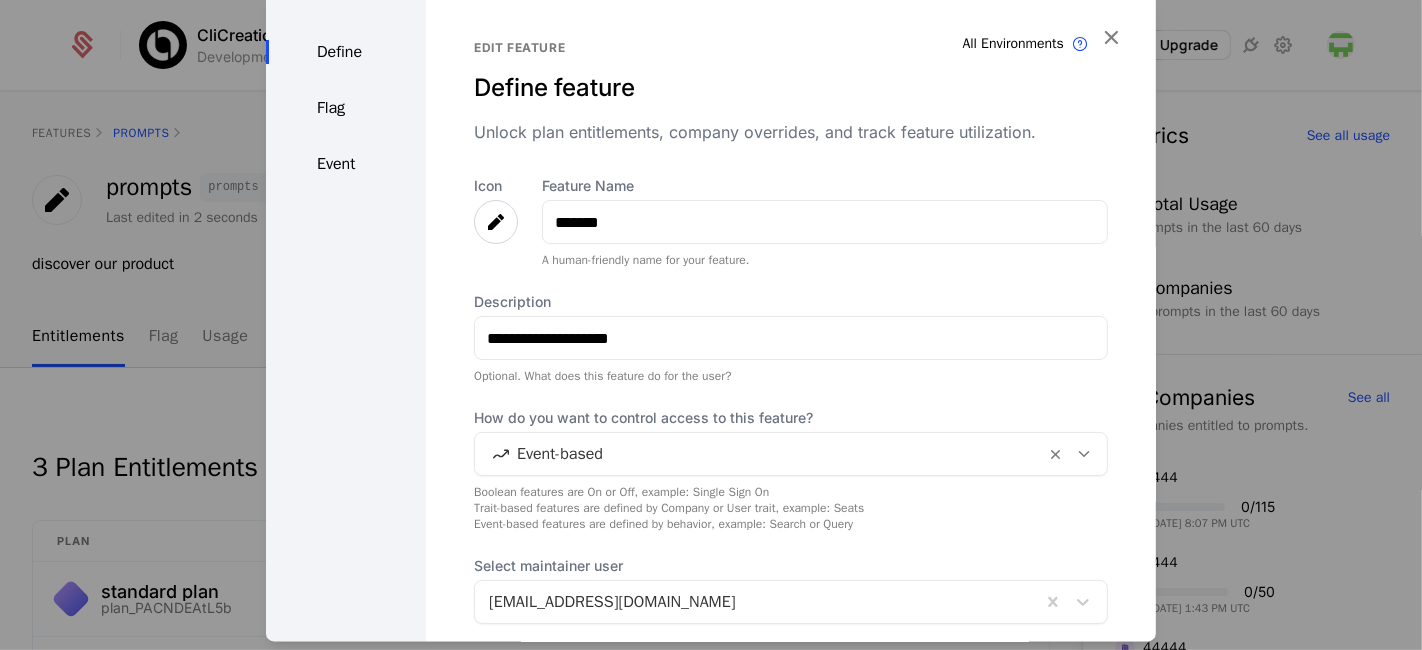 click on "Flag" at bounding box center (346, 108) 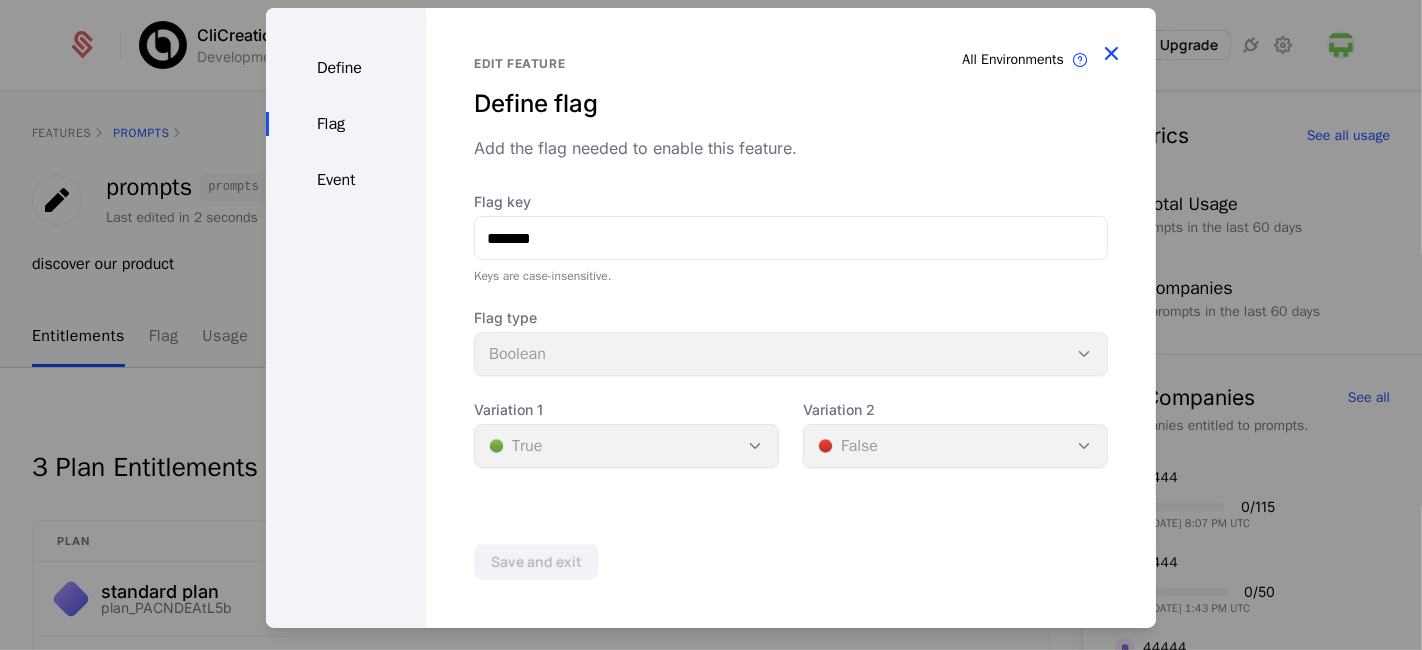 click at bounding box center (1111, 53) 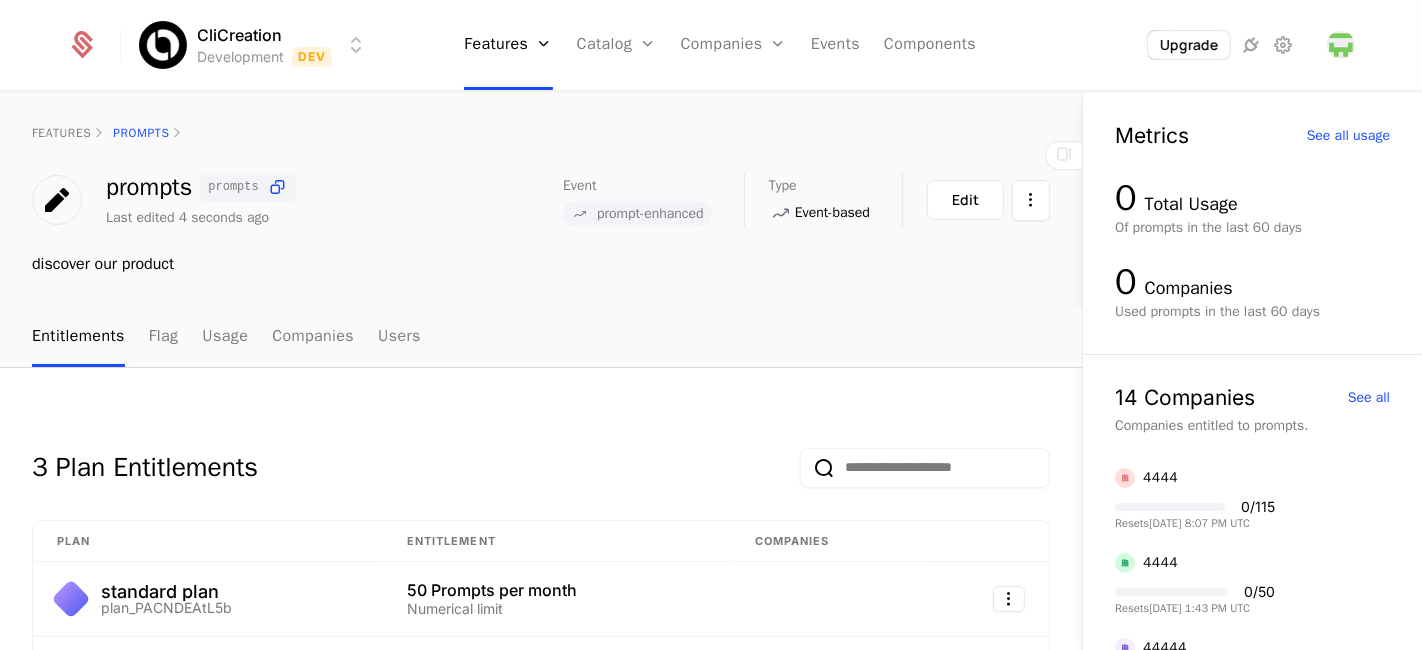 click at bounding box center (99, 133) 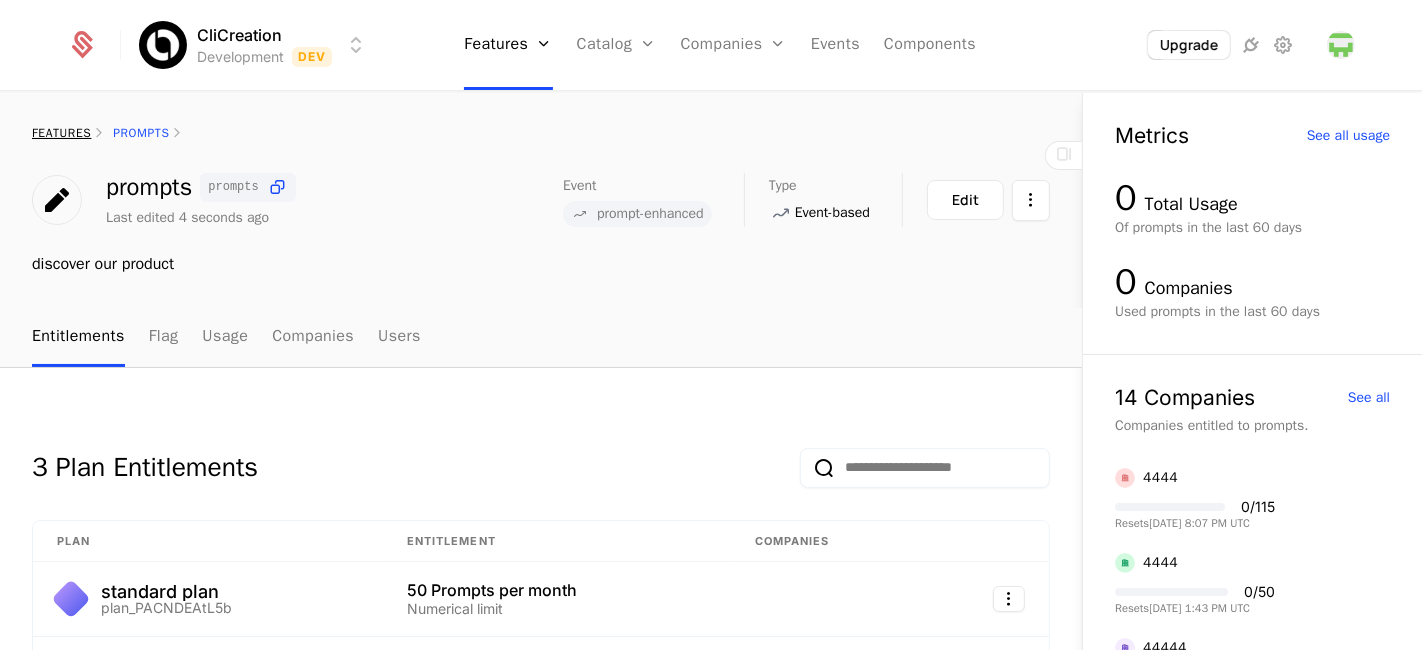 click on "features" at bounding box center [61, 133] 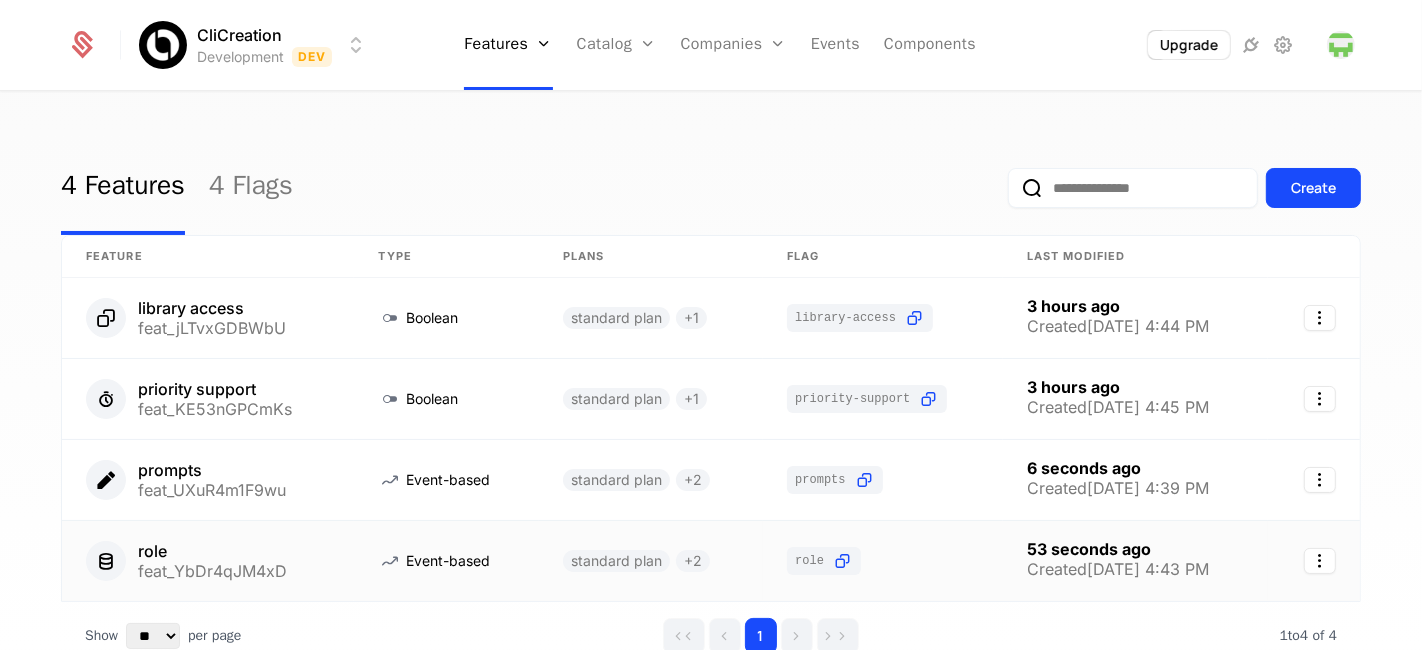 click on "feat_YbDr4qJM4xD" at bounding box center (212, 571) 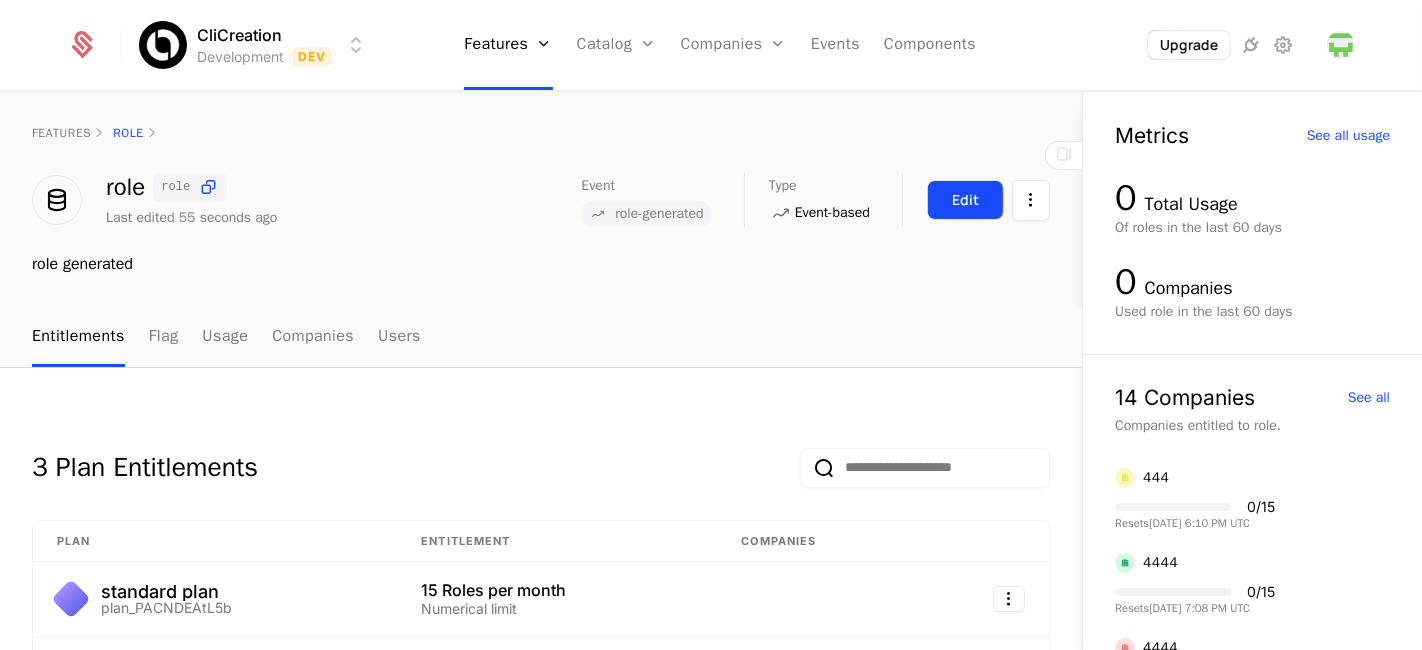 click on "Edit" at bounding box center (965, 200) 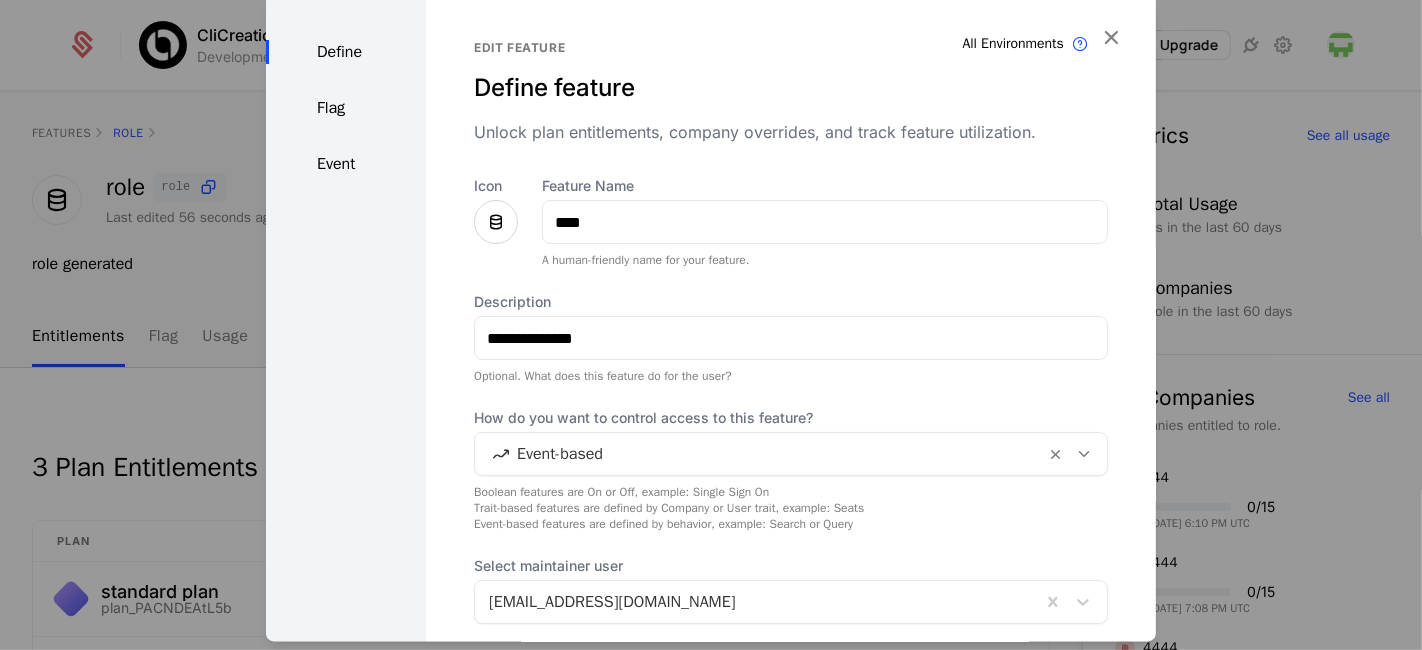 click on "Flag" at bounding box center [346, 108] 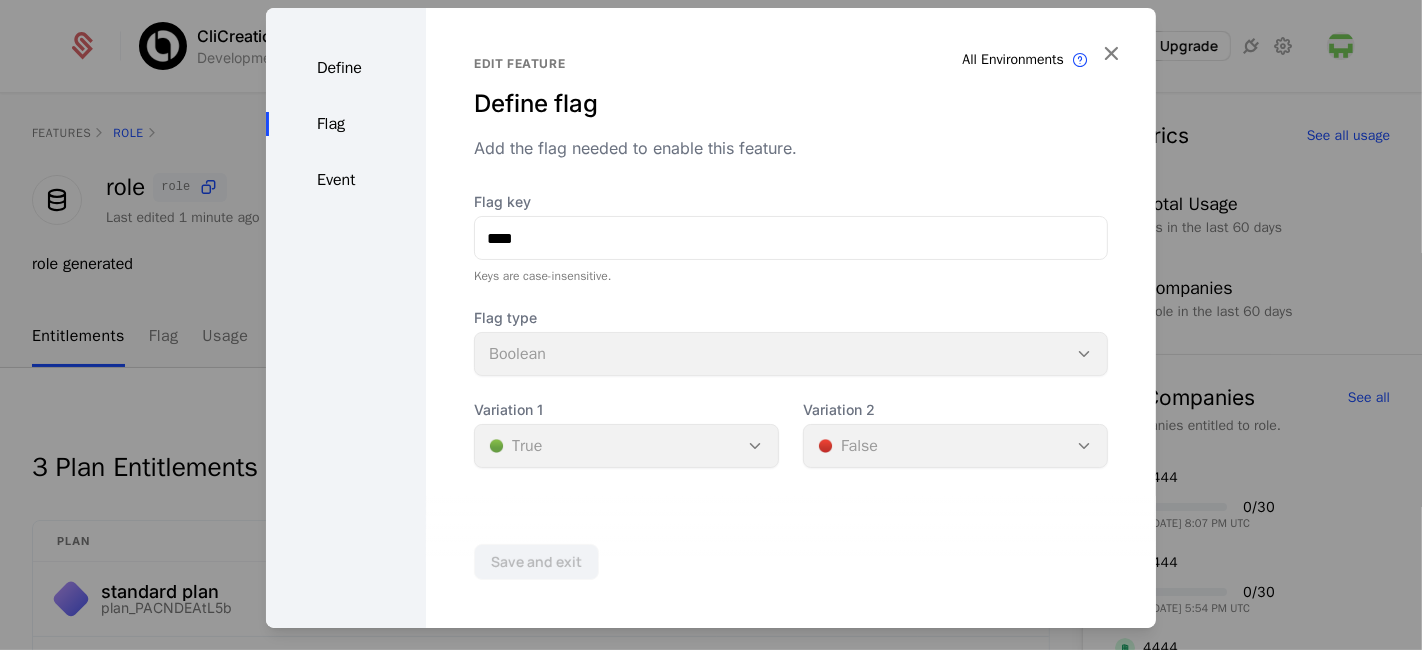 click on "Flag key" at bounding box center [791, 202] 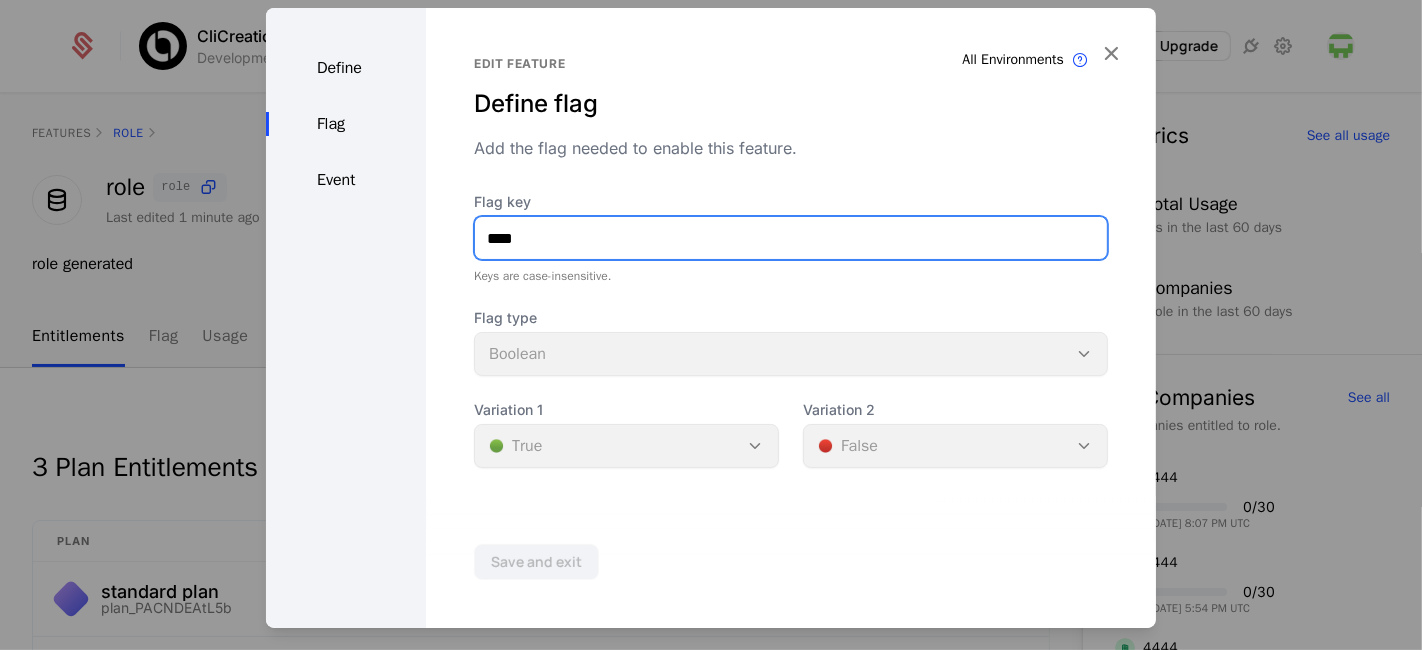 click on "****" at bounding box center (791, 238) 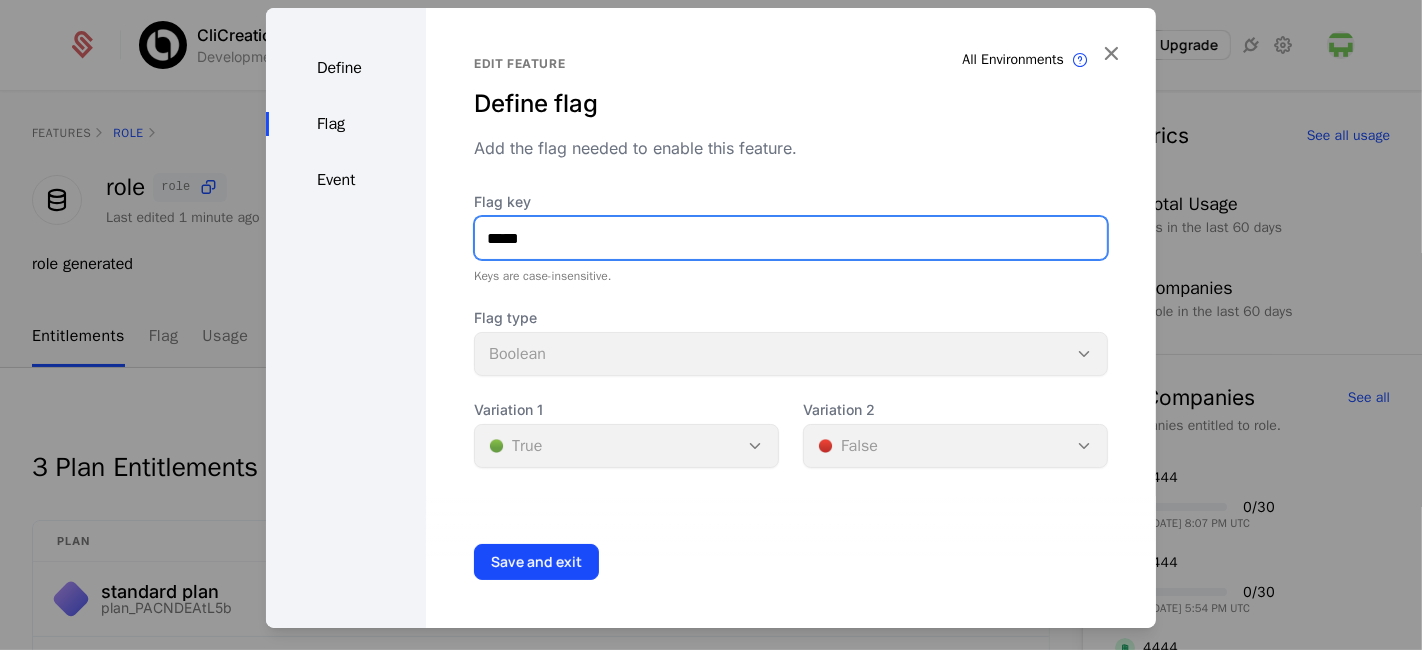 type on "*****" 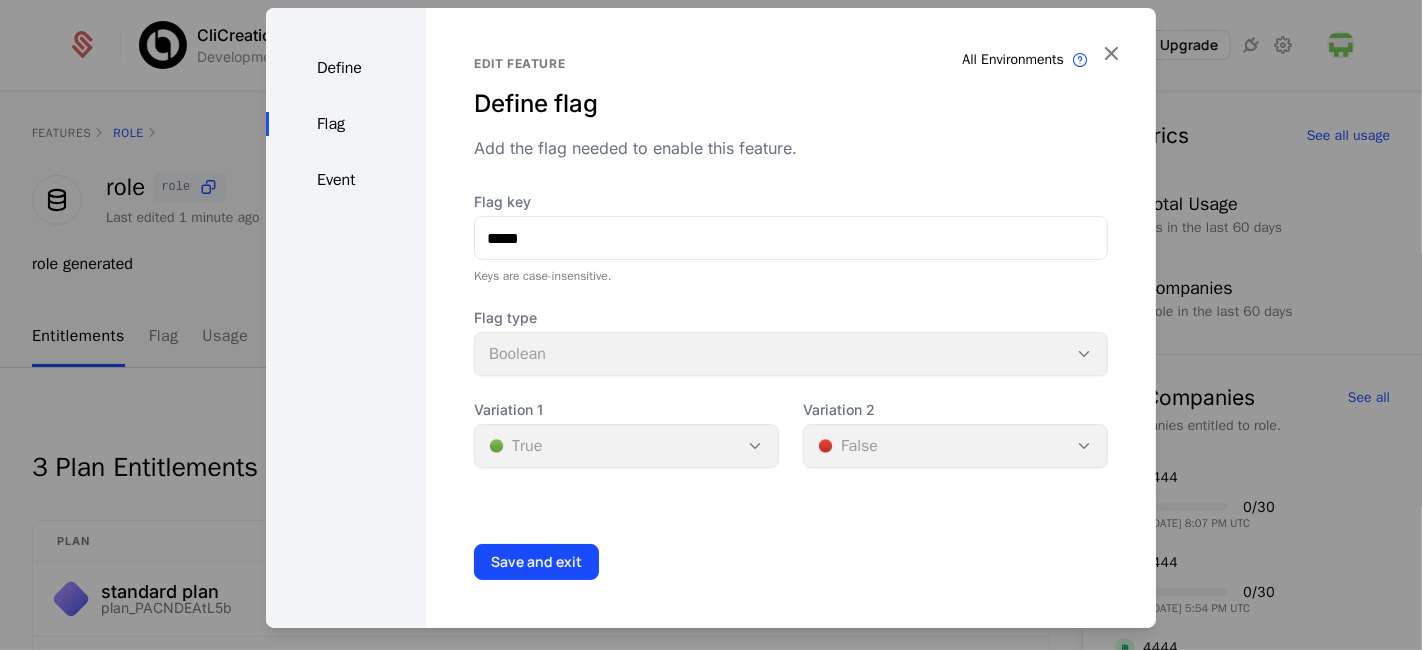 click on "Define" at bounding box center (346, 68) 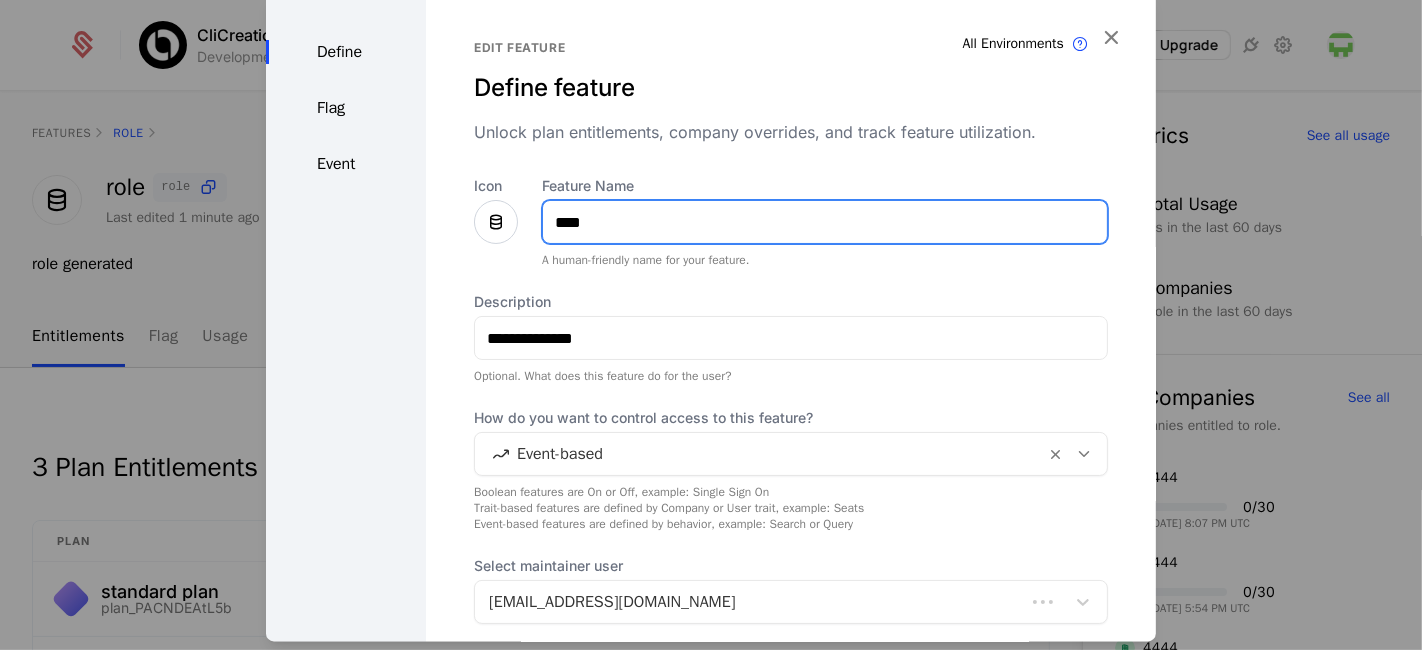 click on "****" at bounding box center (825, 222) 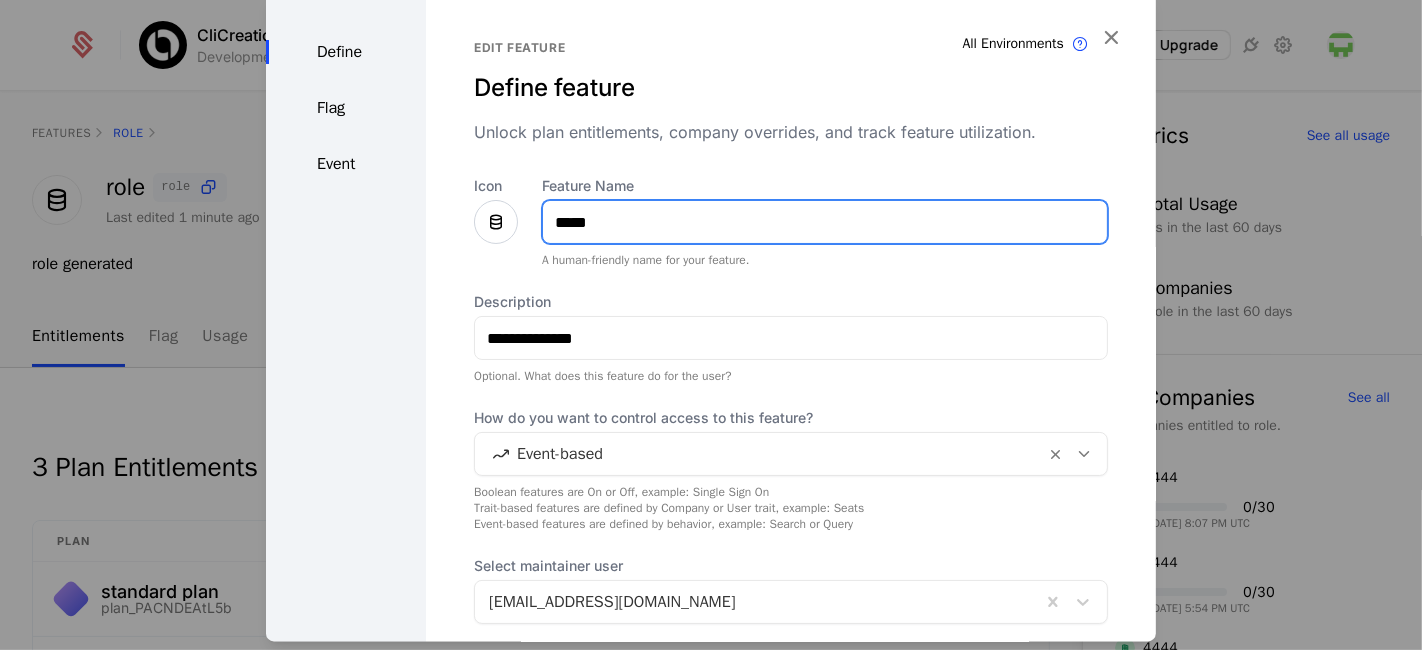 click on "*****" at bounding box center (825, 222) 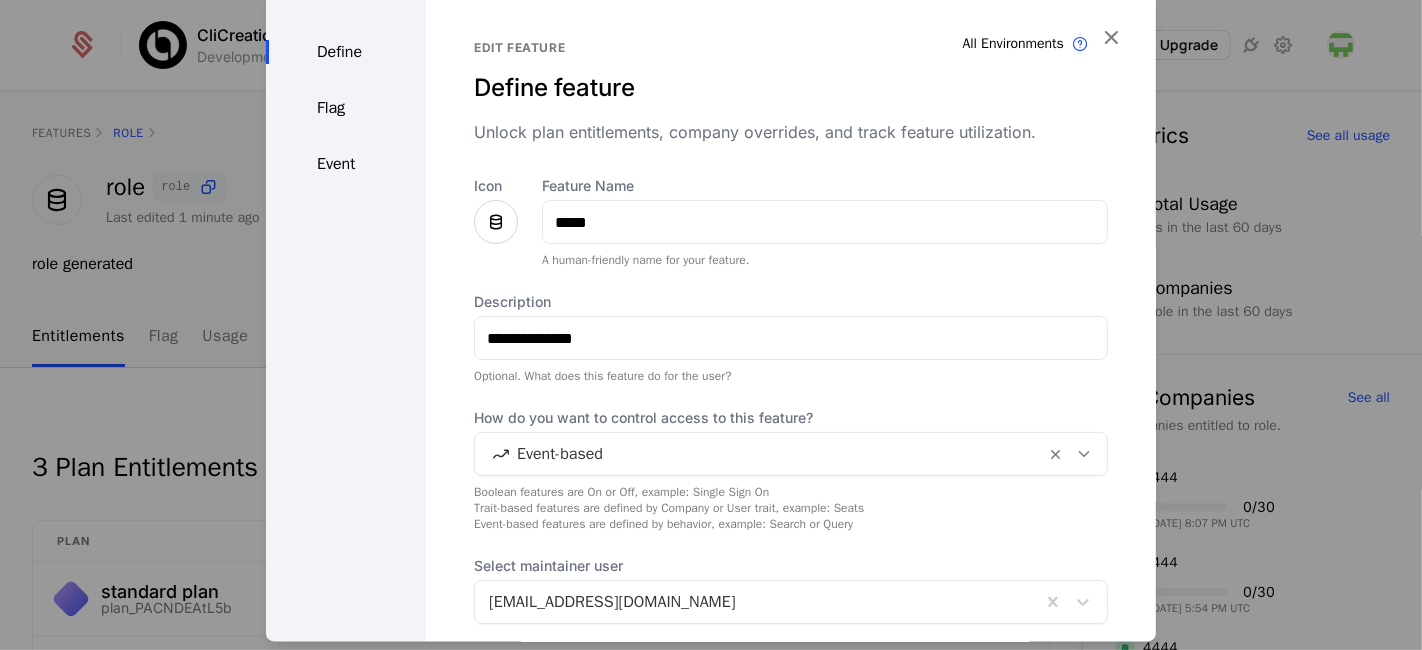 click on "Flag" at bounding box center [346, 108] 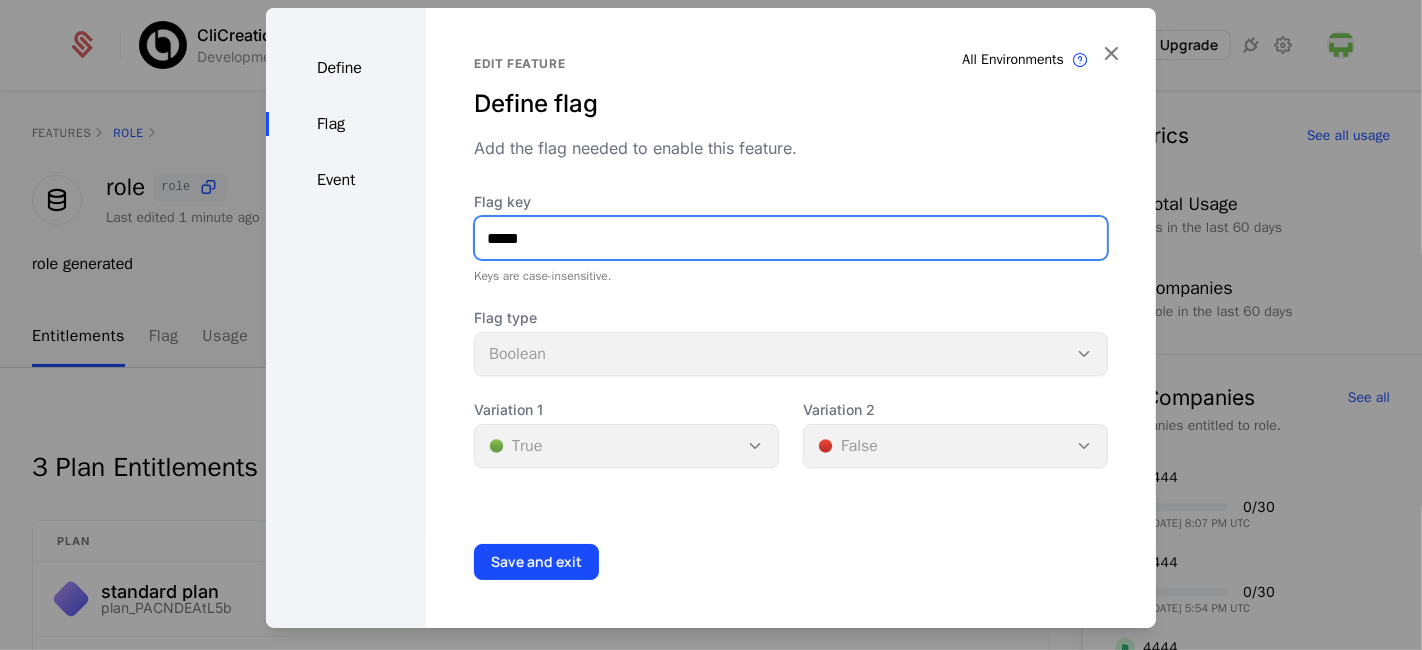 click on "*****" at bounding box center (791, 238) 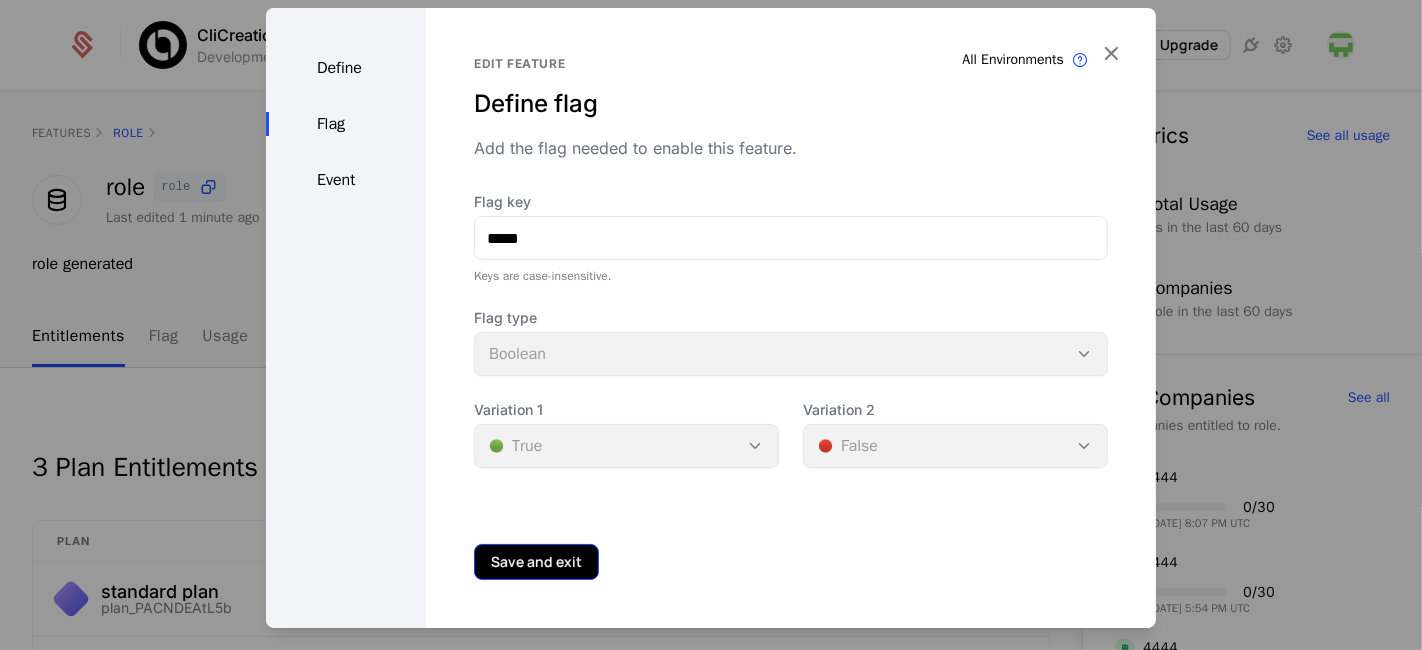 click on "Save and exit" at bounding box center (536, 562) 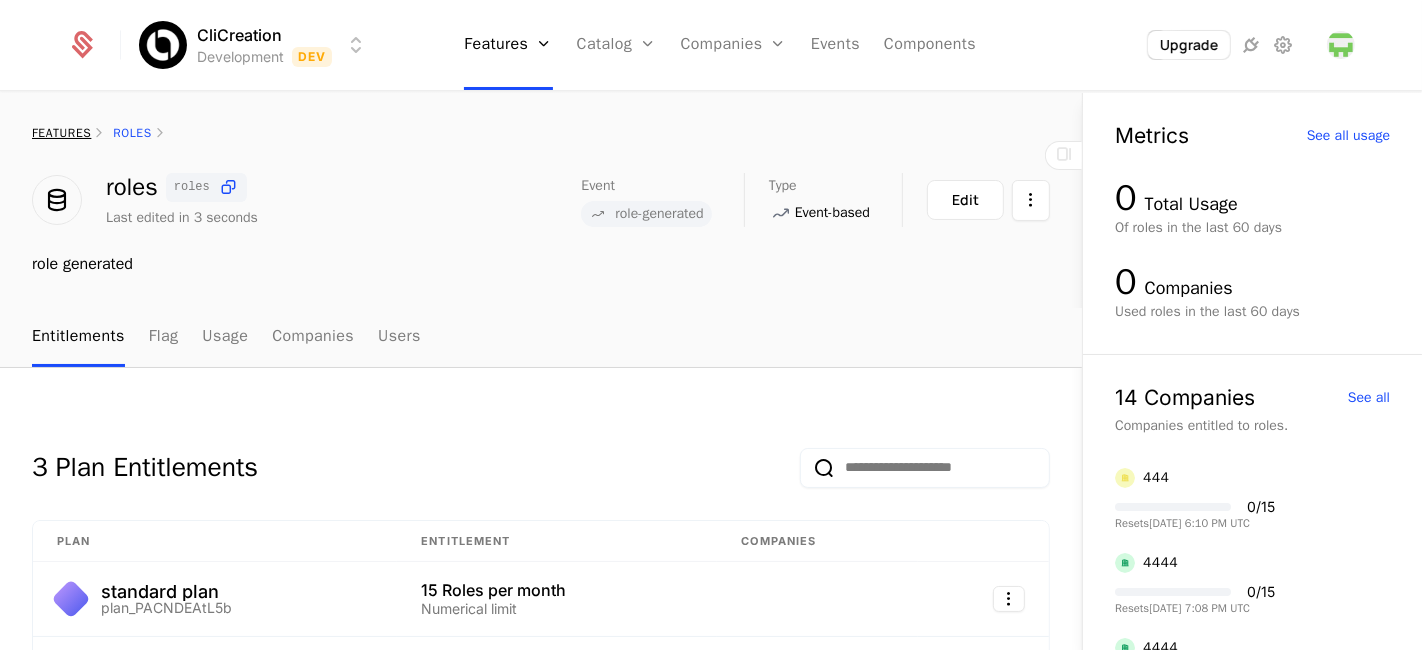 click on "features" at bounding box center (61, 133) 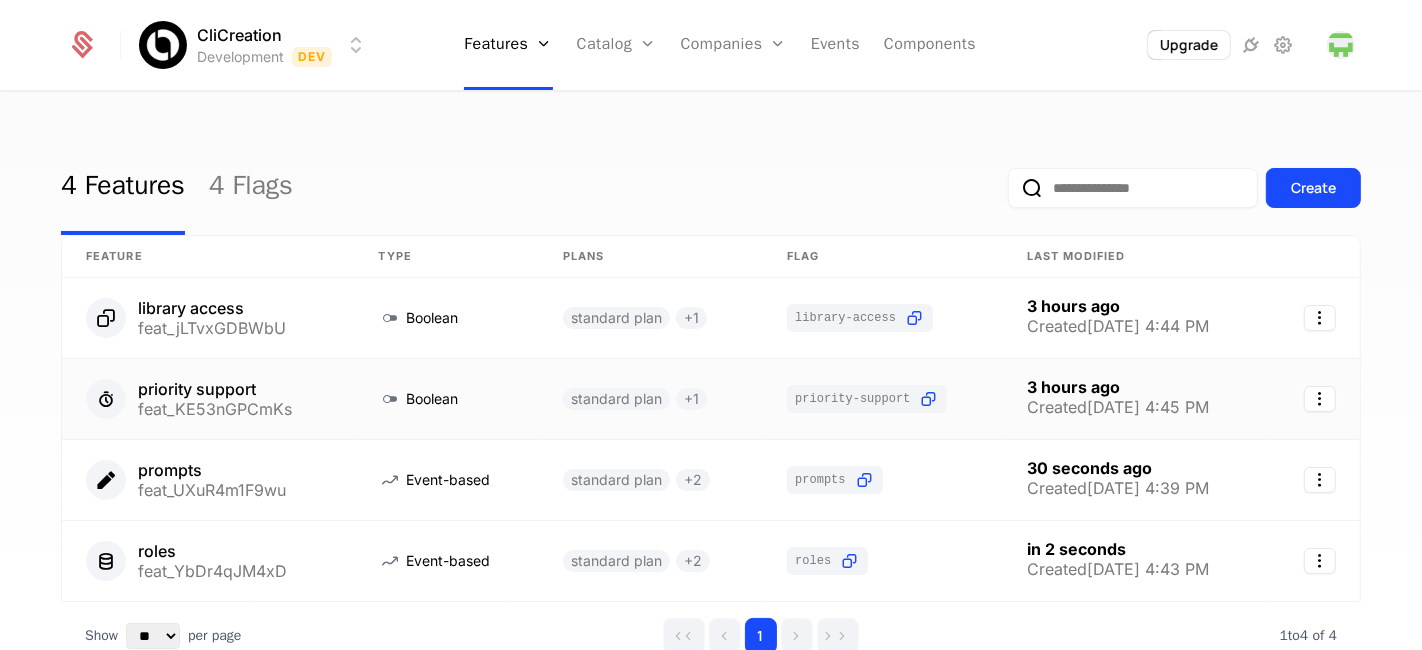 click on "priority support" at bounding box center [215, 389] 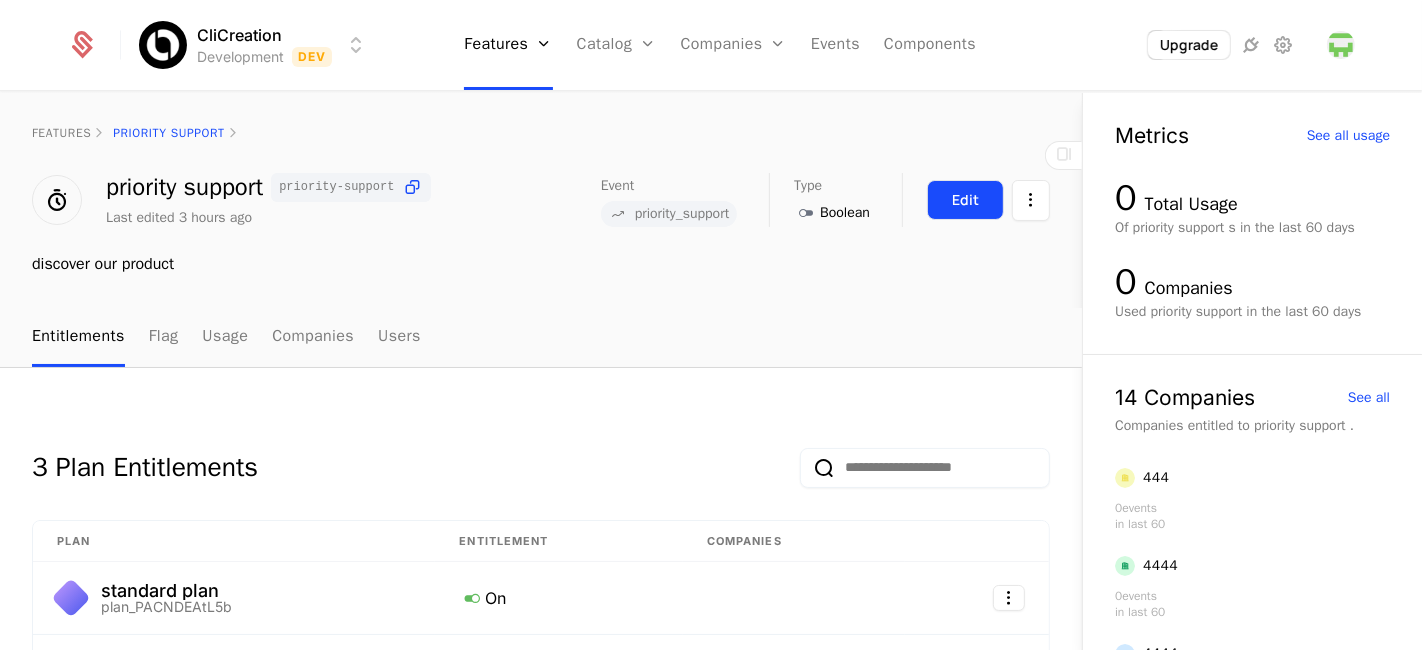click on "Edit" at bounding box center [965, 200] 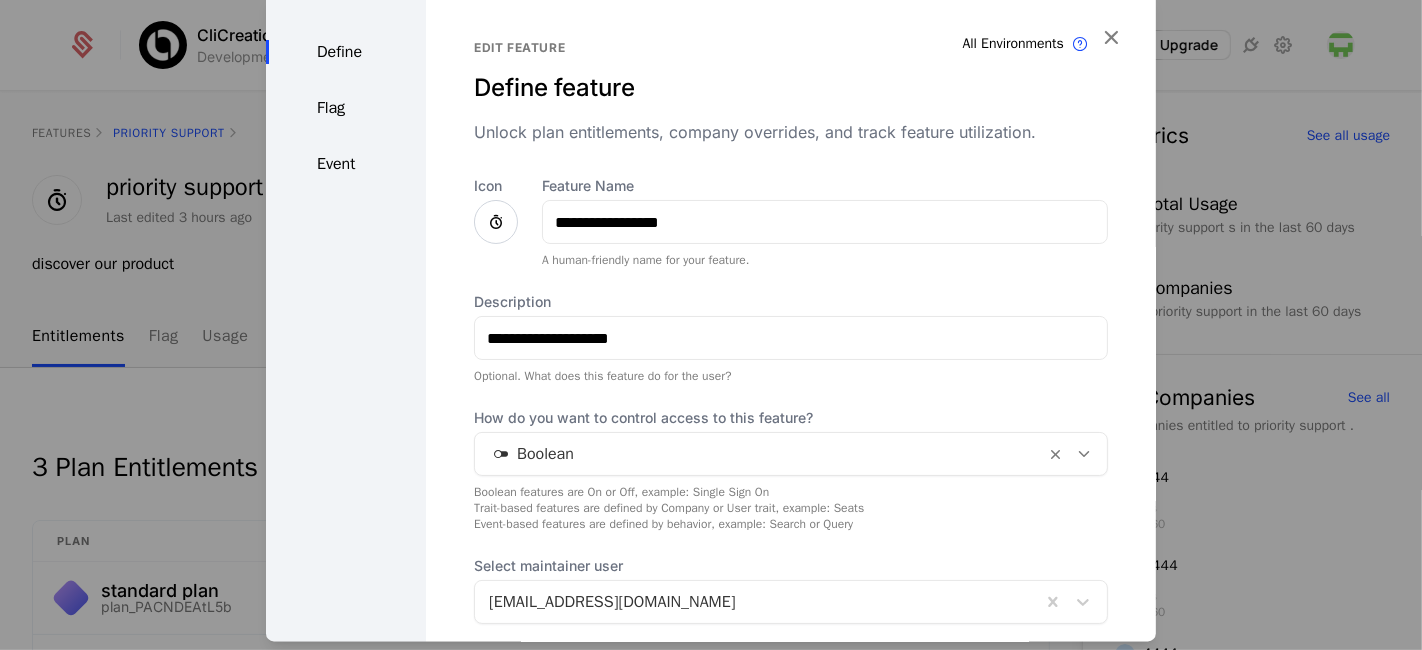 click on "Flag" at bounding box center [346, 108] 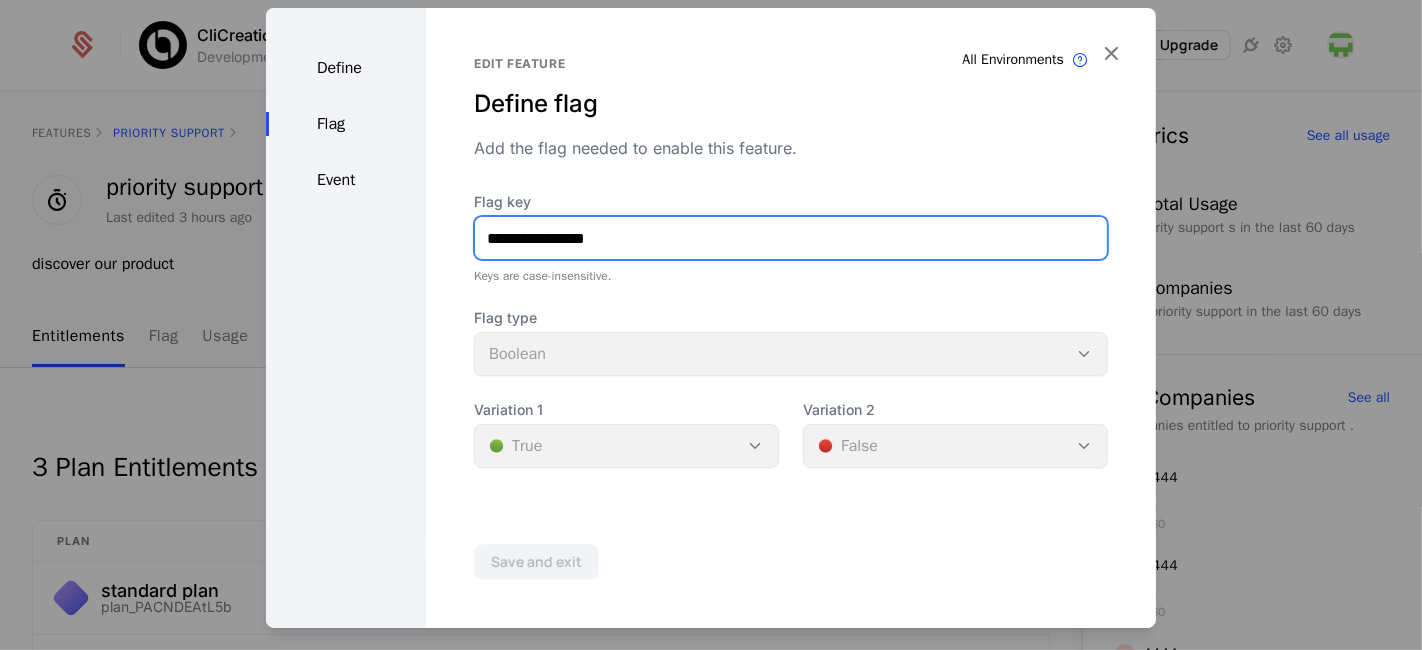click on "**********" at bounding box center [791, 238] 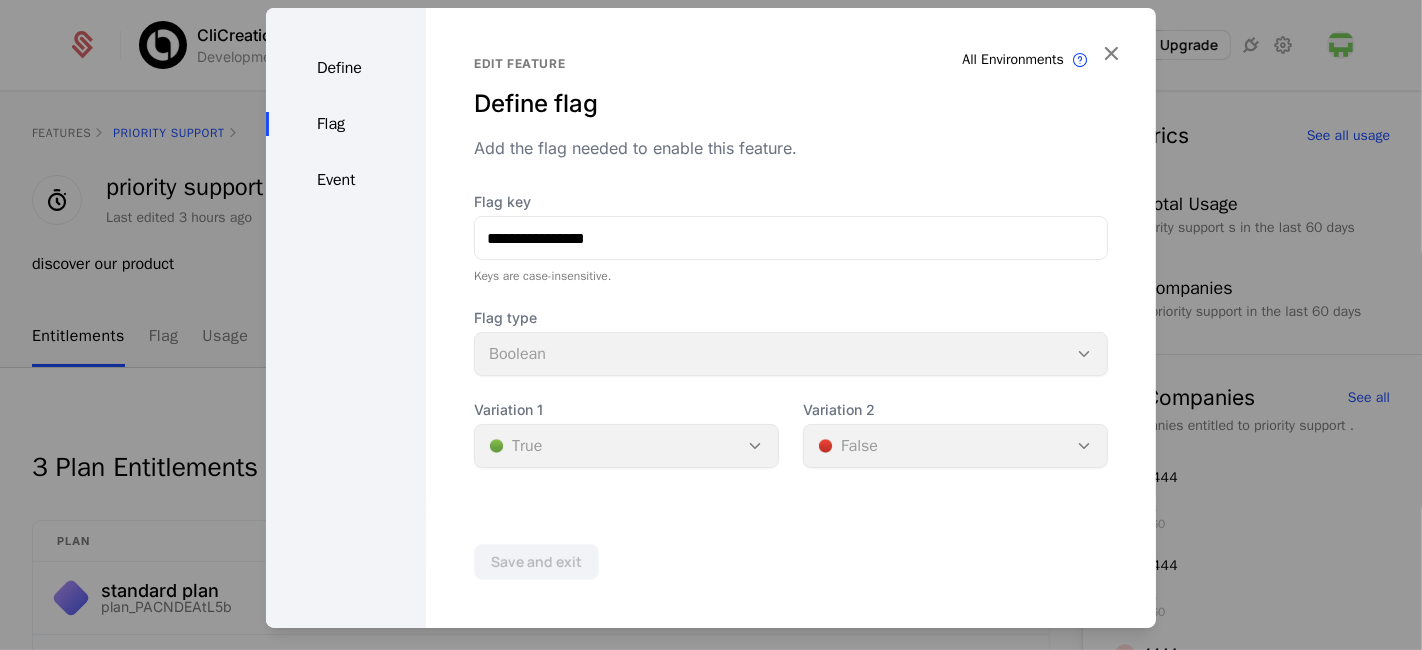click on "Event" at bounding box center [346, 180] 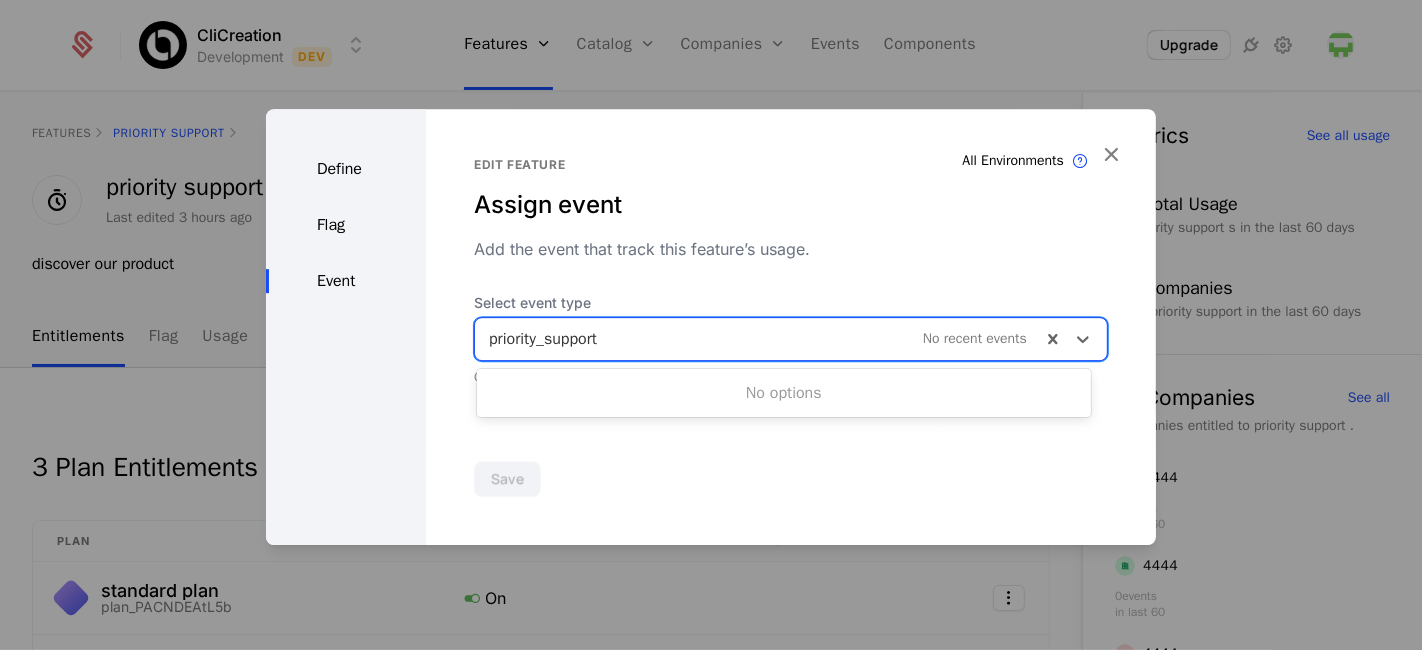 click at bounding box center (758, 339) 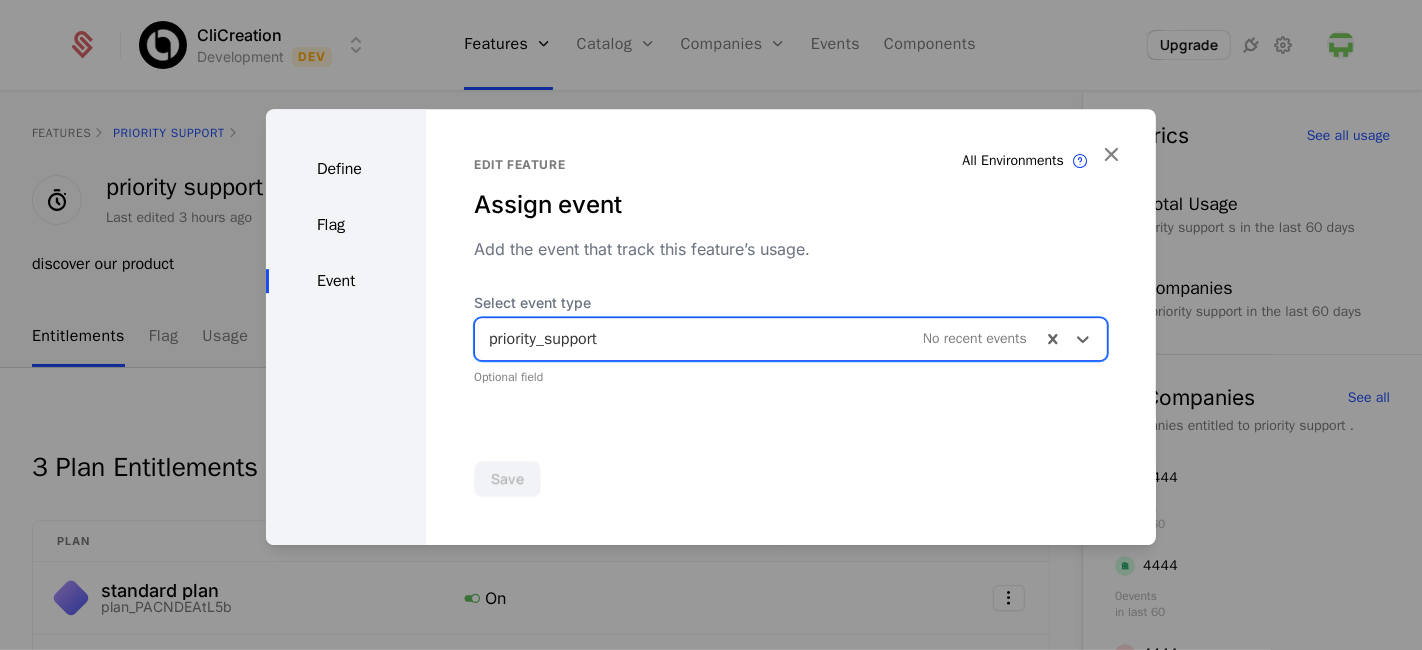 drag, startPoint x: 666, startPoint y: 345, endPoint x: 595, endPoint y: 338, distance: 71.34424 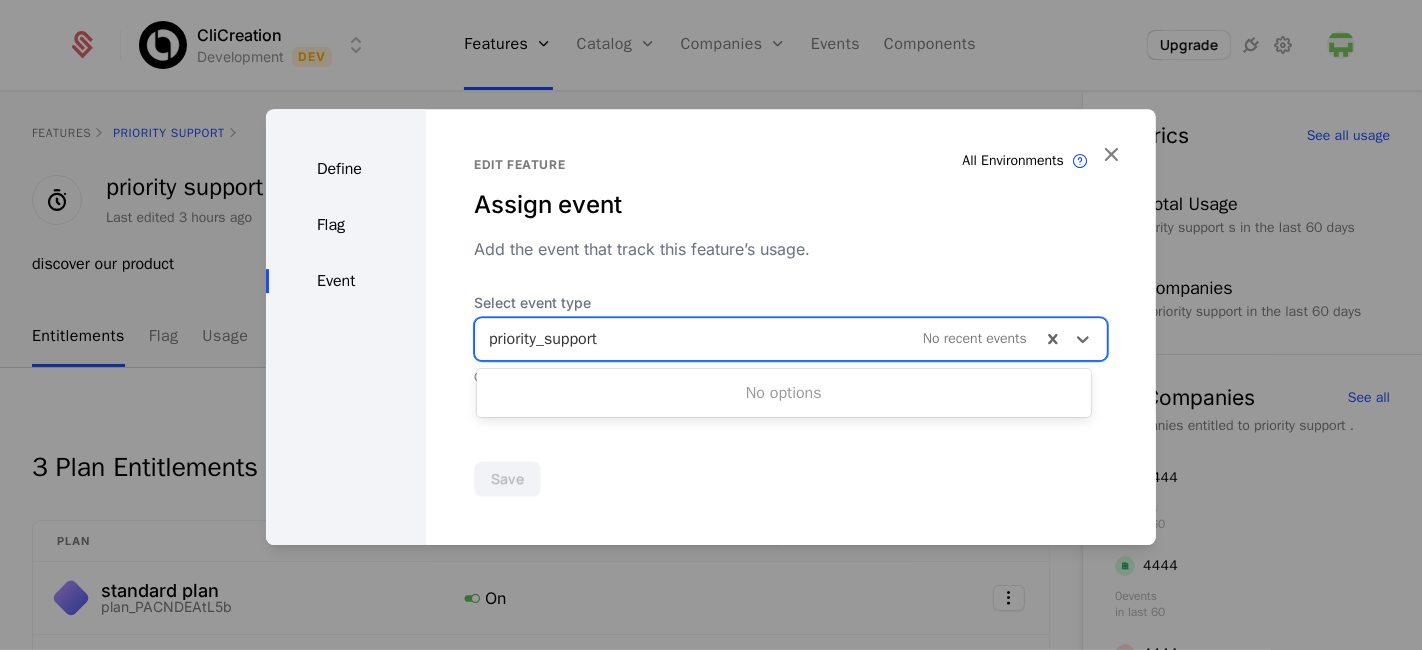 drag, startPoint x: 624, startPoint y: 332, endPoint x: 473, endPoint y: 327, distance: 151.08276 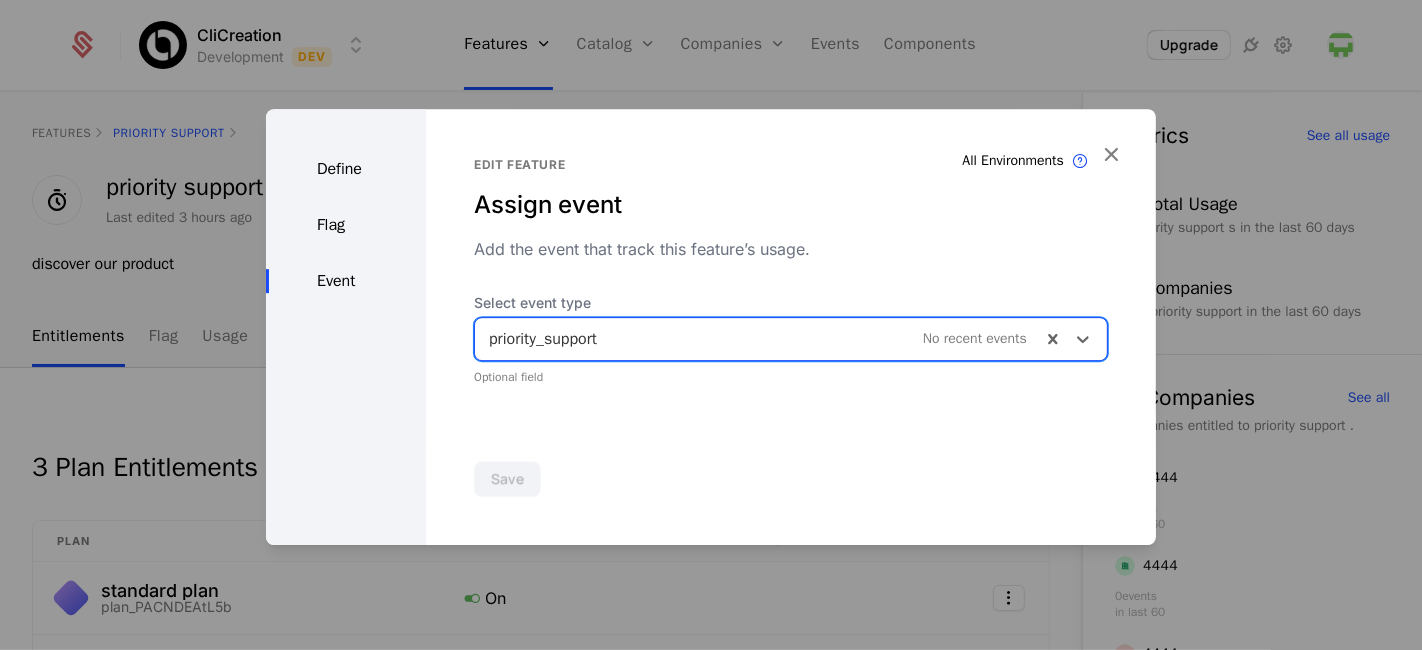 drag, startPoint x: 597, startPoint y: 338, endPoint x: 532, endPoint y: 337, distance: 65.00769 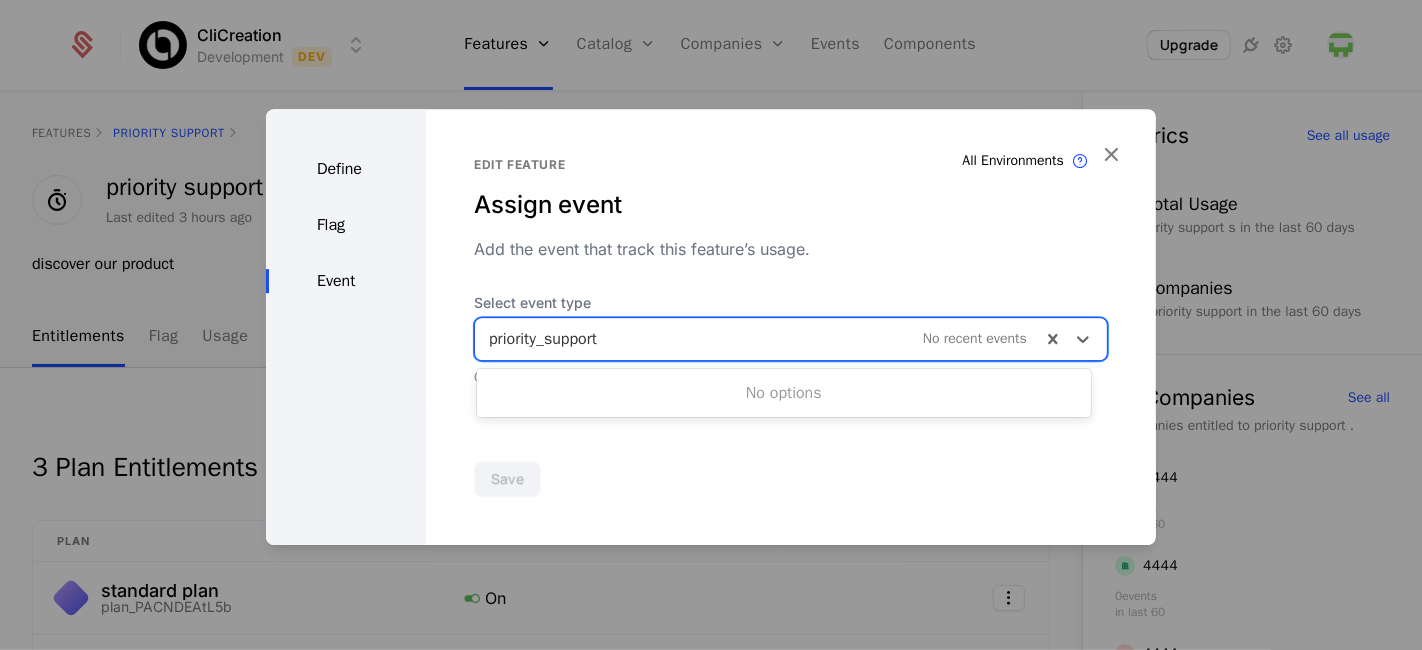 drag, startPoint x: 482, startPoint y: 337, endPoint x: 665, endPoint y: 335, distance: 183.01093 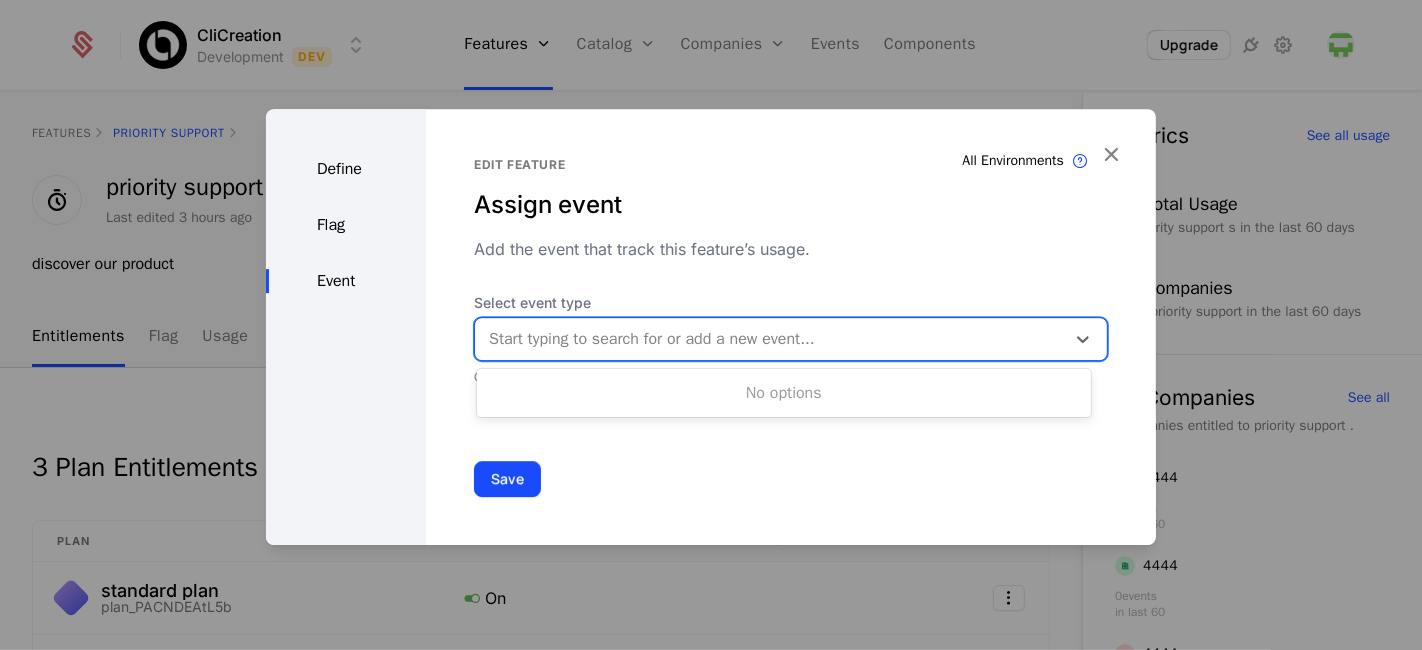 paste on "**********" 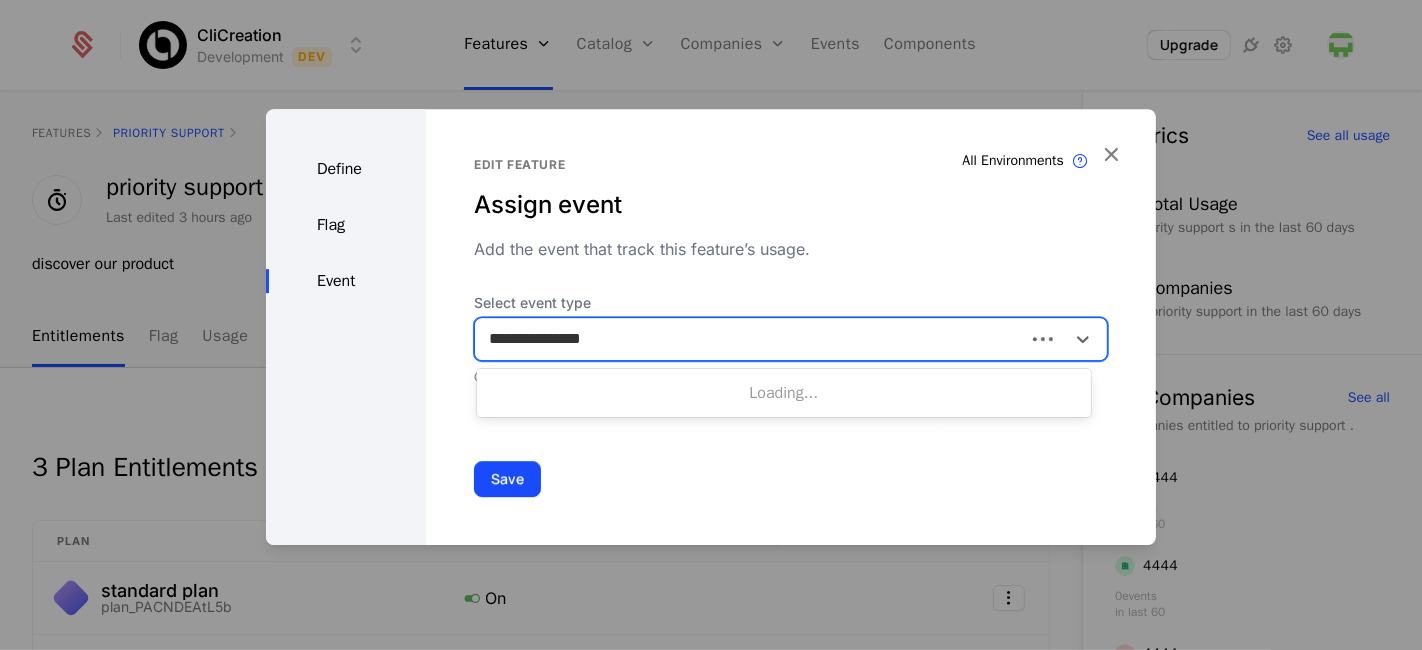 type on "**********" 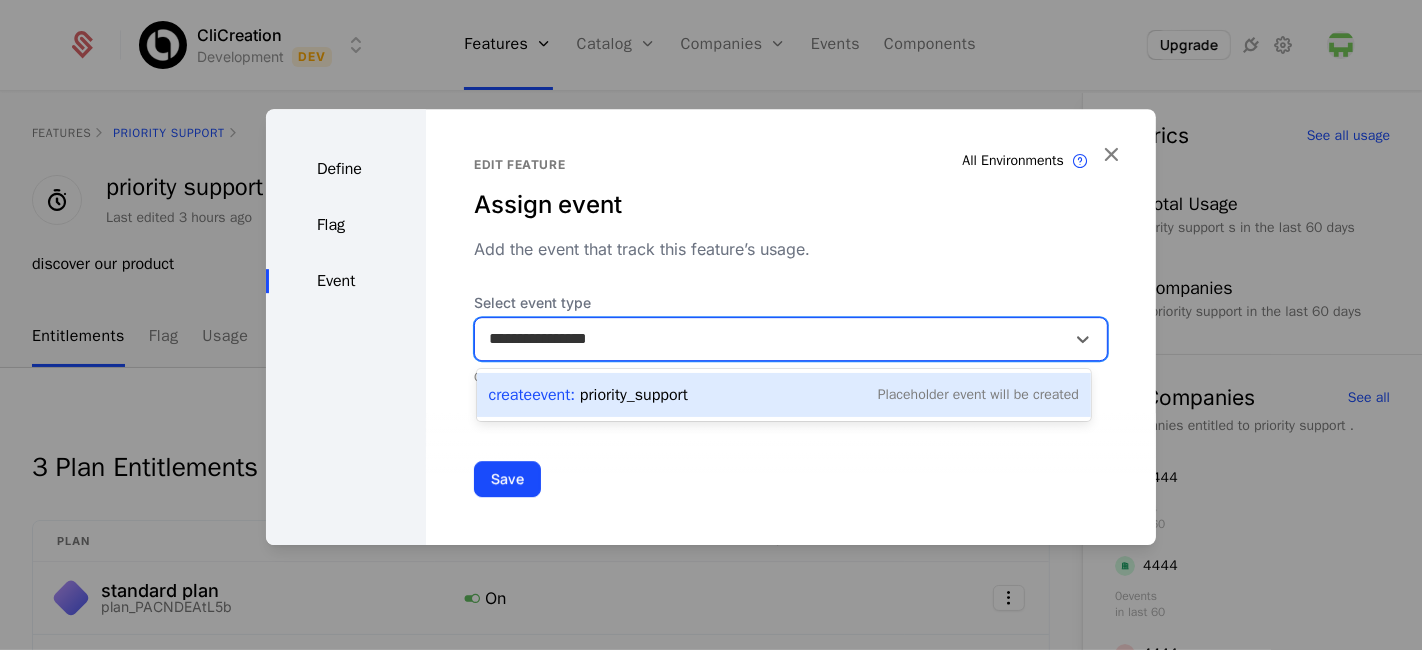 click on "Create  Event :   priority_support" at bounding box center [588, 395] 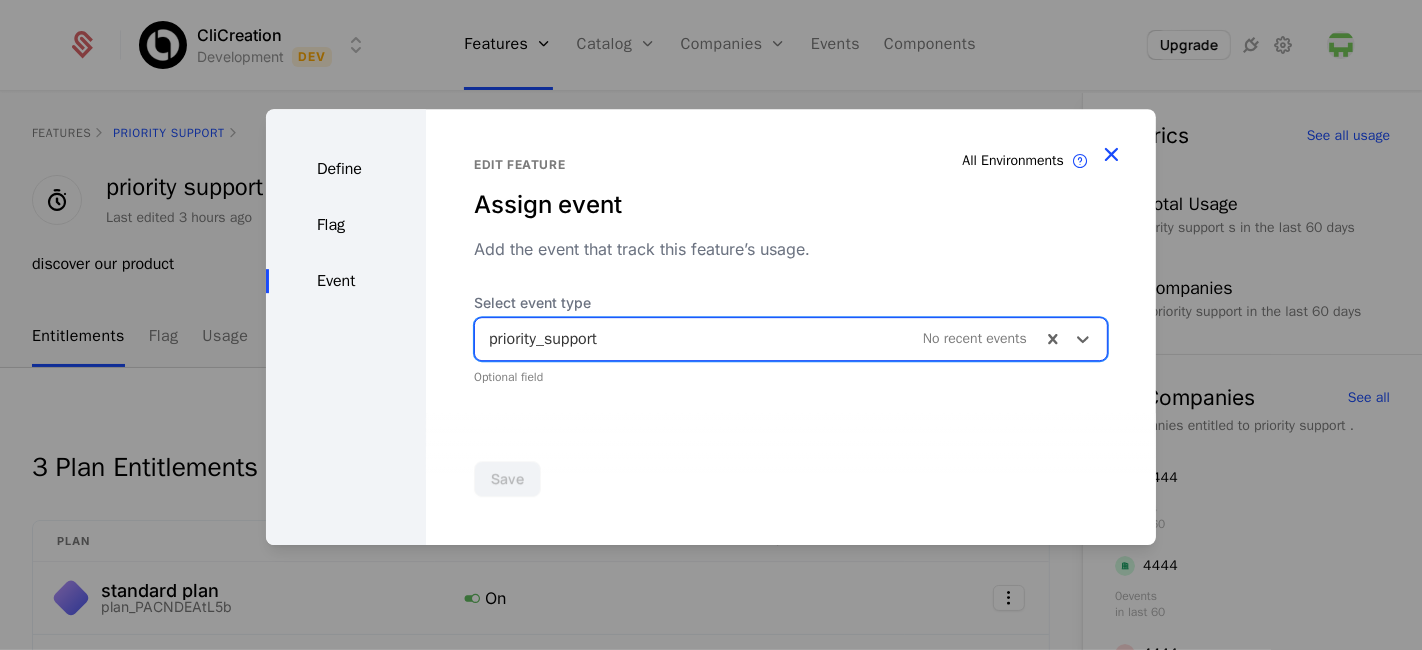 click at bounding box center [1111, 154] 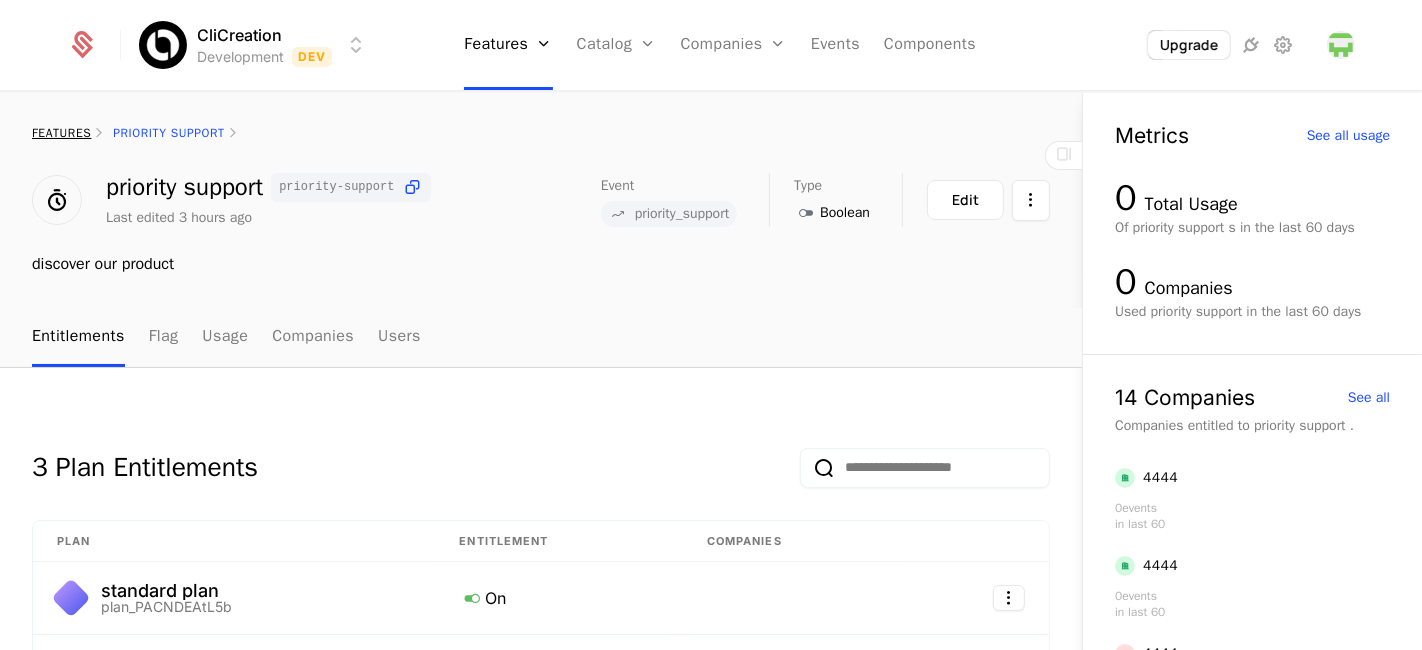click on "features" at bounding box center (61, 133) 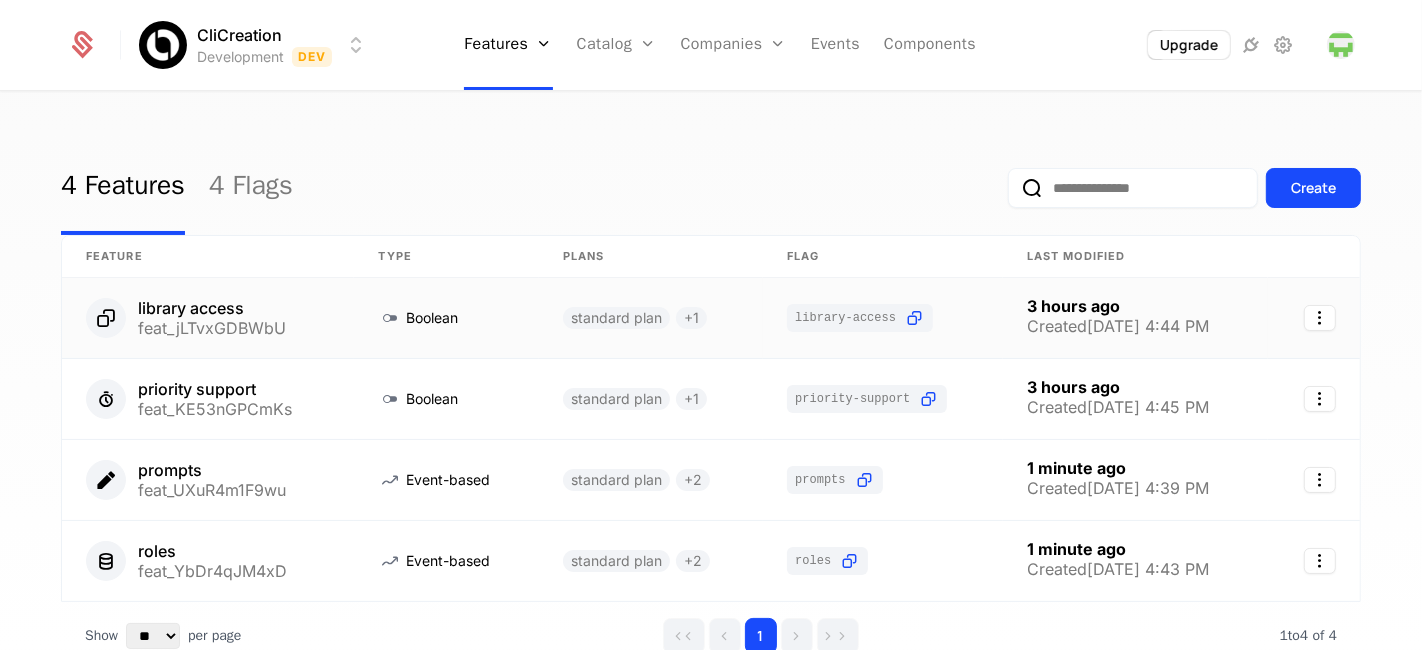 click on "feat_jLTvxGDBWbU" at bounding box center [212, 328] 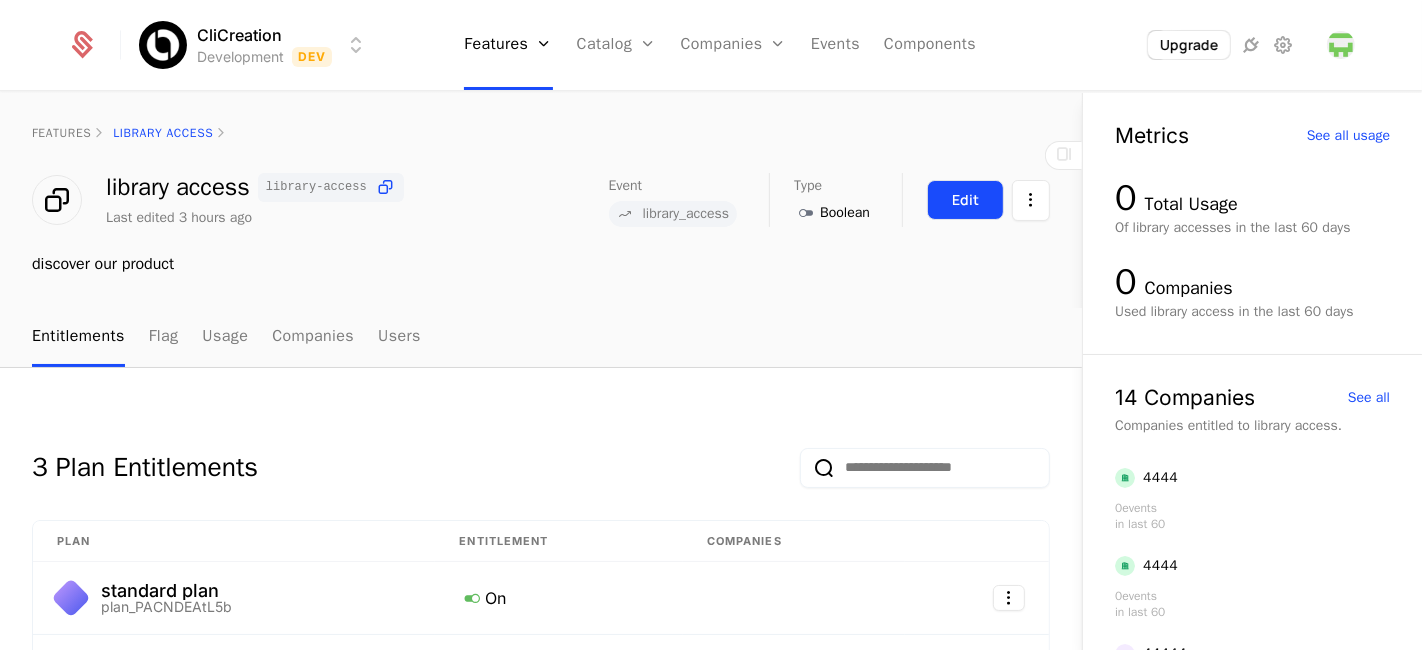 click on "Edit" at bounding box center [965, 200] 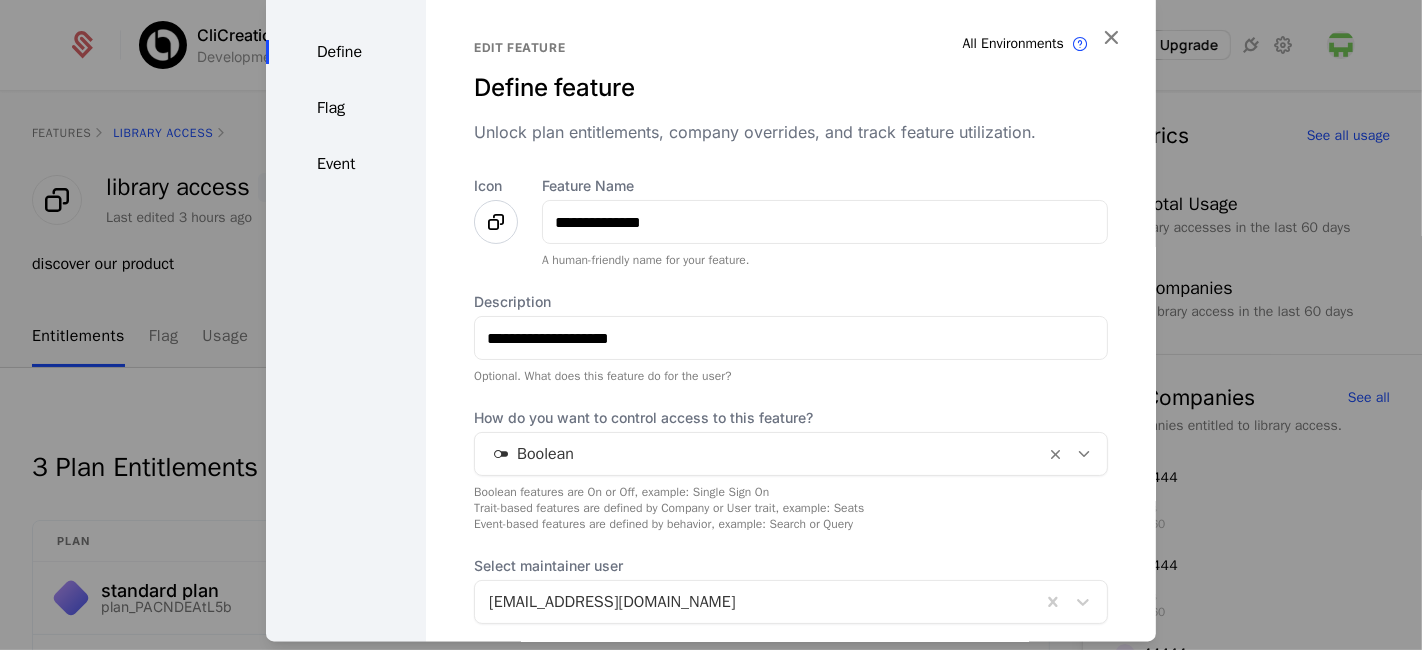 click on "Flag" at bounding box center (346, 108) 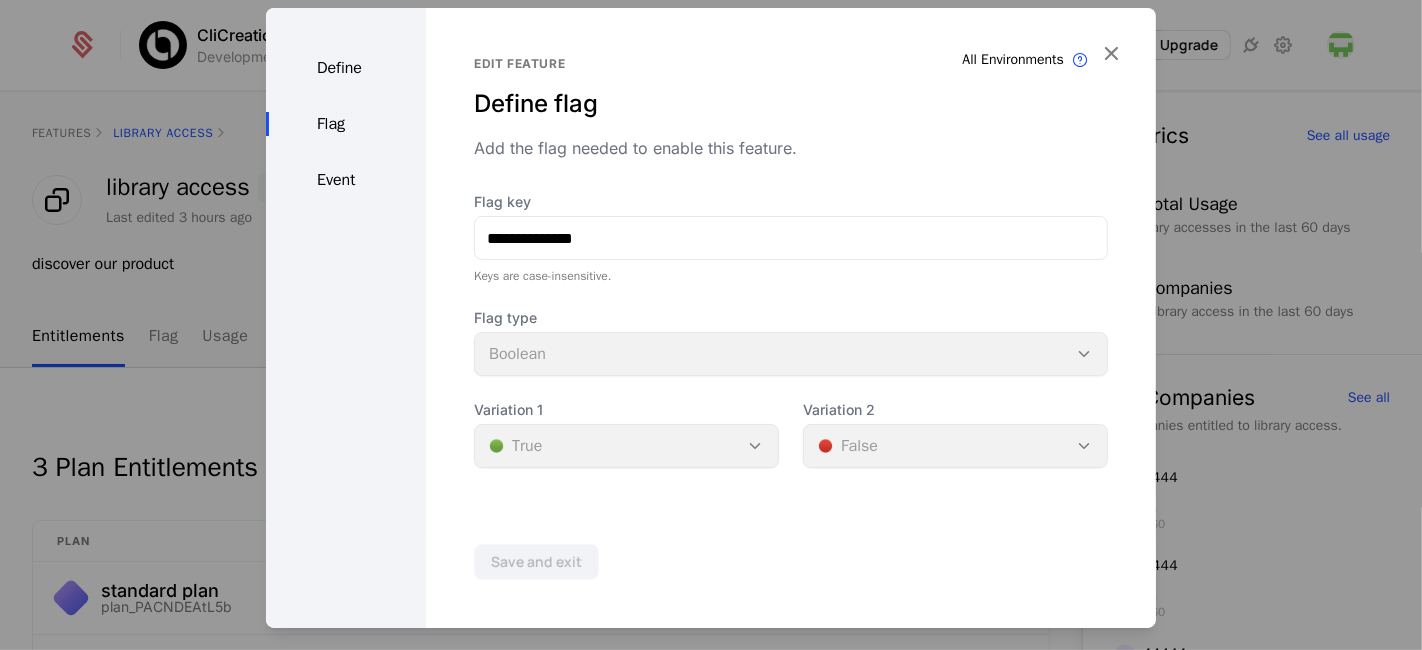 click on "Define Flag Event" at bounding box center [346, 318] 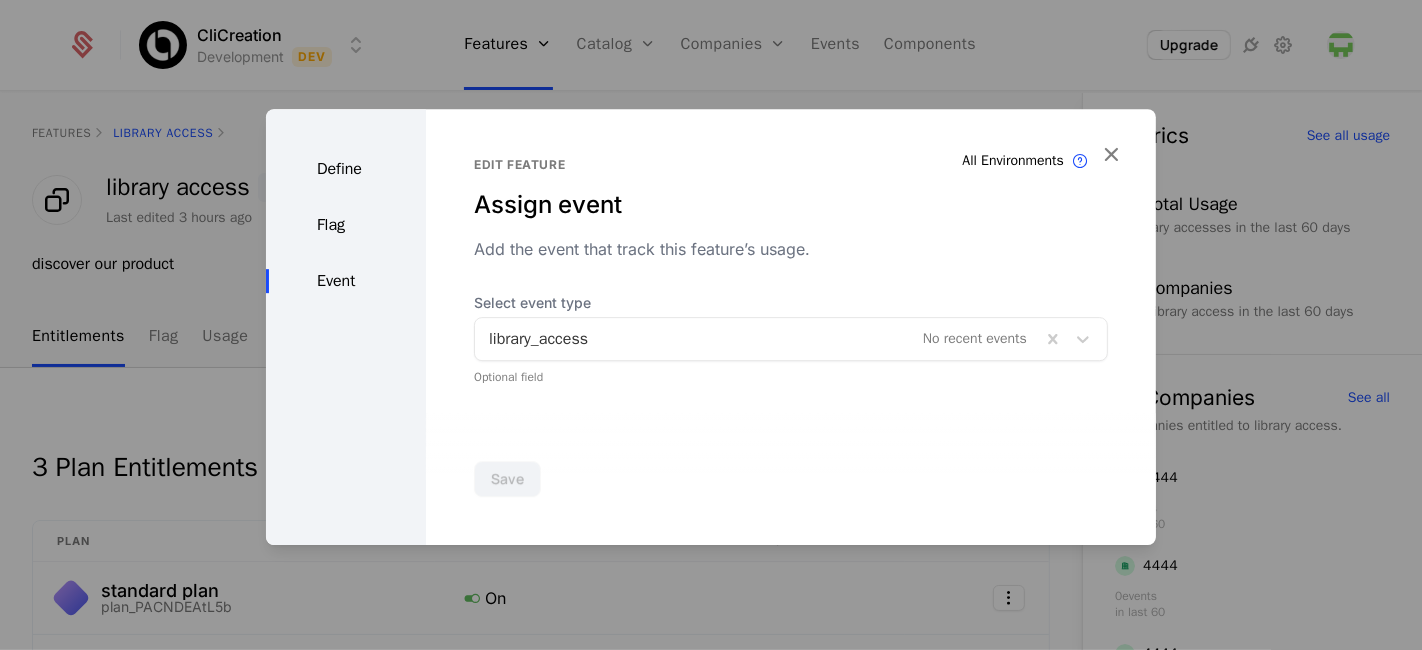 click at bounding box center [758, 339] 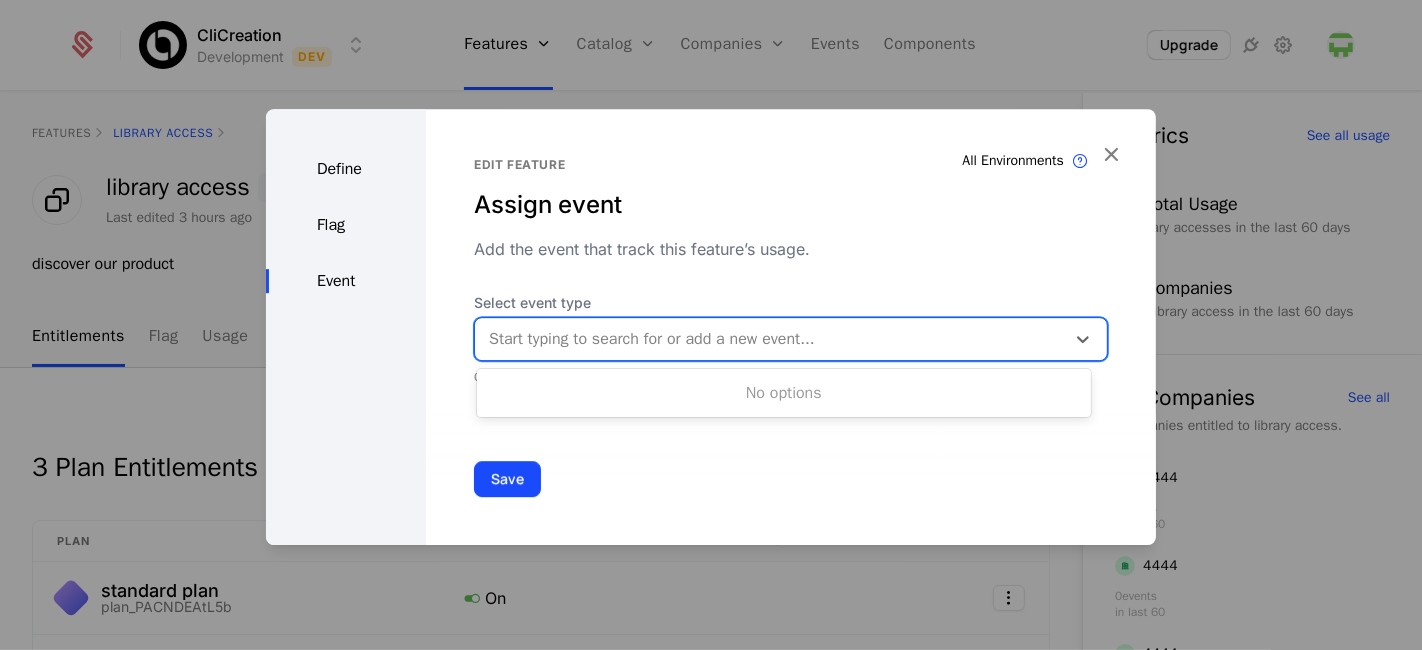 paste on "**********" 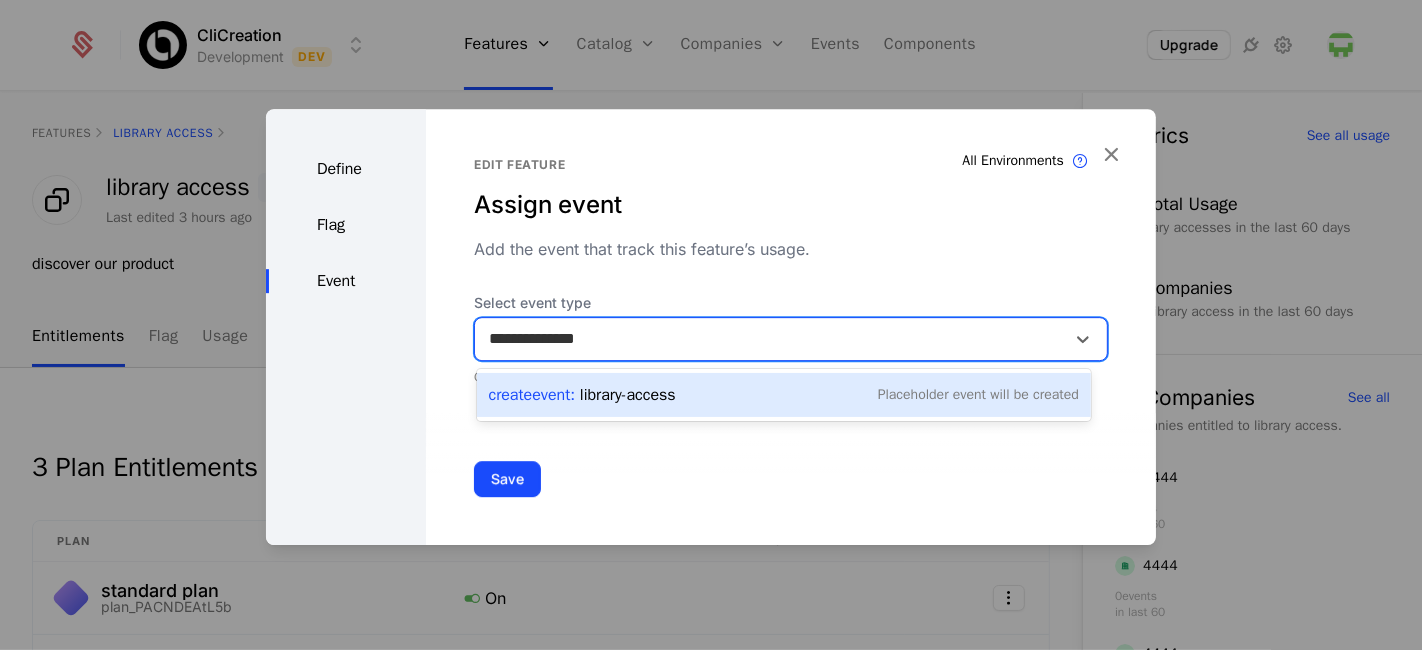 click on "Create  Event :   library-access Placeholder   Event   will be created" at bounding box center [784, 395] 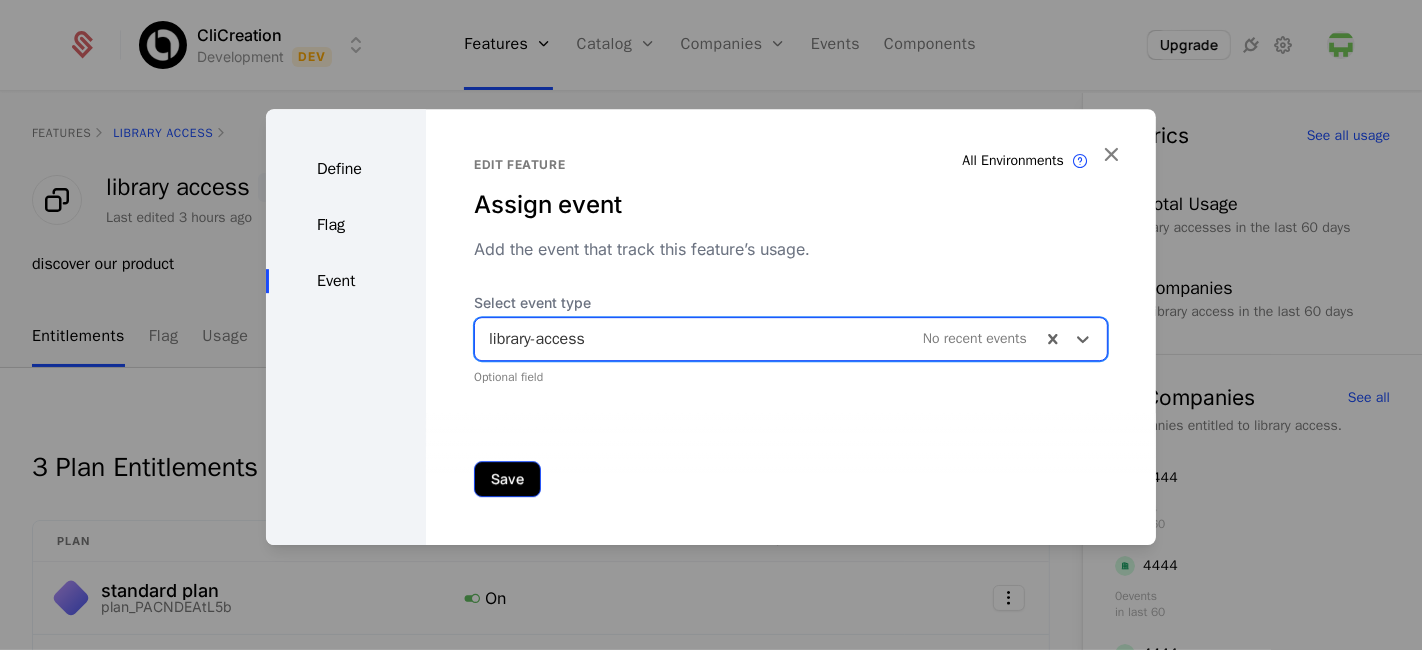 click on "Save" at bounding box center (507, 479) 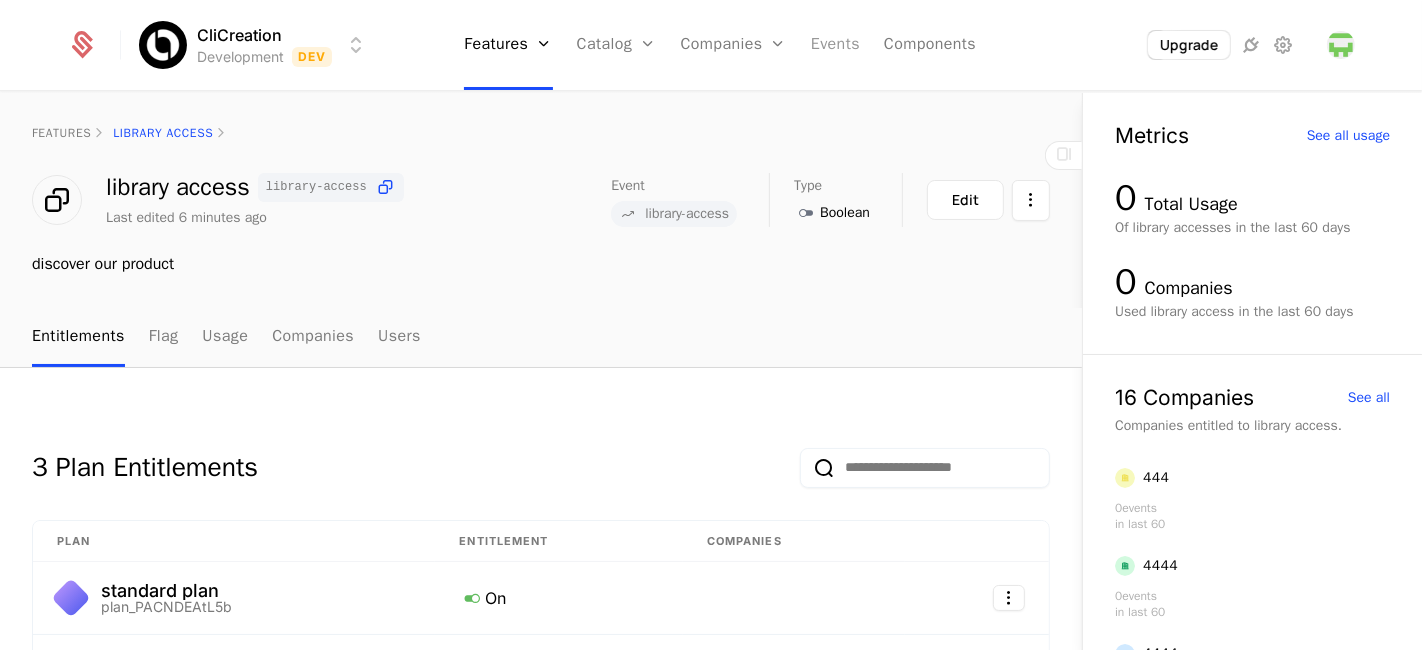 click on "Events" at bounding box center [835, 45] 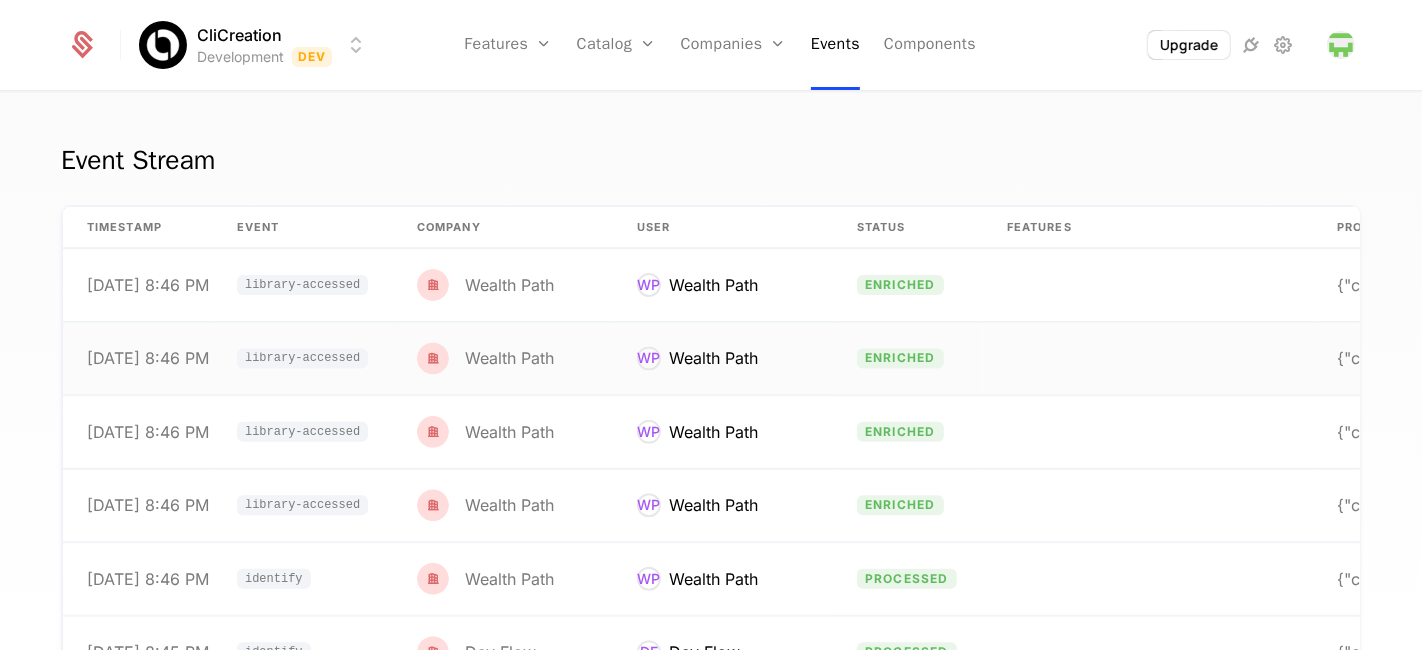 scroll, scrollTop: 0, scrollLeft: 168, axis: horizontal 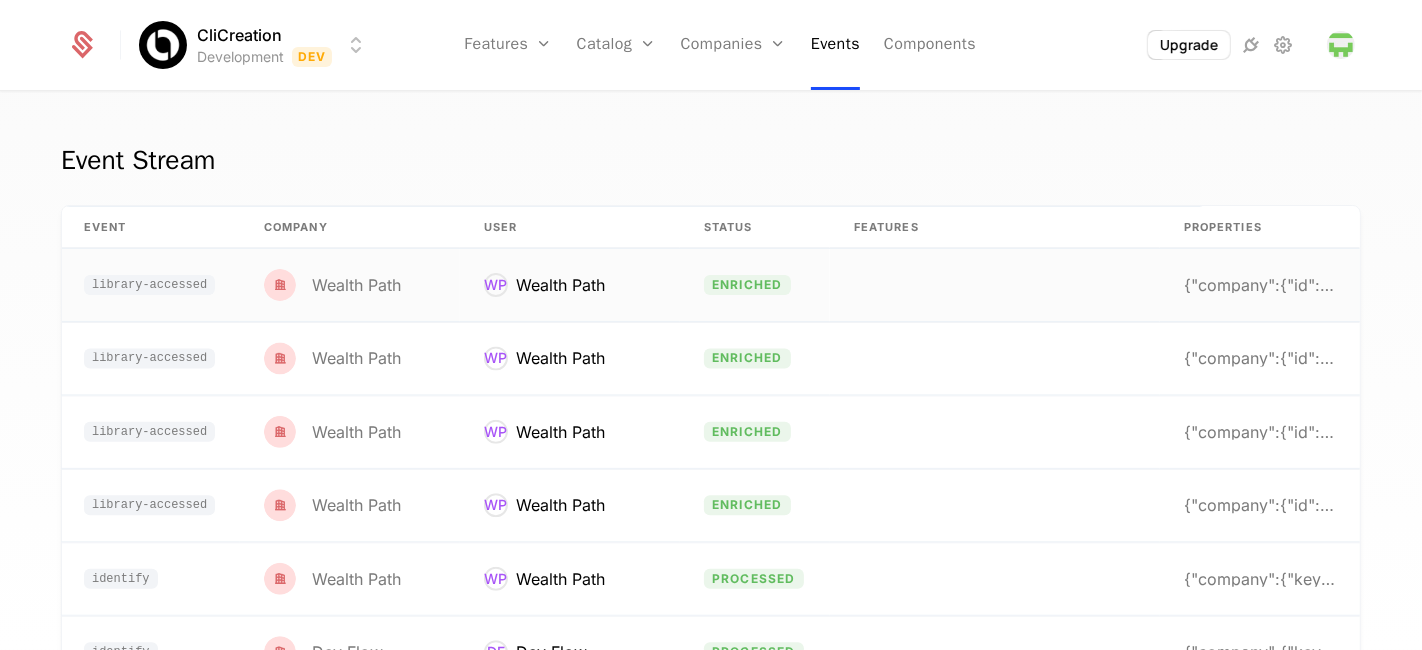 click at bounding box center (995, 285) 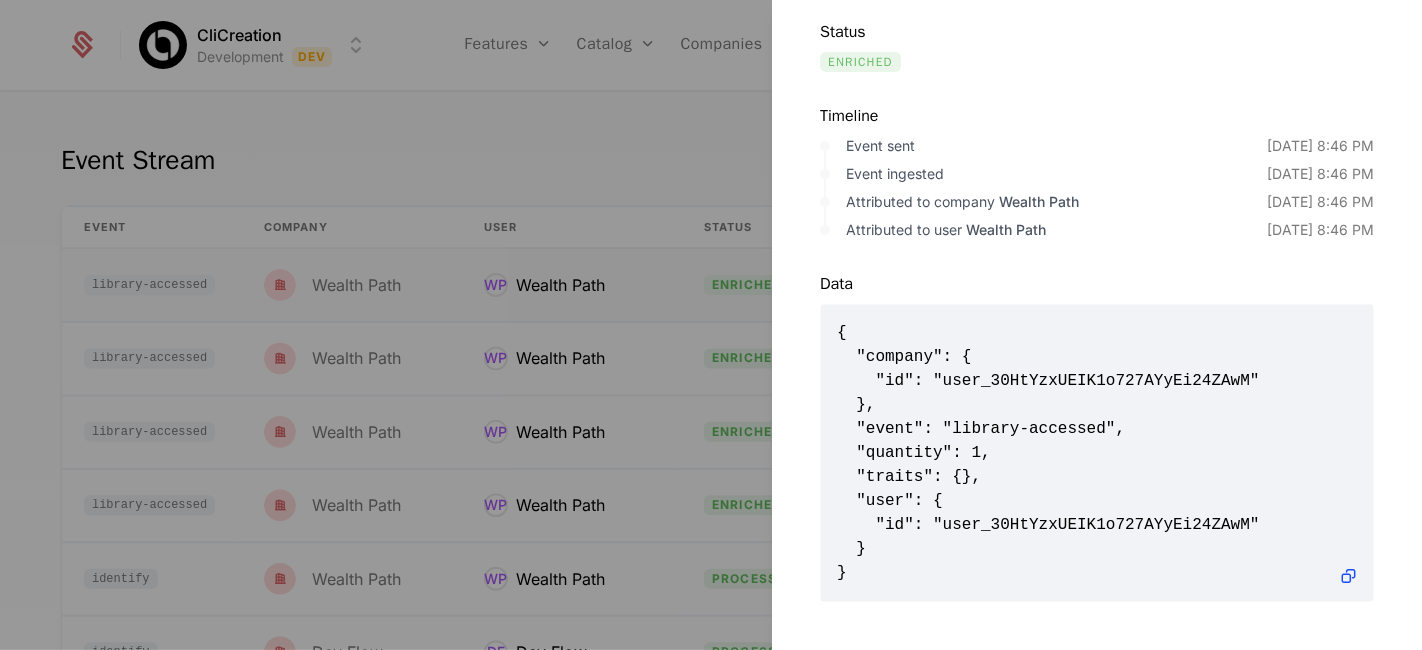 scroll, scrollTop: 0, scrollLeft: 0, axis: both 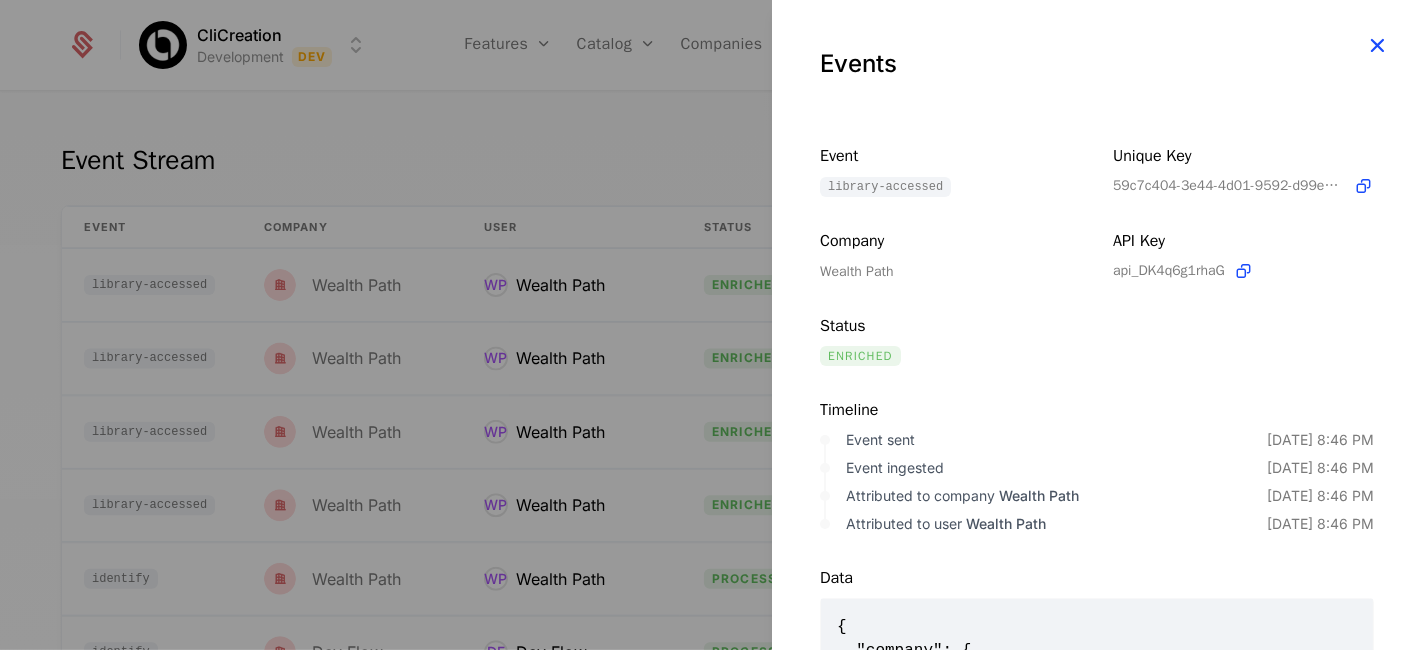 click at bounding box center [1377, 45] 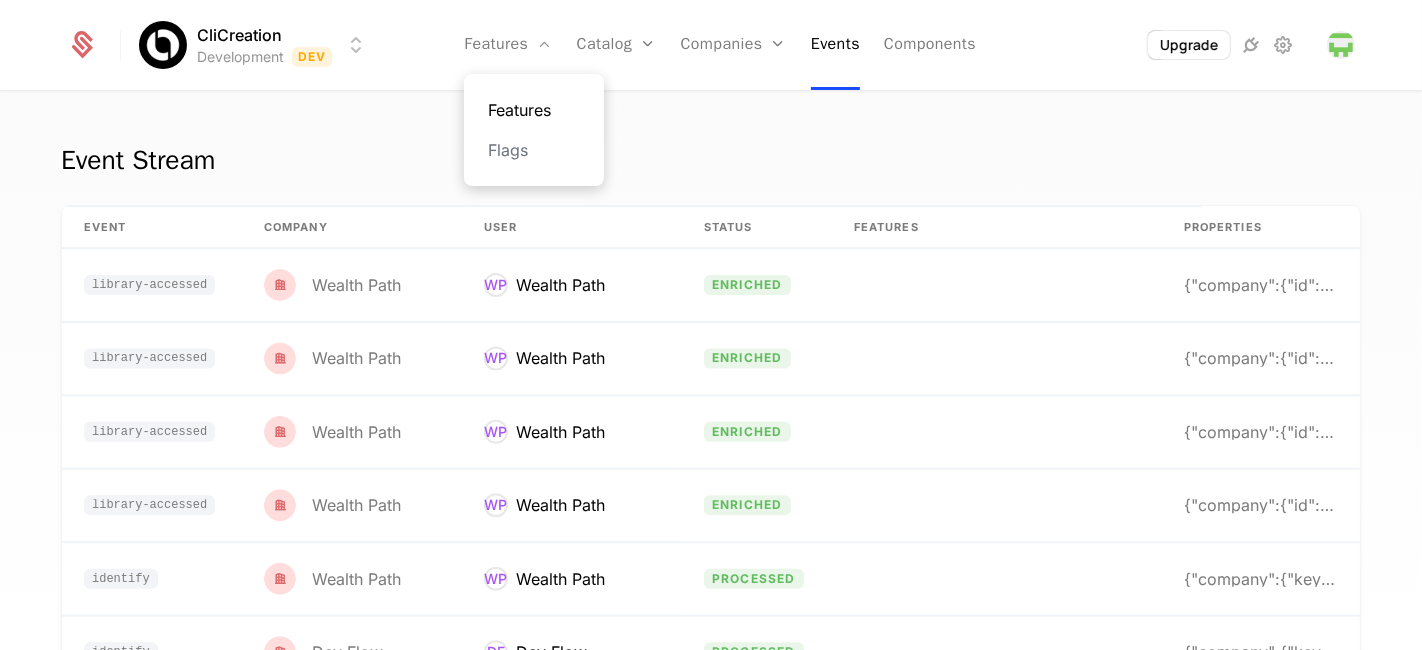 drag, startPoint x: 534, startPoint y: 55, endPoint x: 528, endPoint y: 106, distance: 51.351727 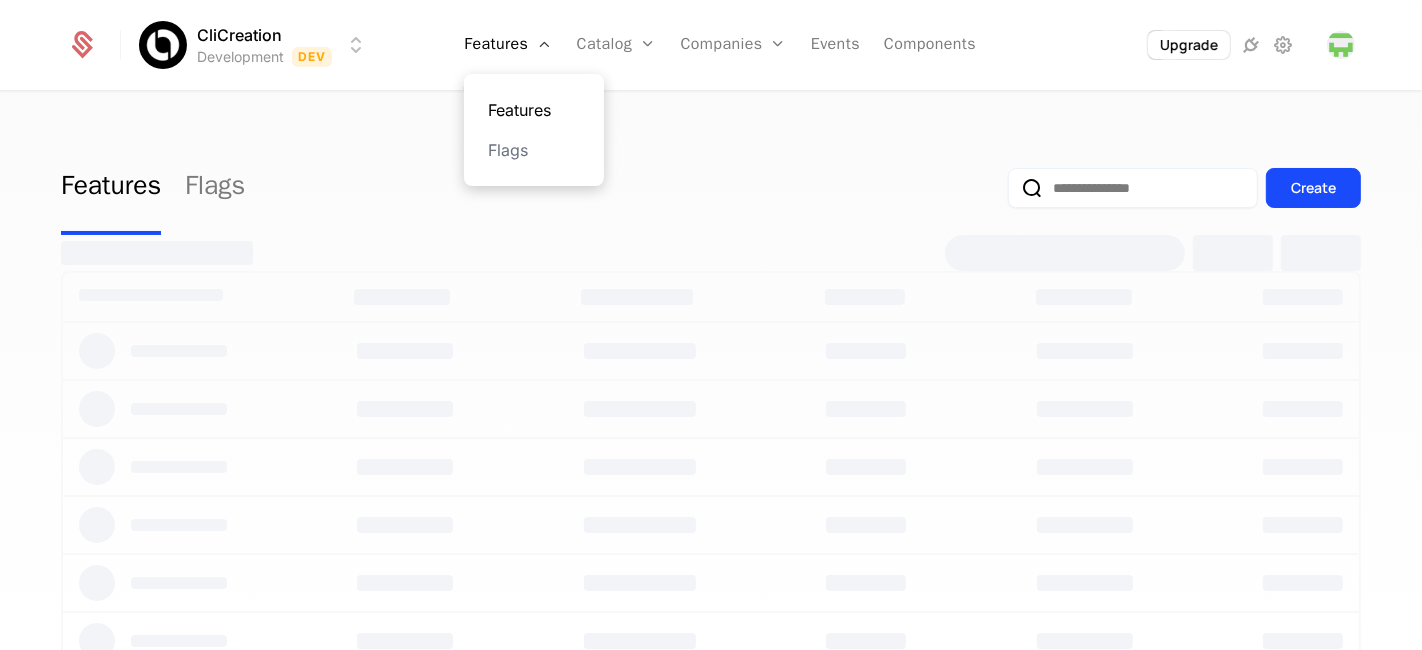 click on "Features" at bounding box center (534, 110) 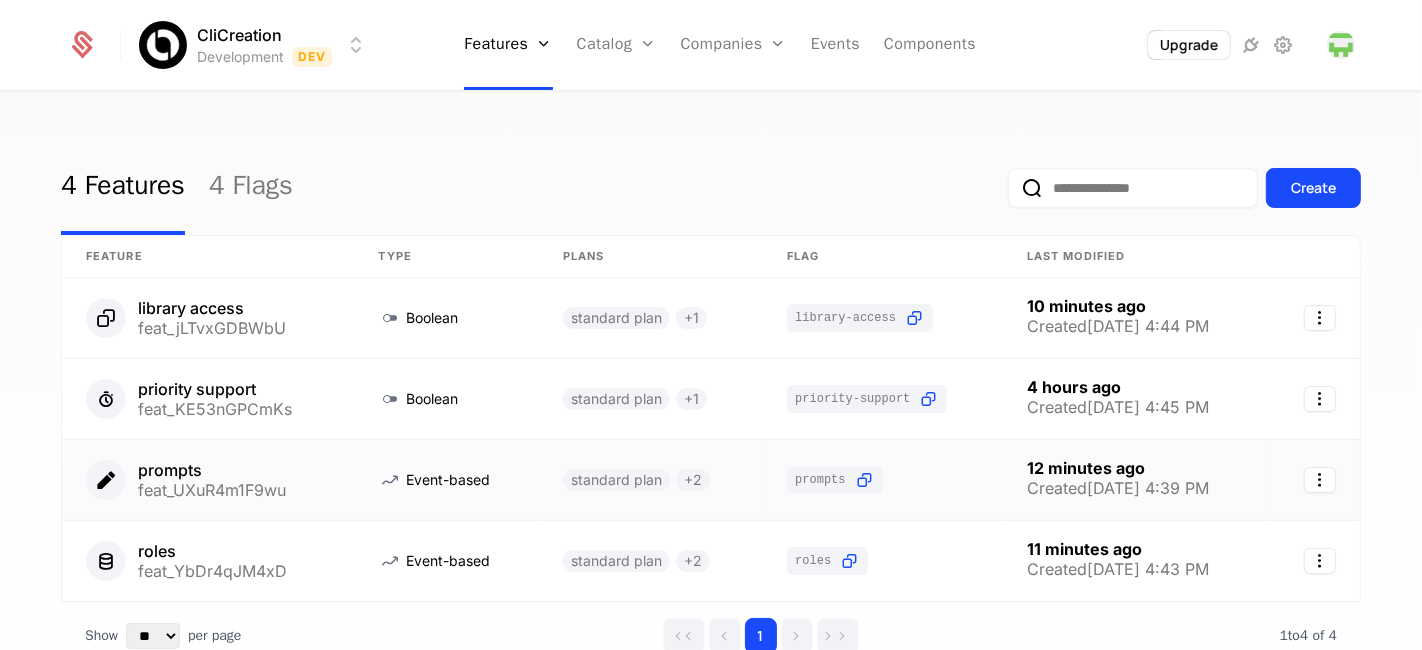 click on "prompts feat_UXuR4m1F9wu" at bounding box center [208, 480] 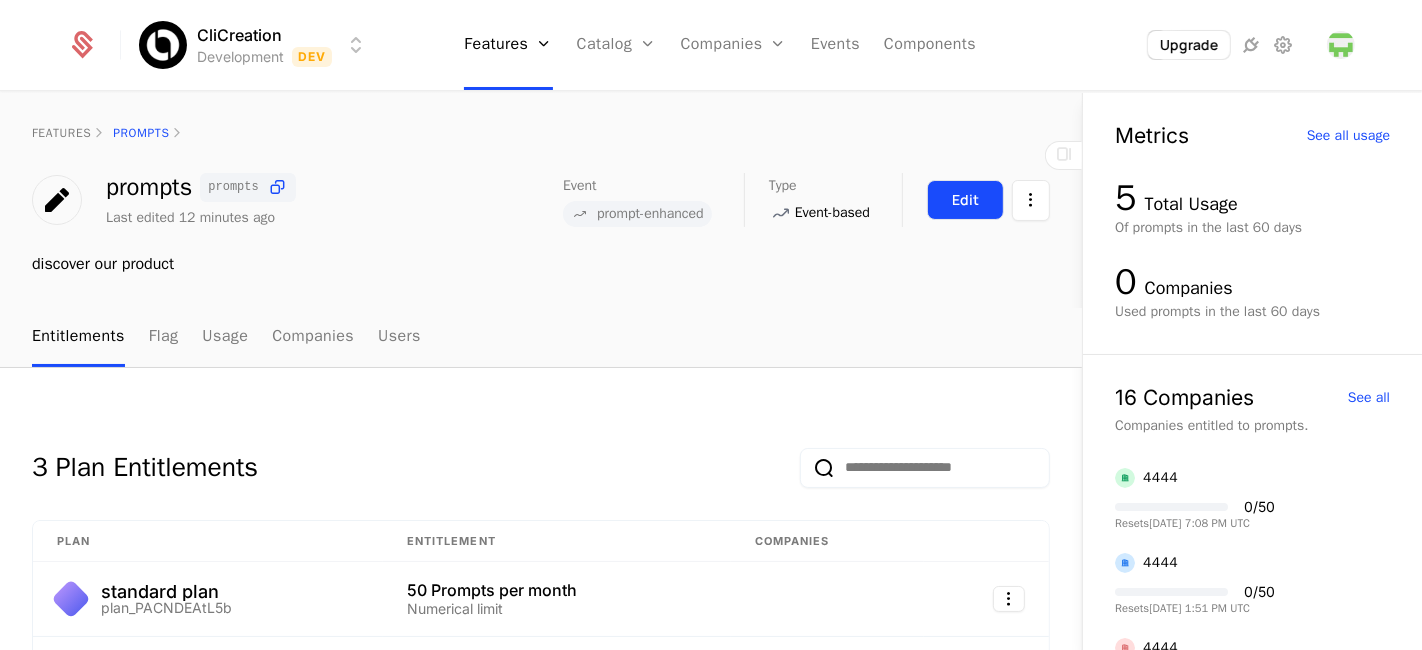 click on "Edit" at bounding box center [965, 200] 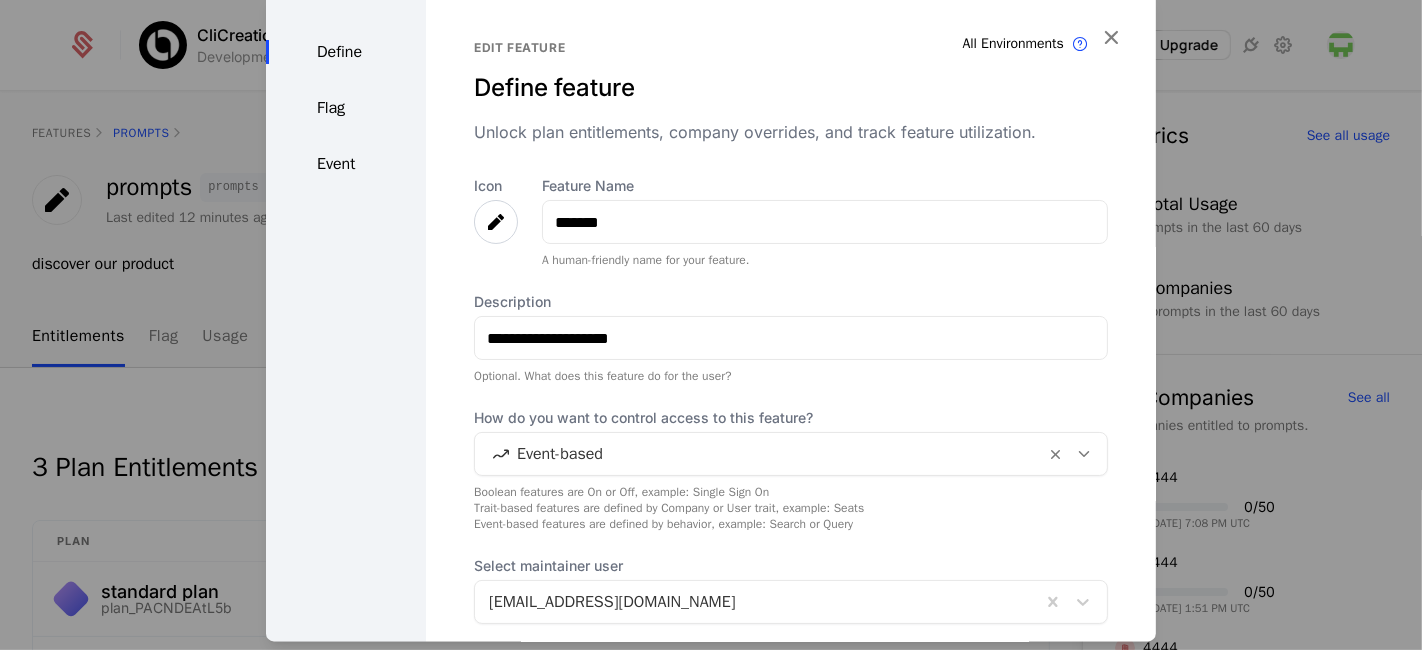 click on "Event" at bounding box center [346, 164] 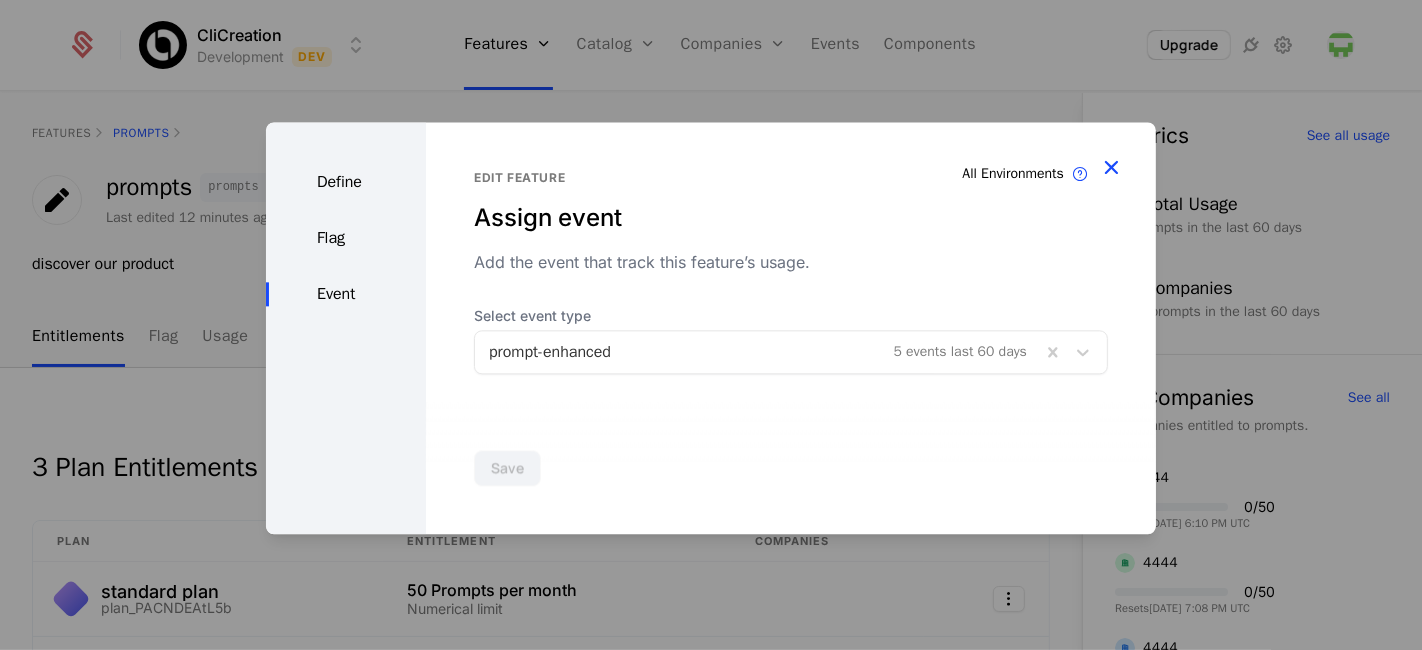 click at bounding box center [1111, 167] 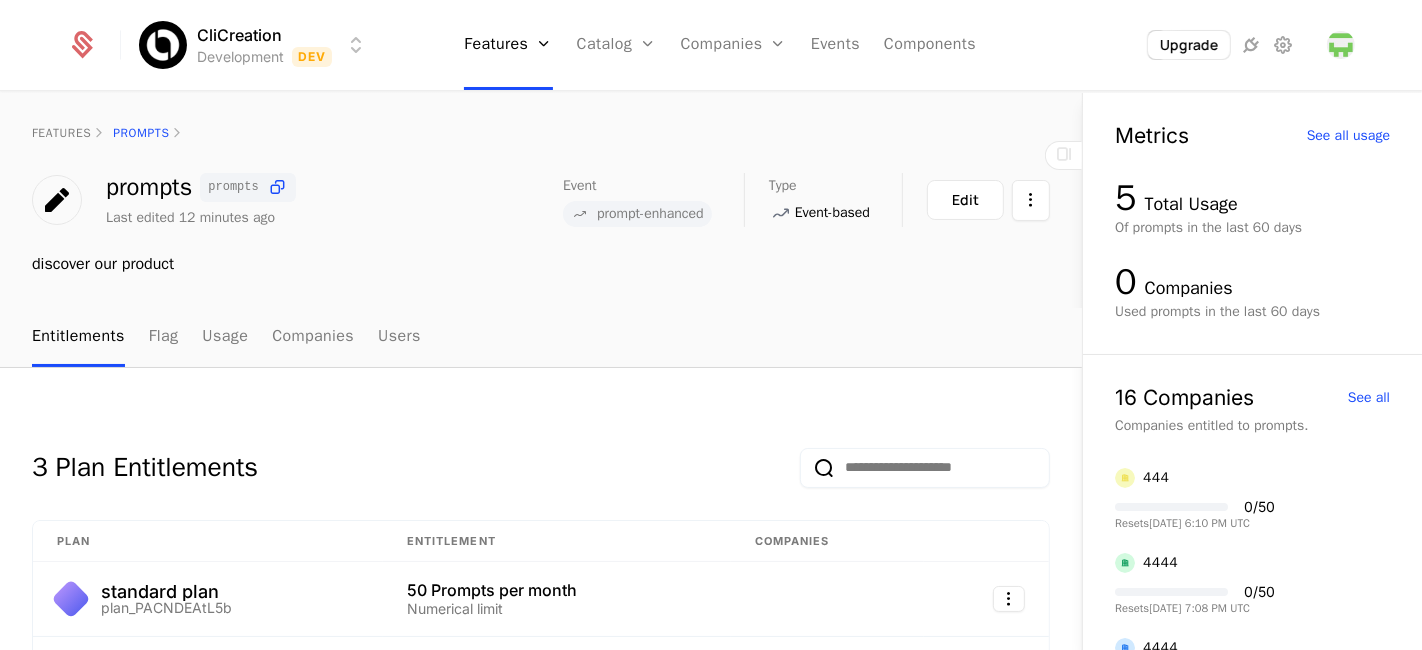 click on "CliCreation Development Dev Features Features Flags Catalog Plans Add Ons Configuration Companies Companies Users Events Components Upgrade" at bounding box center (711, 45) 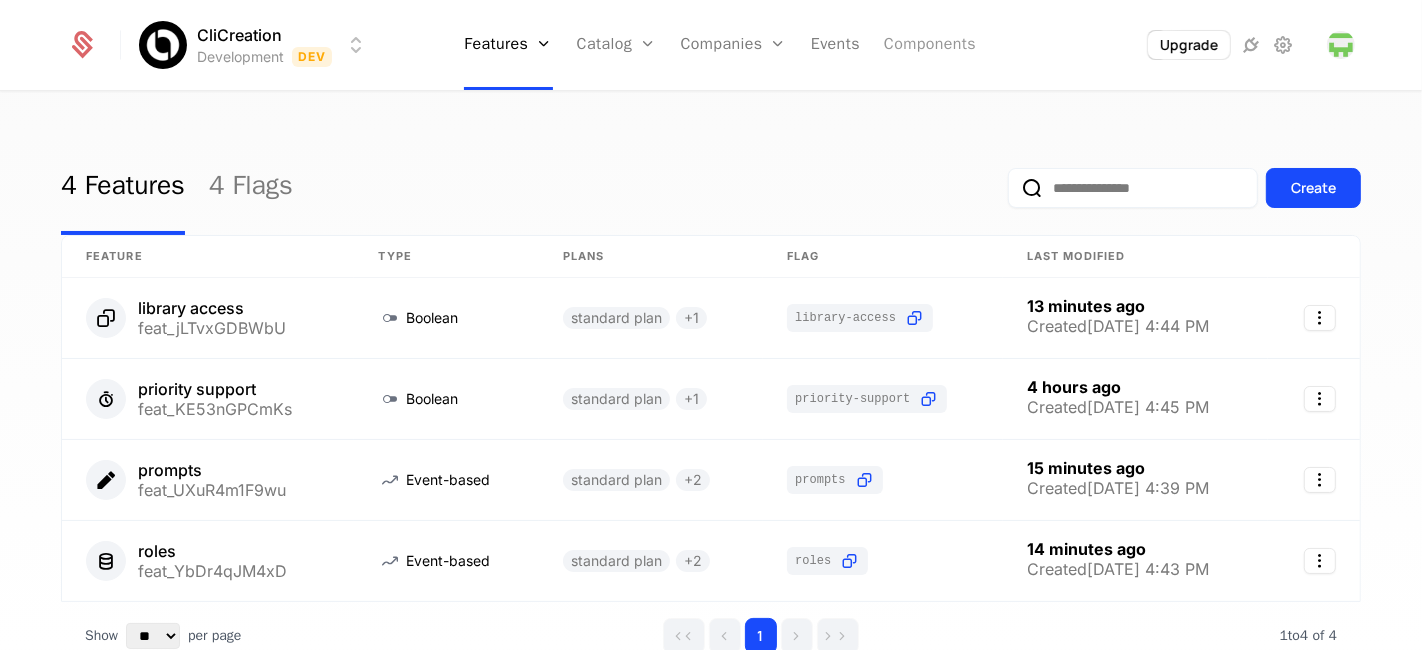 click on "Components" at bounding box center [930, 45] 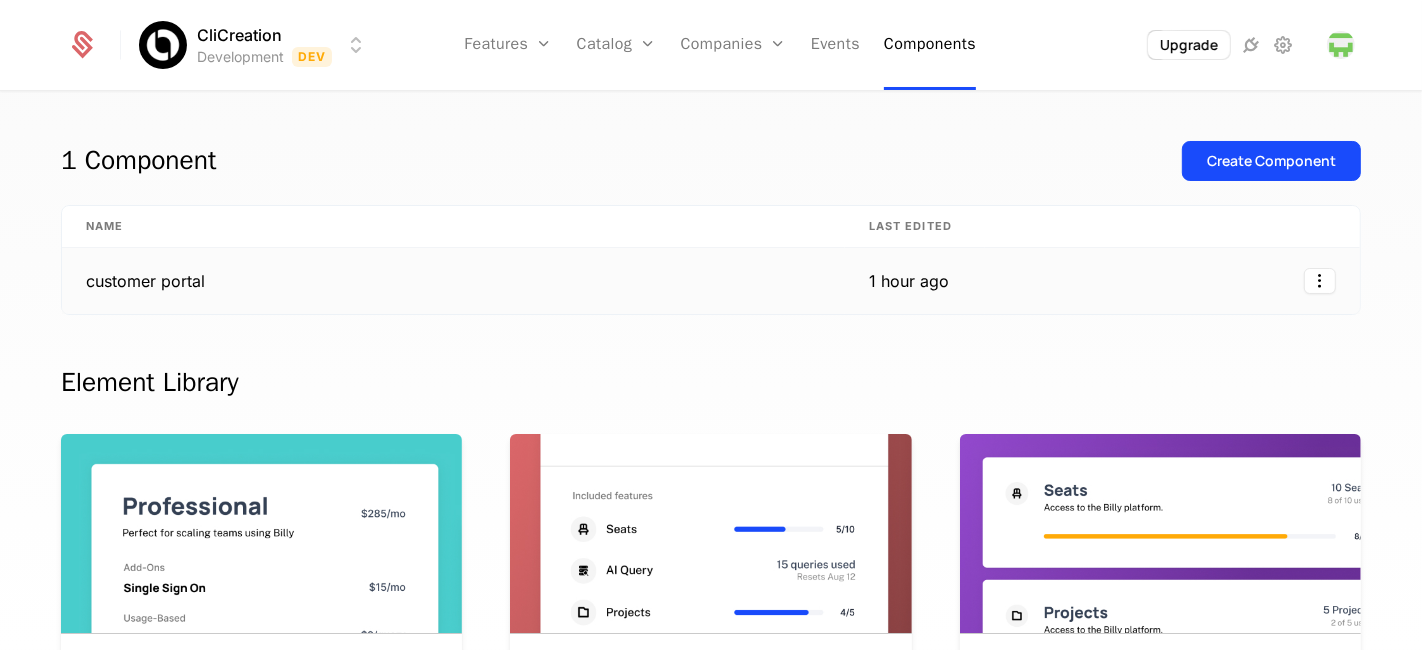 click on "customer portal" at bounding box center (453, 281) 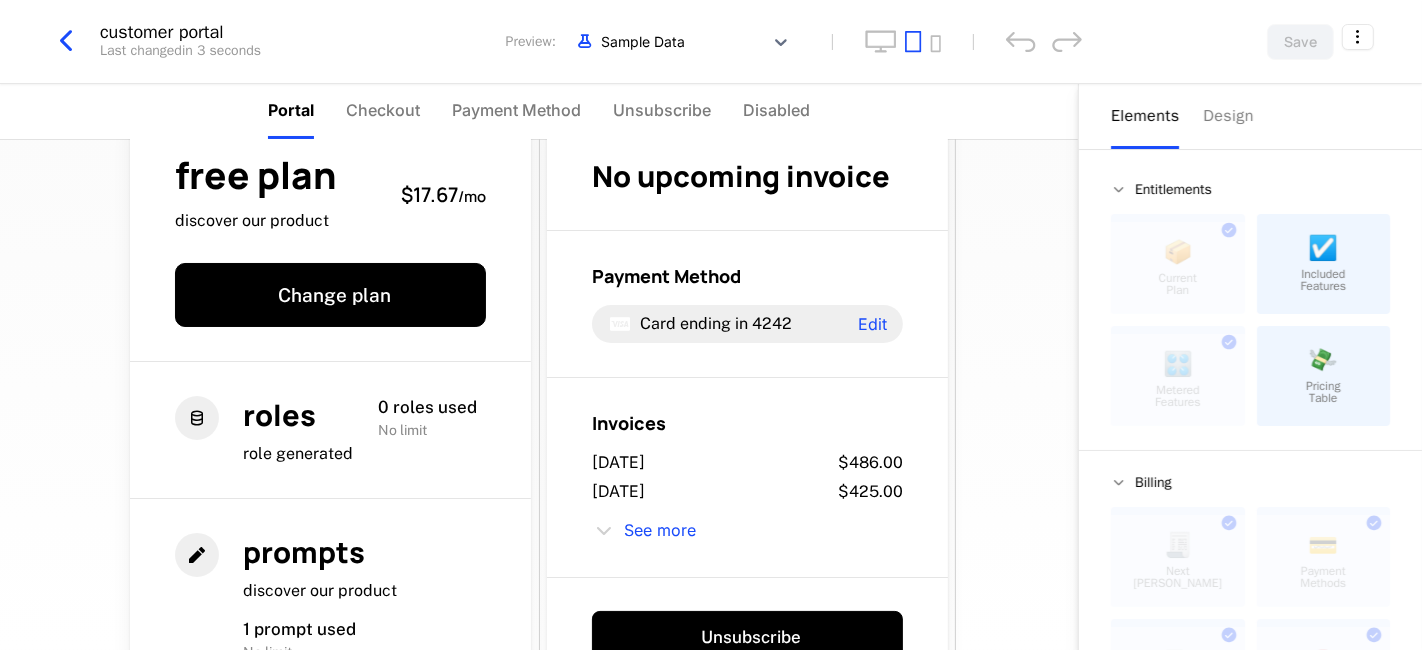 scroll, scrollTop: 133, scrollLeft: 0, axis: vertical 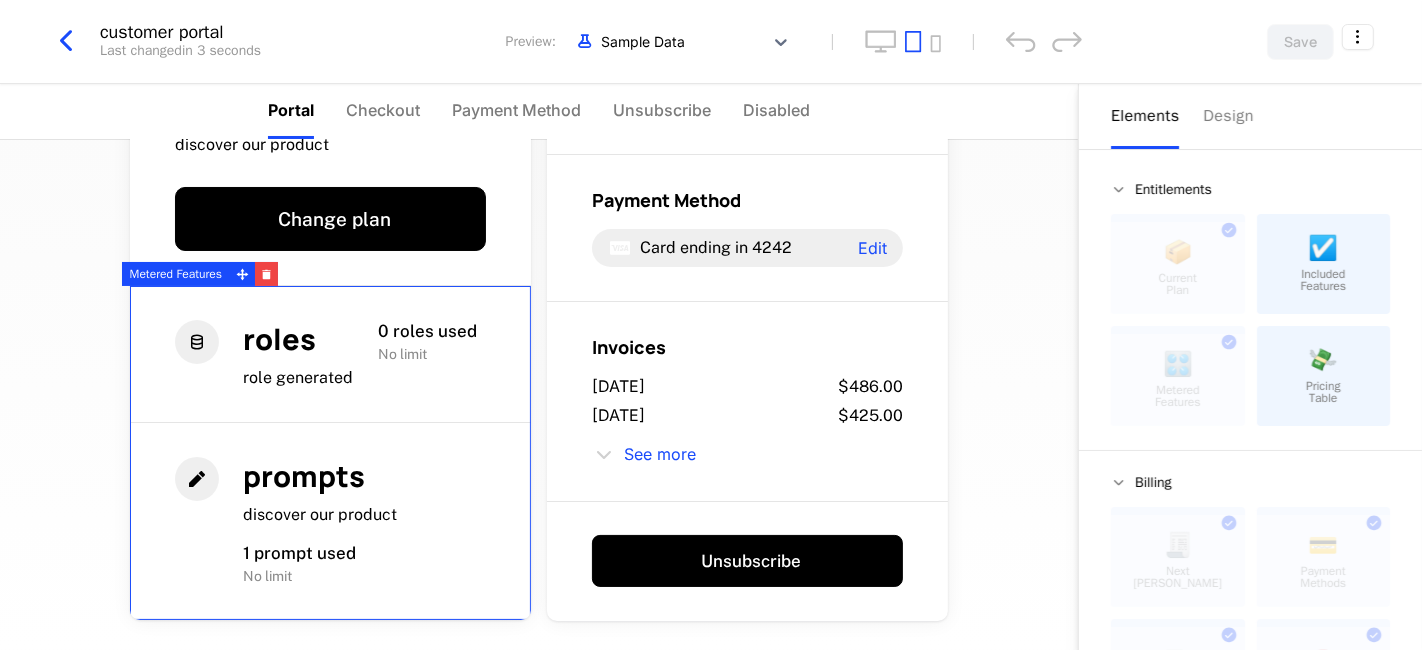 click on "No limit" at bounding box center [402, 354] 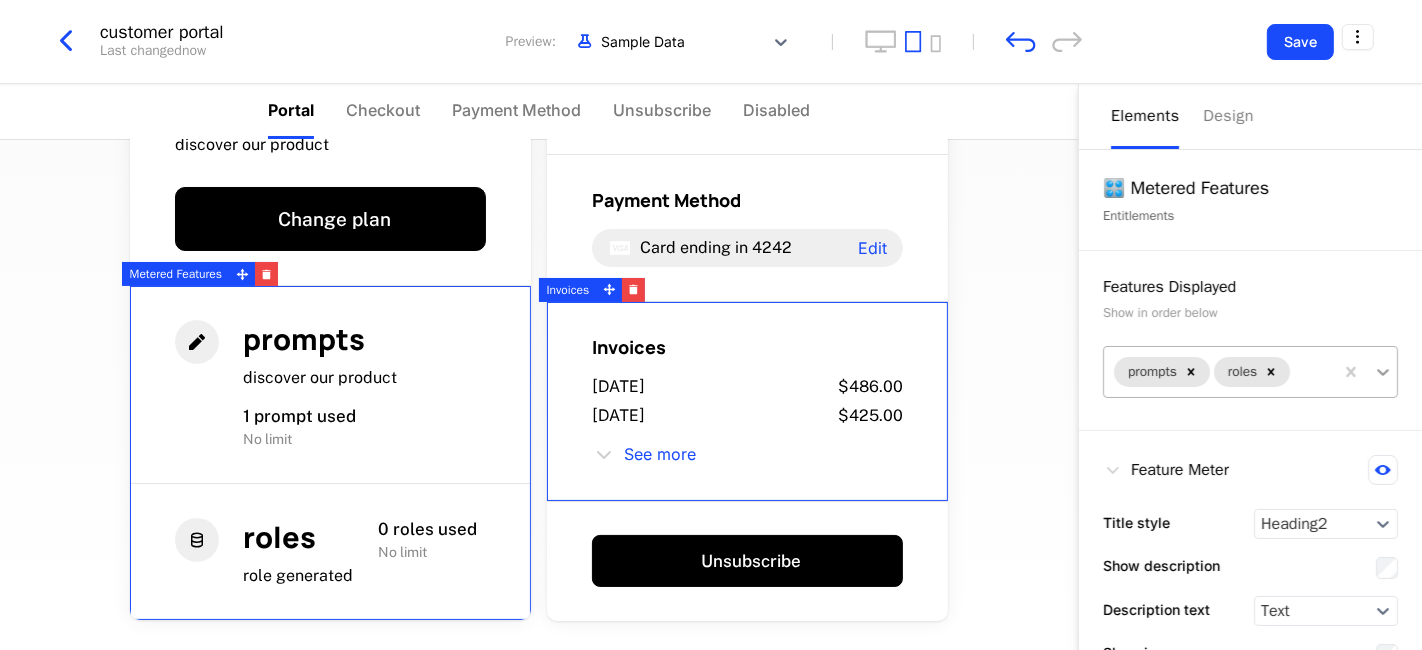 click 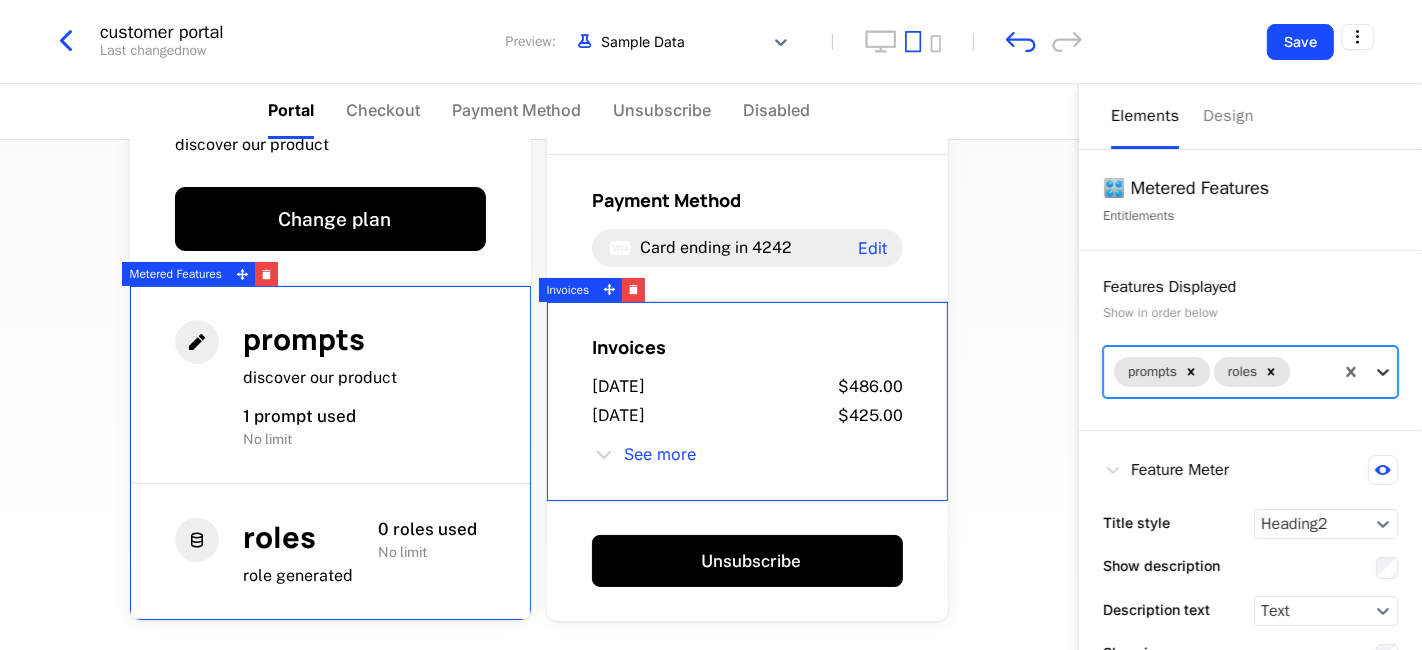 click 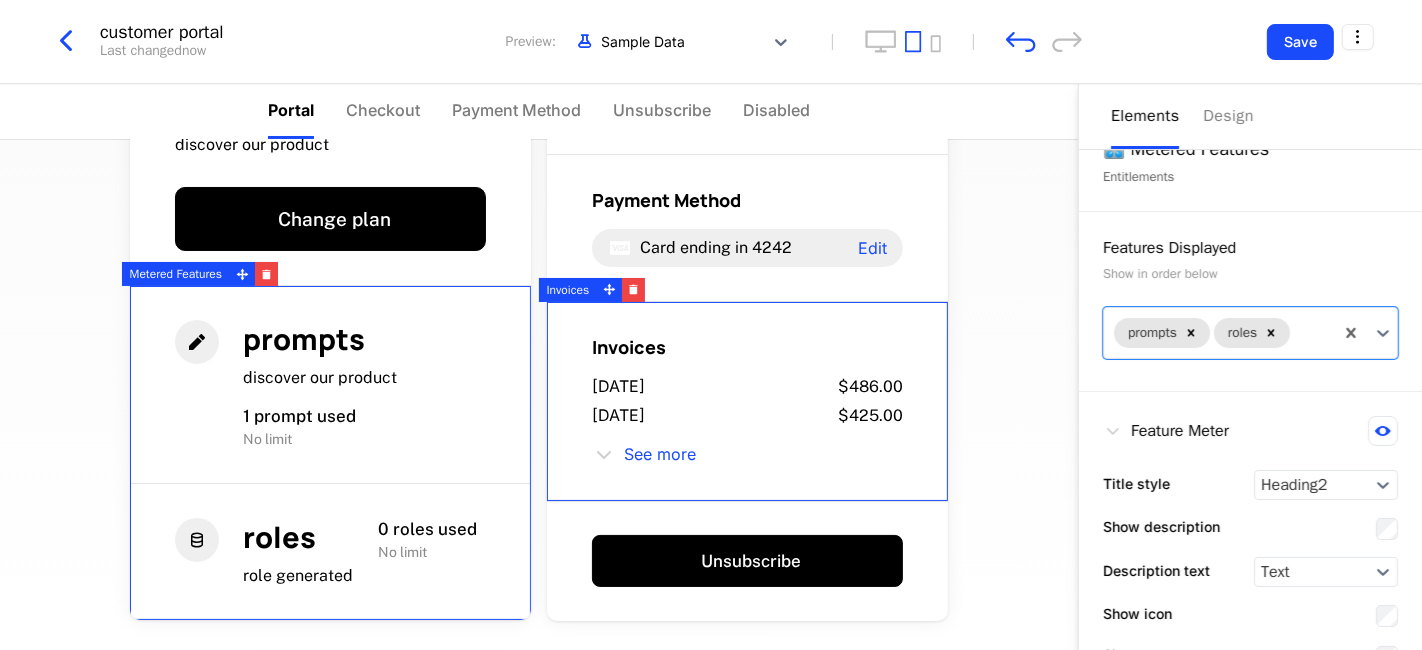 scroll, scrollTop: 0, scrollLeft: 0, axis: both 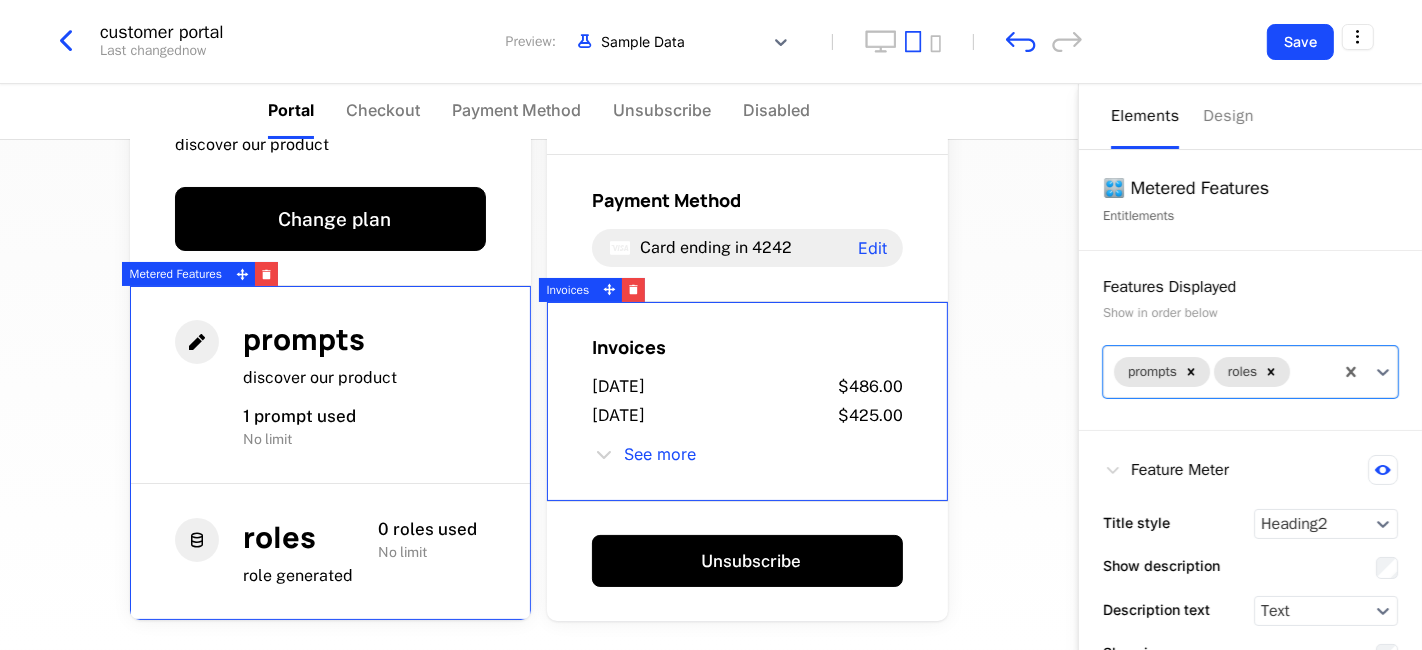 click on "🎛️ Metered Features" at bounding box center (1250, 188) 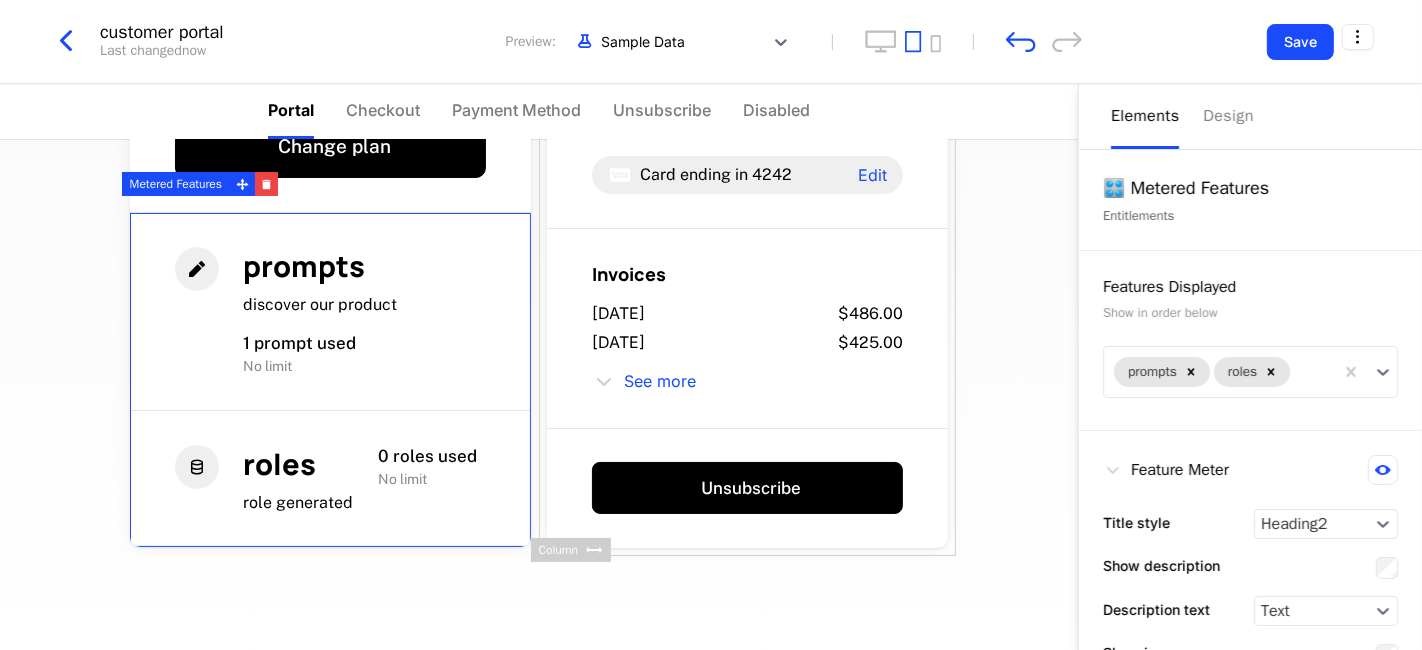 scroll, scrollTop: 223, scrollLeft: 0, axis: vertical 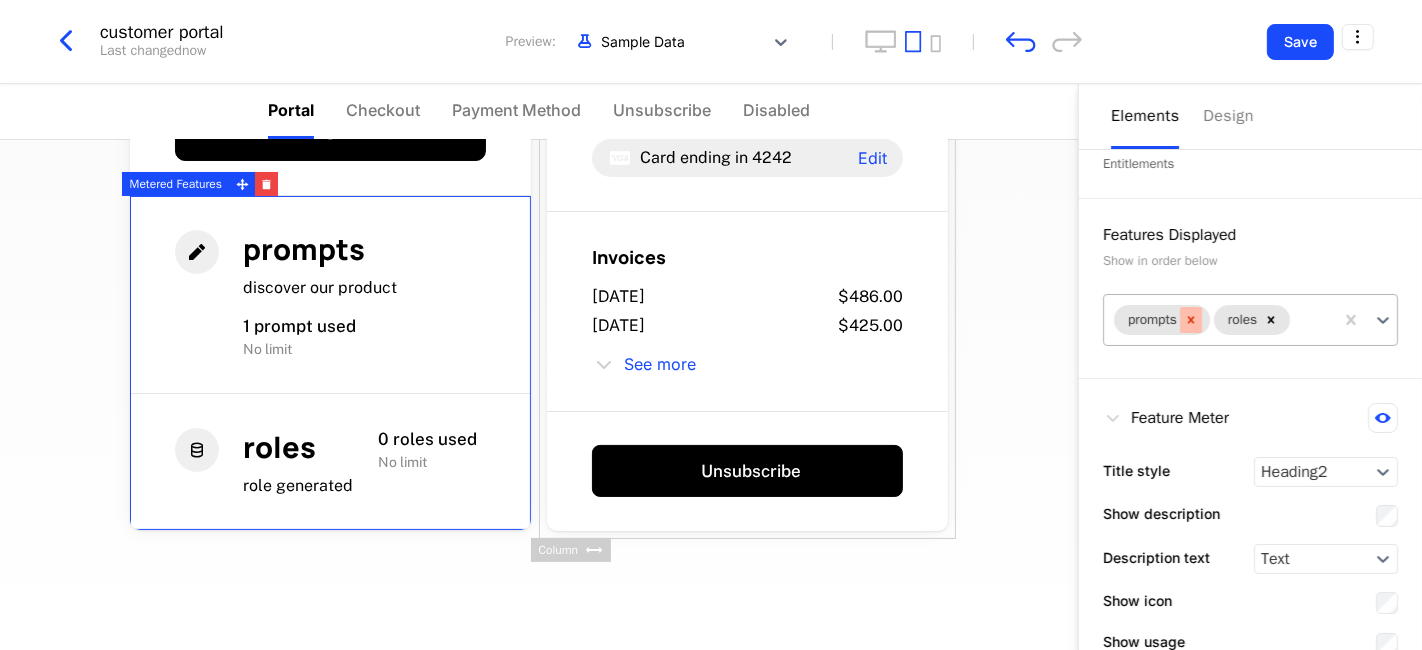 click 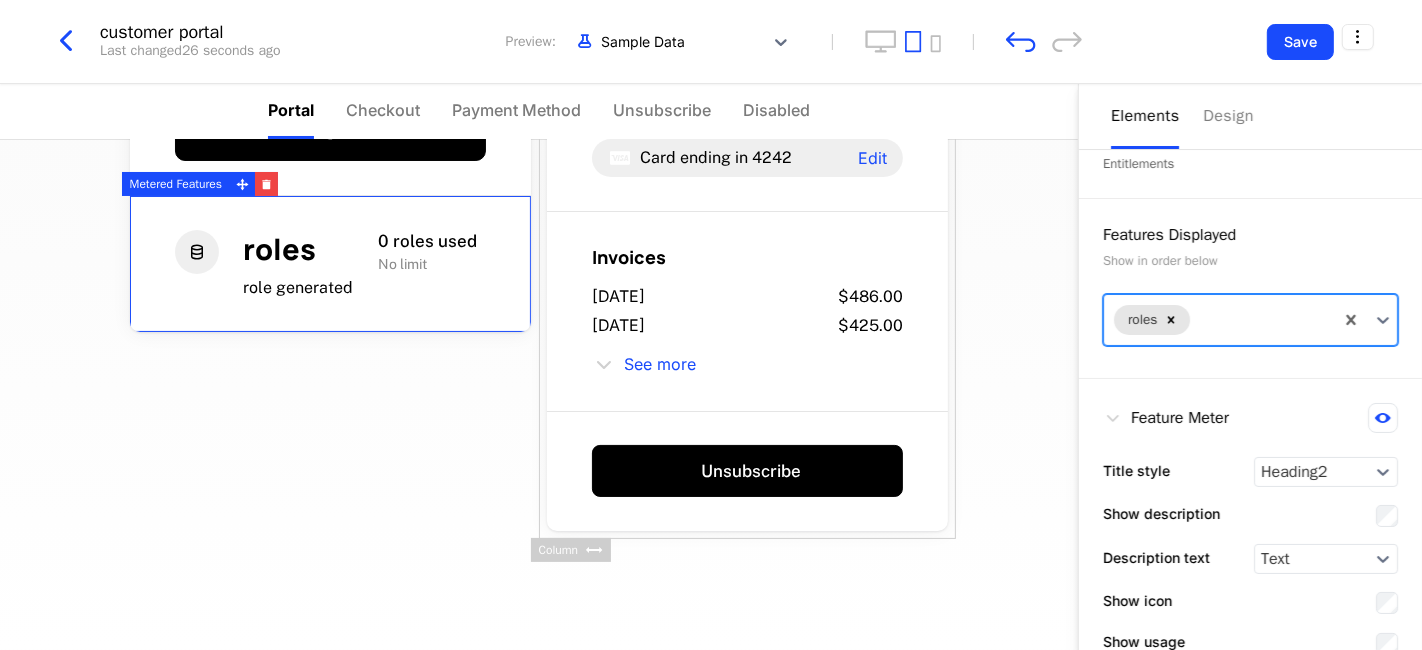 click 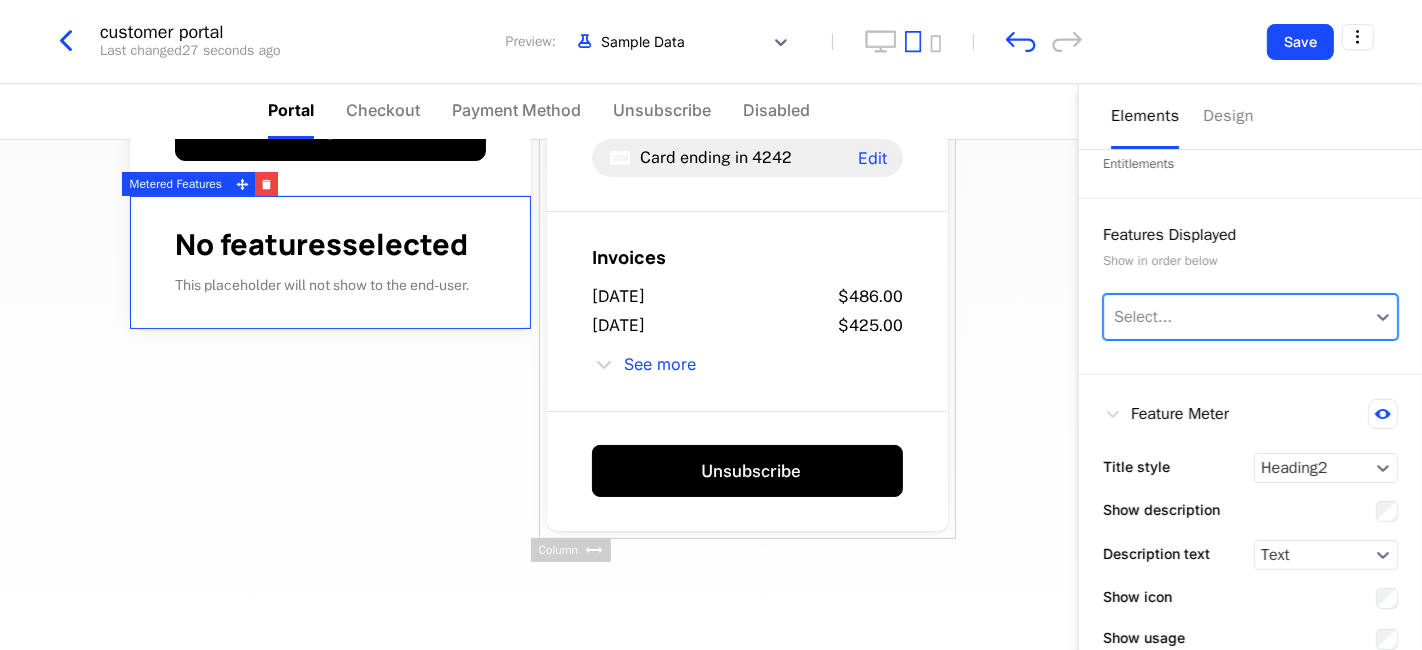 click at bounding box center [1383, 317] 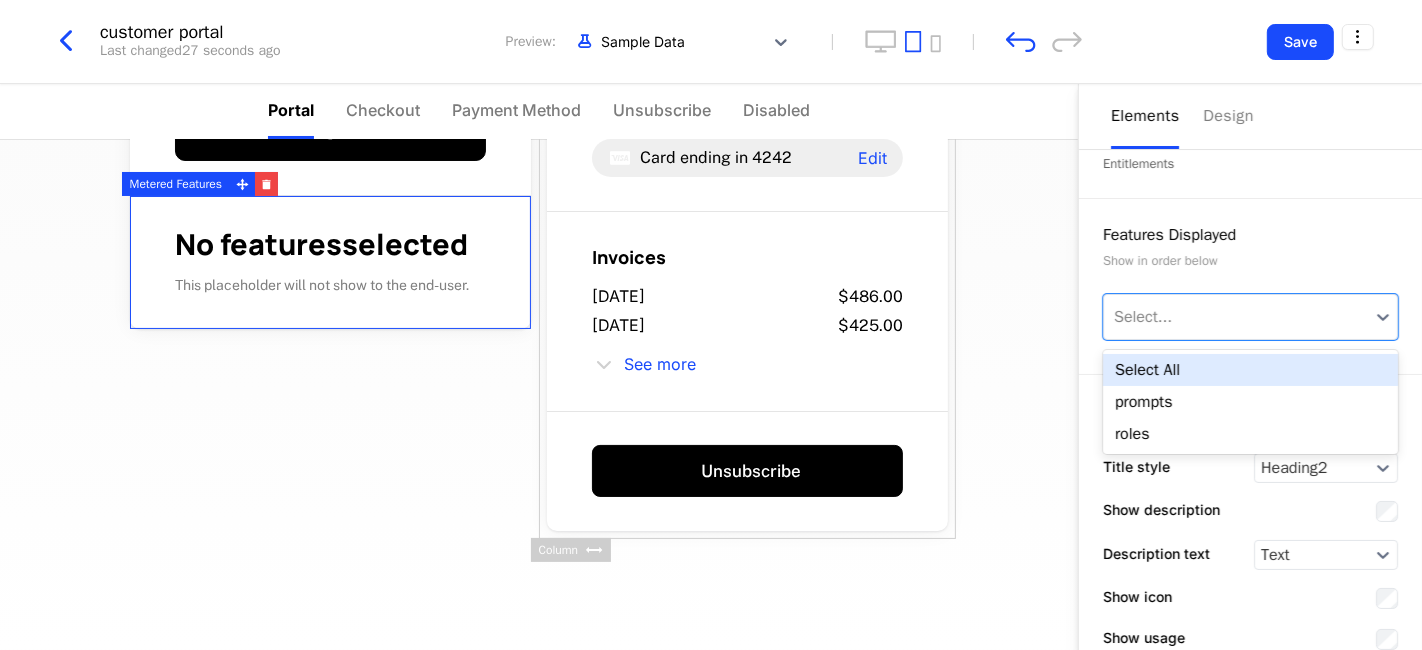 click on "Select All" at bounding box center (1250, 370) 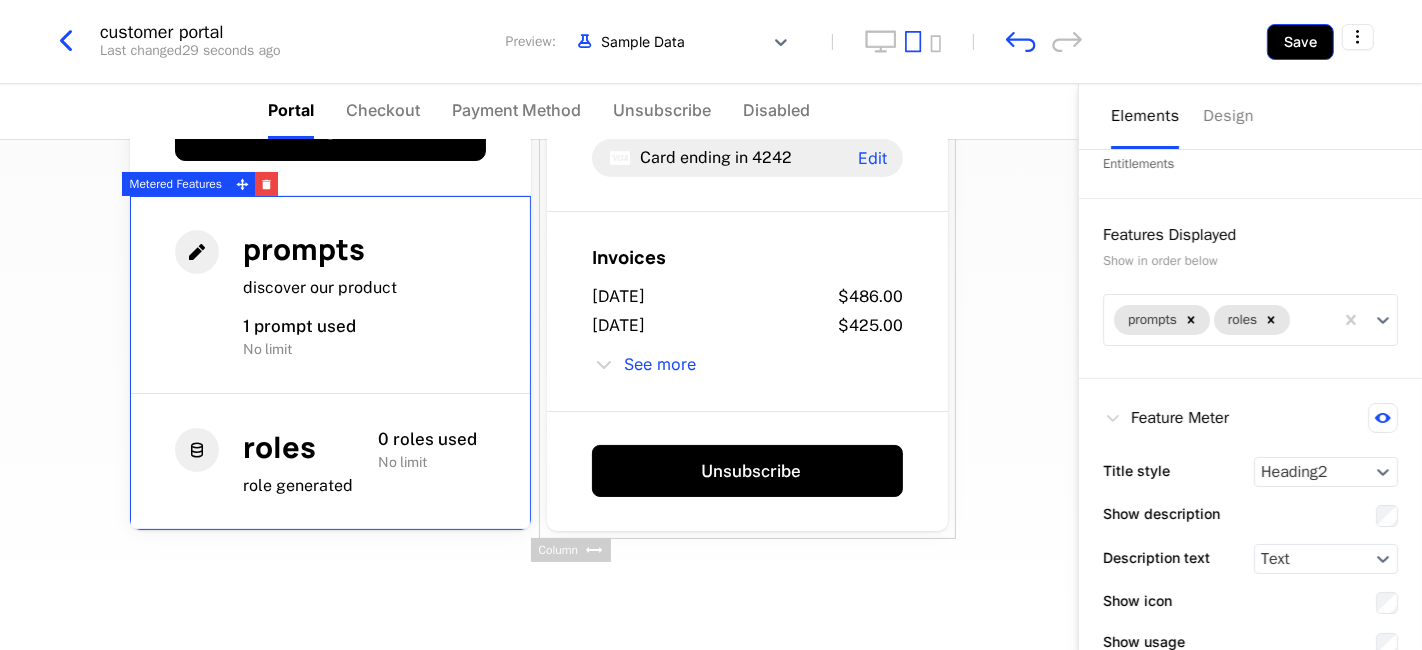 click on "Save" at bounding box center (1300, 42) 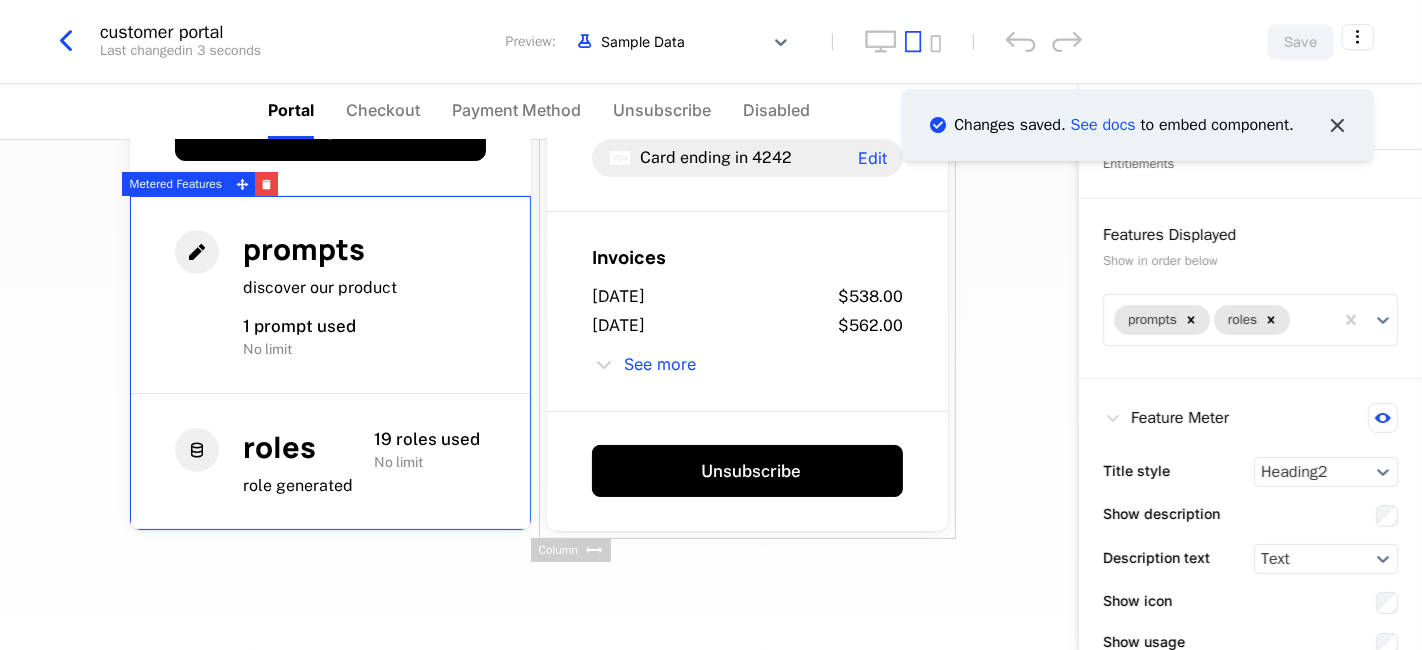 click at bounding box center (1337, 125) 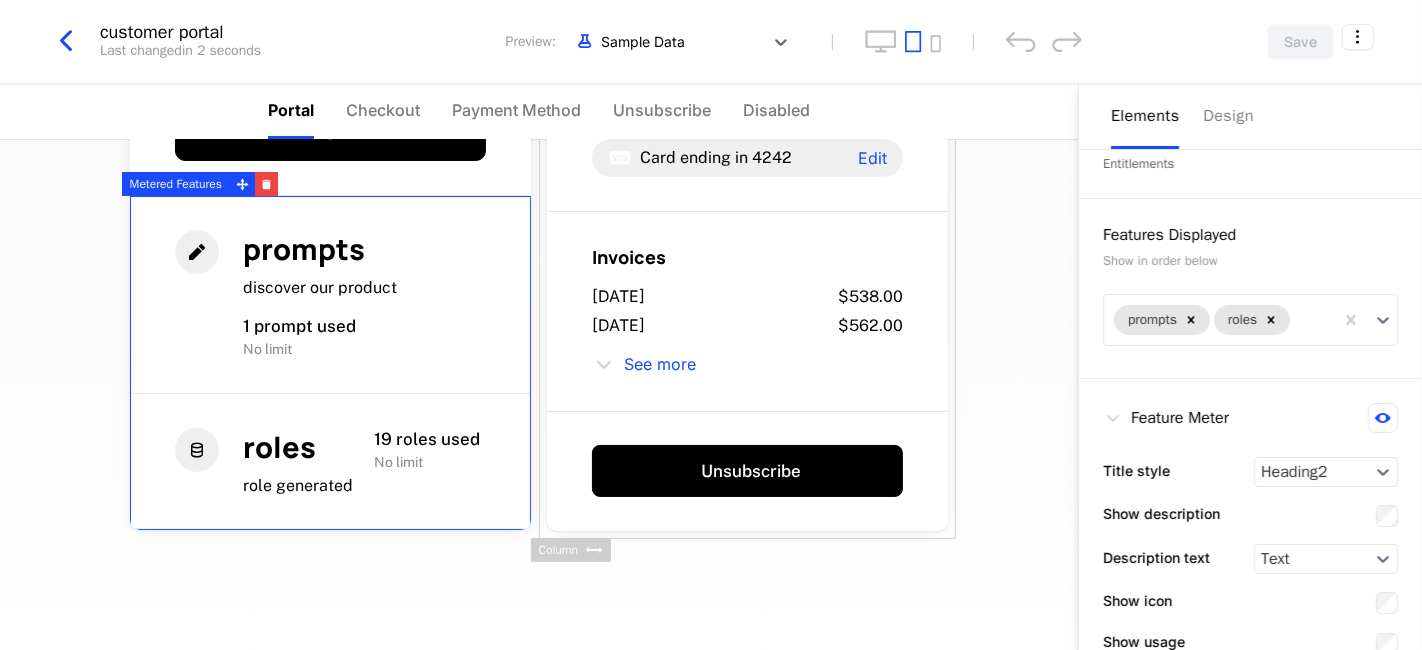scroll, scrollTop: 0, scrollLeft: 0, axis: both 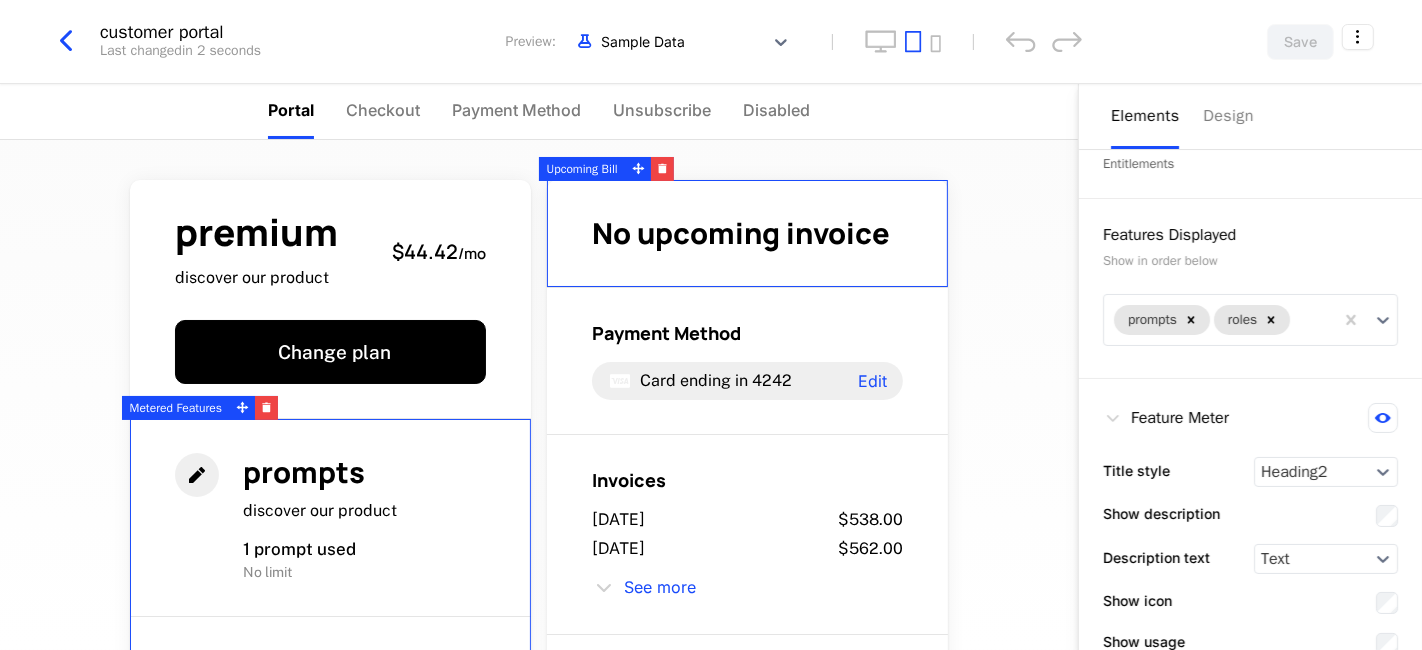 click at bounding box center [74, 41] 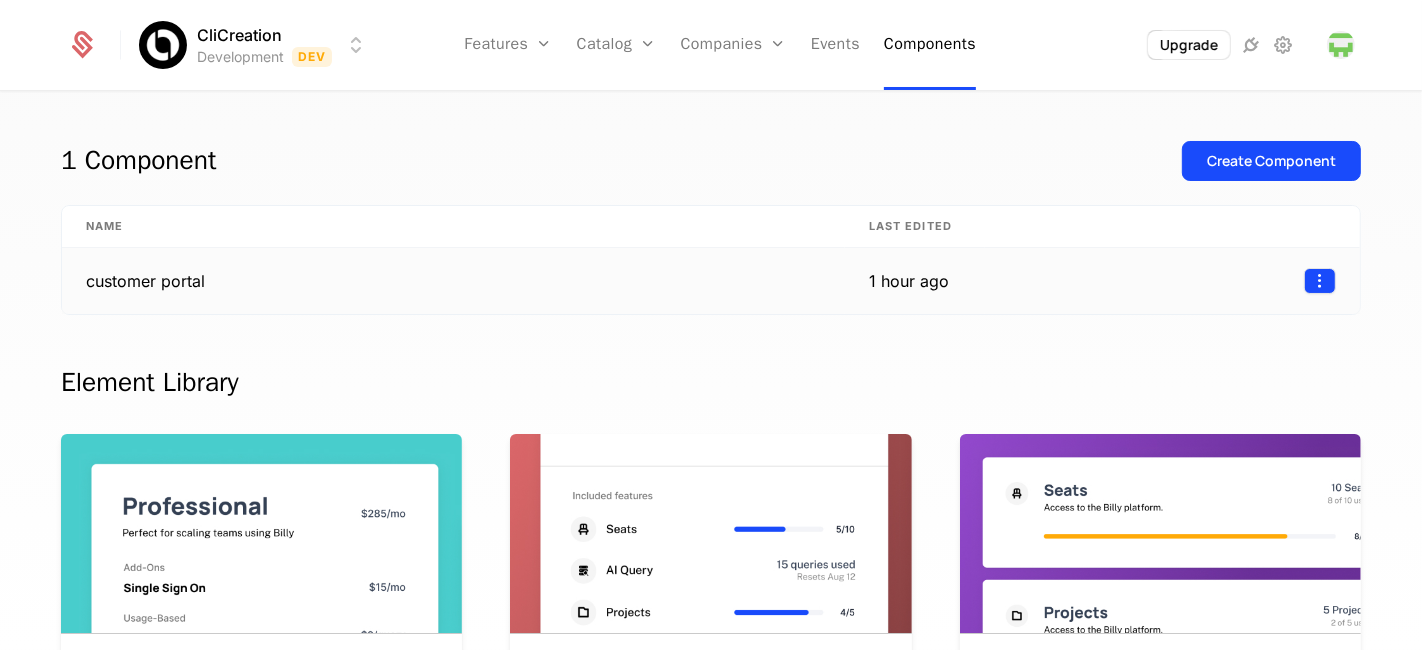 click on "CliCreation Development Dev Features Features Flags Catalog Plans Add Ons Configuration Companies Companies Users Events Components Upgrade 1 Component Create Component Name Last edited customer portal 1 hour ago Element Library Plan Manager Available See current plan, add ons, and usage-based charges. Included Features Available See all features the user has access to with associated limits and usage Metered Features Available Detailed view of feature usage and limits with upgrade buttons. Plans Table Available Provide an intuitive upgrade path by surfacing current and live plans. Upcoming Bill Available See estimated upcoming bill based on current entitlements and usage. Invoices Available See a list of recent invoices sent to the user. Click to view detail. Payment Method Available See and easily edit current payment method on file. Usage Graphs Coming soon Show usage over time to surface usage trends. Public Pricing Page Coming soon Embed a fully feature pricing table on your marketing site. ." at bounding box center [711, 325] 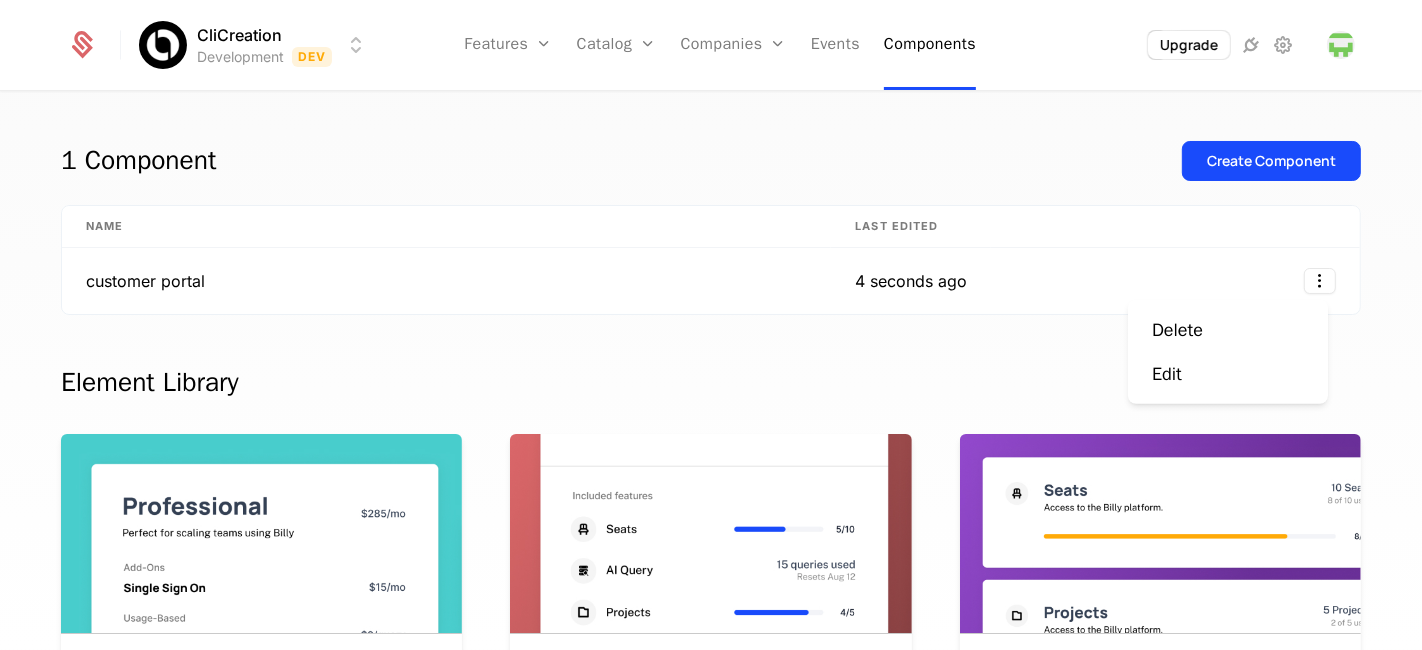 click on "CliCreation Development Dev Features Features Flags Catalog Plans Add Ons Configuration Companies Companies Users Events Components Upgrade 1 Component Create Component Name Last edited customer portal 4 seconds ago Element Library Plan Manager Available See current plan, add ons, and usage-based charges. Included Features Available See all features the user has access to with associated limits and usage Metered Features Available Detailed view of feature usage and limits with upgrade buttons. Plans Table Available Provide an intuitive upgrade path by surfacing current and live plans. Upcoming Bill Available See estimated upcoming bill based on current entitlements and usage. Invoices Available See a list of recent invoices sent to the user. Click to view detail. Payment Method Available See and easily edit current payment method on file. Usage Graphs Coming soon Show usage over time to surface usage trends. Public Pricing Page Coming soon Embed a fully feature pricing table on your marketing site." at bounding box center (711, 325) 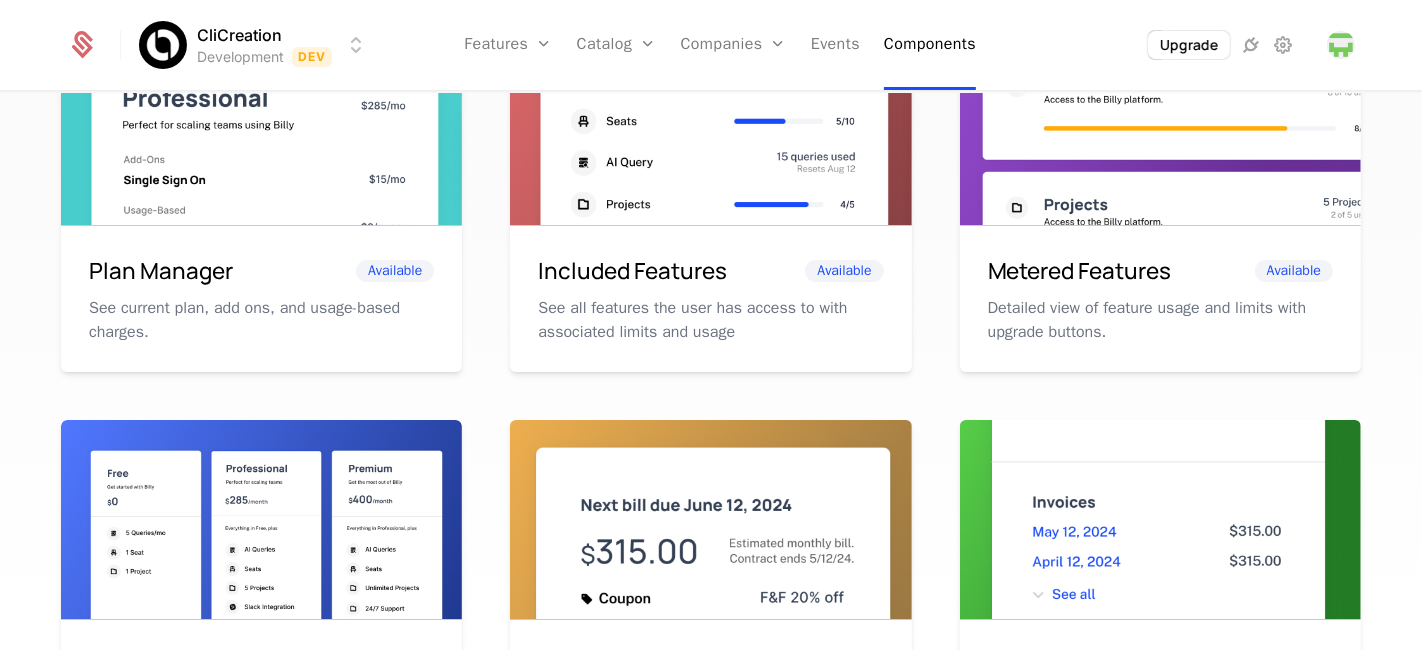 scroll, scrollTop: 410, scrollLeft: 0, axis: vertical 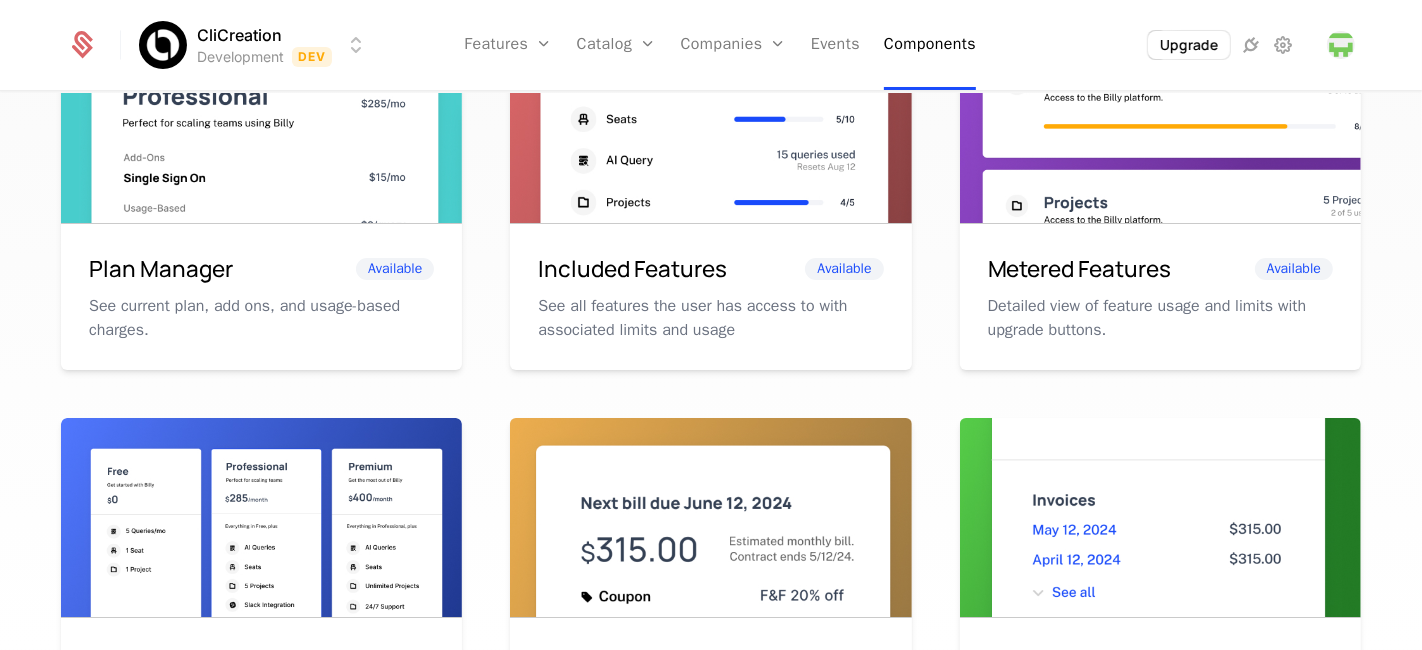 click on "Metered Features Available" at bounding box center (1160, 269) 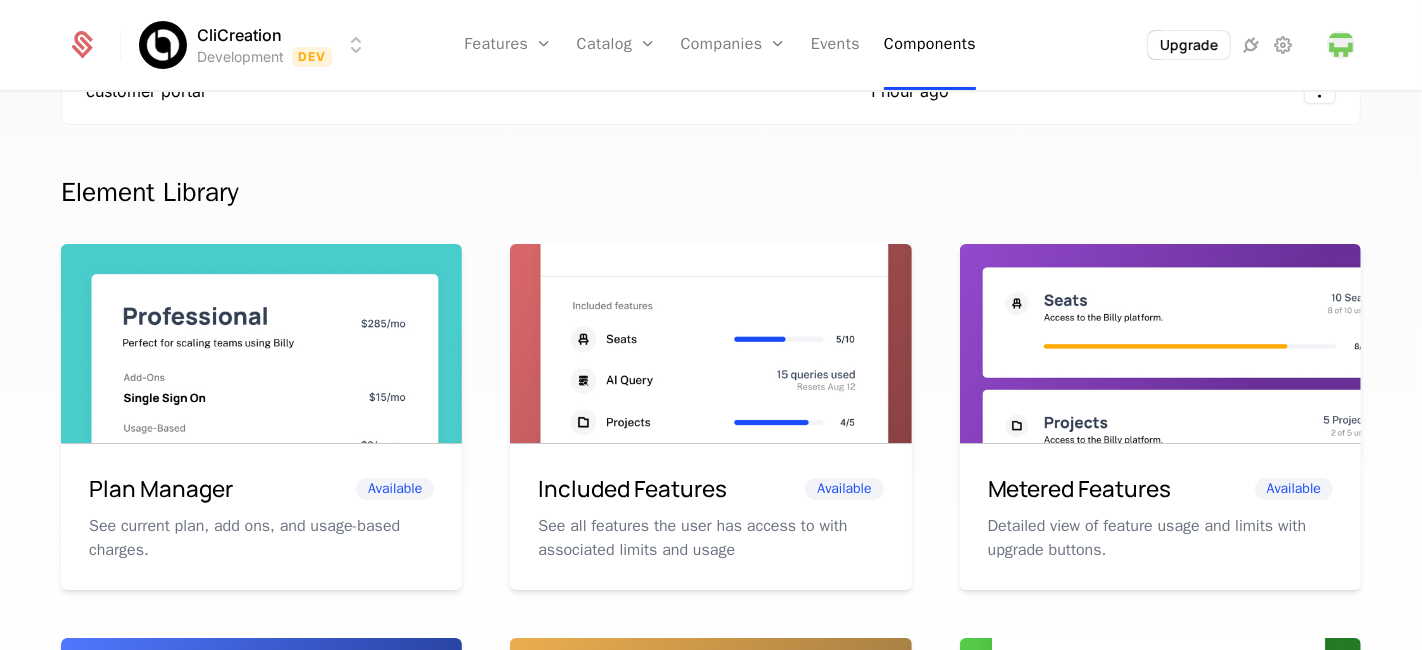 scroll, scrollTop: 0, scrollLeft: 0, axis: both 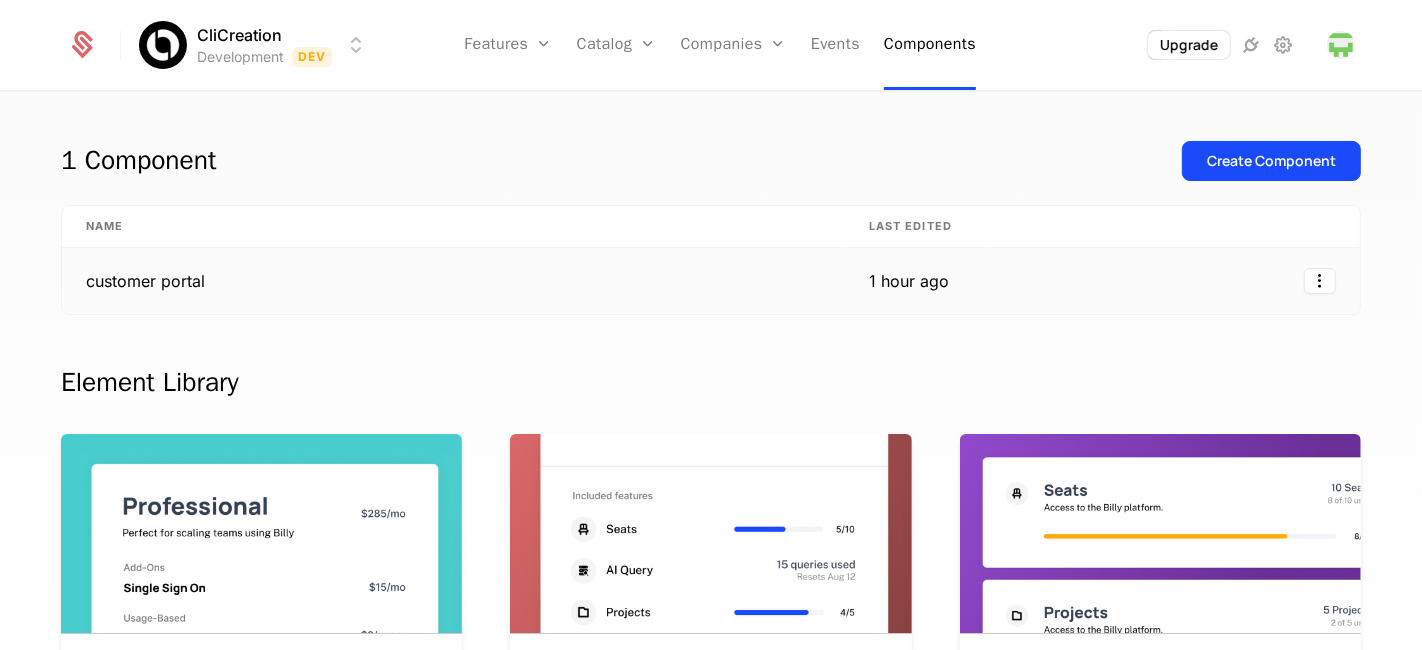 click on "1 hour ago" at bounding box center [915, 281] 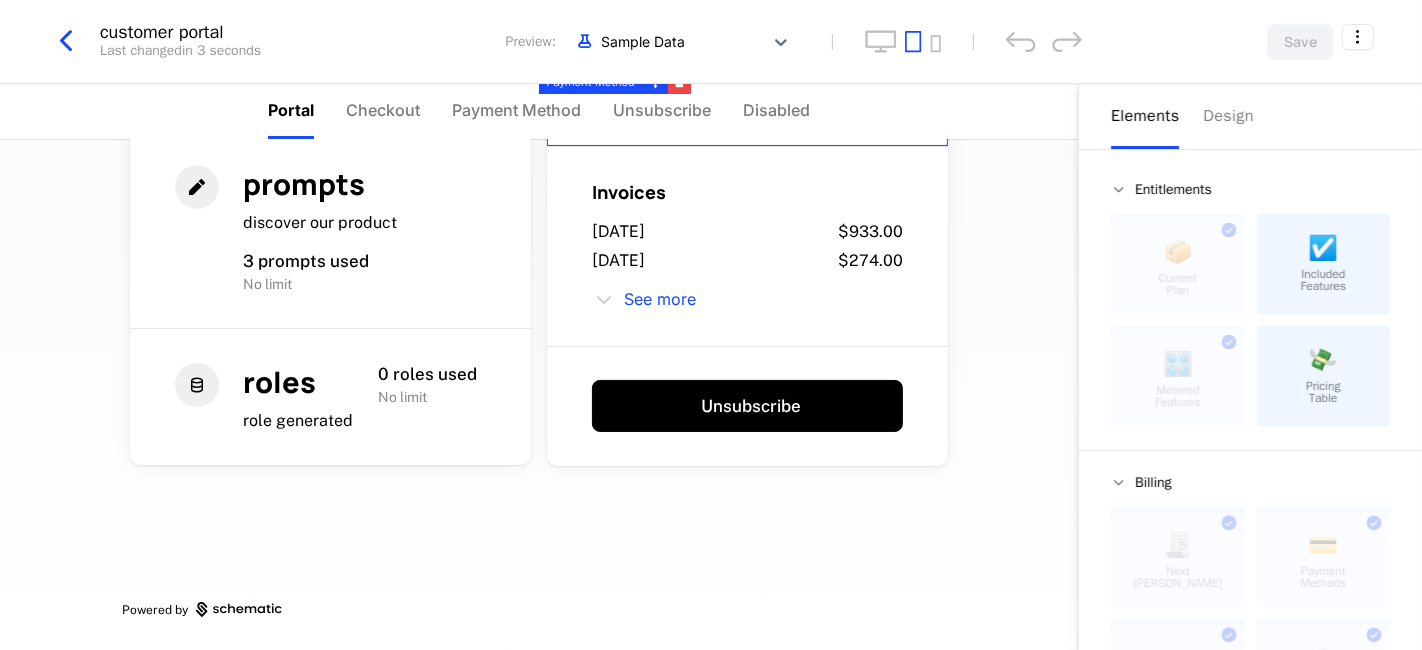 scroll, scrollTop: 152, scrollLeft: 0, axis: vertical 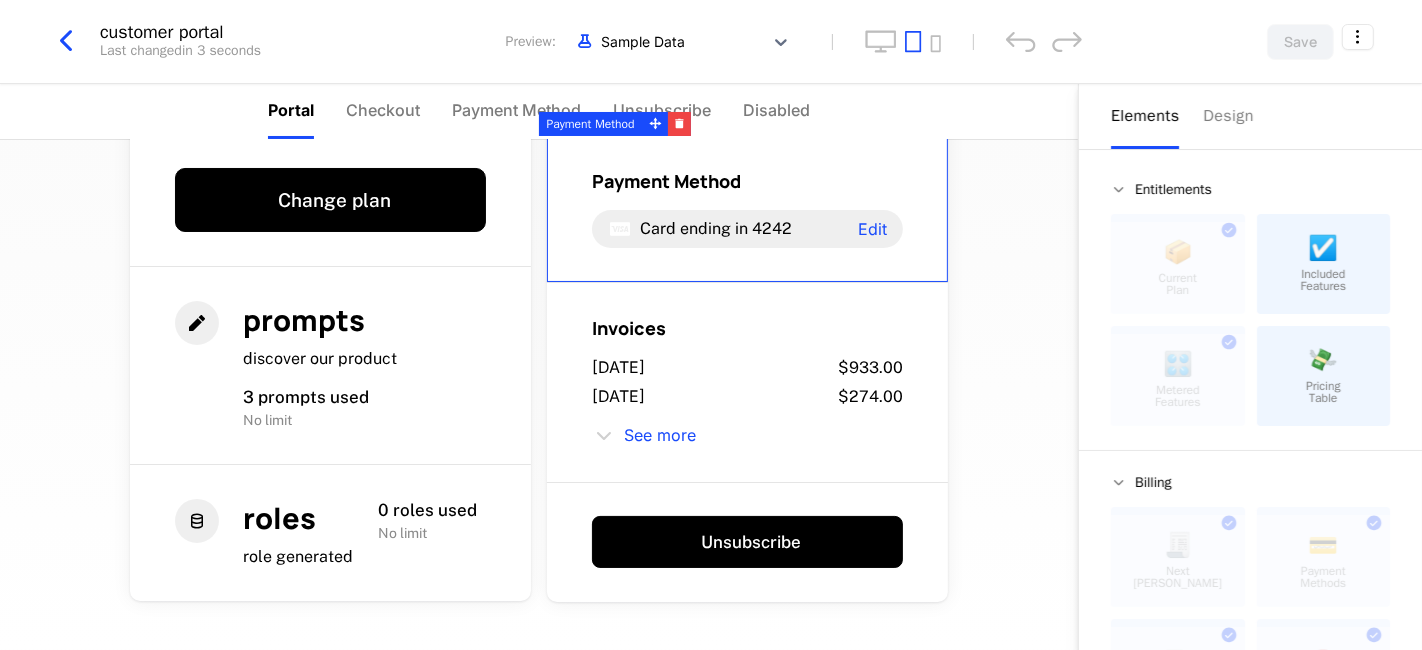 click on "free plan discover our product $68.98 / mo Change plan prompts discover our product 3   prompts   used No limit roles role generated 0   roles   used No limit No upcoming invoice Payment Method Card ending in   4242 Edit Invoices August 1, 2025 $933.00 July 31, 2025 $274.00 See more Unsubscribe Powered by" at bounding box center [539, 395] 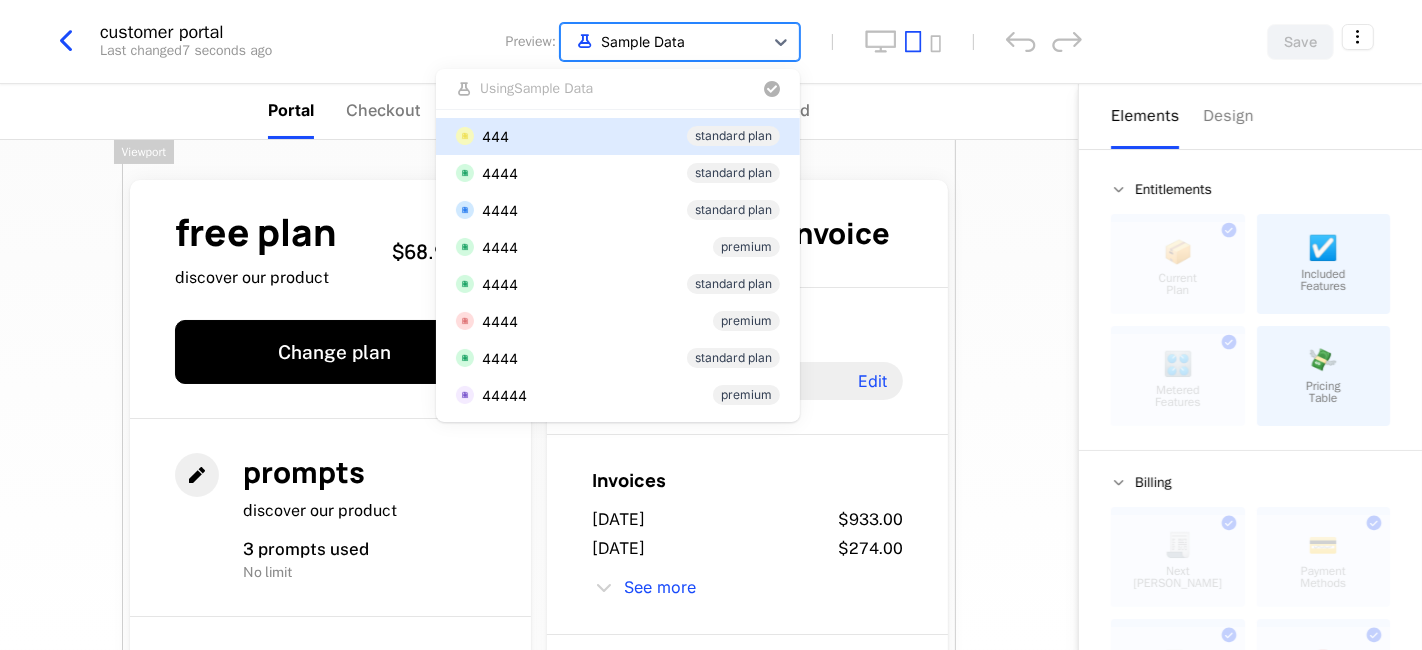 click at bounding box center [662, 41] 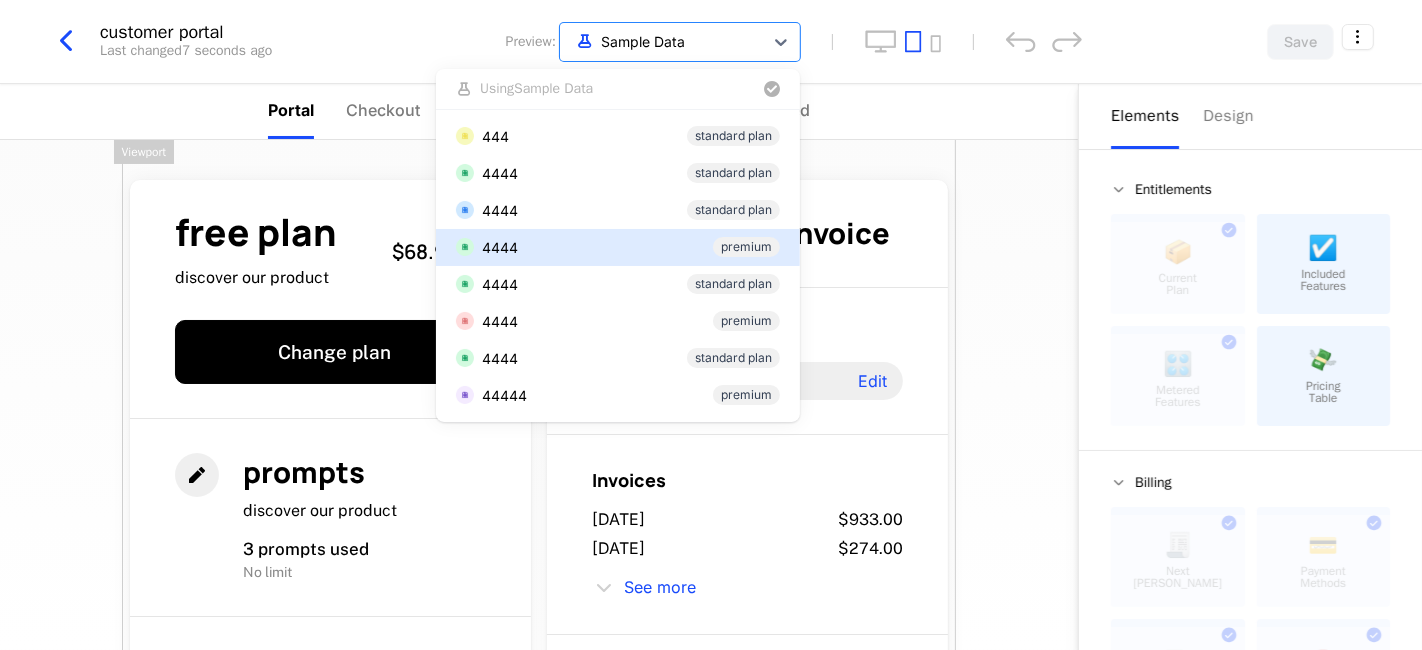 click on "4444 premium" at bounding box center (618, 247) 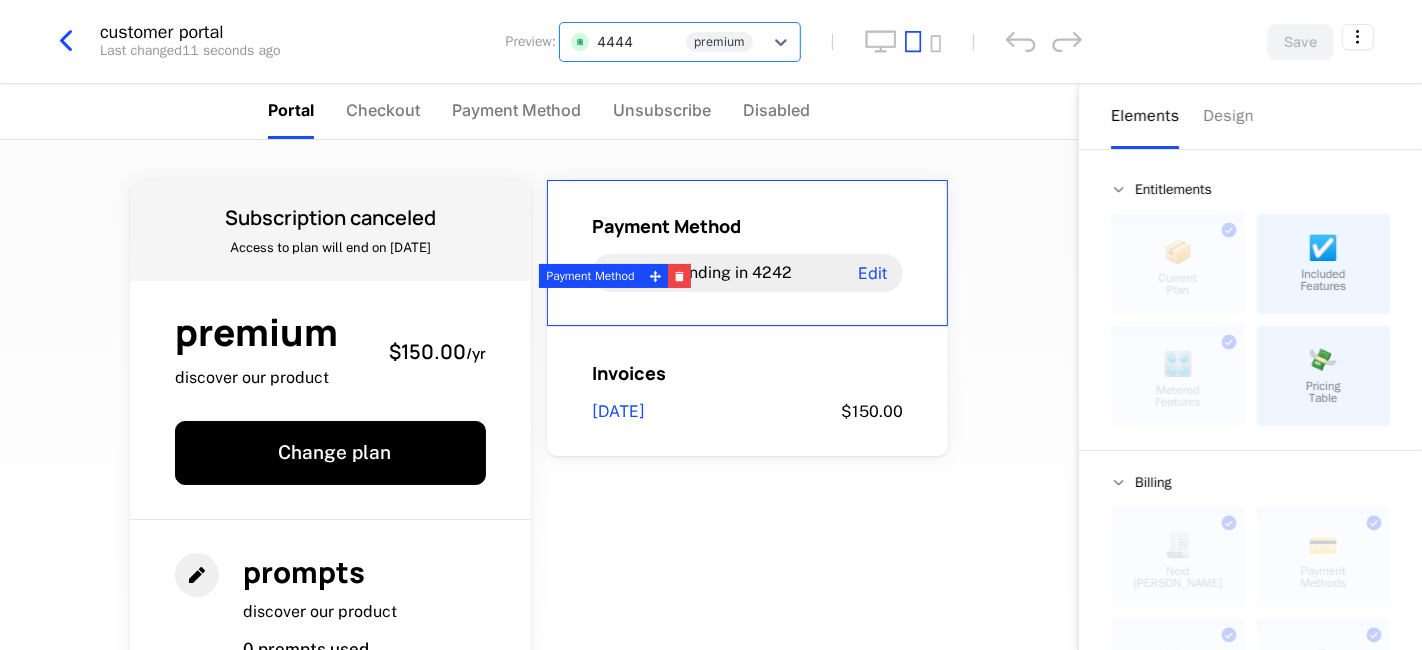 click on "Subscription canceled Access to plan will end on 6/26/2026 premium  discover our product $150.00 / yr Change plan prompts discover our product 0   prompts   used No limit • Resets Jul 26 roles role generated 0   roles   used No limit • Resets Jul 26 Payment Method Card ending in   4242 Edit Invoices June 26, 2025 $150.00 Powered by" at bounding box center [539, 395] 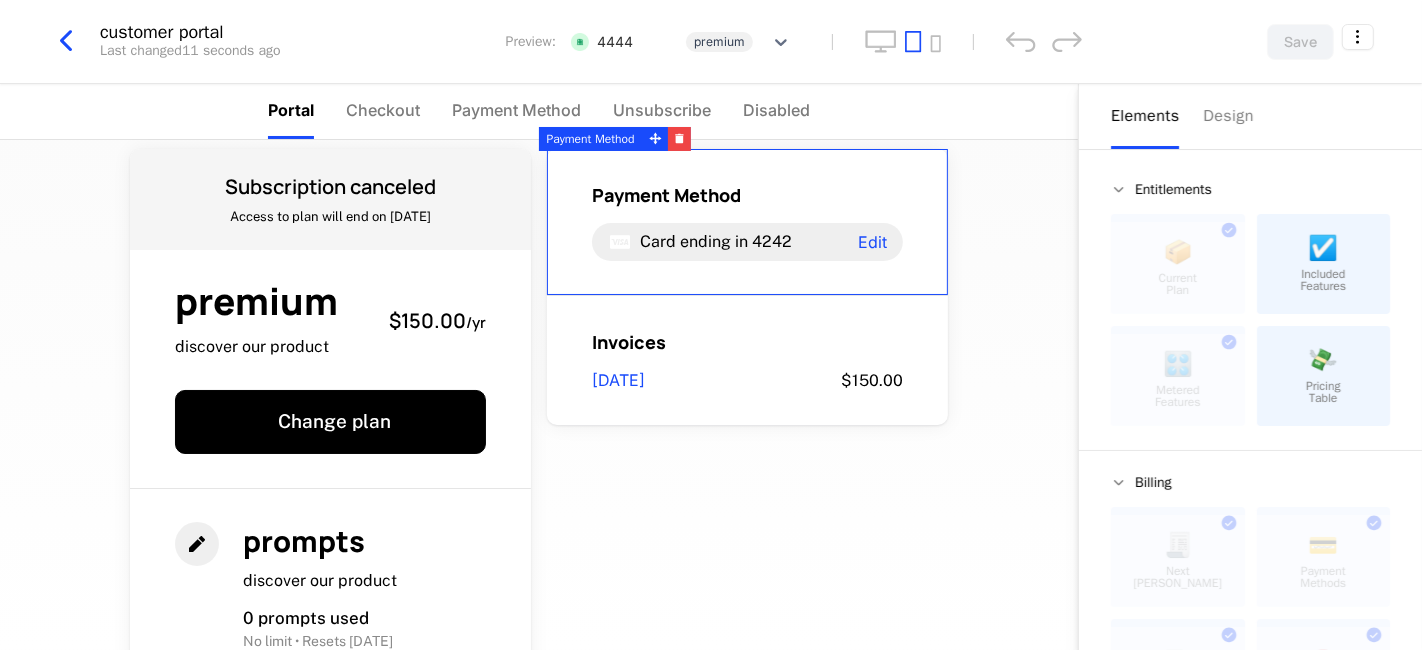 scroll, scrollTop: 30, scrollLeft: 0, axis: vertical 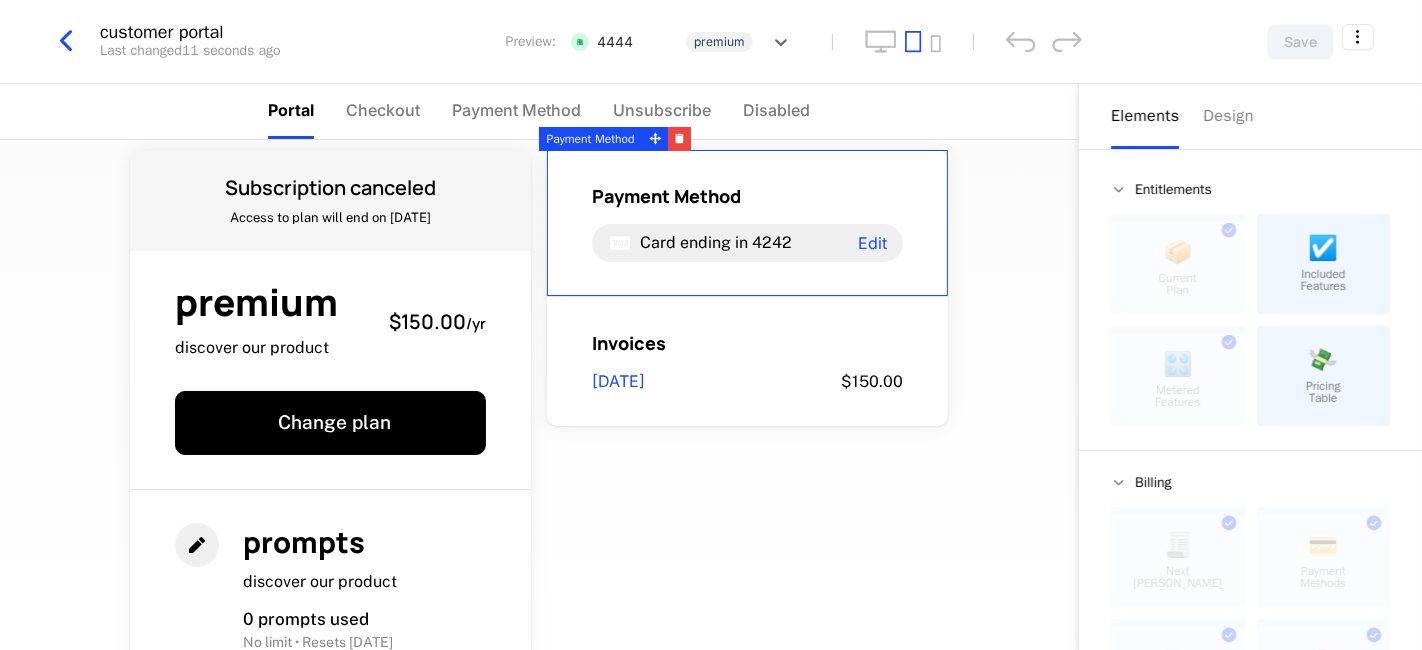 click on "Subscription canceled Access to plan will end on 6/26/2026 premium  discover our product $150.00 / yr Change plan prompts discover our product 0   prompts   used No limit • Resets Jul 26 roles role generated 0   roles   used No limit • Resets Jul 26 Payment Method Card ending in   4242 Edit Invoices June 26, 2025 $150.00 Powered by" at bounding box center (539, 395) 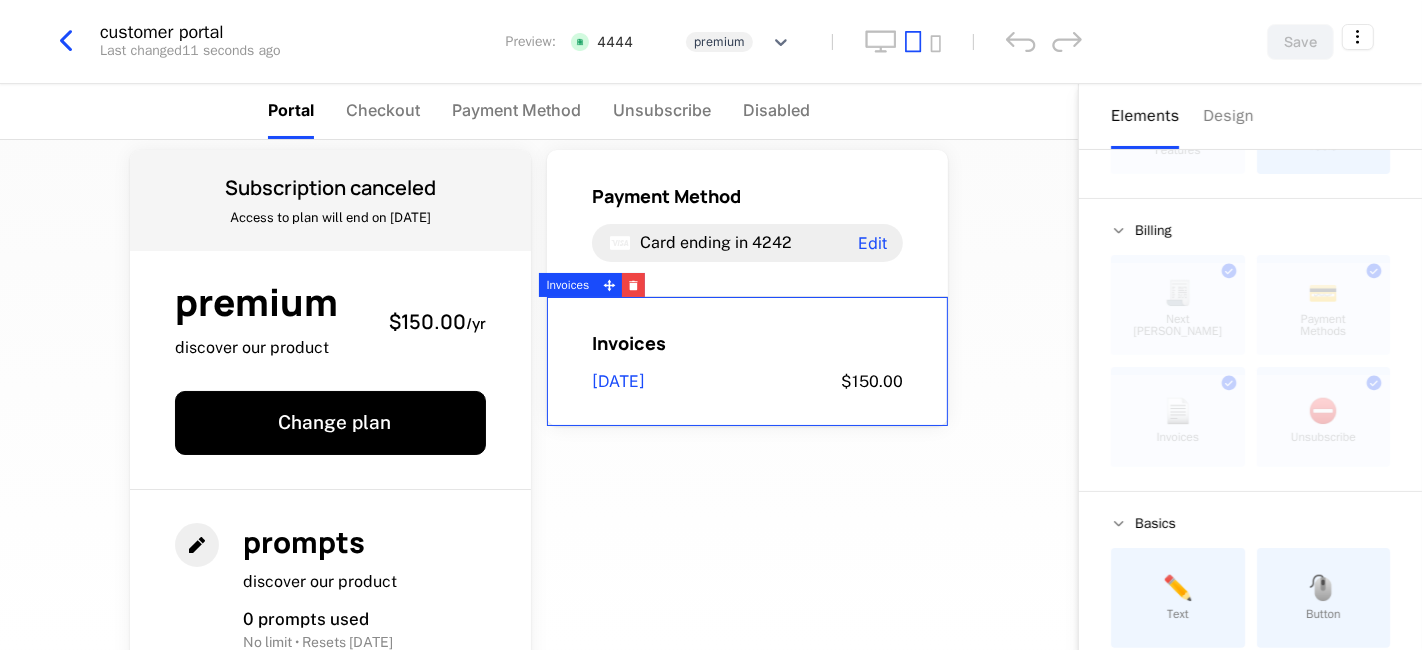 scroll, scrollTop: 280, scrollLeft: 0, axis: vertical 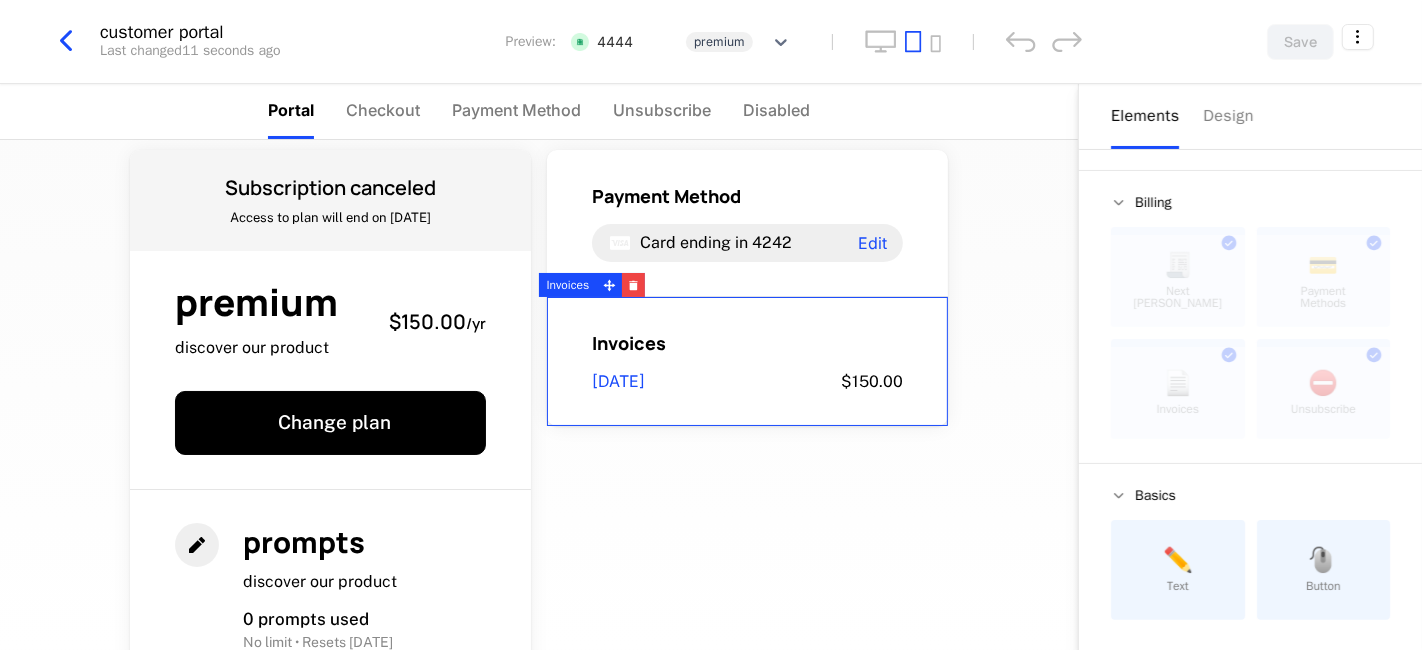 click on "✏️" at bounding box center [1178, 560] 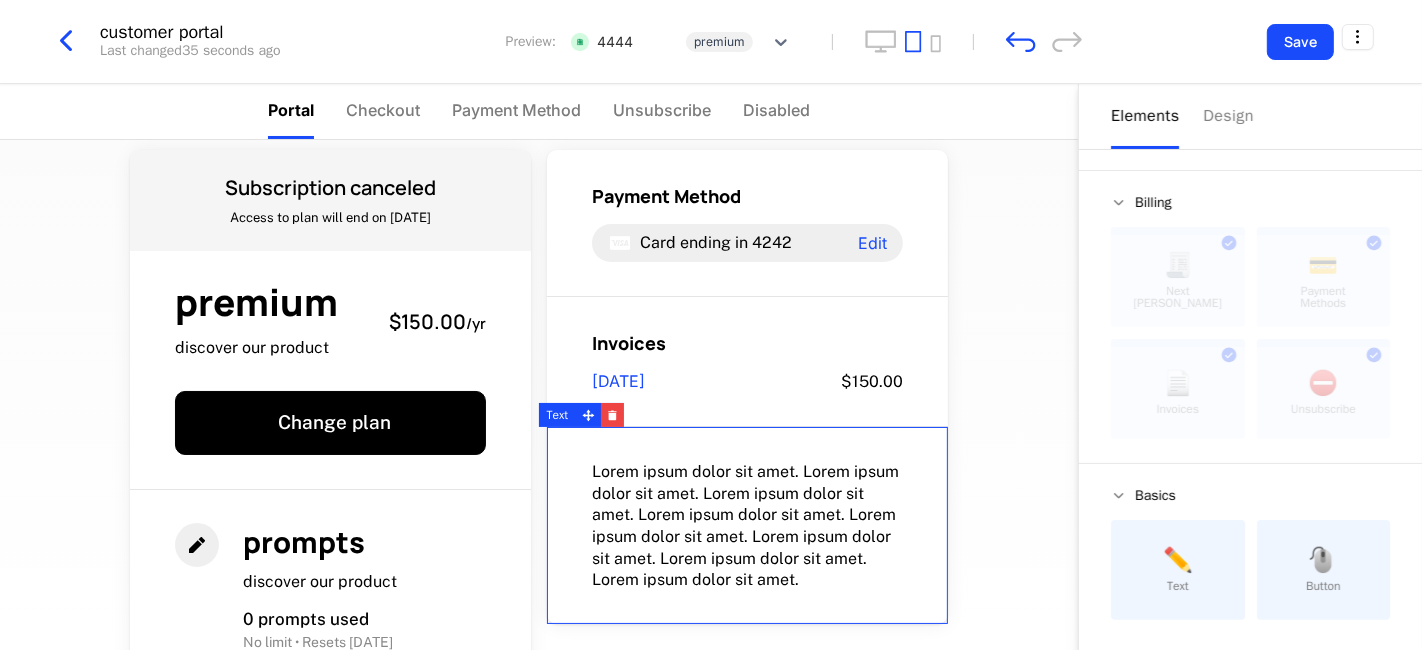 click on "Lorem ipsum dolor sit amet. Lorem ipsum dolor sit amet. Lorem ipsum dolor sit amet. Lorem ipsum dolor sit amet. Lorem ipsum dolor sit amet. Lorem ipsum dolor sit amet. Lorem ipsum dolor sit amet. Lorem ipsum dolor sit amet." at bounding box center [747, 526] 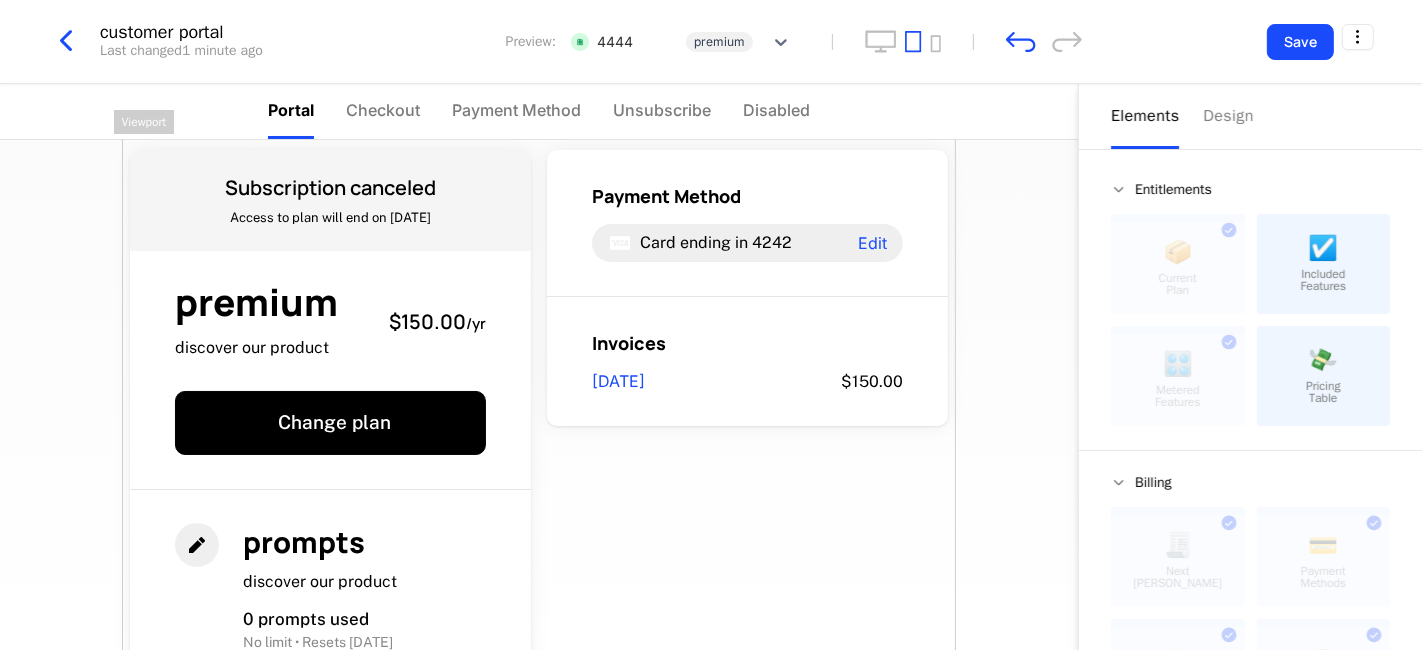 click at bounding box center [903, 41] 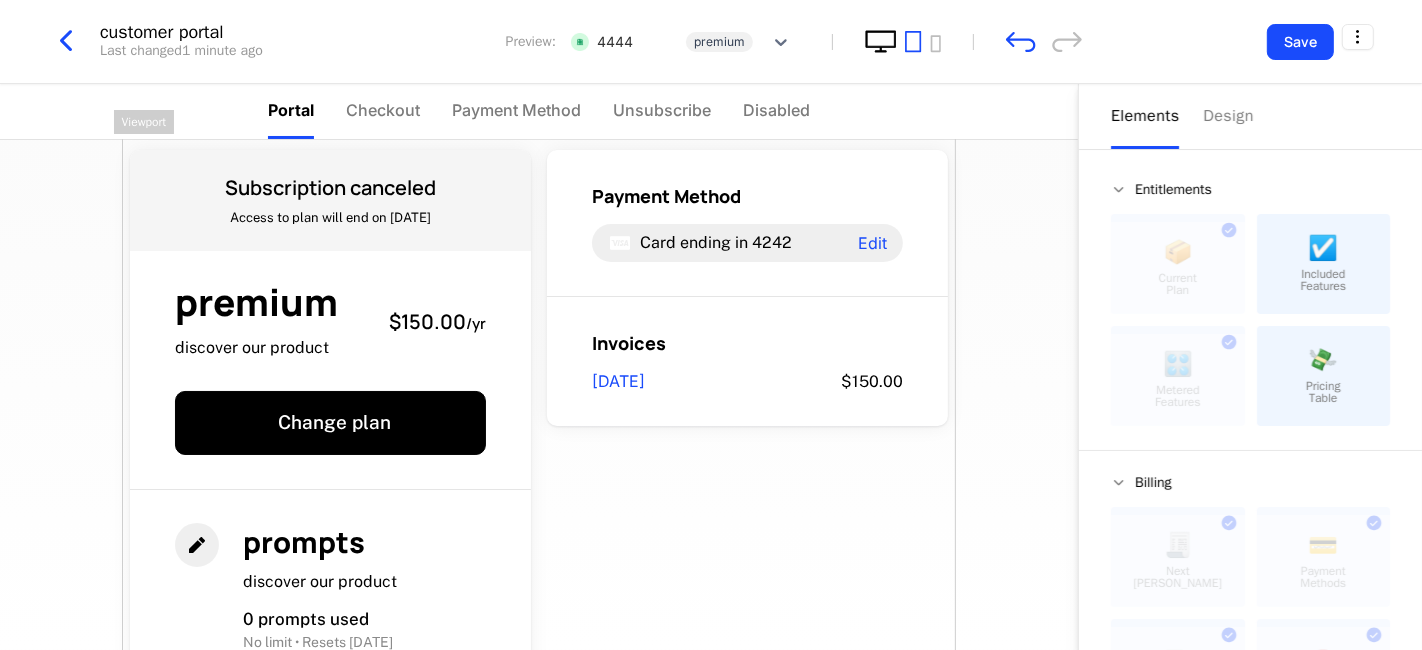 click 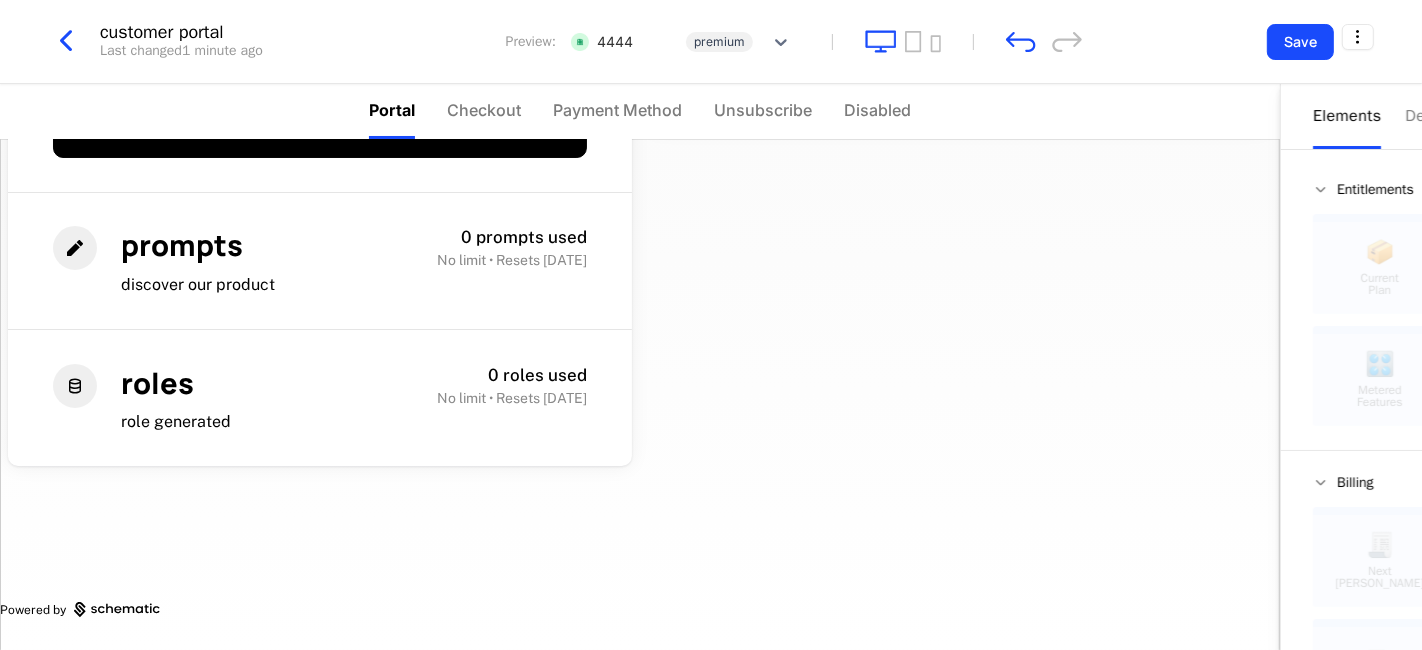 scroll, scrollTop: 194, scrollLeft: 0, axis: vertical 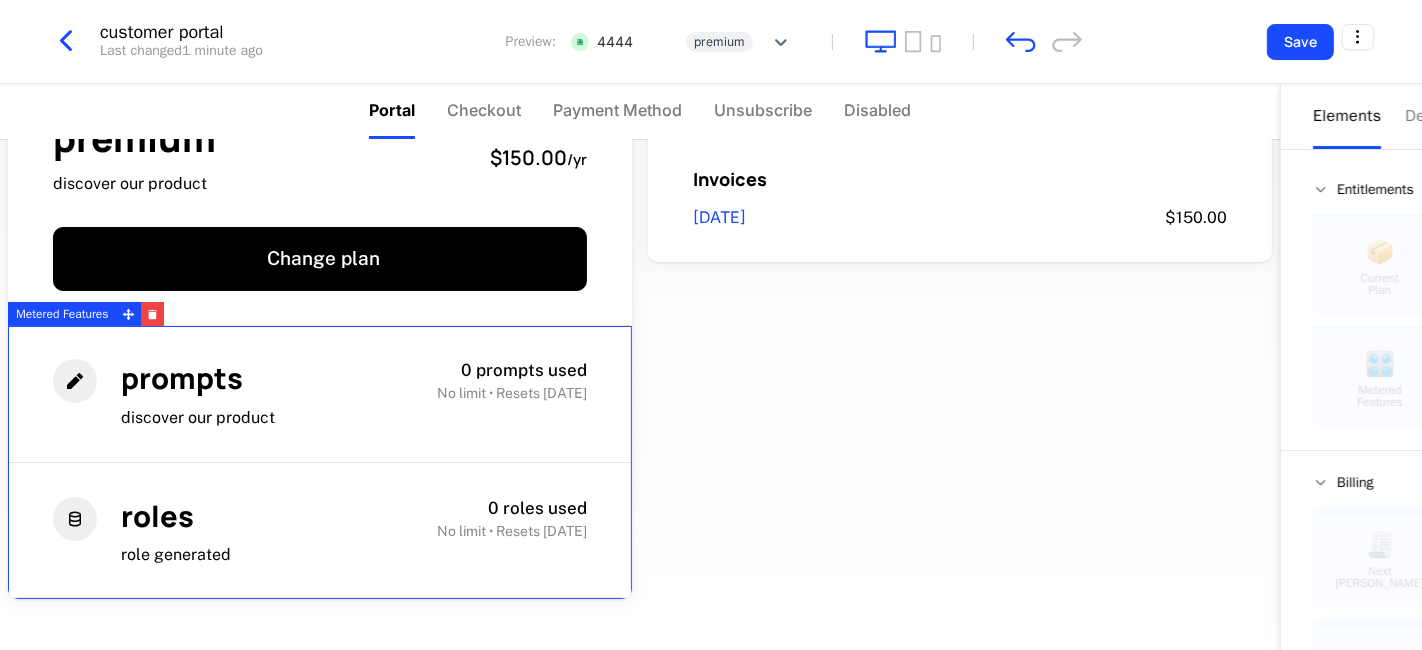 click on "0   roles   used" at bounding box center [537, 508] 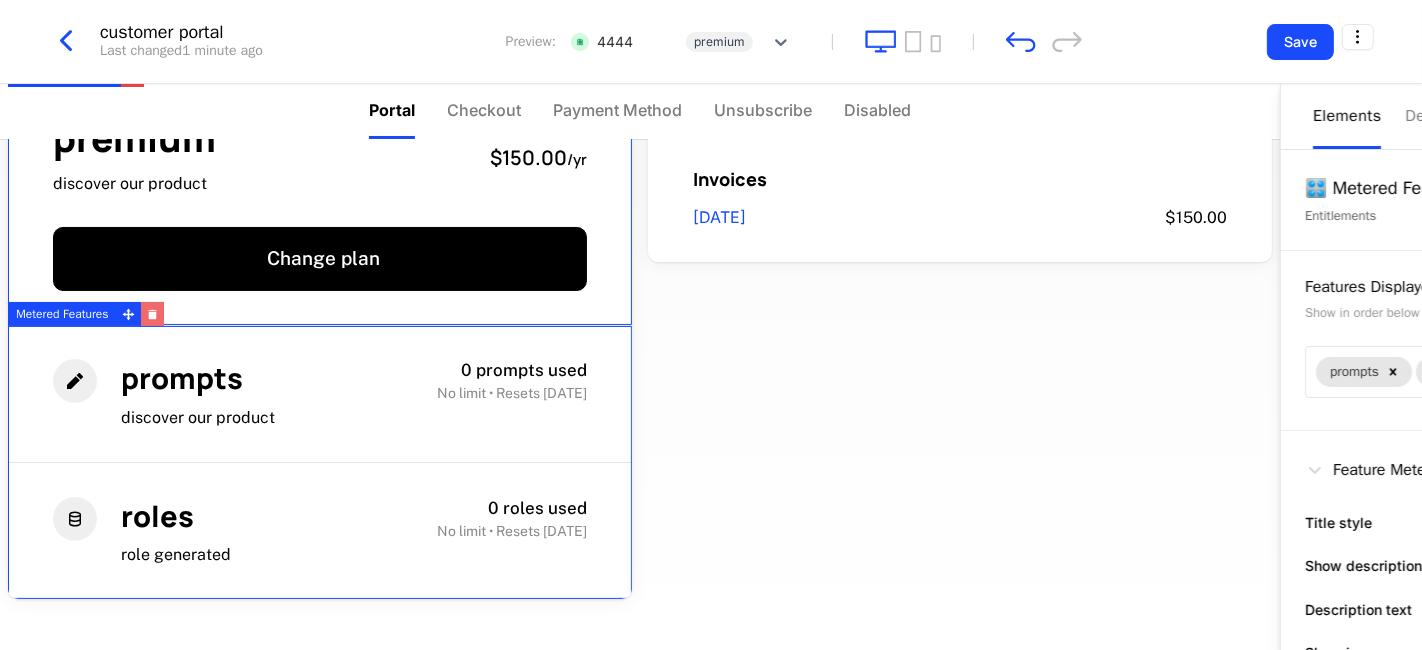 click 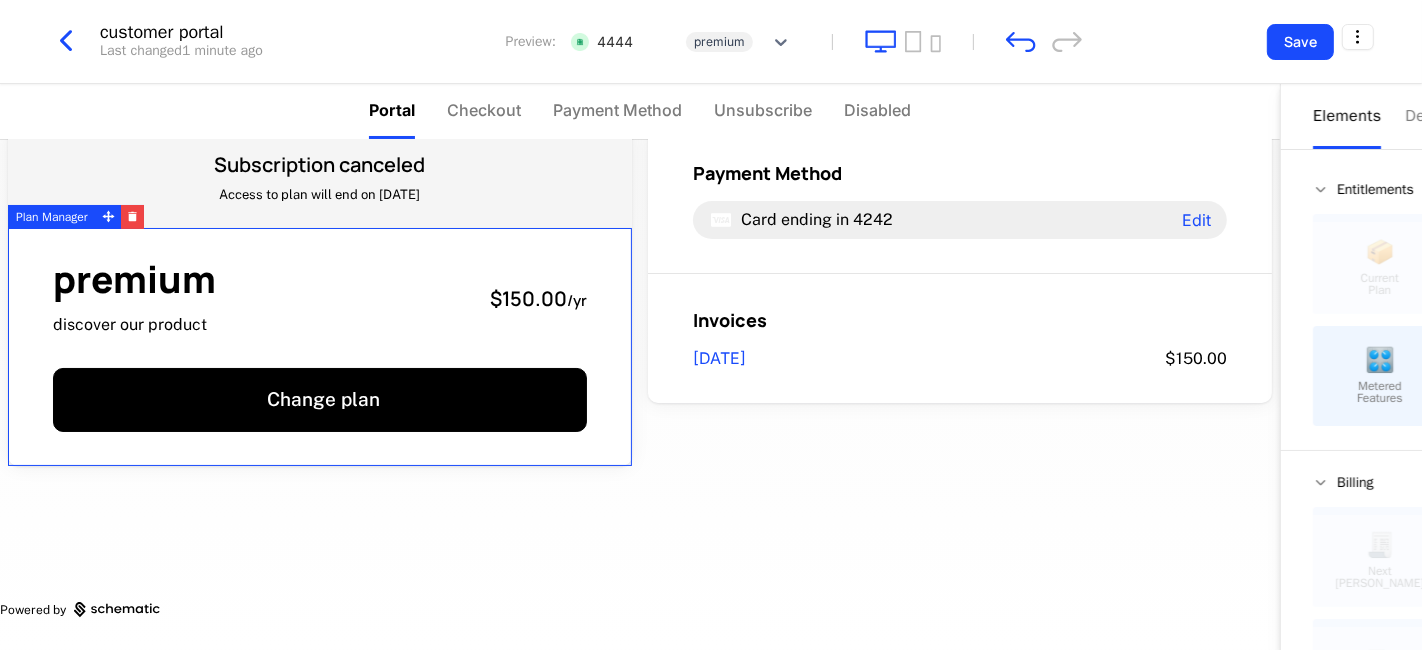scroll, scrollTop: 52, scrollLeft: 0, axis: vertical 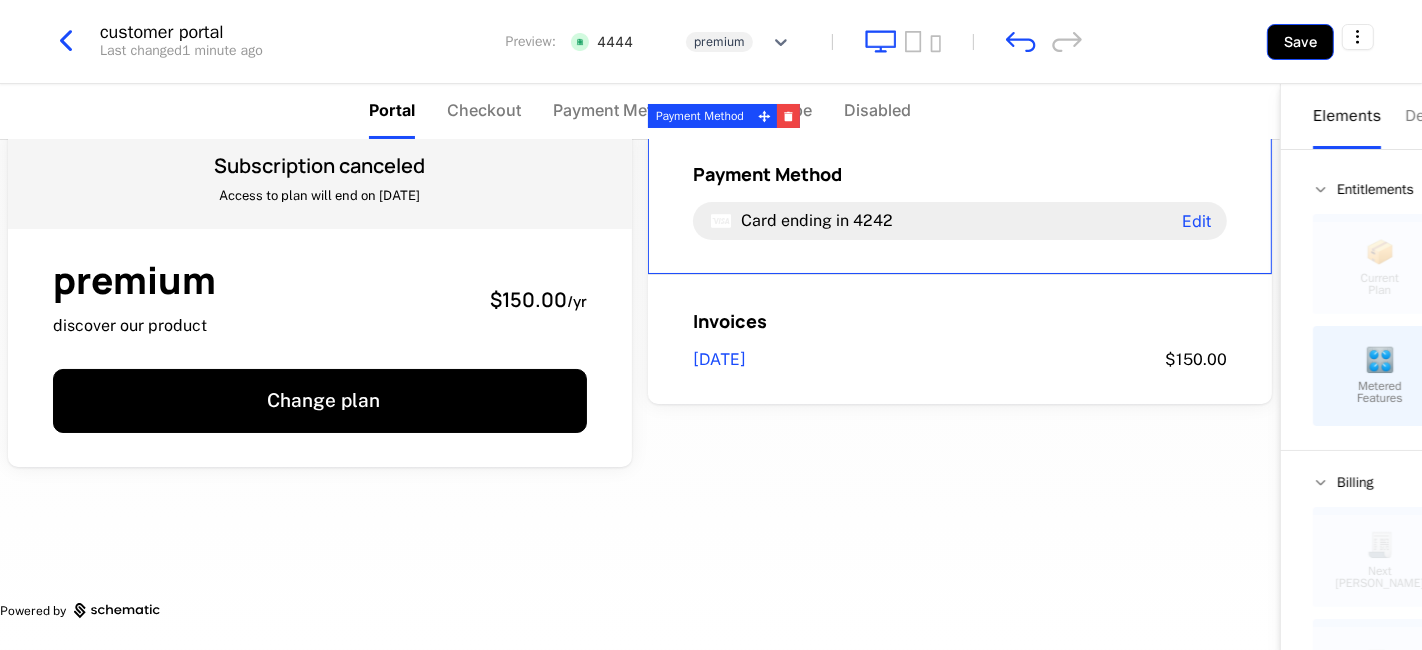 click on "Save" at bounding box center [1300, 42] 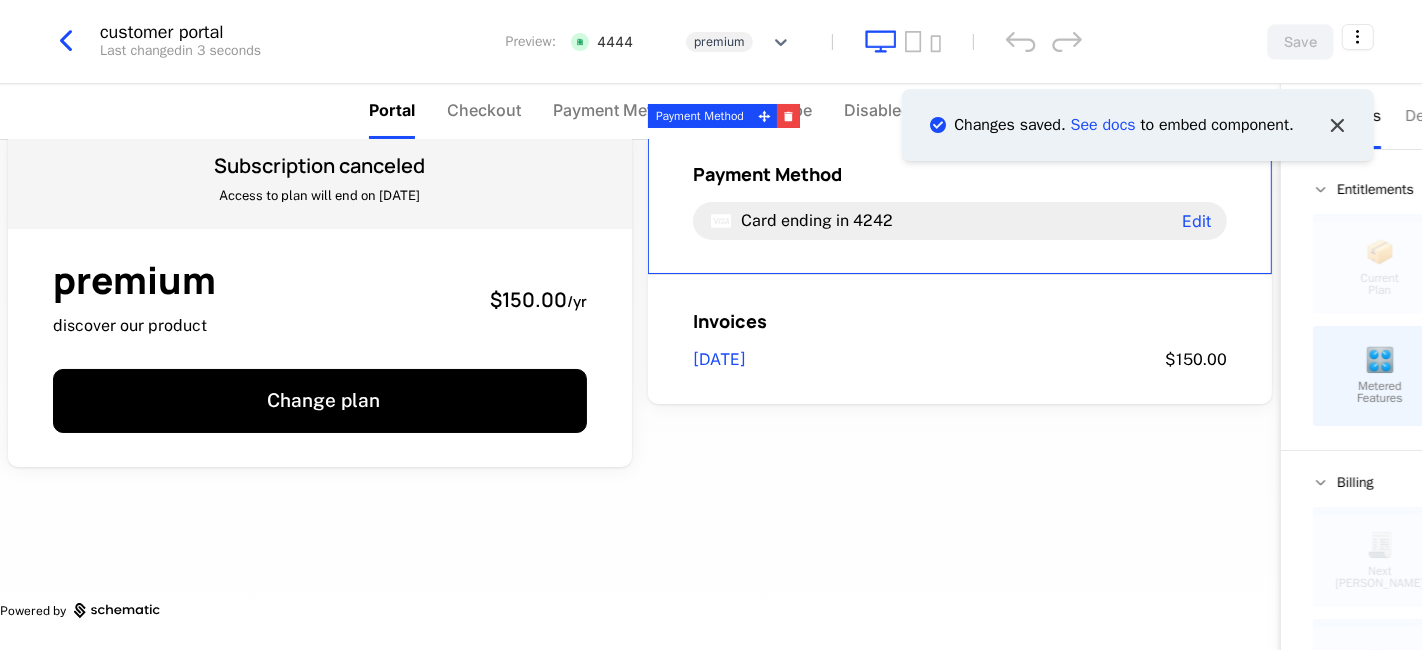 click at bounding box center (1337, 125) 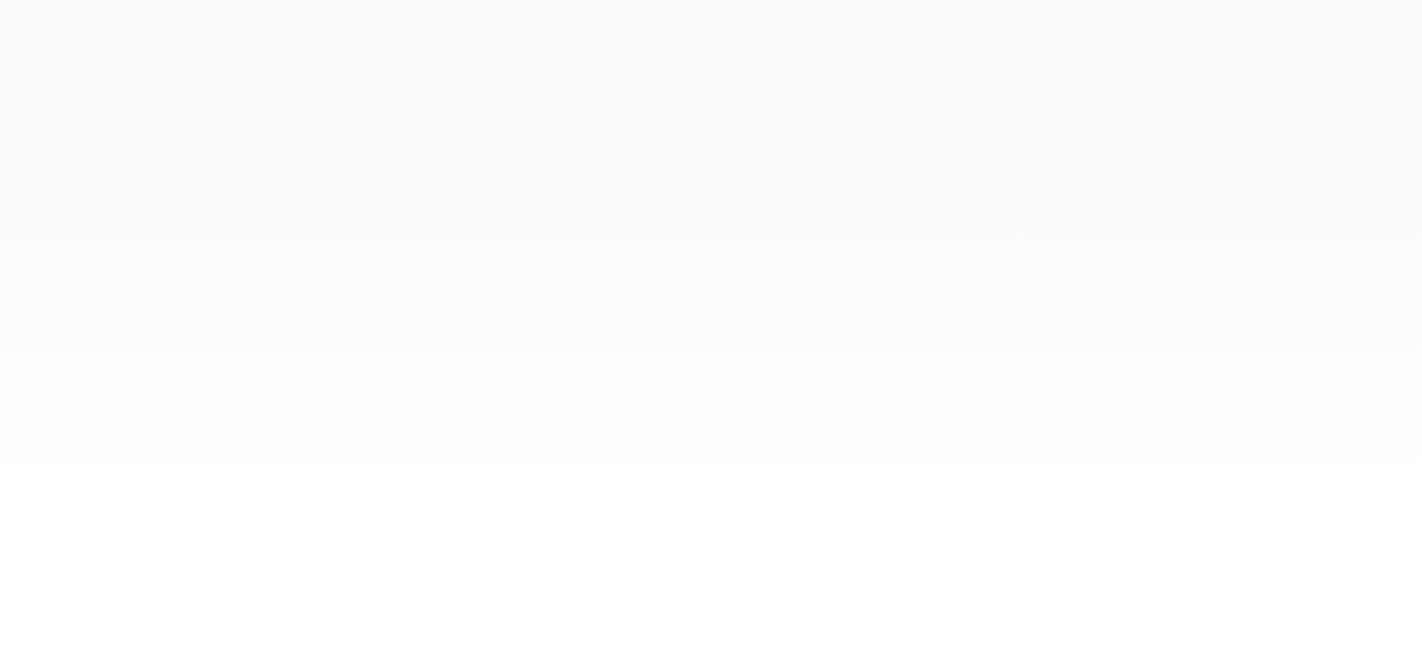 scroll, scrollTop: 0, scrollLeft: 0, axis: both 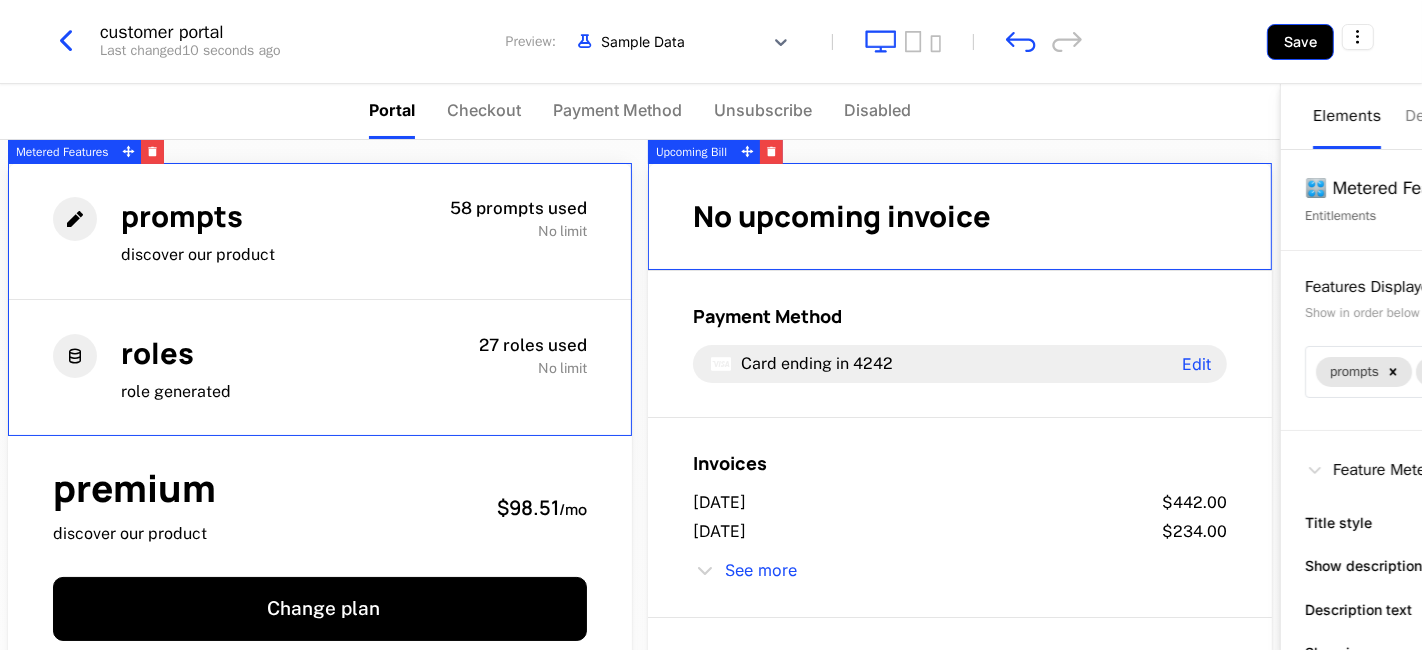 click on "Save" at bounding box center (1300, 42) 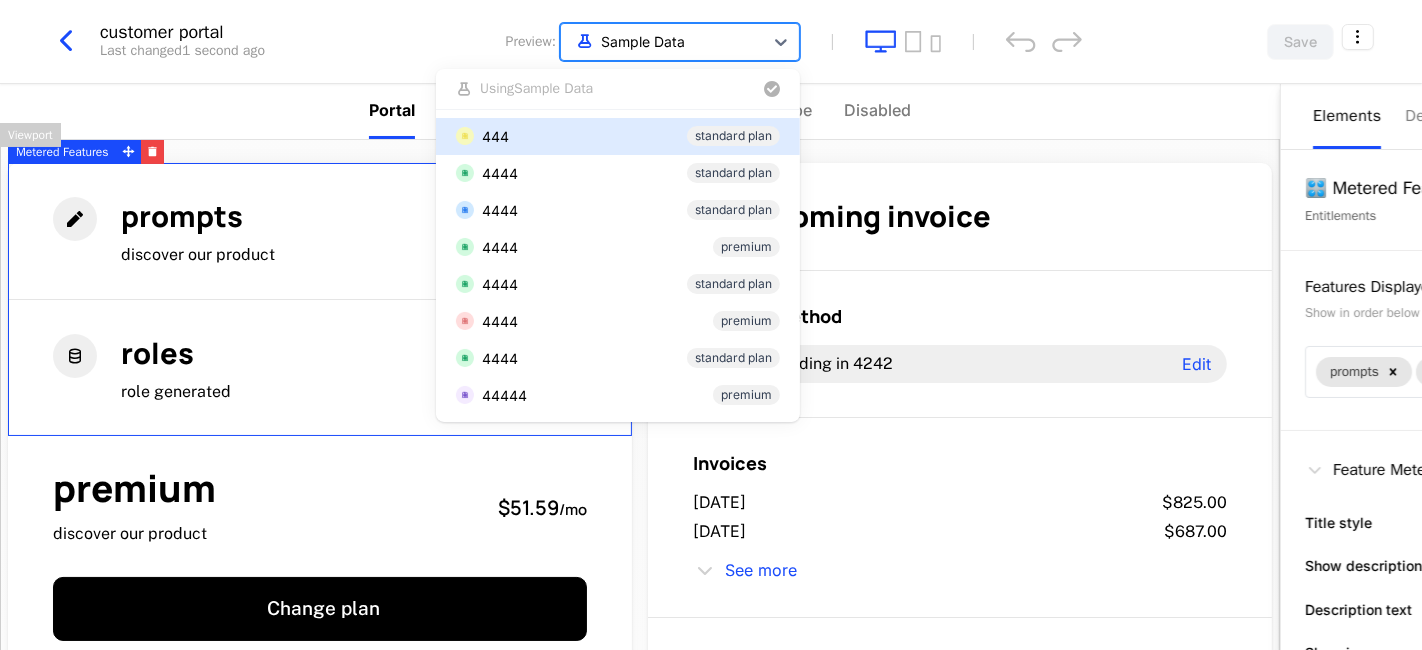 click at bounding box center [662, 41] 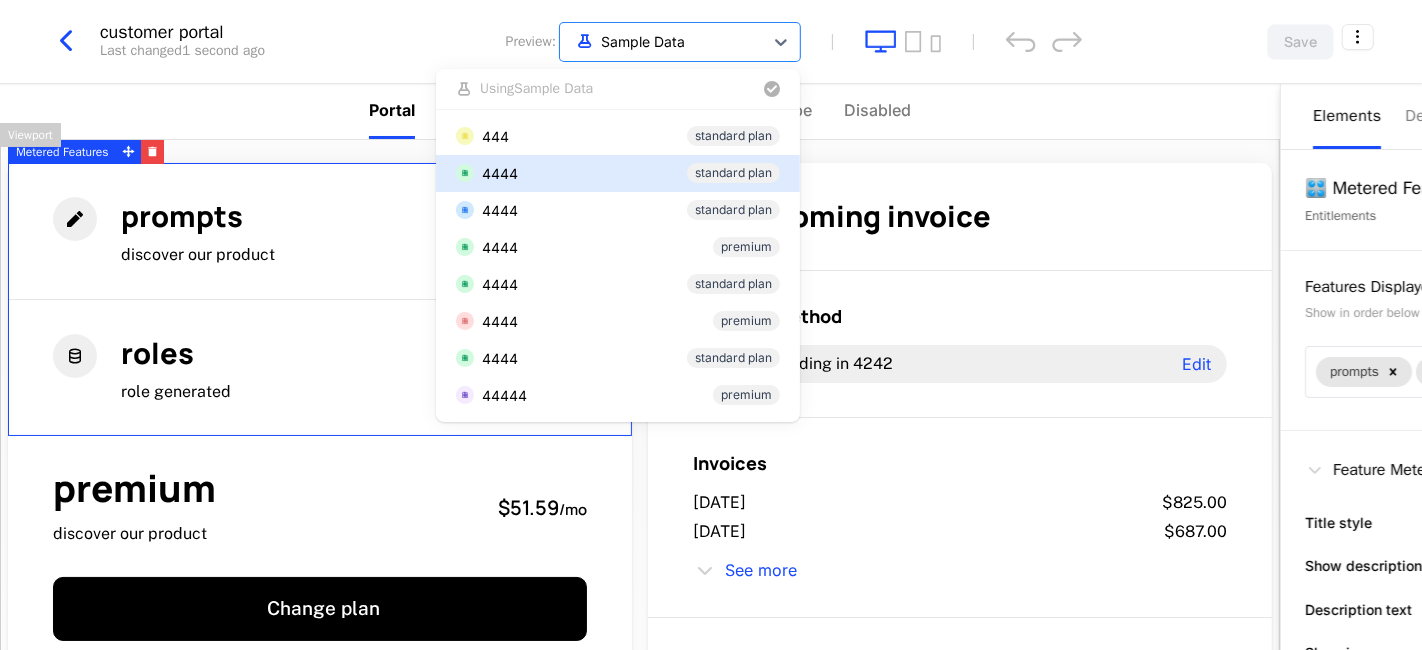 click on "4444 standard plan" at bounding box center (618, 173) 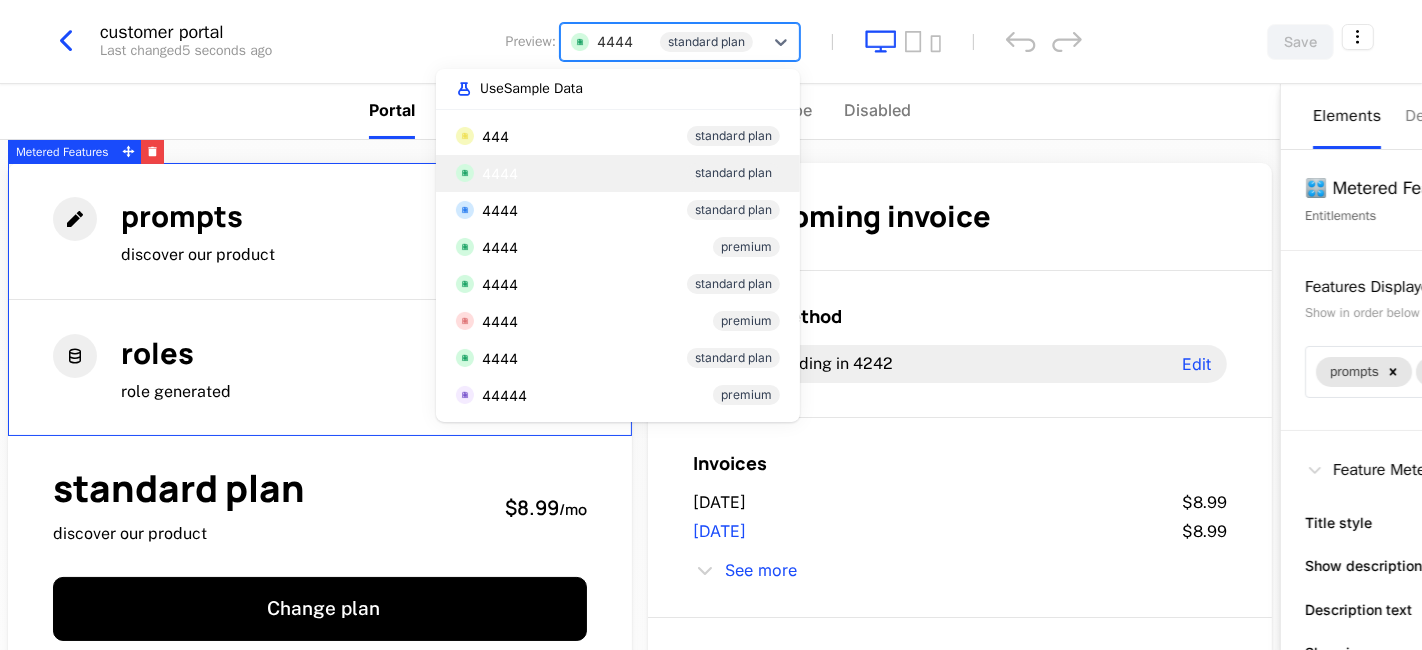 click at bounding box center (662, 41) 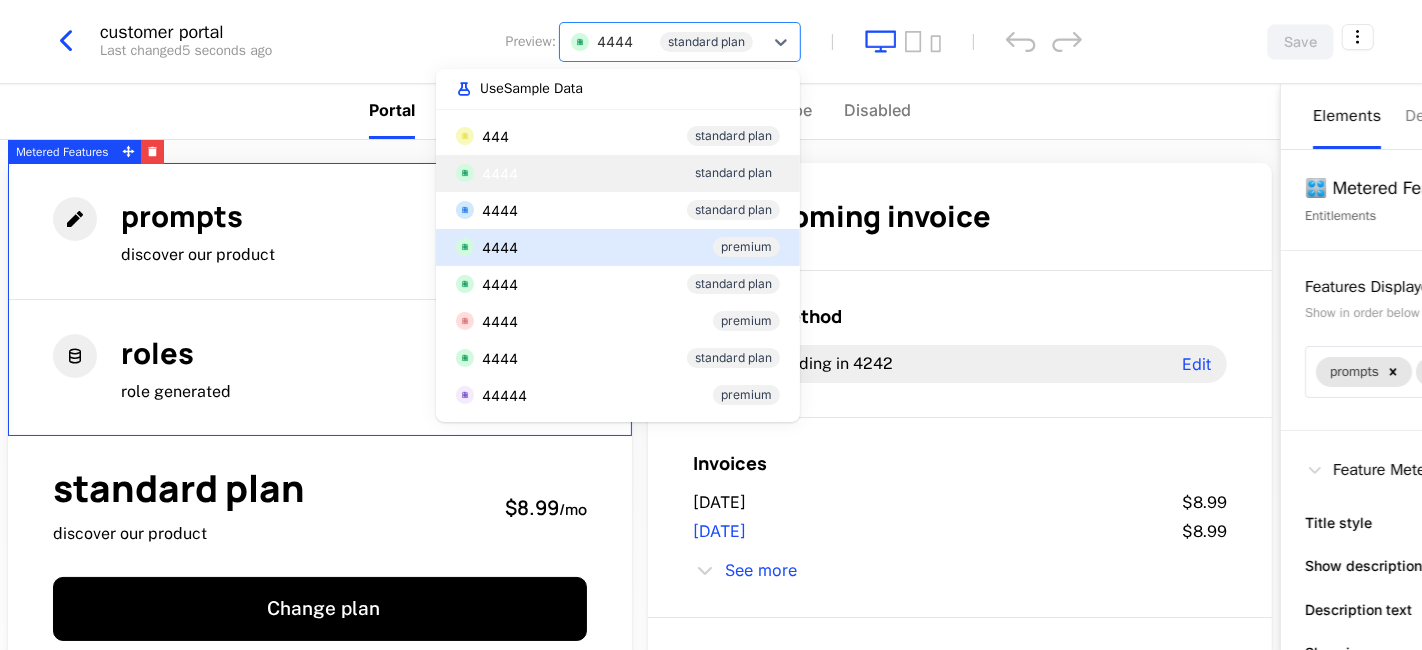 click on "4444 premium" at bounding box center (618, 247) 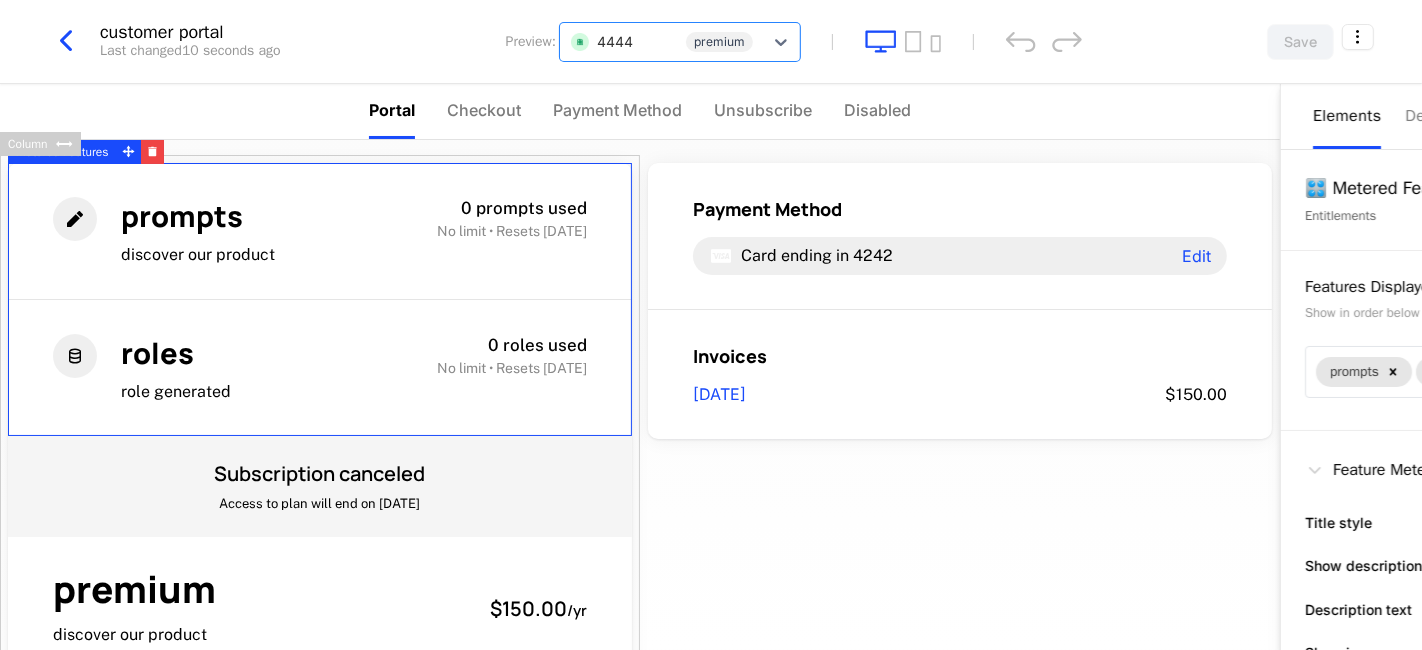 click on "Access to plan will end on 6/26/2026" at bounding box center (320, 504) 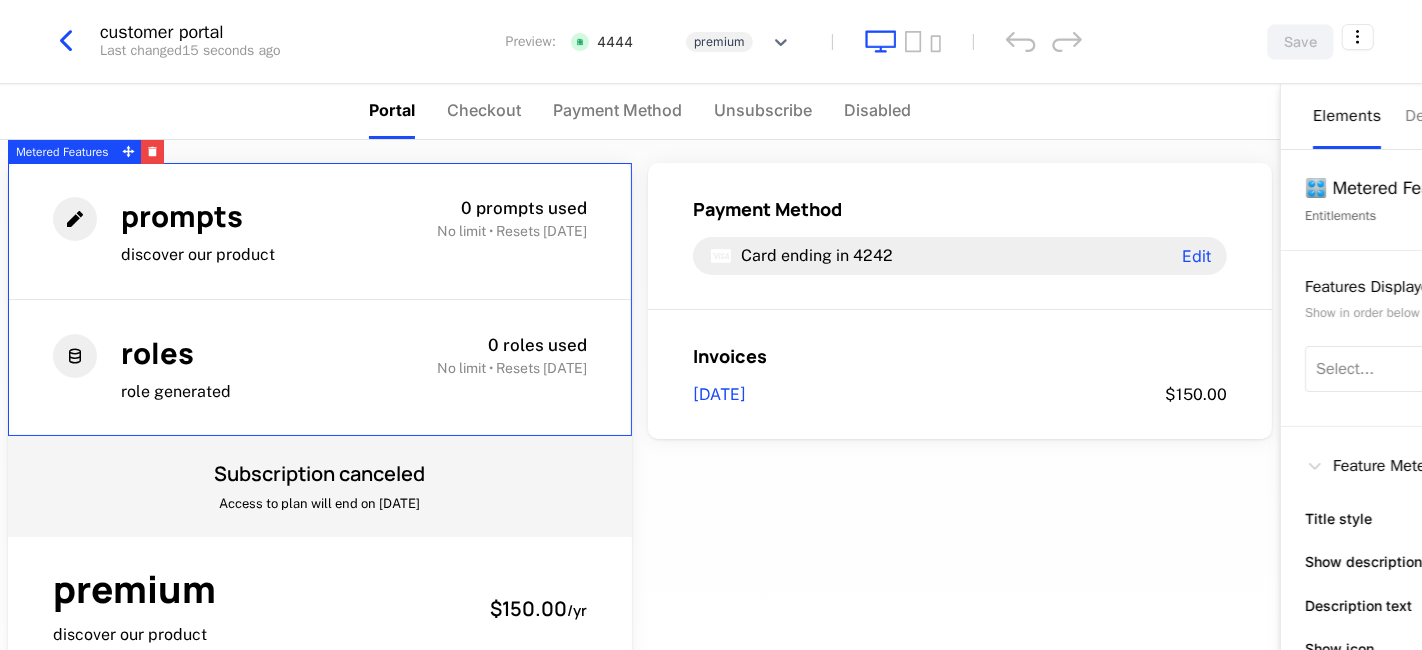 click on "0   prompts   used No limit • Resets Jul 26" at bounding box center [475, 231] 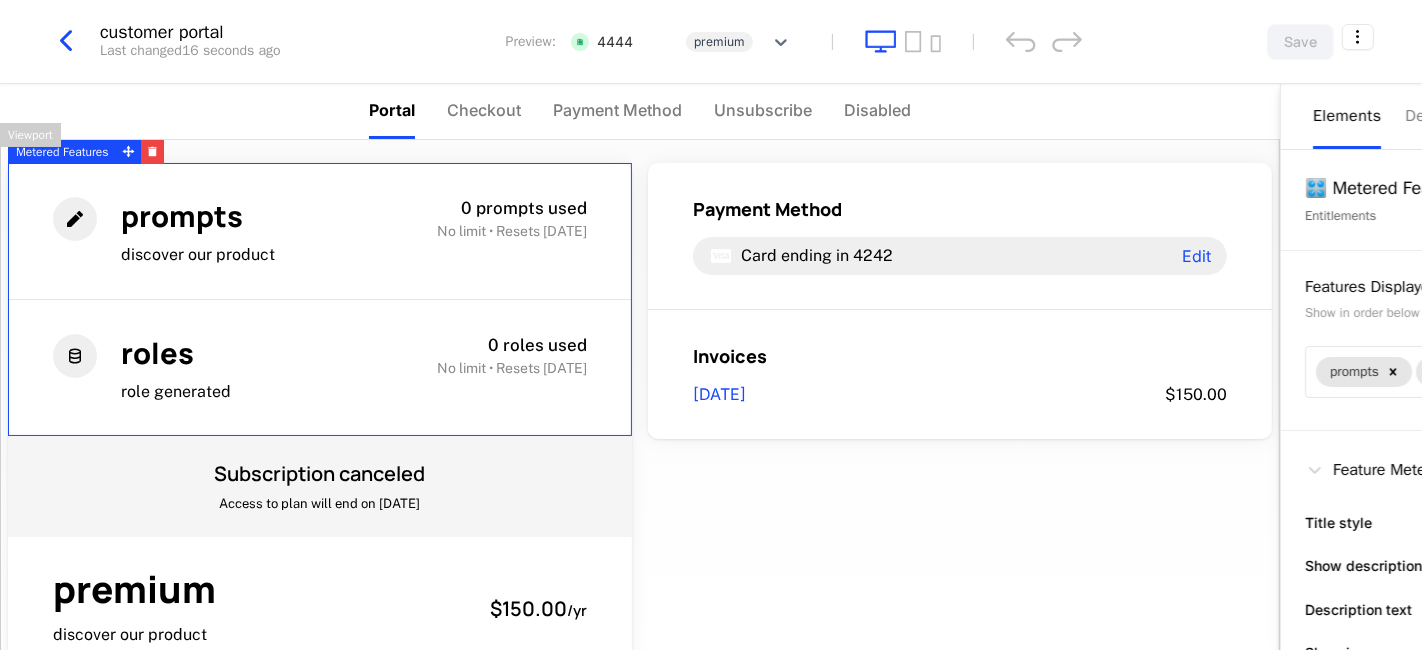 click at bounding box center [152, 152] 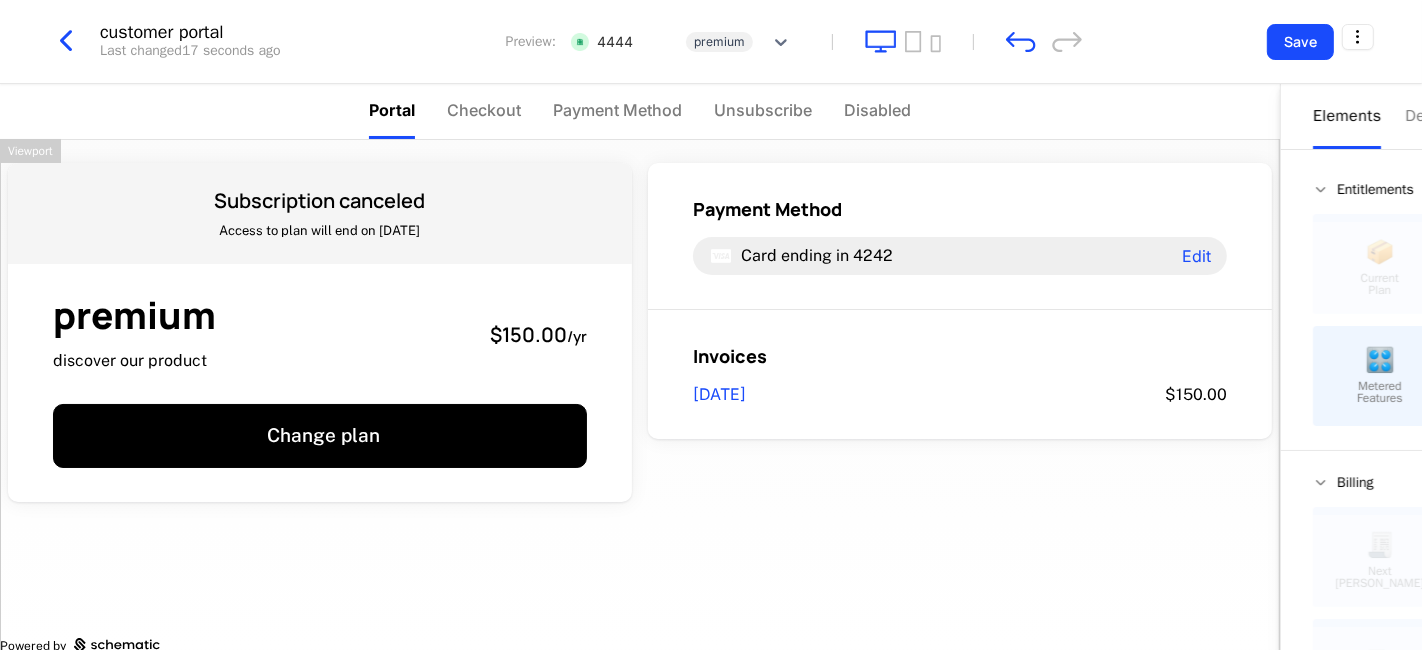 scroll, scrollTop: 0, scrollLeft: 0, axis: both 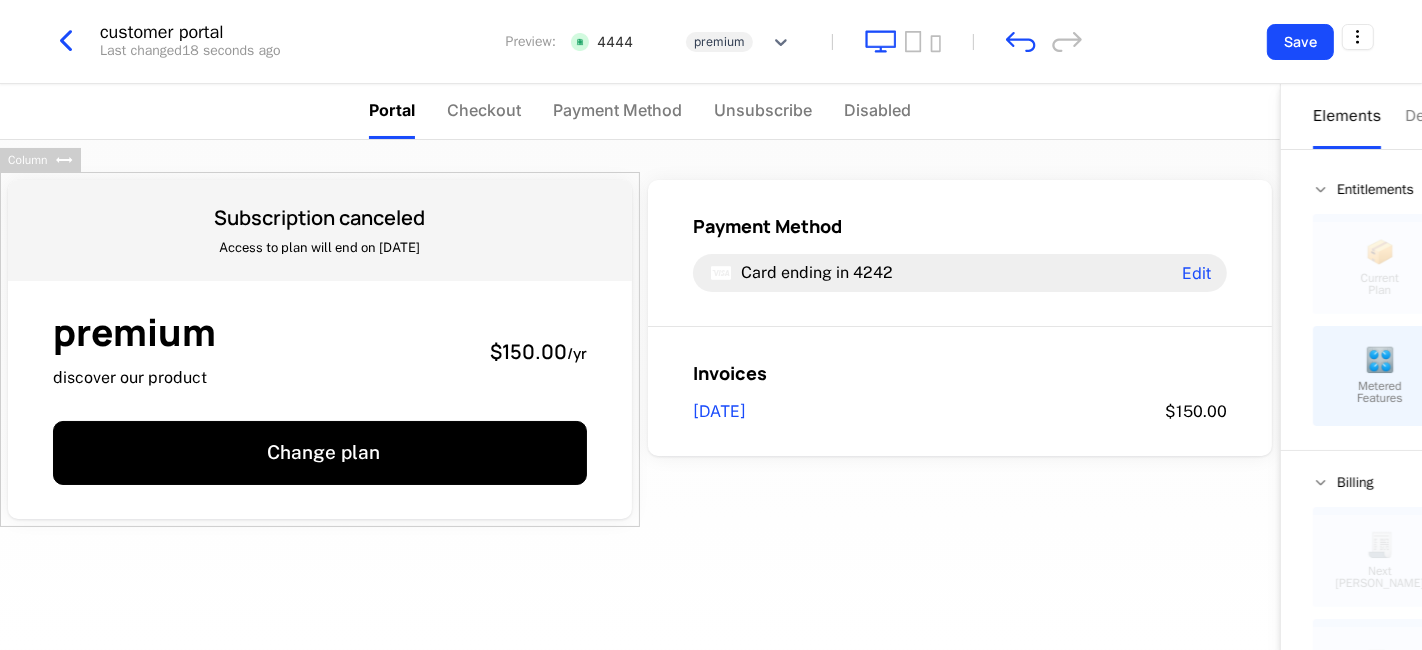 click on "Subscription canceled" at bounding box center [320, 217] 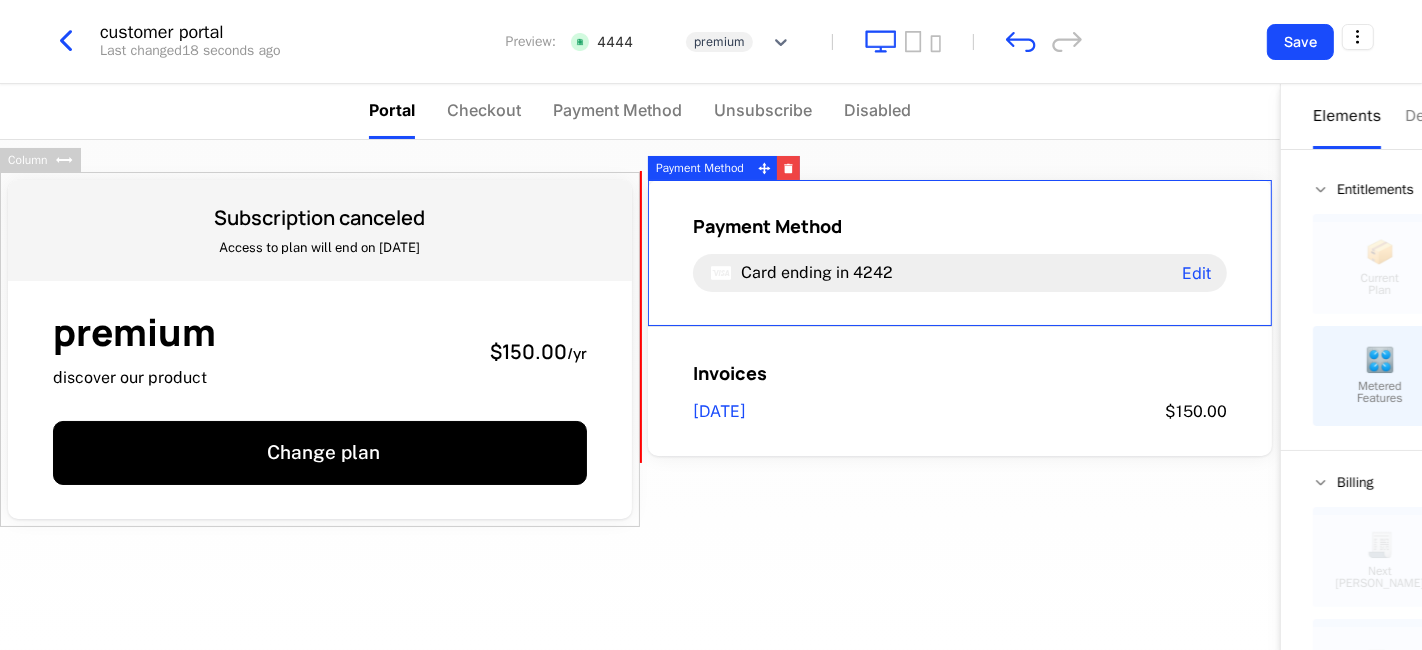 scroll, scrollTop: 0, scrollLeft: 0, axis: both 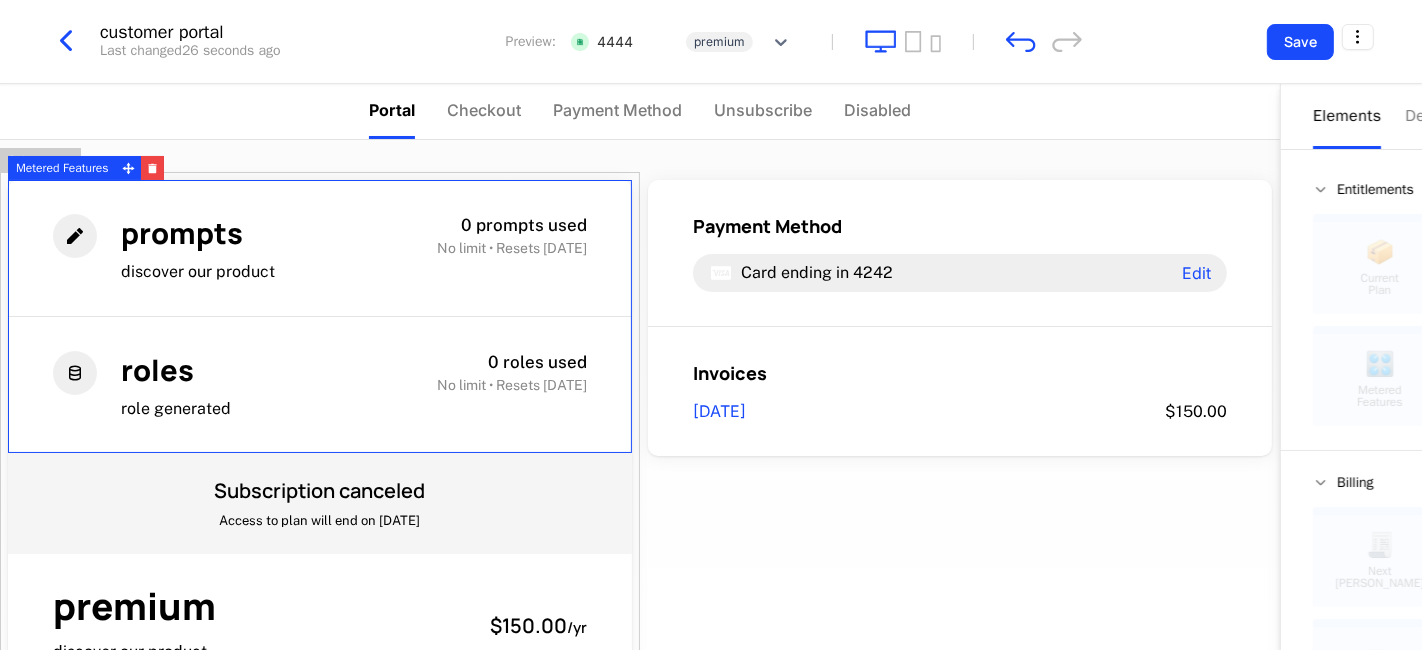 click on "0   prompts   used" at bounding box center [524, 225] 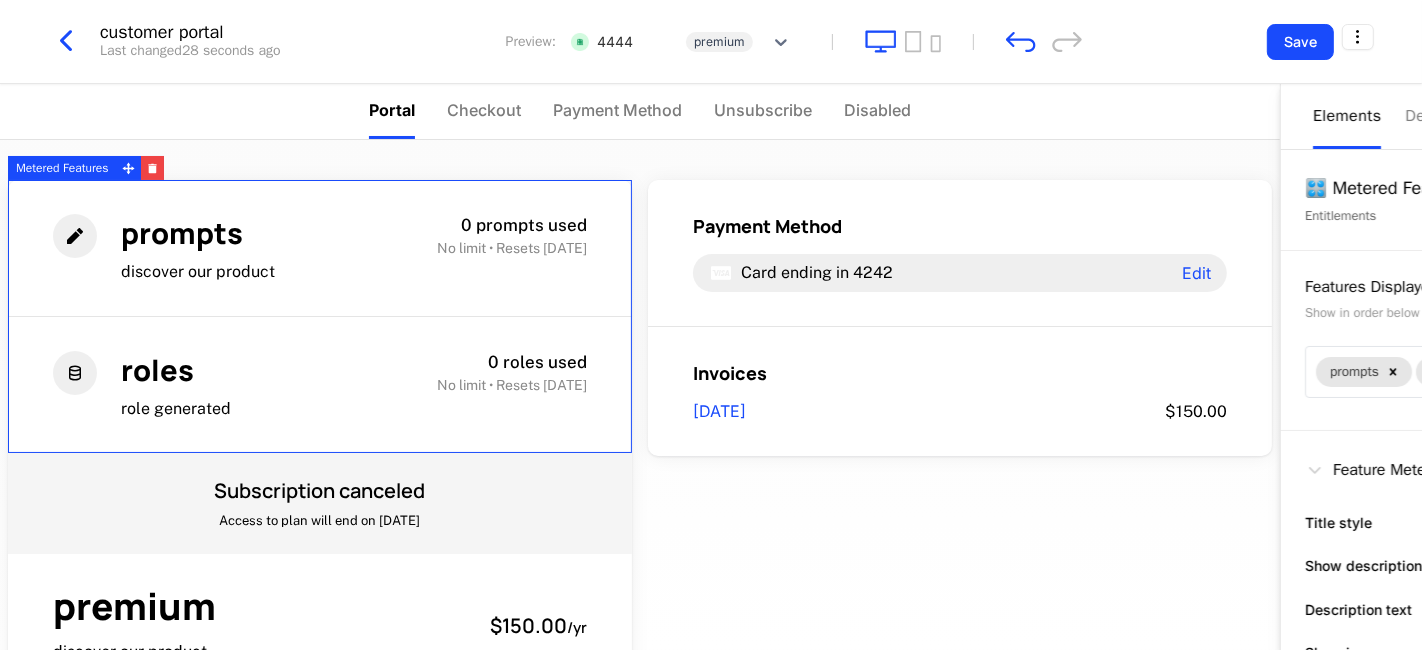 drag, startPoint x: 334, startPoint y: 279, endPoint x: 251, endPoint y: 298, distance: 85.146935 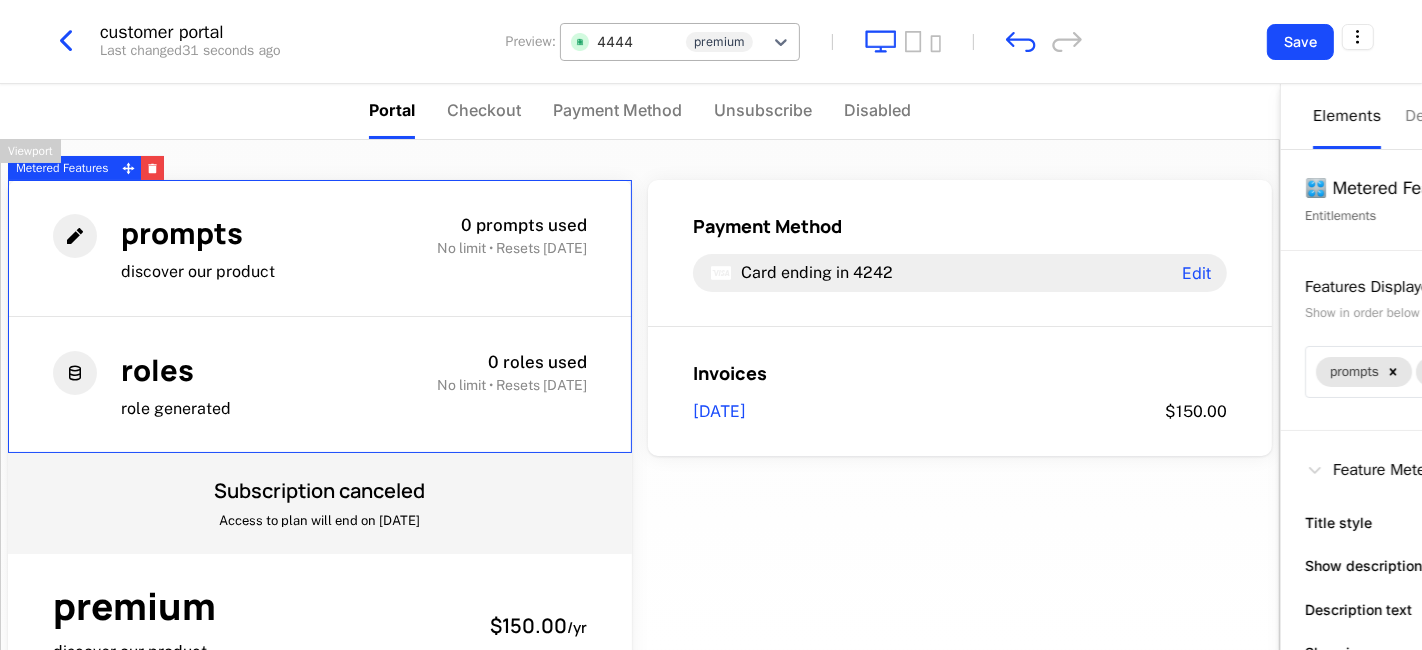 click at bounding box center [662, 41] 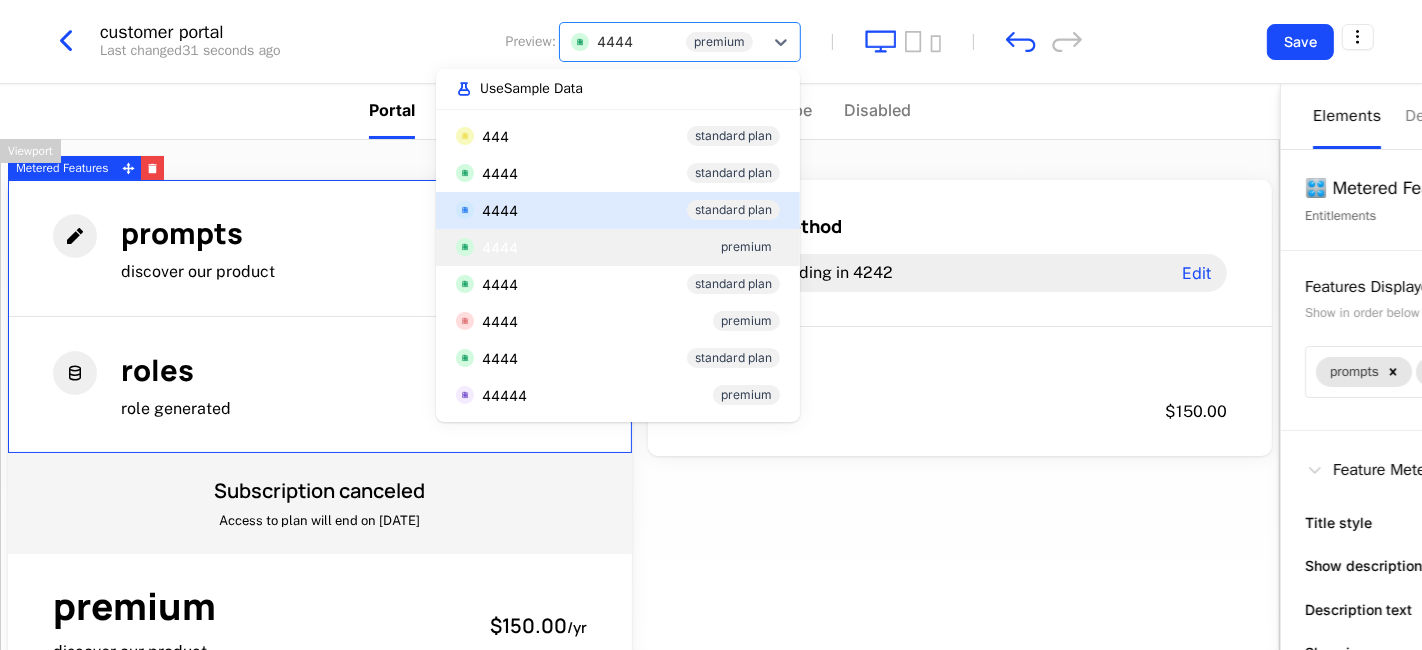 click on "4444 standard plan" at bounding box center (618, 210) 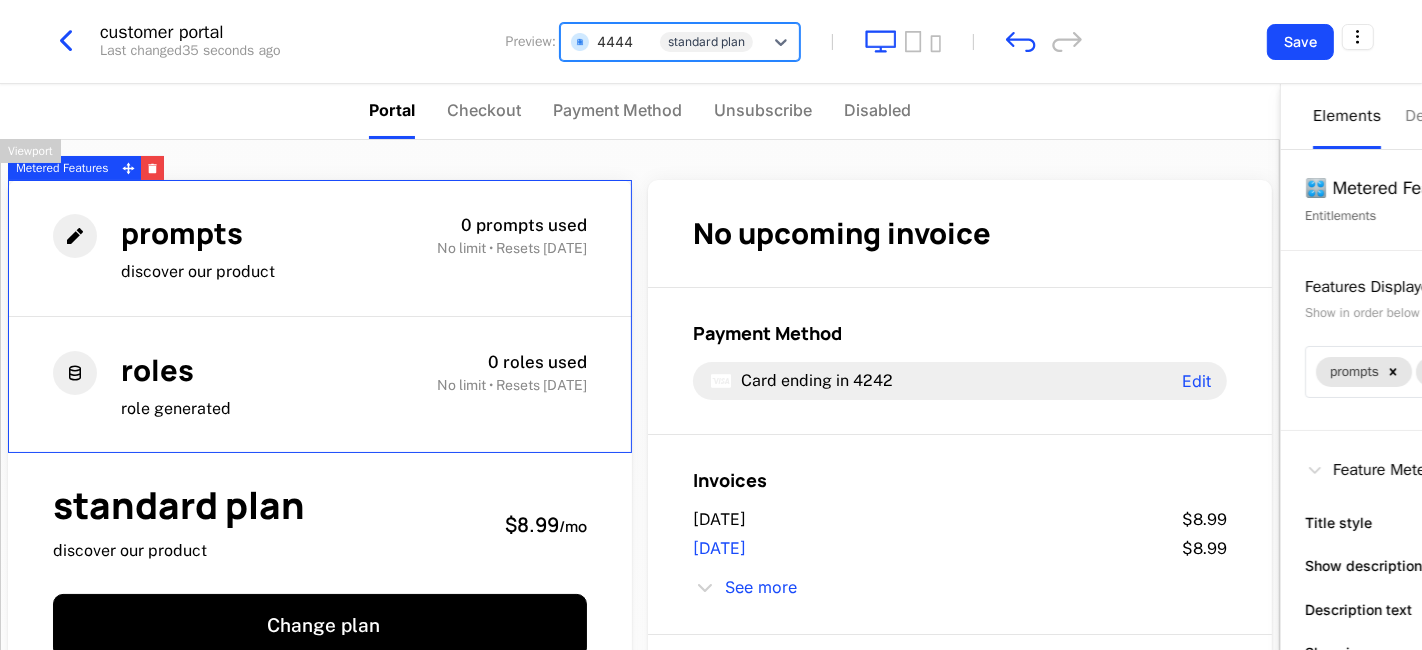 click at bounding box center (662, 41) 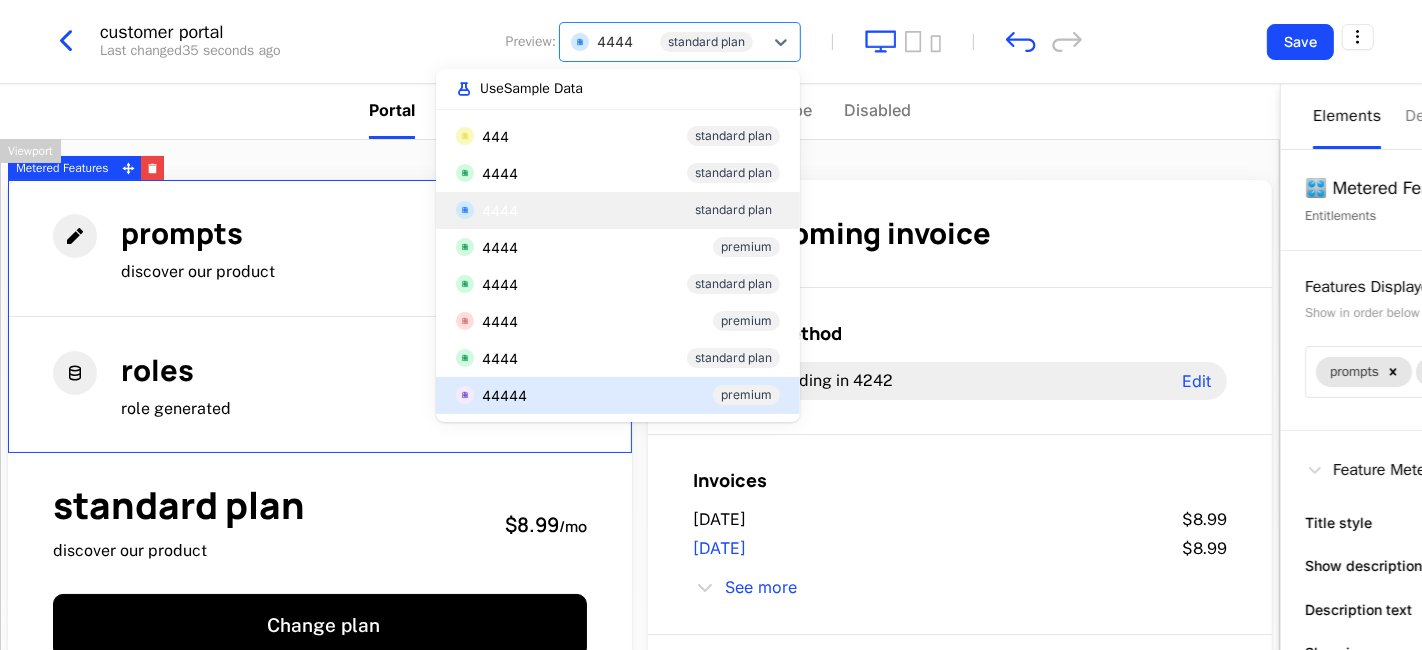 click on "44444 premium" at bounding box center (618, 395) 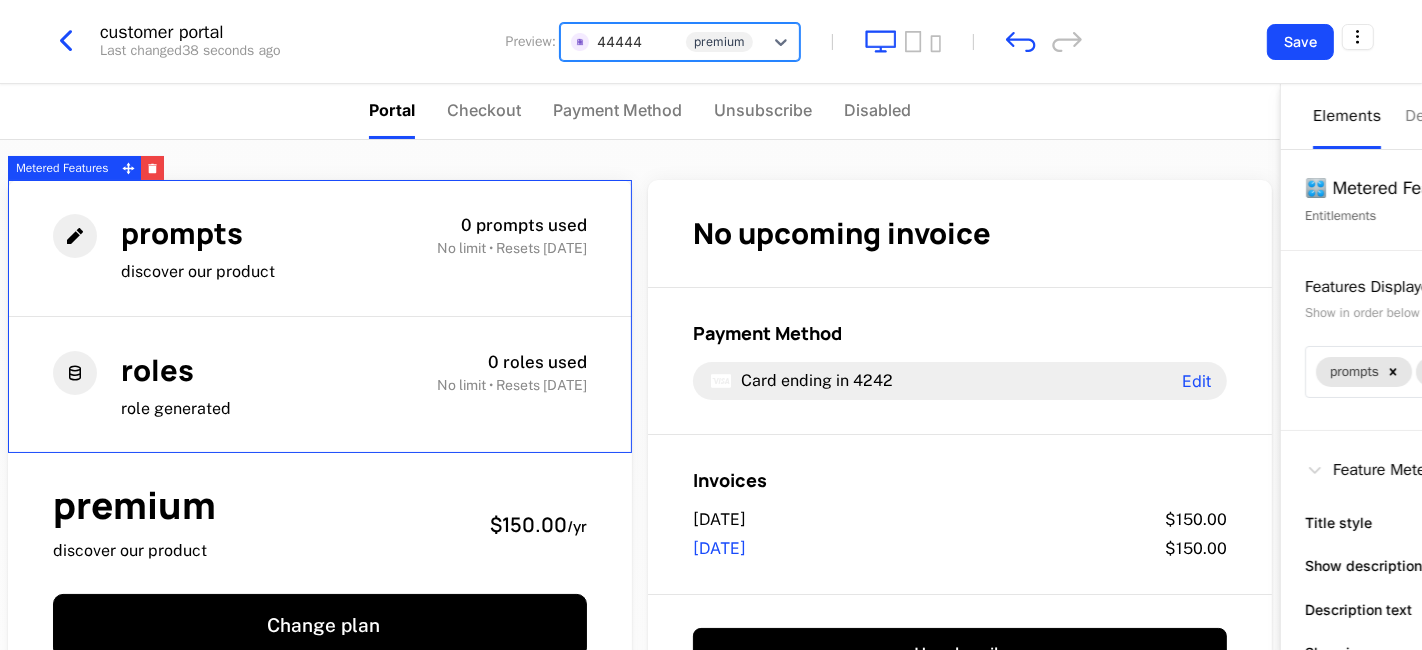 click at bounding box center (662, 41) 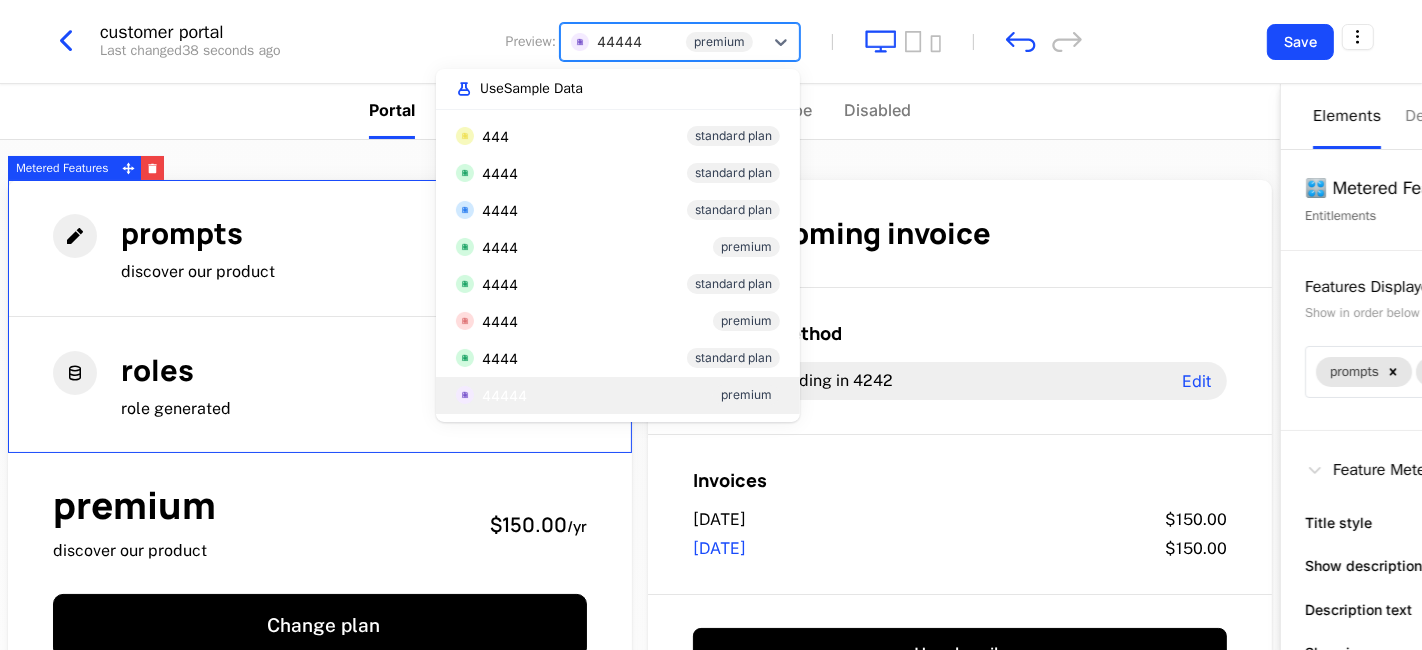scroll, scrollTop: 4, scrollLeft: 0, axis: vertical 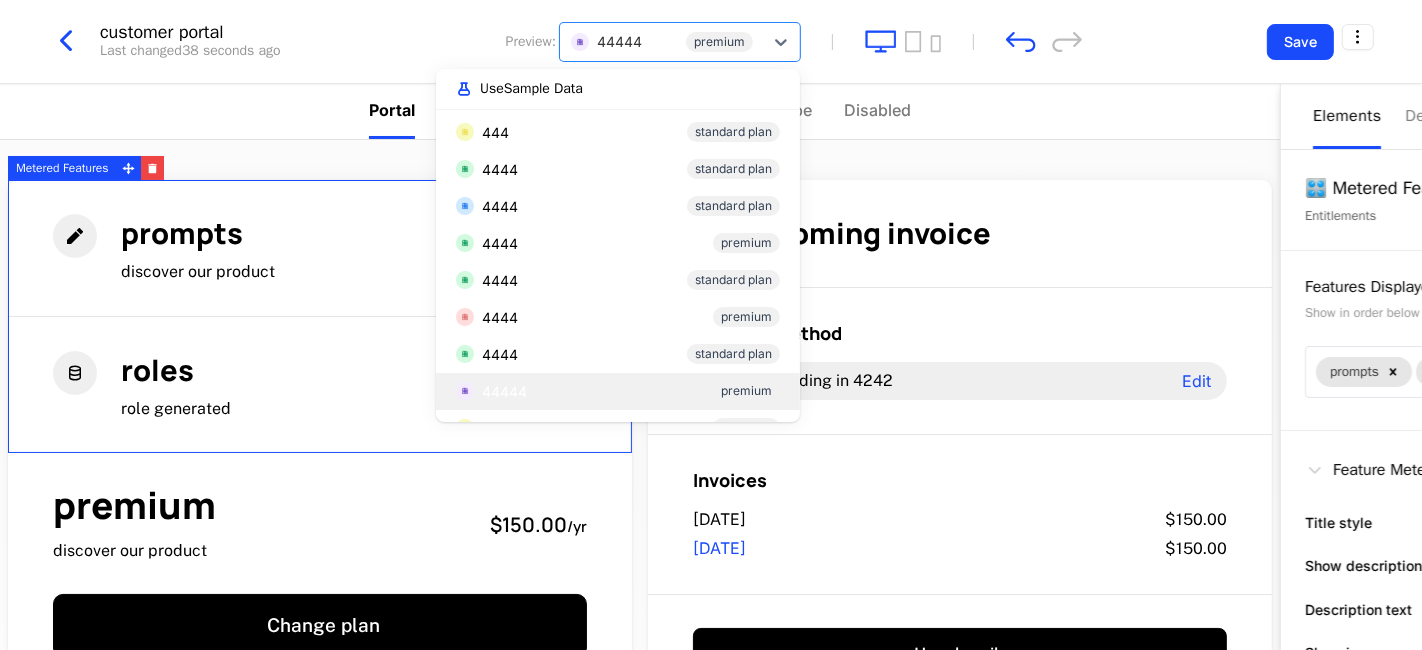 click on "Use  Sample Data" at bounding box center [531, 89] 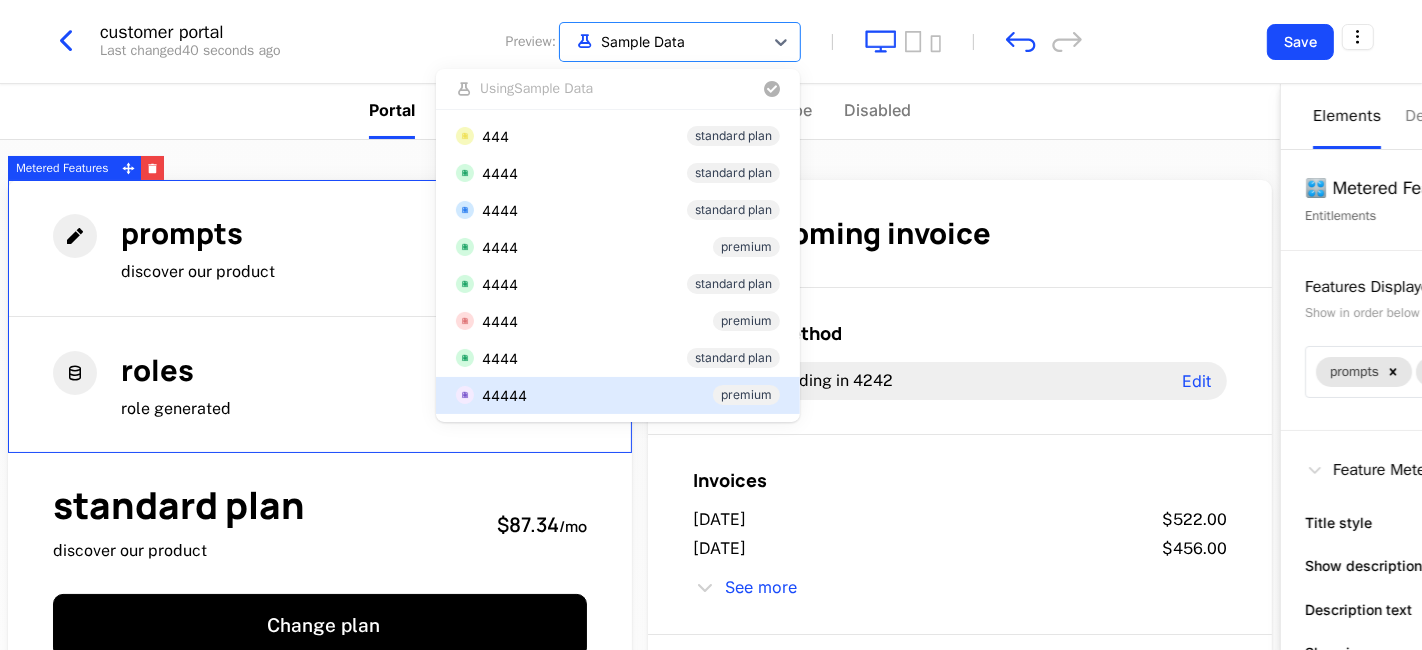 click on "customer portal Last changed  40 seconds ago Preview: option 44444, selected. 17 results available. Use Up and Down to choose options, press Enter to select the currently focused option, press Escape to exit the menu, press Tab to select the option and exit the menu. Sample Data Using  Sample Data 444 standard plan 4444 standard plan 4444 standard plan 4444 premium  4444 standard plan 4444 premium  4444 standard plan 44444 premium  44444 premium  44444 premium  44444 standard plan Dev Flow free plan Dev Flow free plan Dev Flow standard plan Dev Flow free plan Wealth Path standard plan Wealth Path free plan Save" at bounding box center [711, 42] 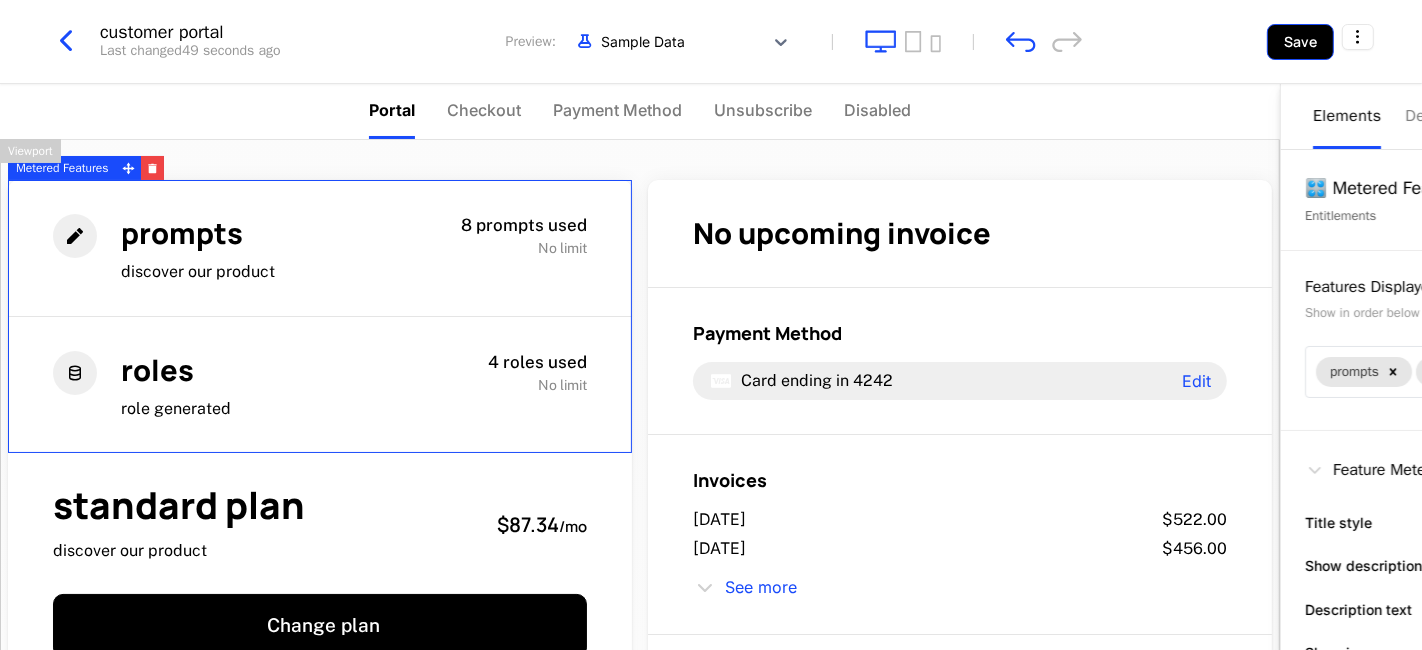 click on "Save" at bounding box center [1300, 42] 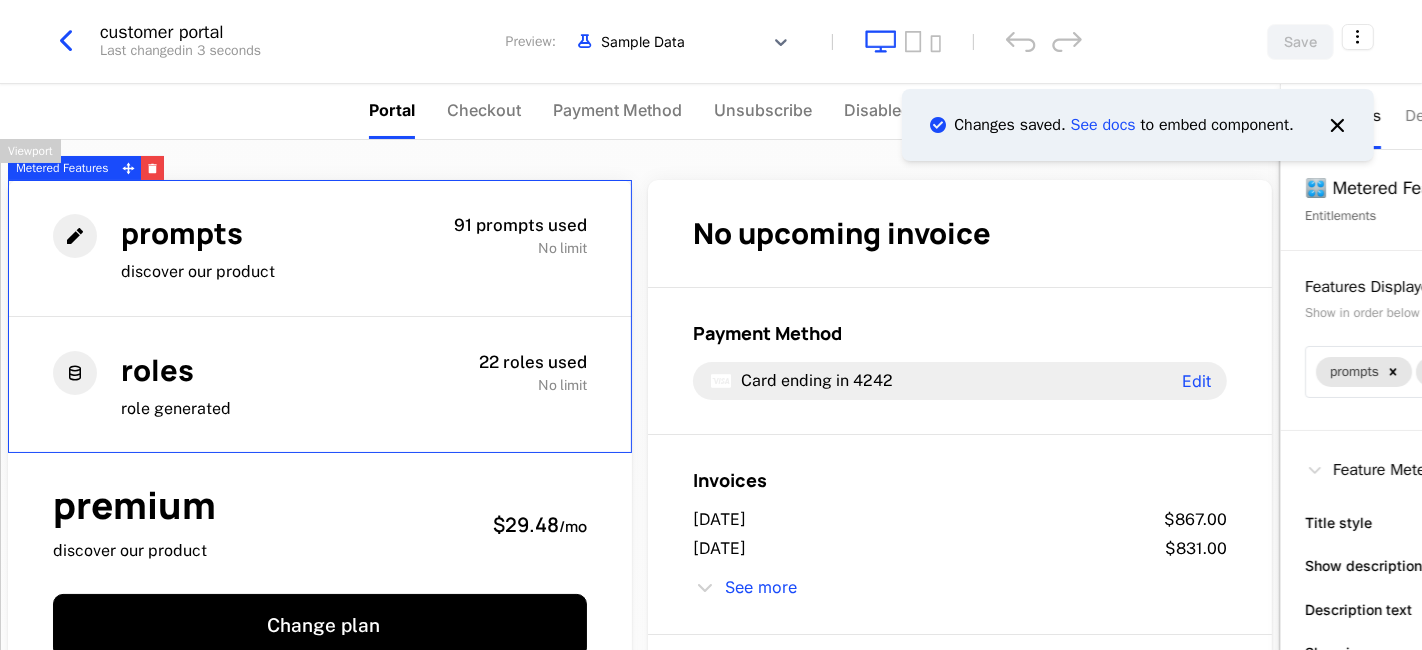 click at bounding box center [66, 41] 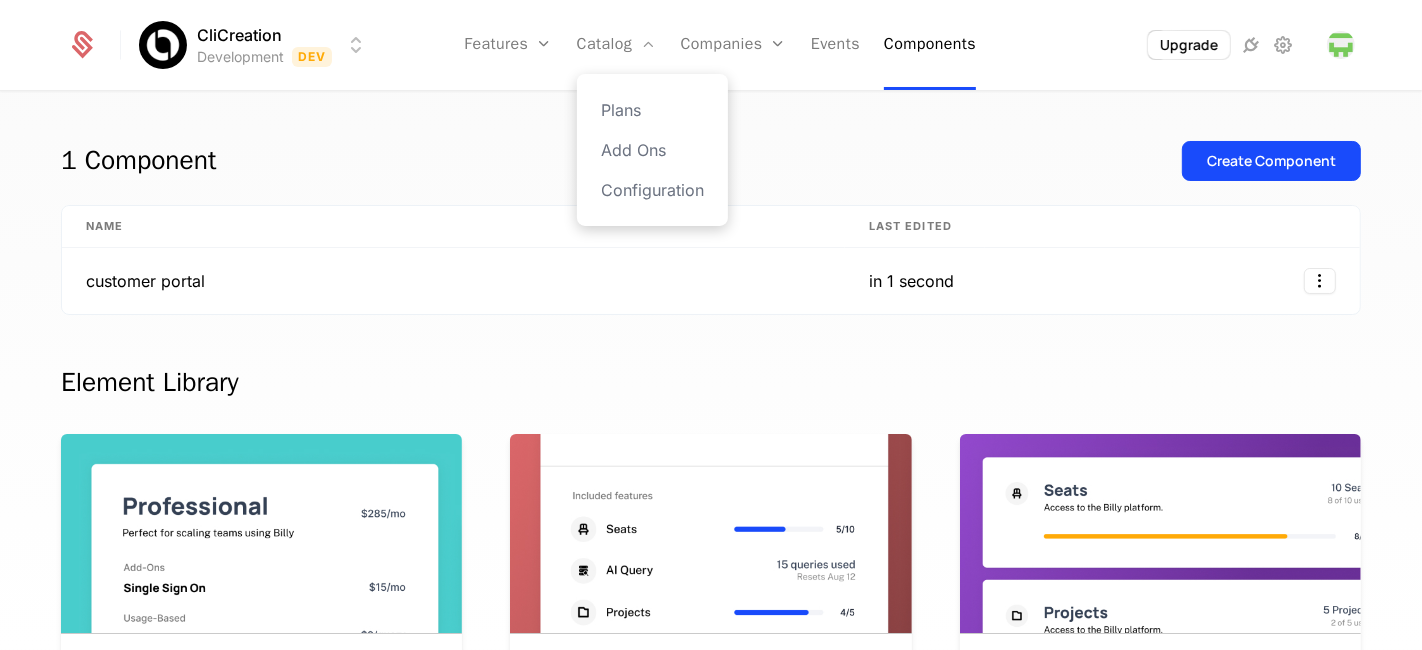 click on "Plans Add Ons Configuration" at bounding box center (652, 150) 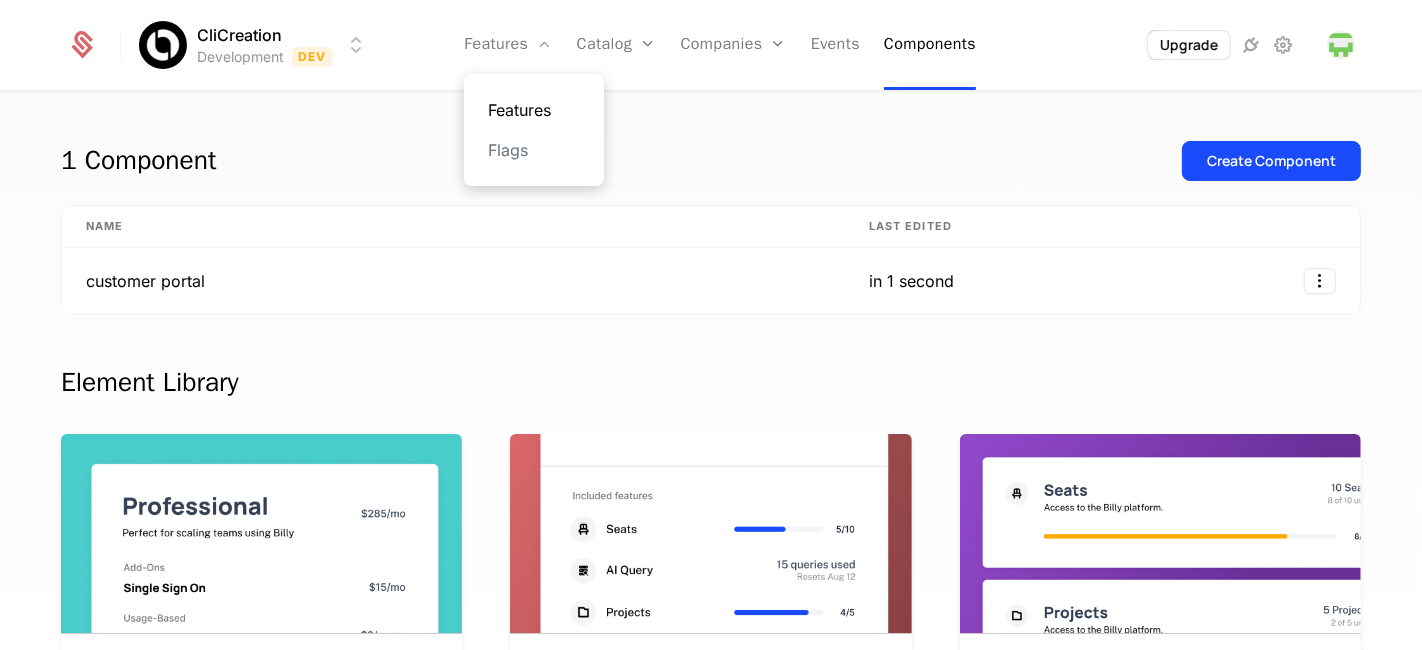 click on "Features" at bounding box center (534, 110) 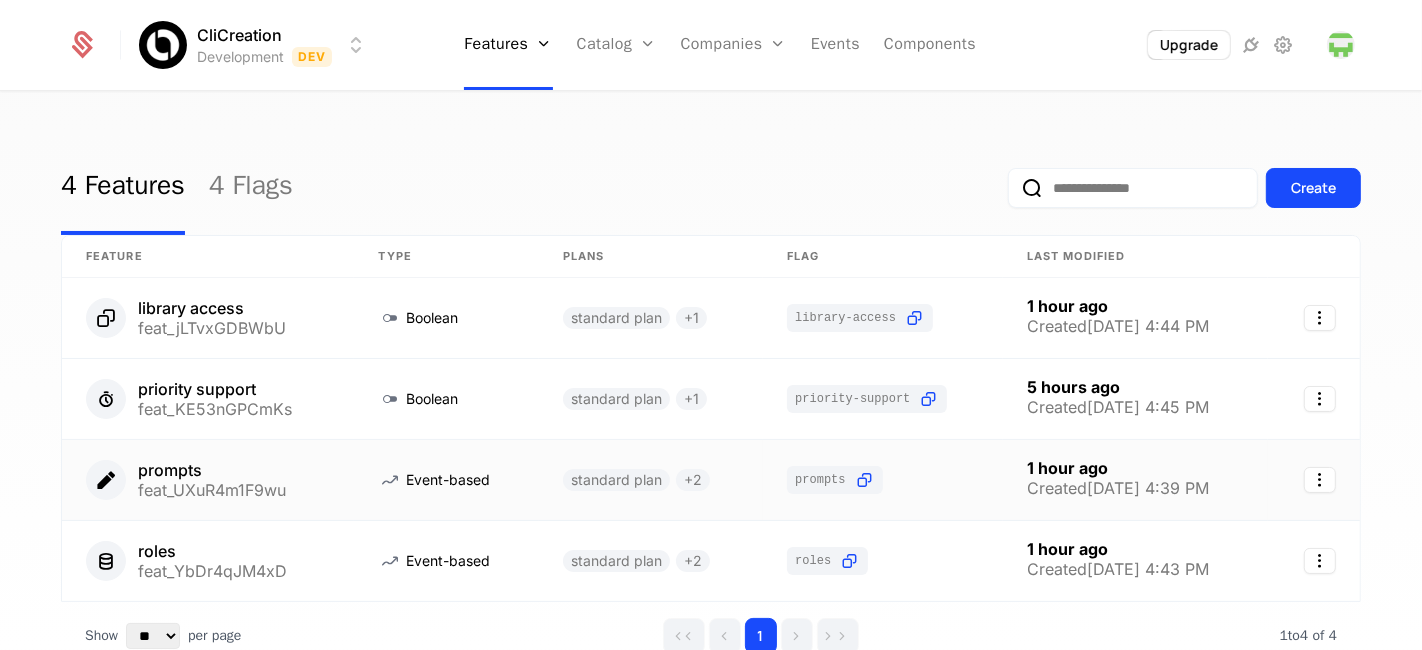scroll, scrollTop: 117, scrollLeft: 0, axis: vertical 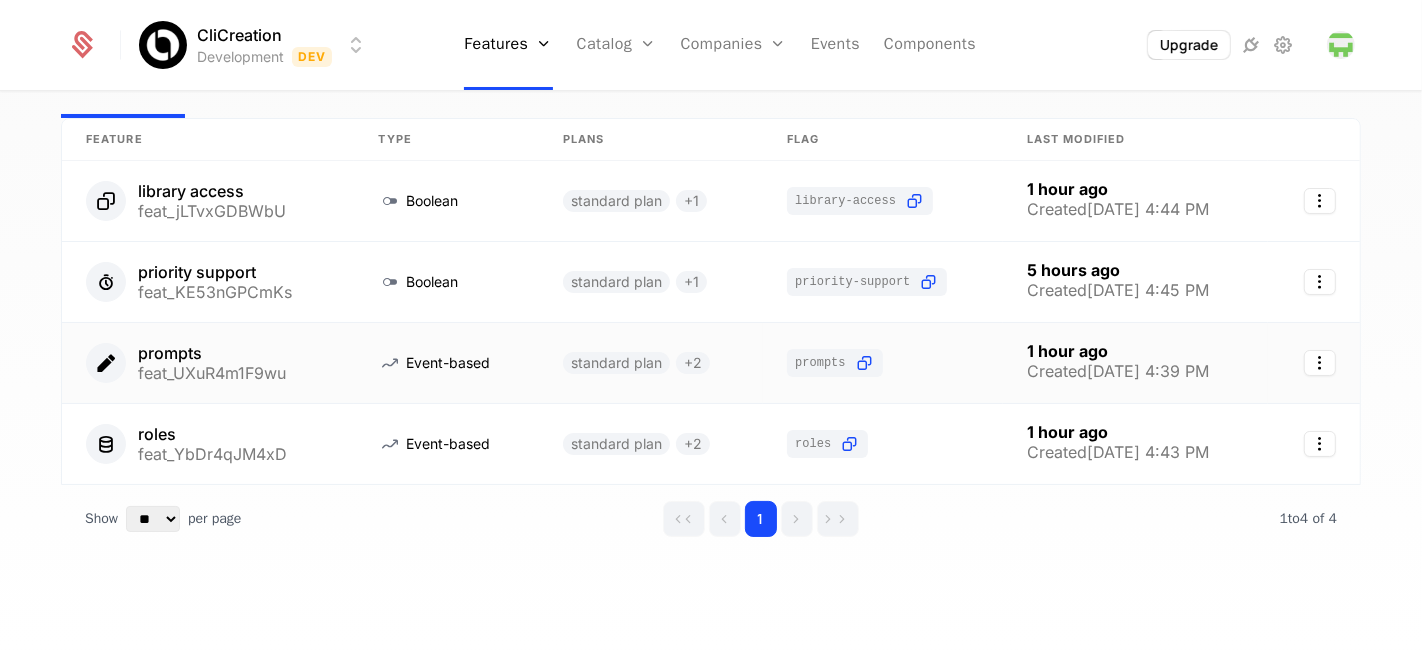 click on "Event-based" at bounding box center [446, 363] 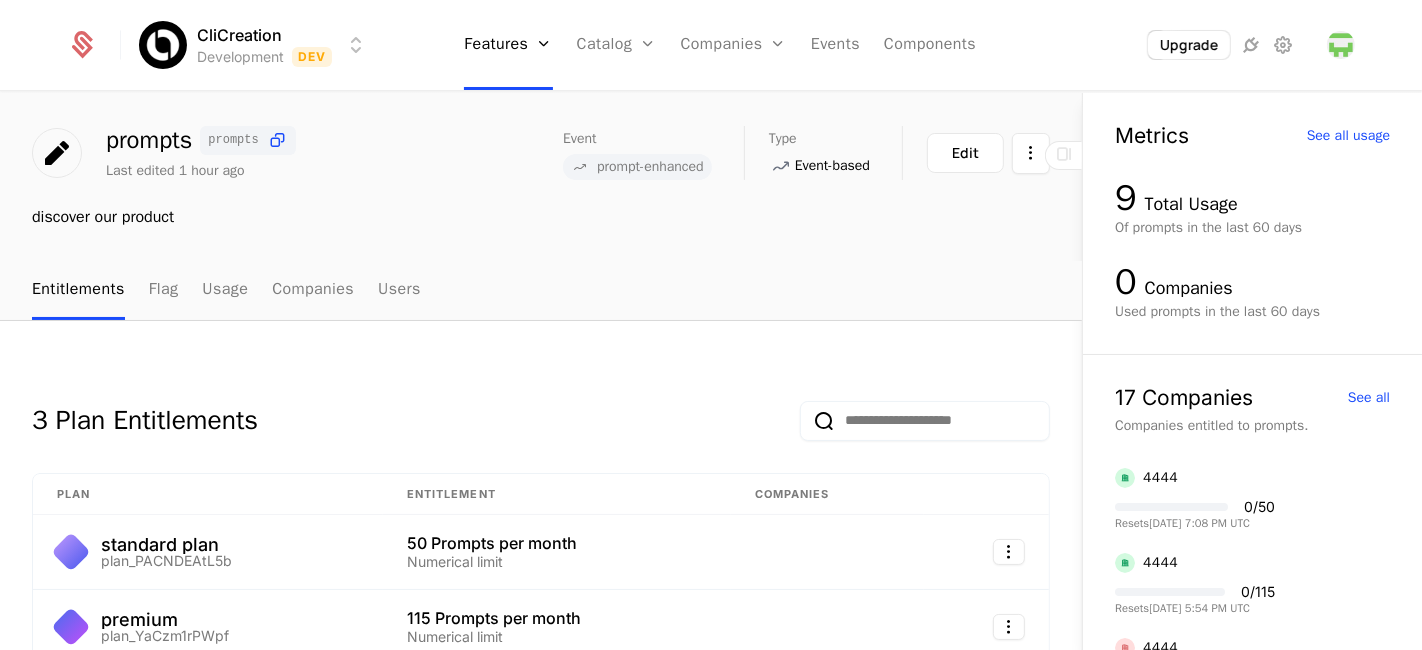 scroll, scrollTop: 0, scrollLeft: 0, axis: both 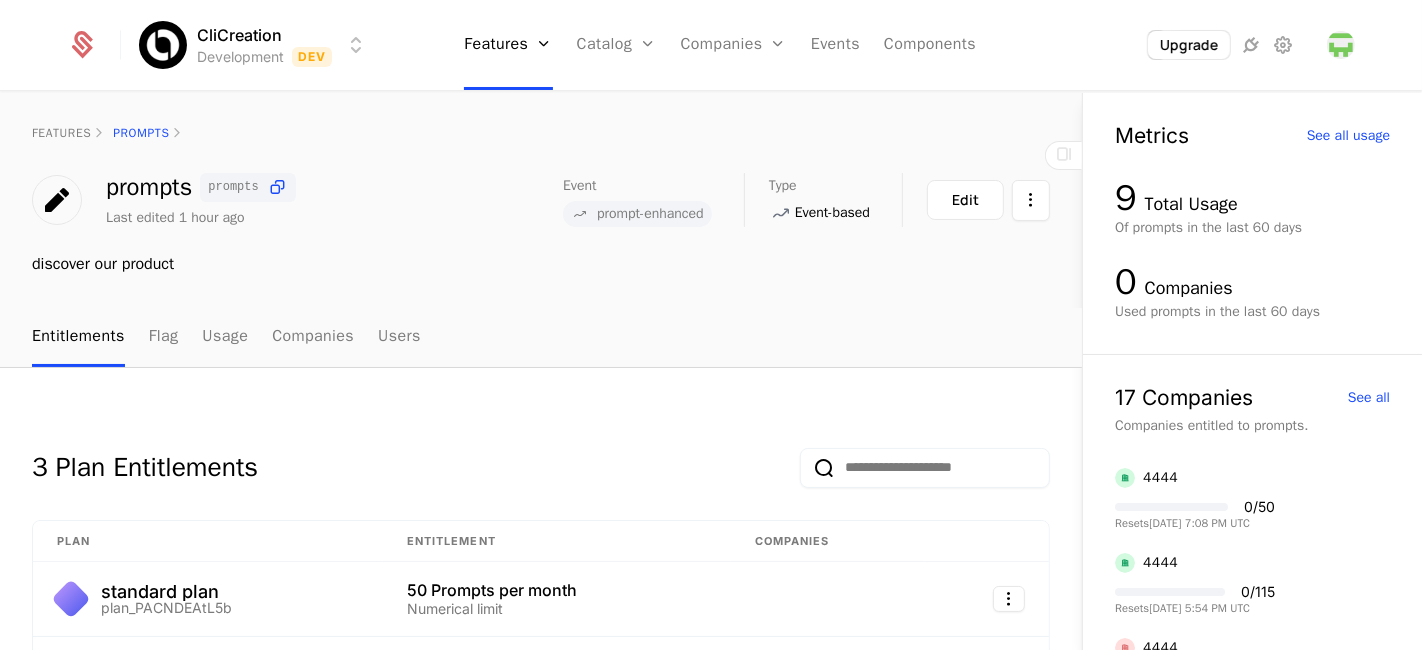 click on "Entitlements Flag Usage Companies Users" at bounding box center (541, 337) 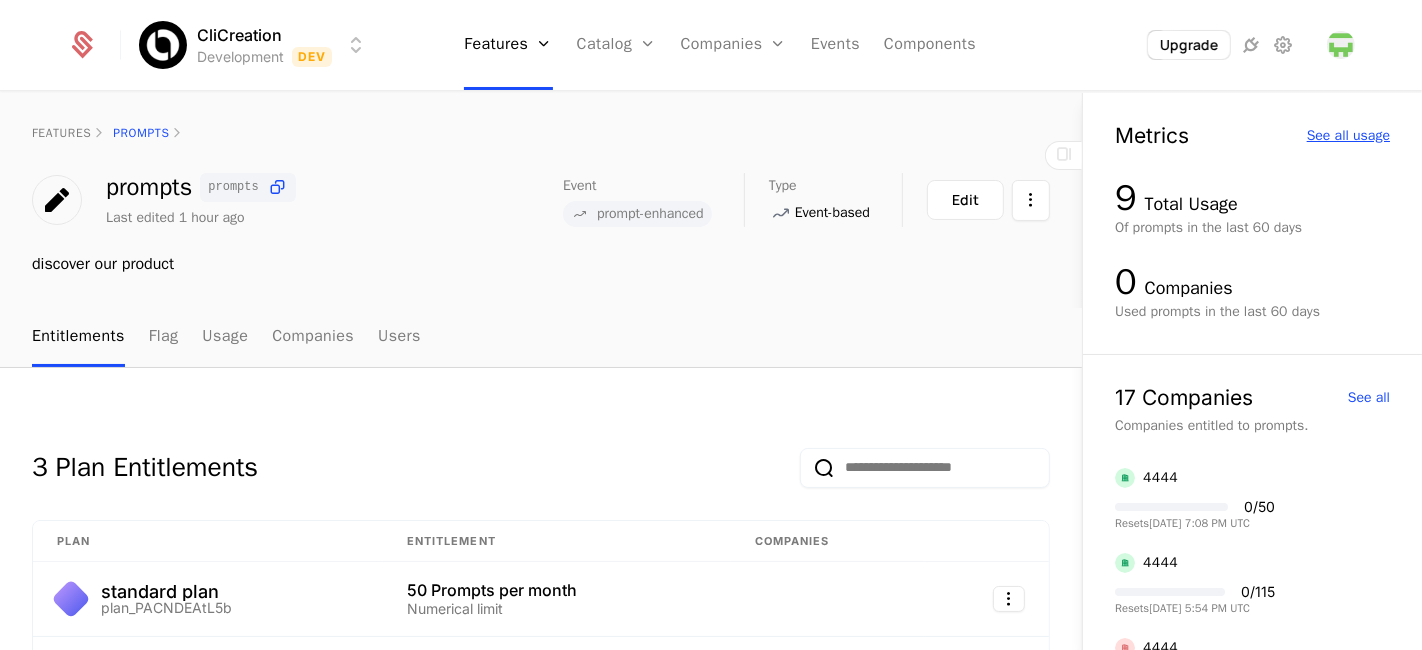 click on "See all usage" at bounding box center (1348, 136) 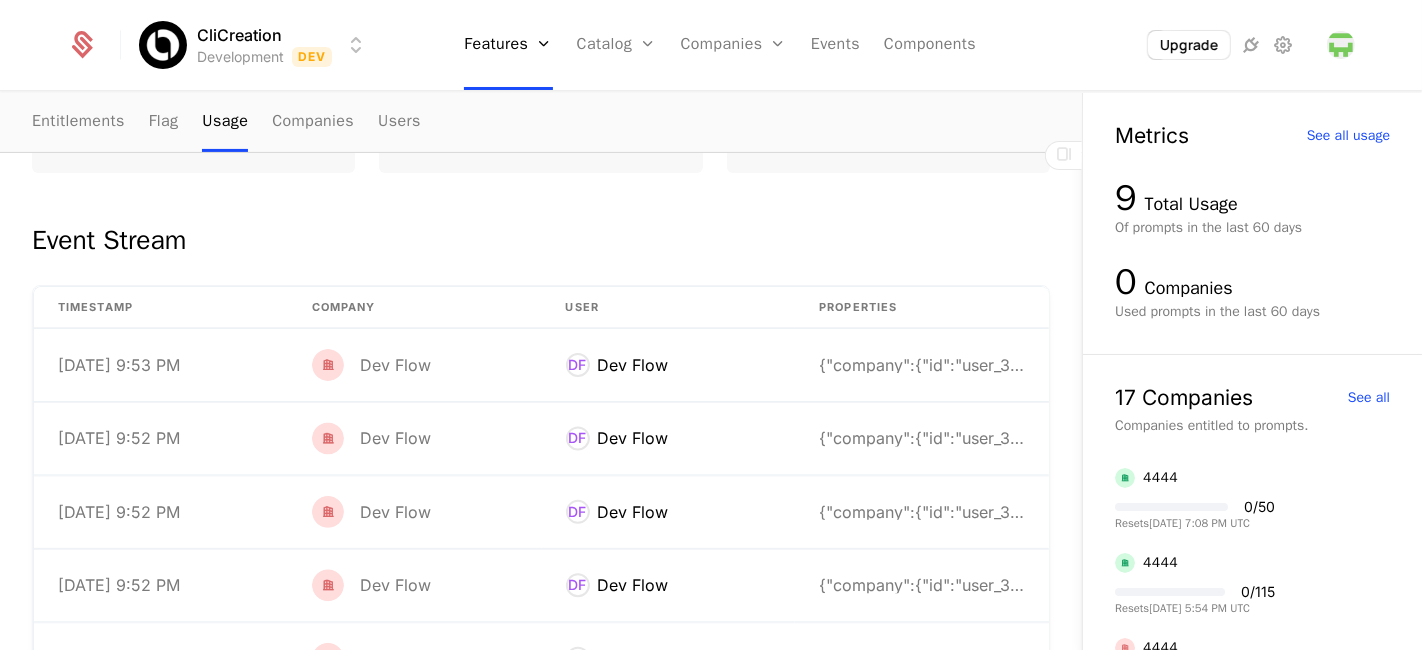 scroll, scrollTop: 428, scrollLeft: 0, axis: vertical 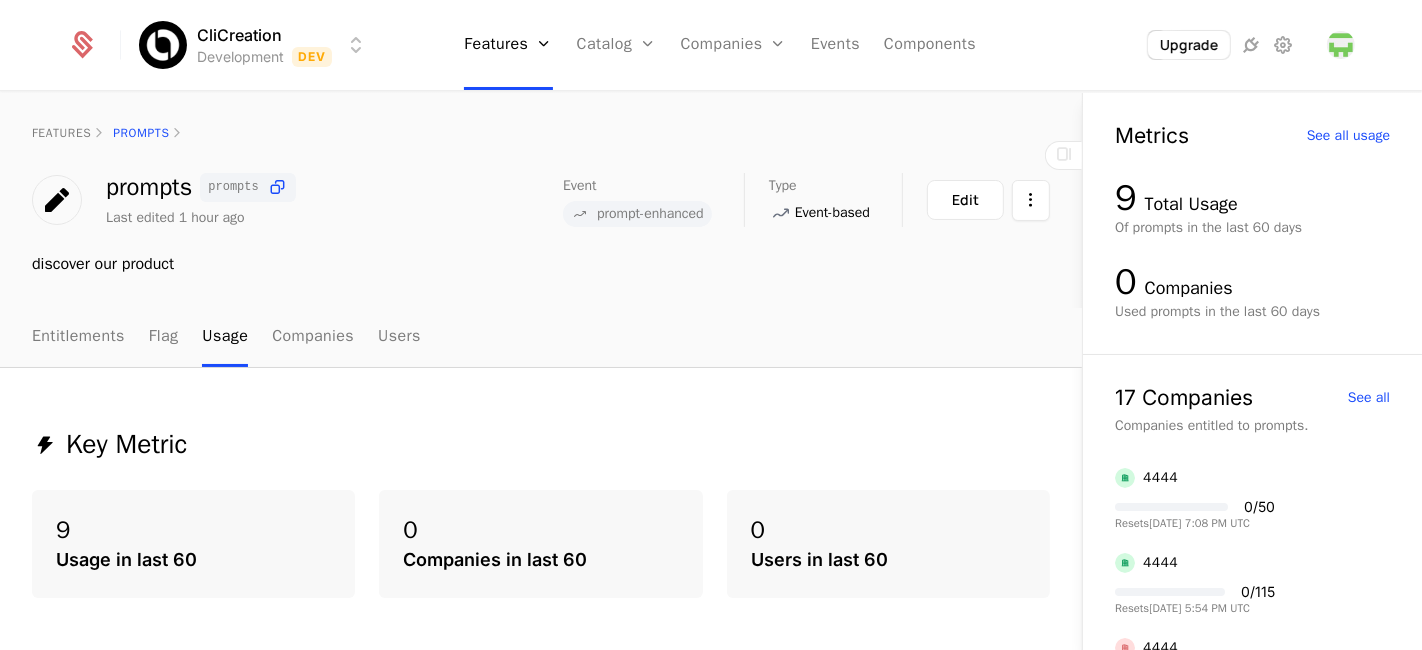 click on "Entitlements Flag Usage Companies Users" at bounding box center (541, 337) 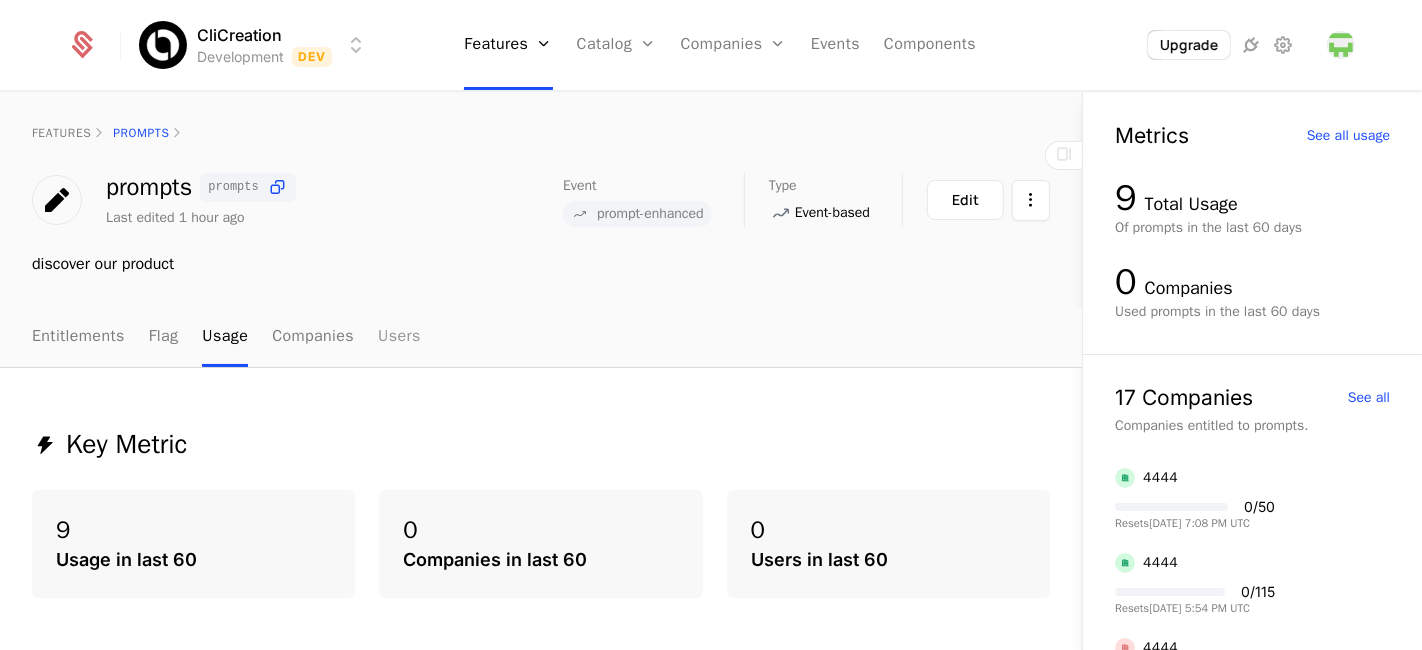 click on "Users" at bounding box center [399, 337] 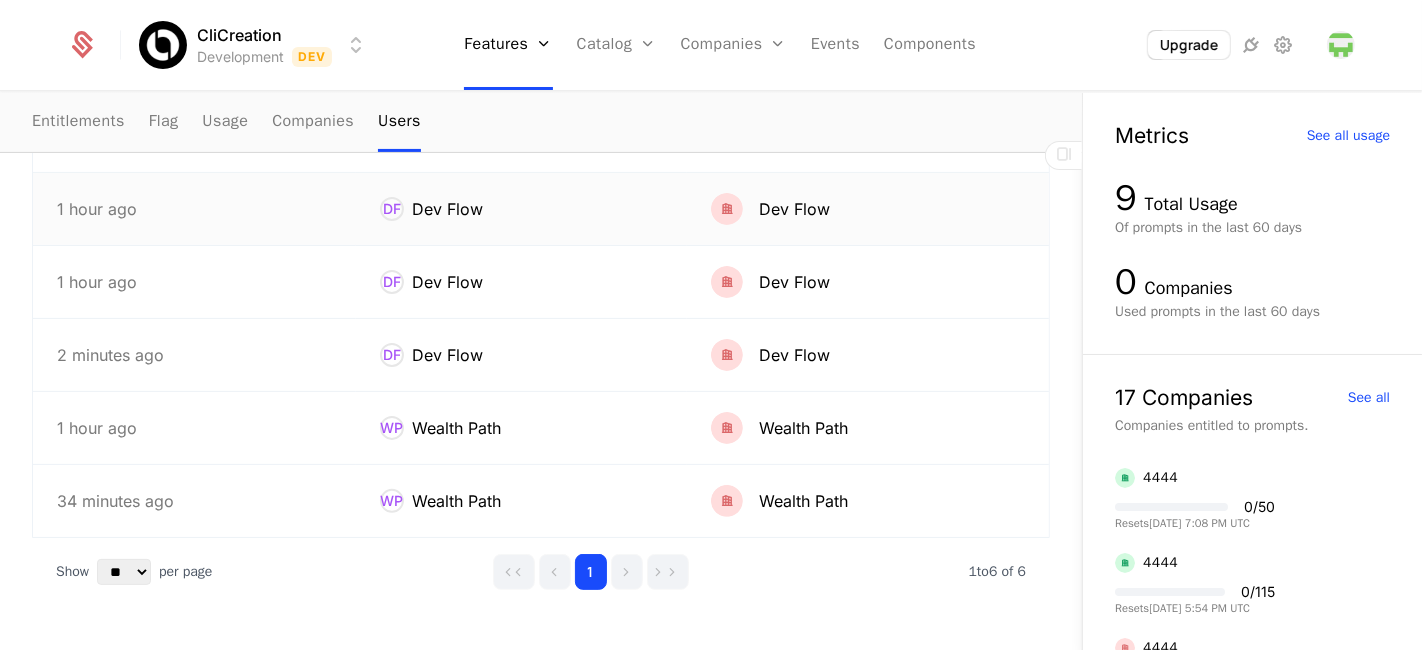 scroll, scrollTop: 0, scrollLeft: 0, axis: both 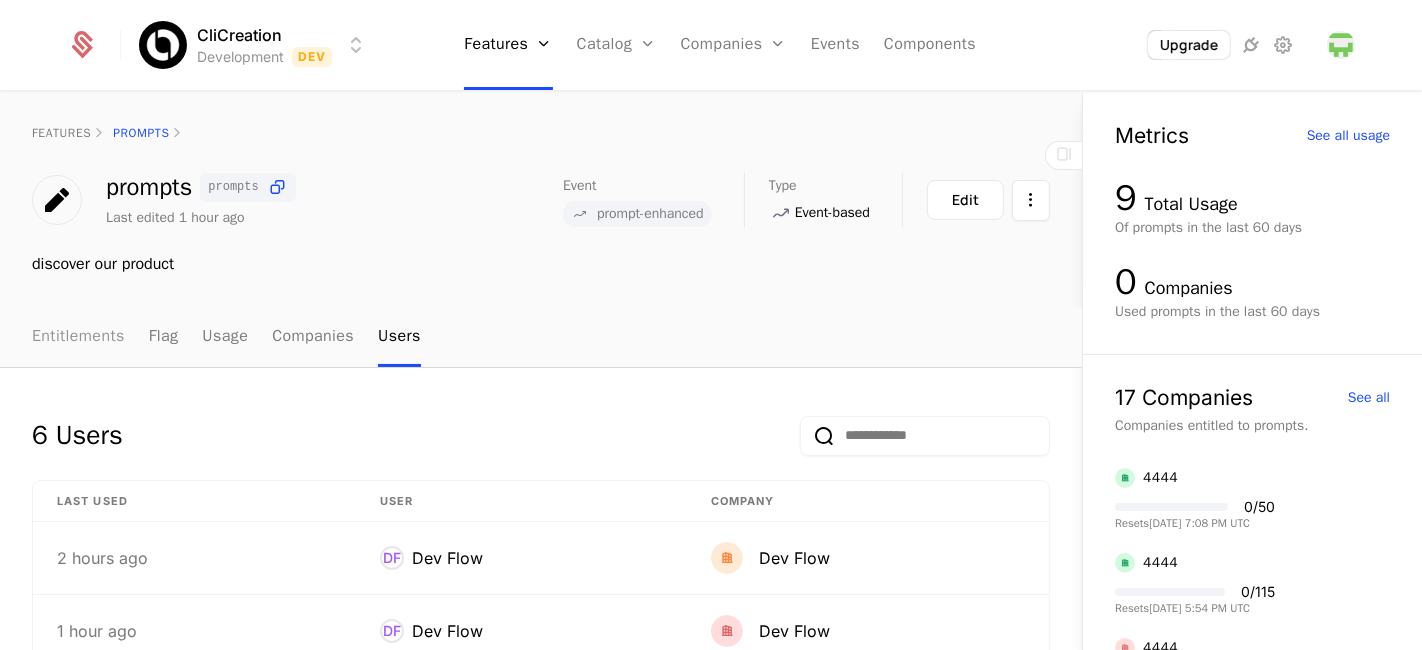 click on "Entitlements" at bounding box center (78, 337) 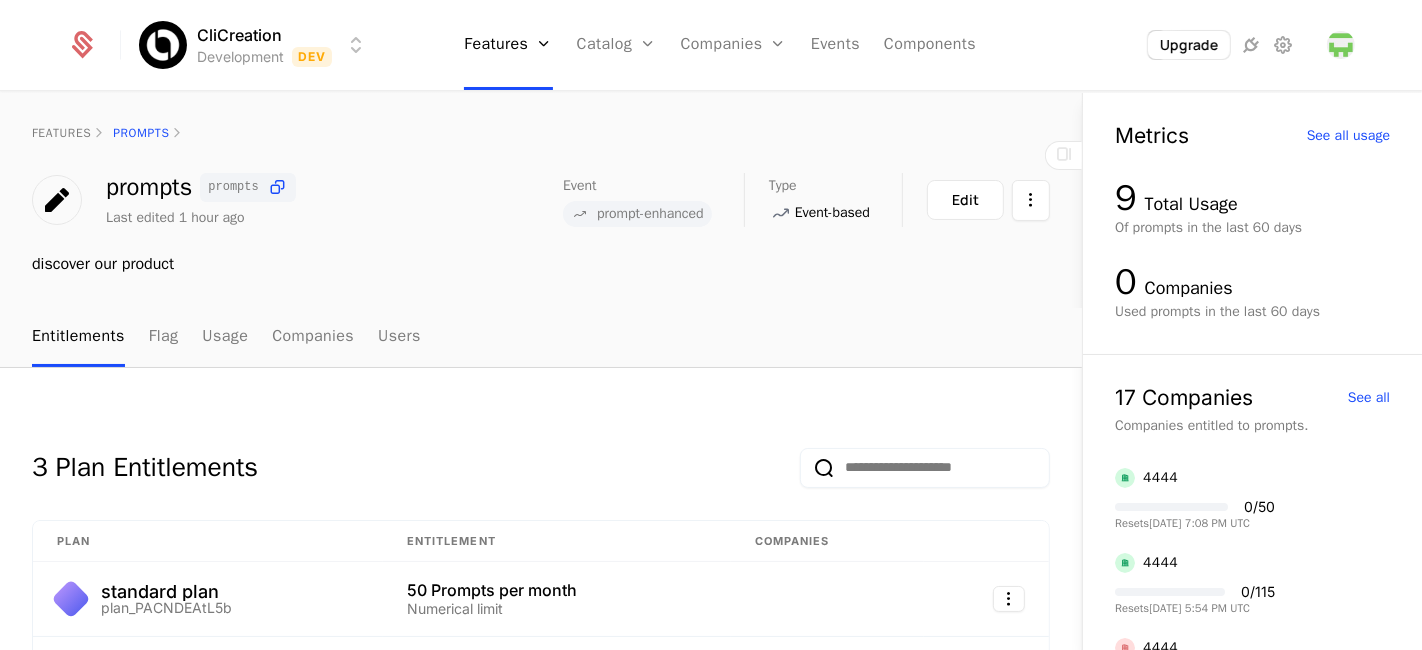 click 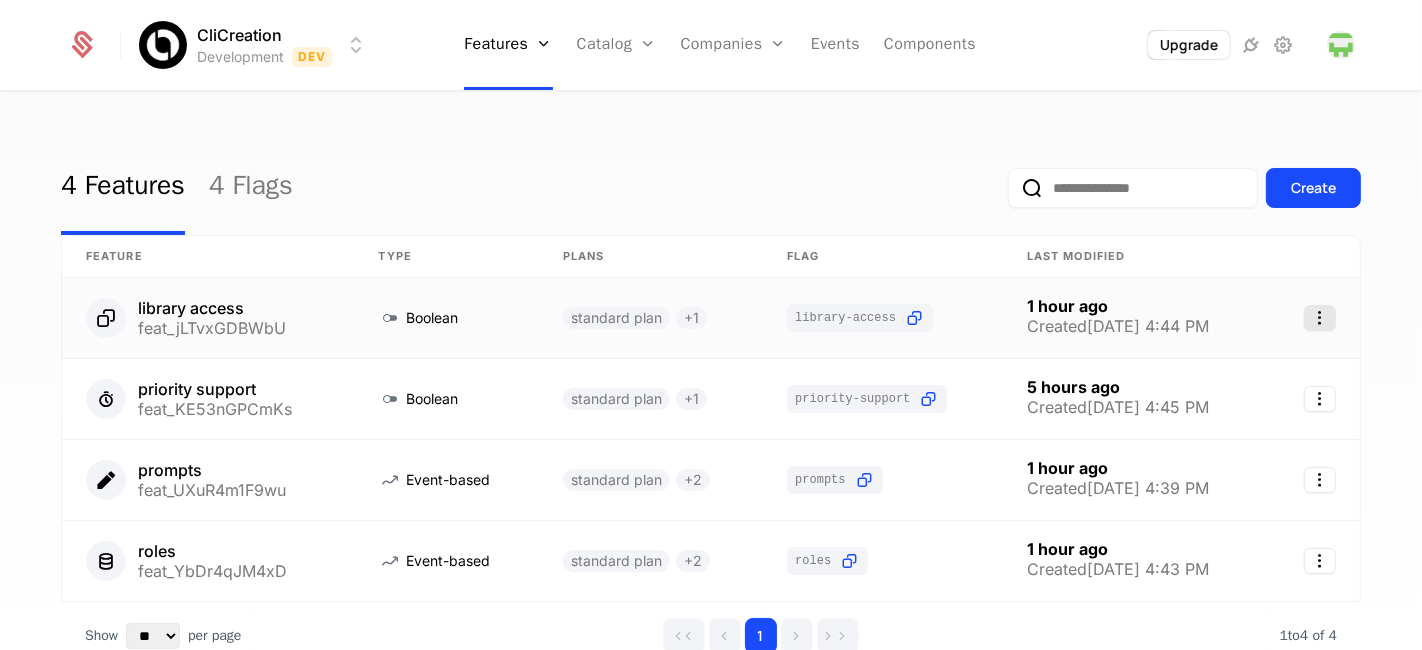 scroll, scrollTop: 117, scrollLeft: 0, axis: vertical 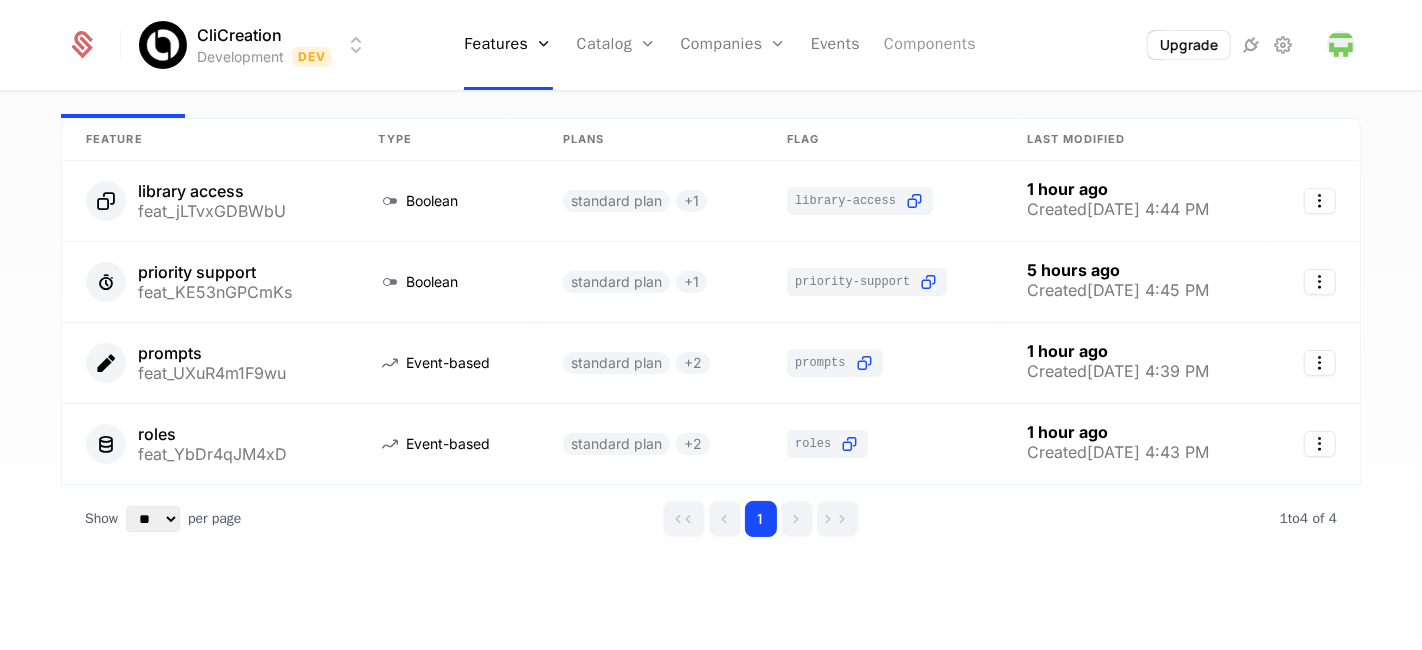 click on "Components" at bounding box center [930, 45] 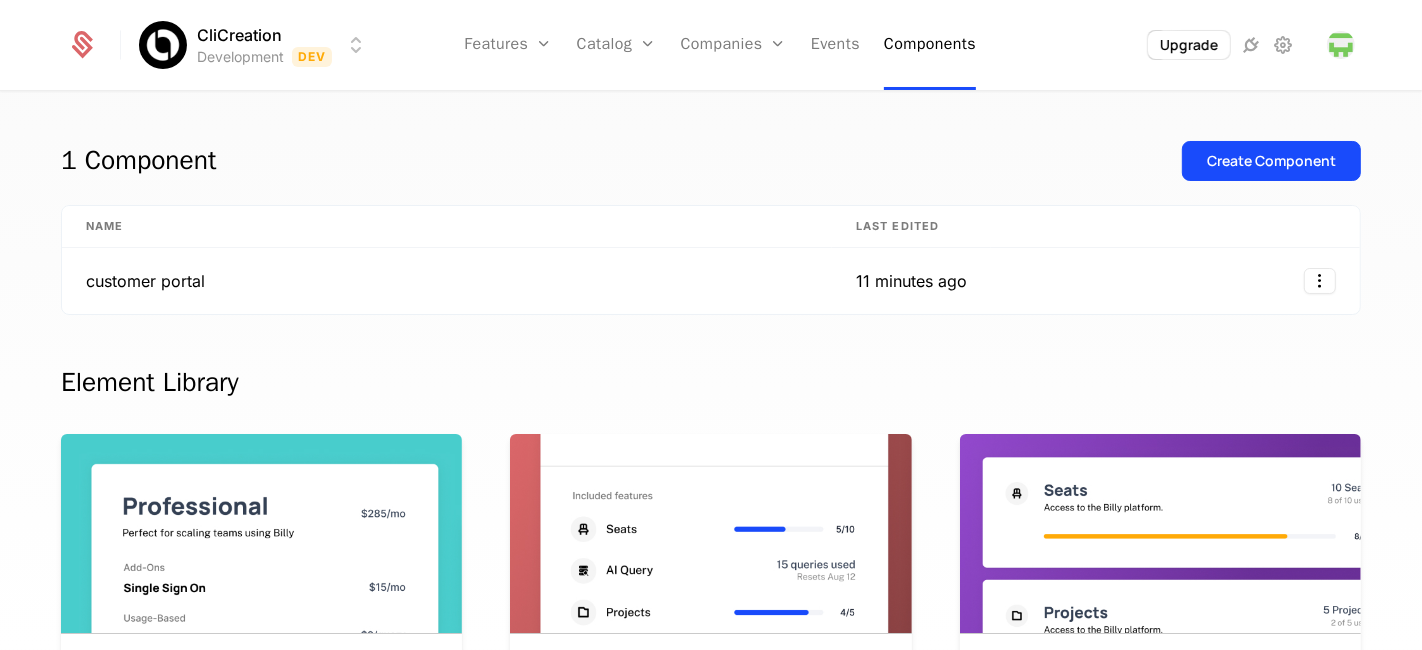 scroll, scrollTop: 33, scrollLeft: 0, axis: vertical 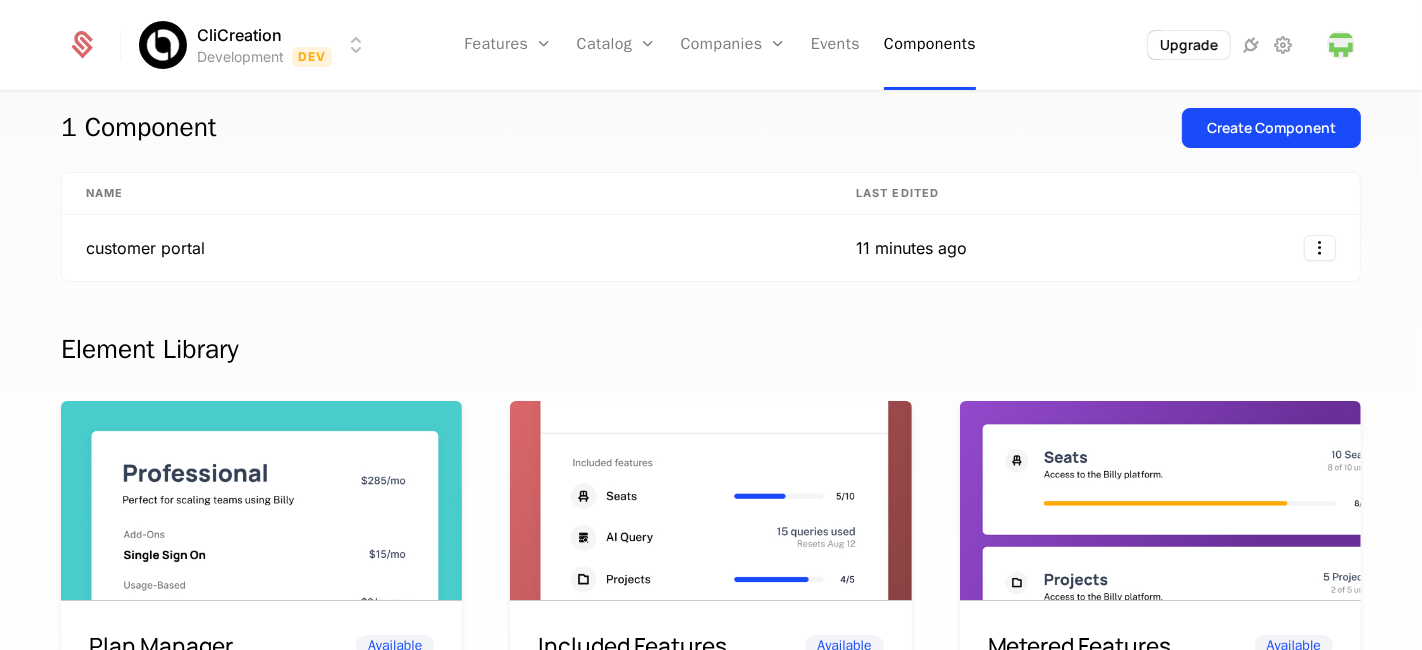 click on "Last edited" at bounding box center (911, 194) 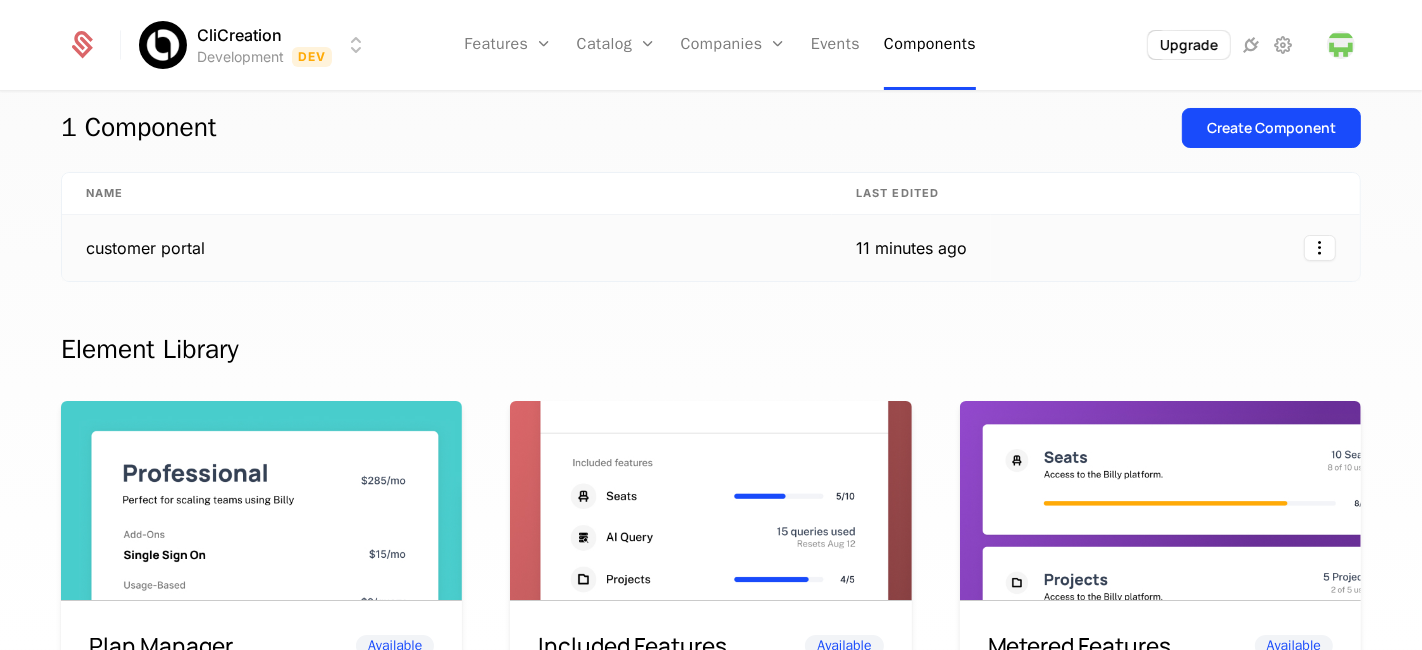 click on "11 minutes ago" at bounding box center (911, 248) 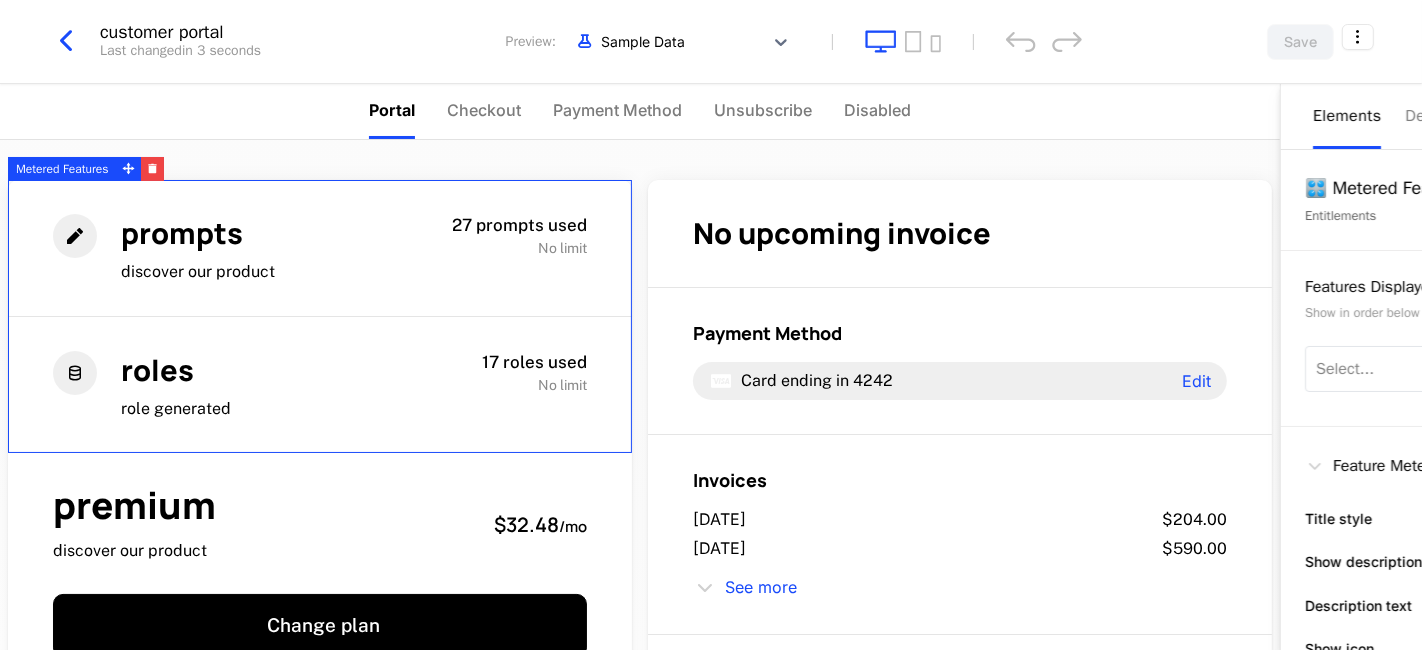 click on "27   prompts   used No limit" at bounding box center [480, 248] 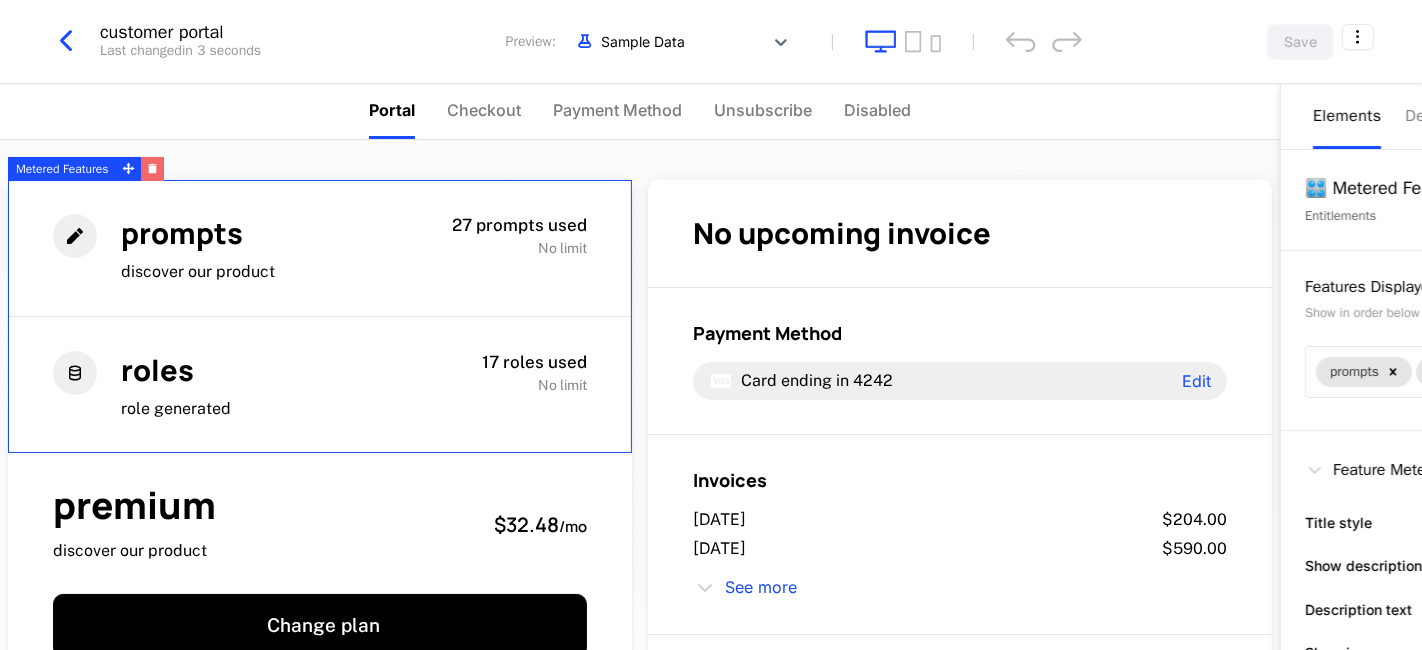 click at bounding box center (152, 169) 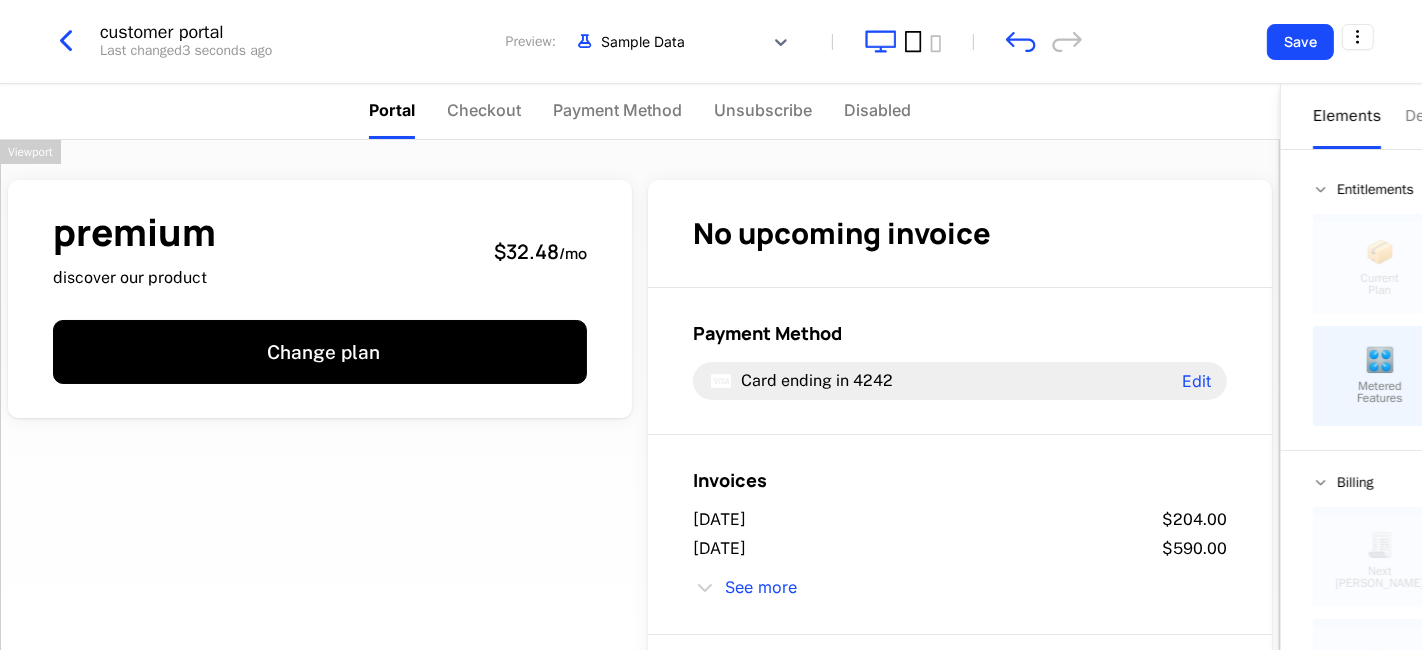 click 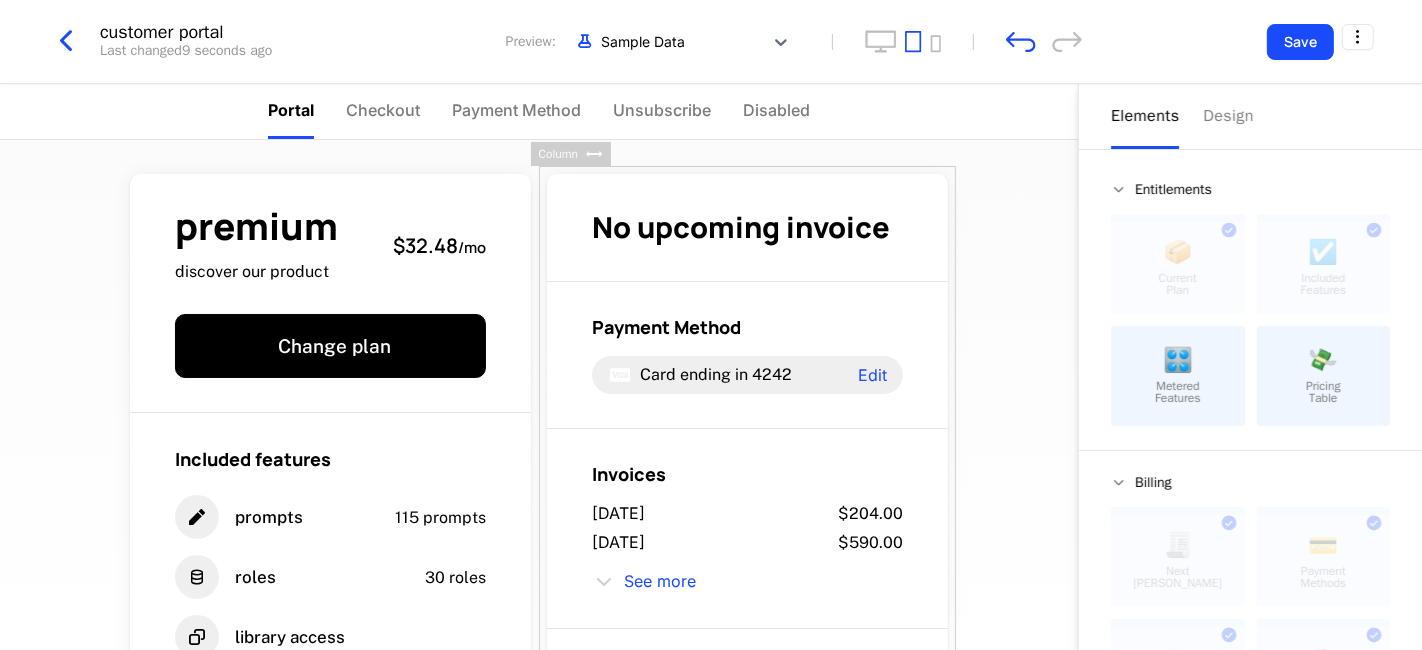 scroll, scrollTop: 0, scrollLeft: 0, axis: both 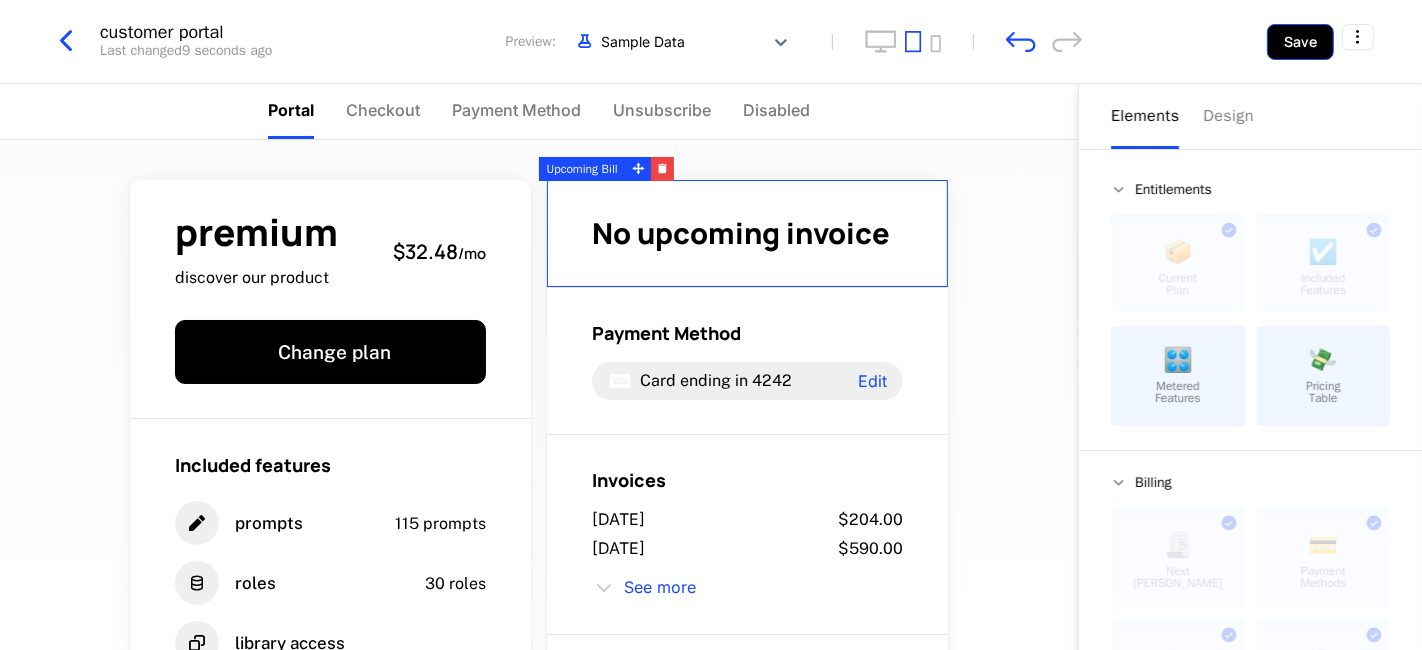 click on "Save" at bounding box center (1300, 42) 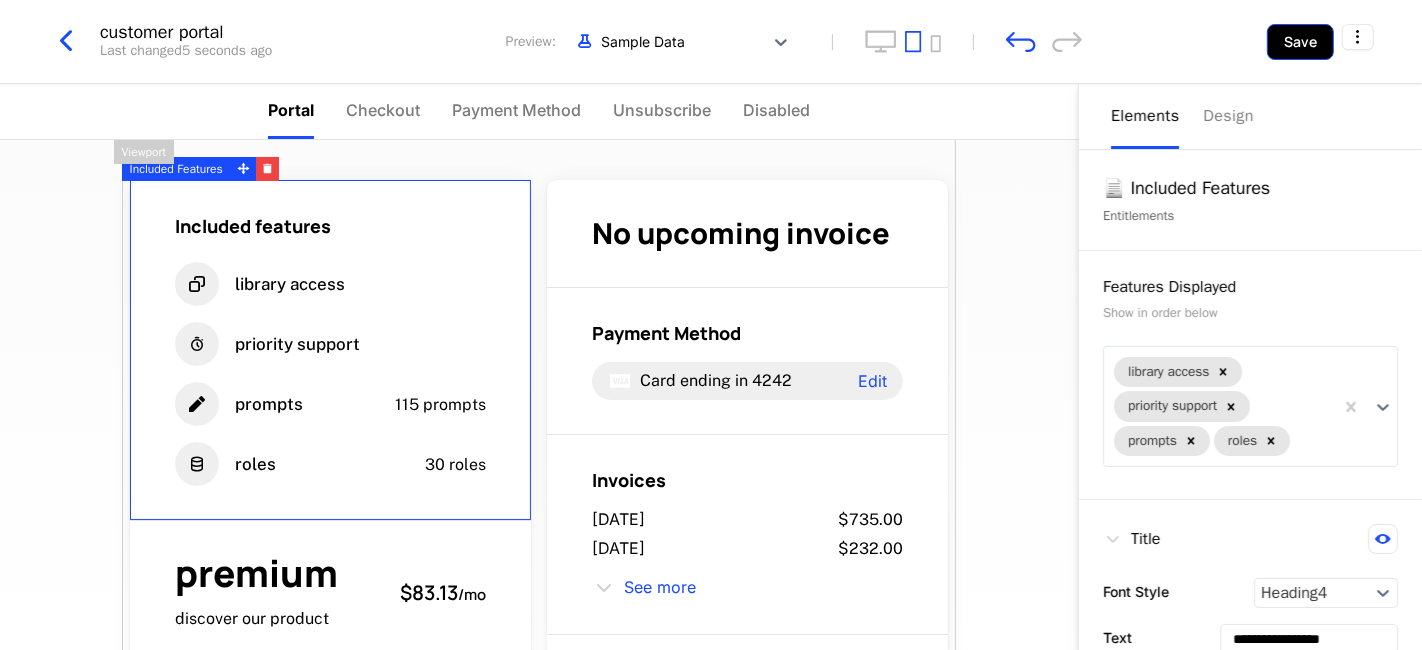 click on "Save" at bounding box center (1300, 42) 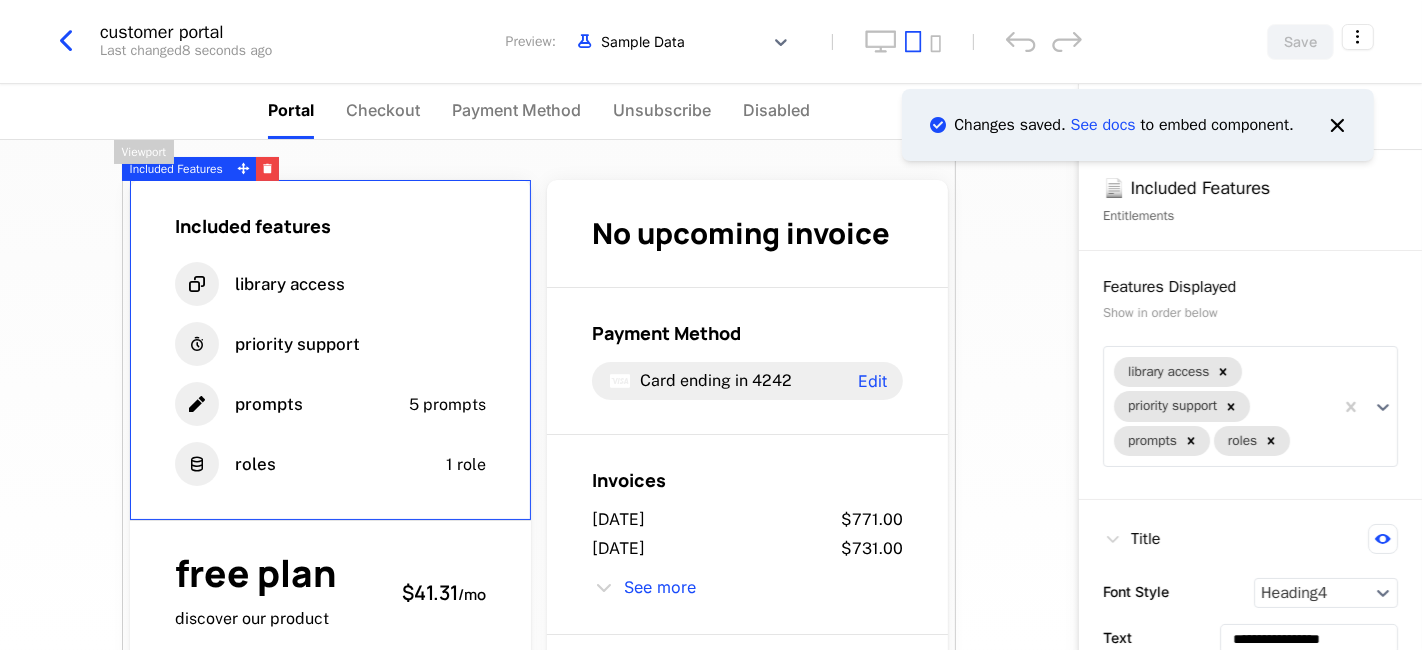 click at bounding box center [74, 41] 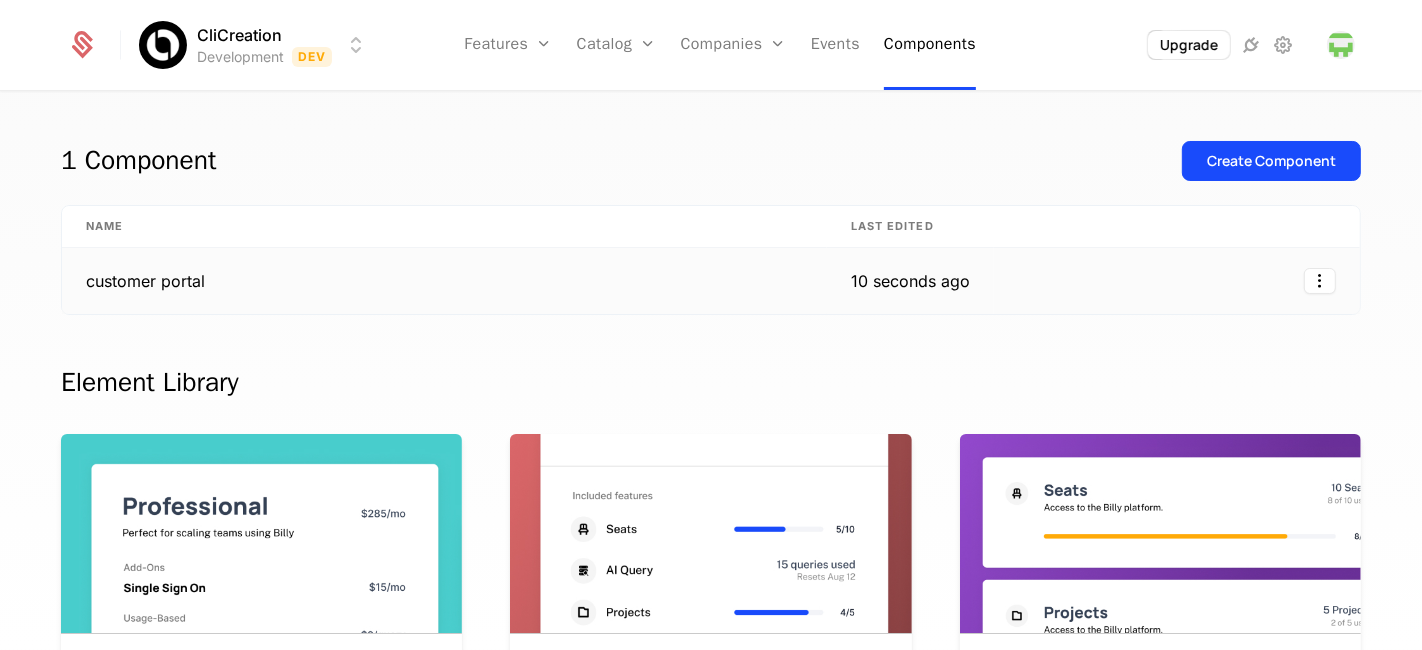 click on "customer portal" at bounding box center (444, 281) 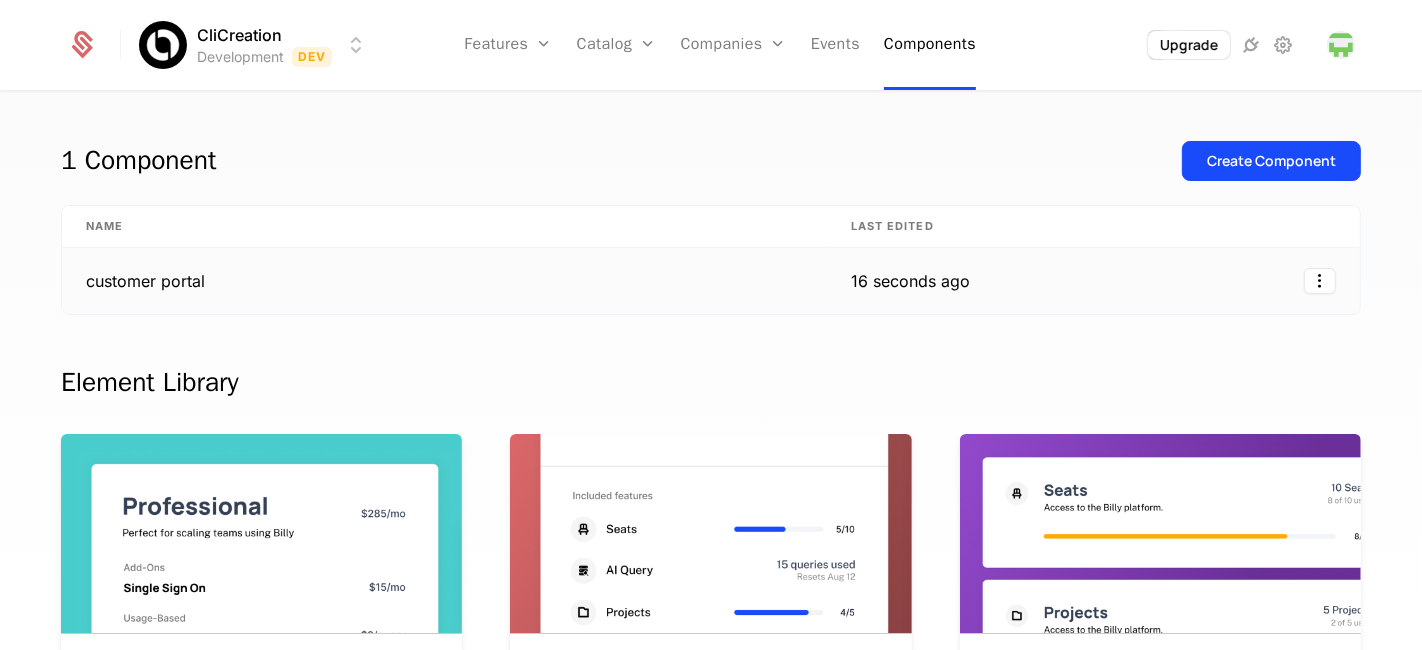click on "customer portal" at bounding box center (444, 281) 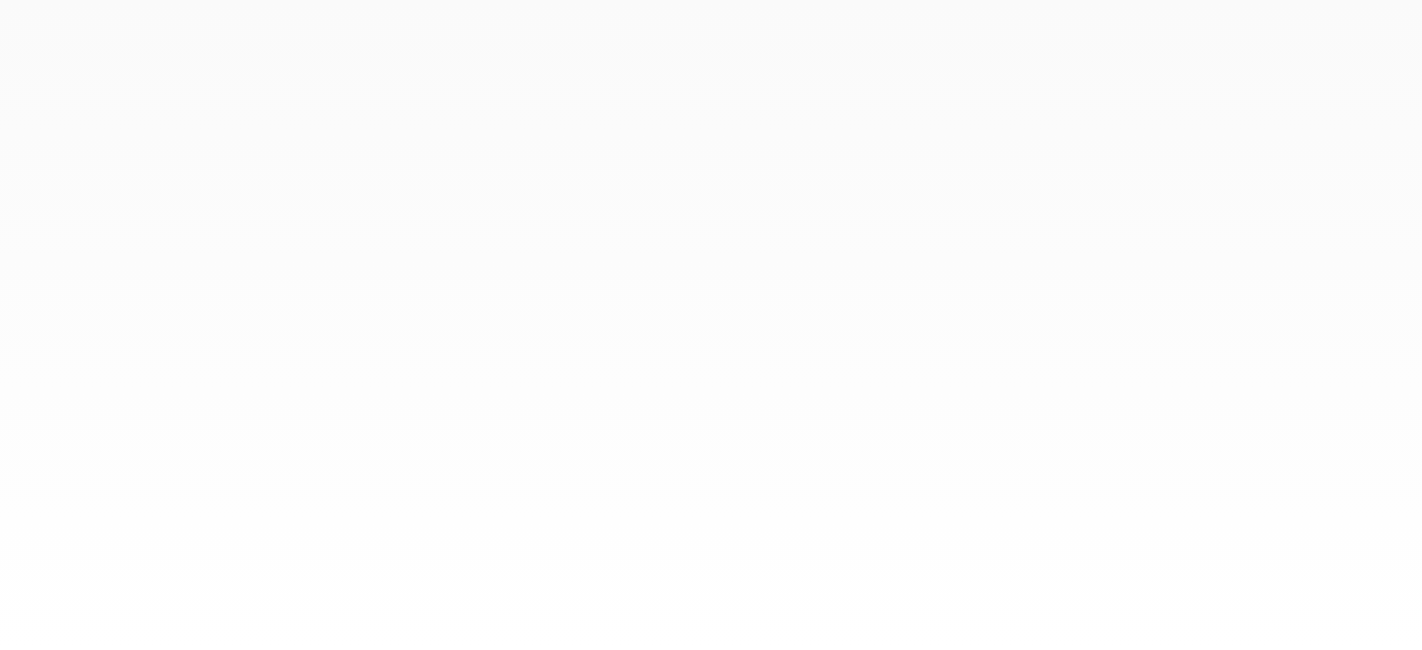 scroll, scrollTop: 0, scrollLeft: 0, axis: both 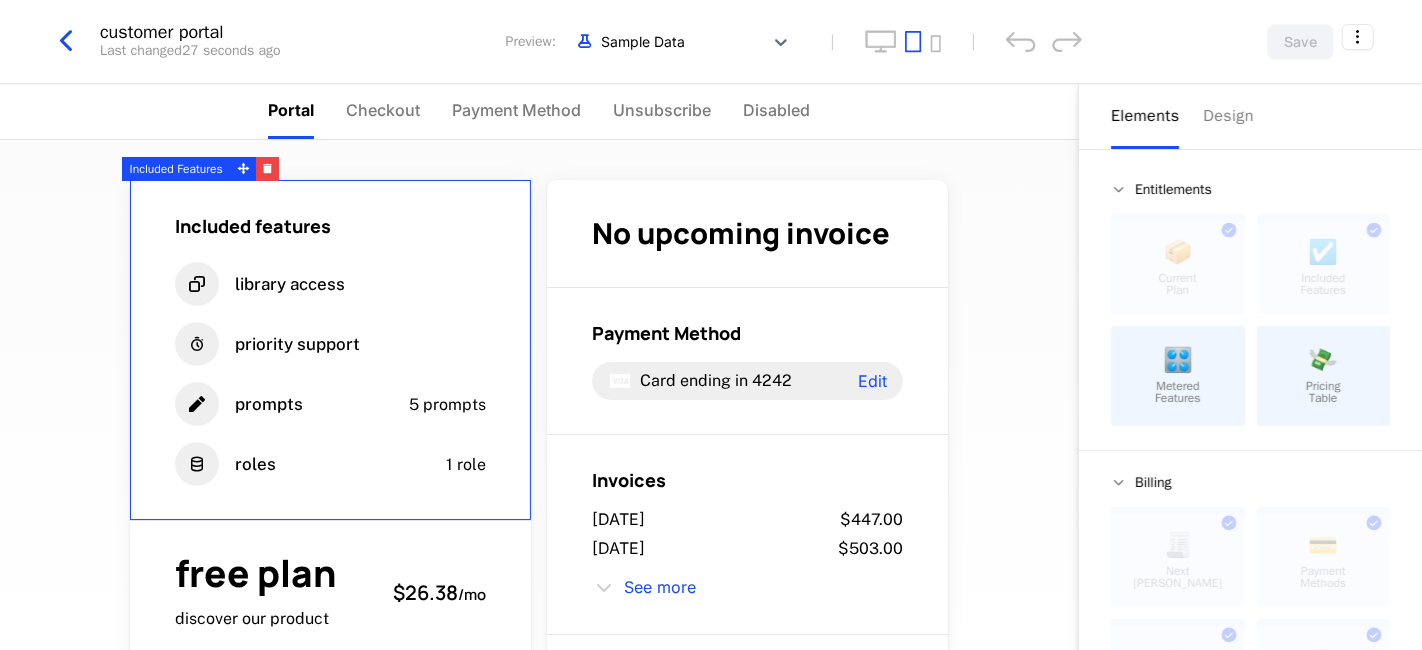 click at bounding box center [66, 41] 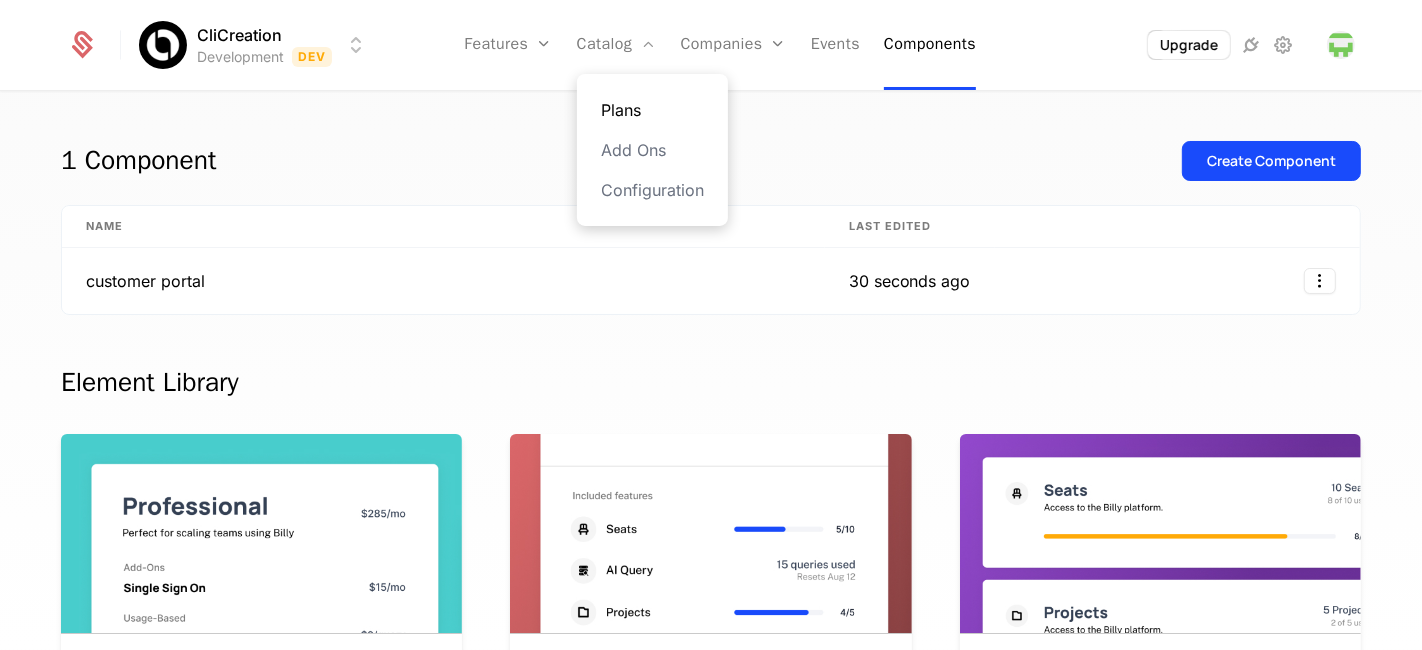 click on "Plans" at bounding box center (652, 110) 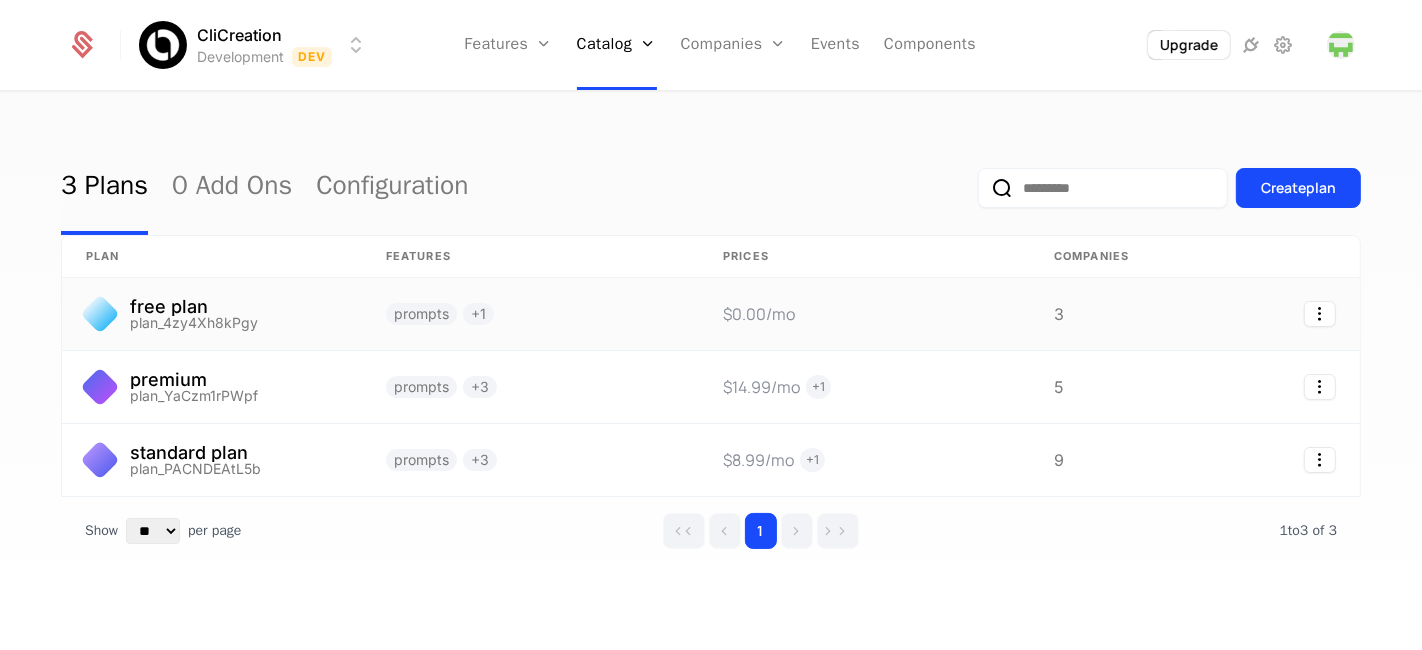 click on "free plan plan_4zy4Xh8kPgy" at bounding box center [212, 314] 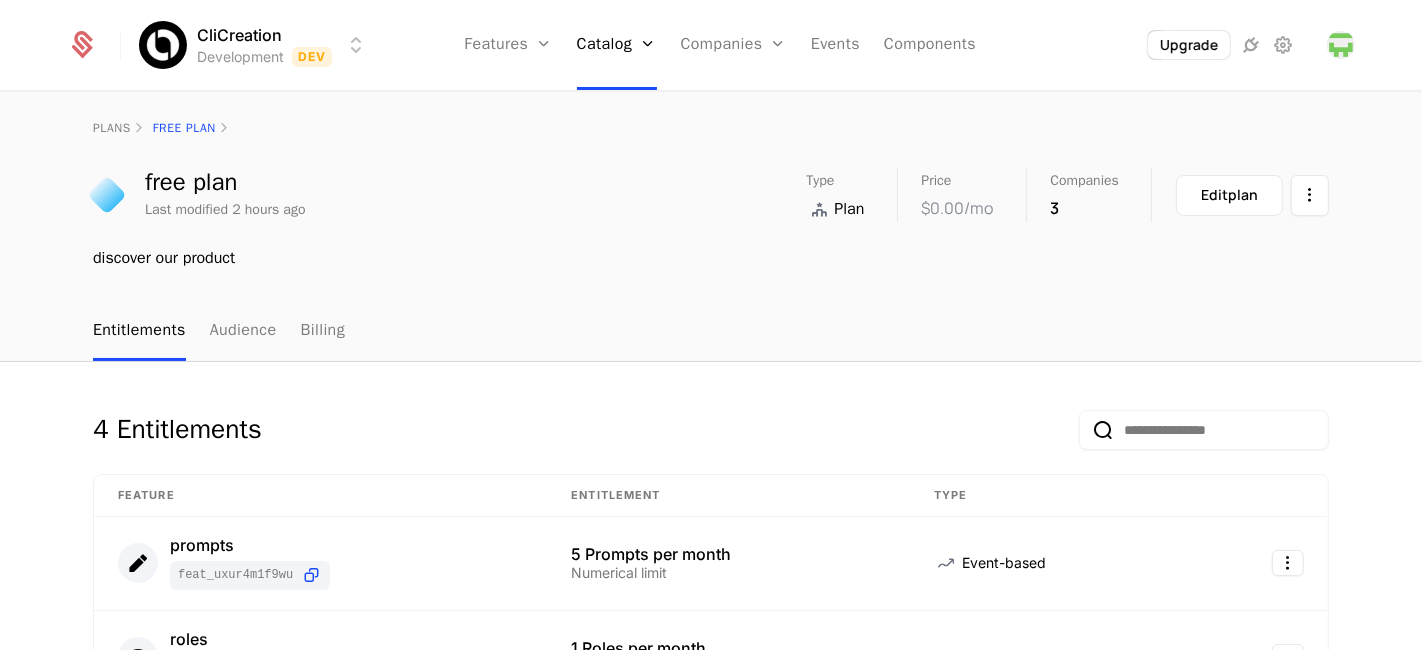 scroll, scrollTop: 4, scrollLeft: 0, axis: vertical 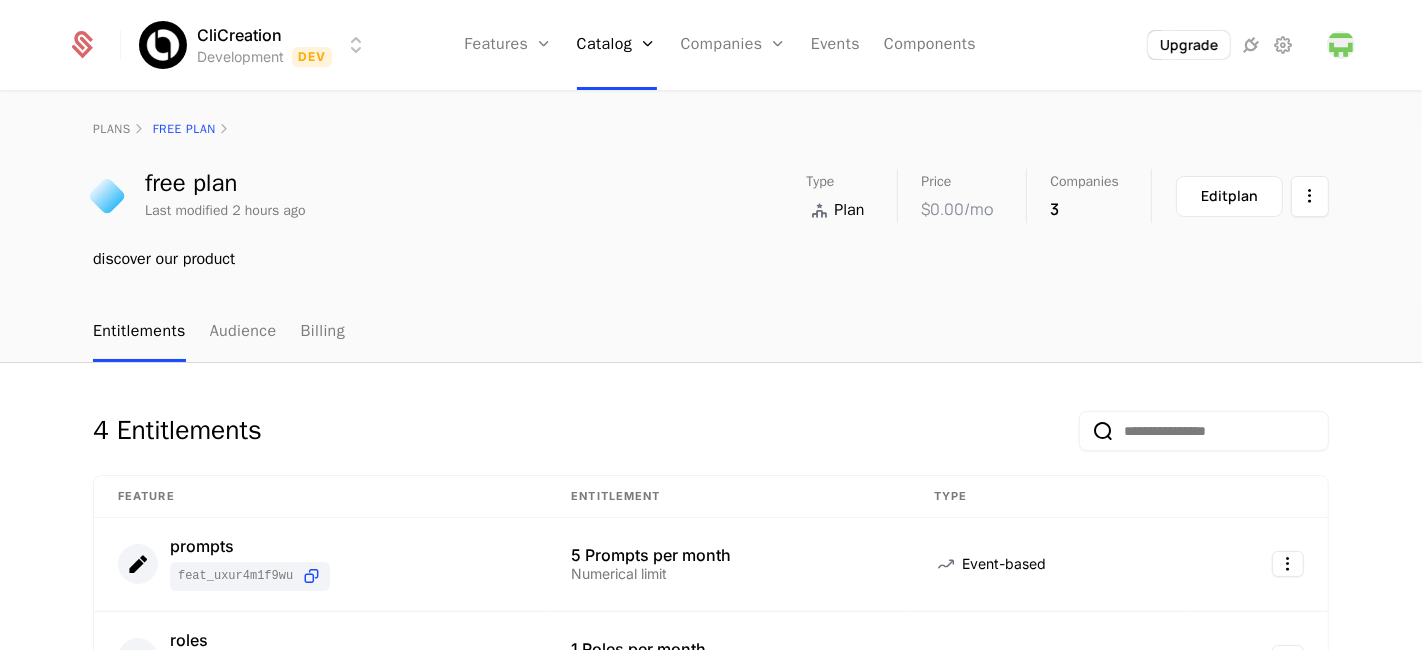 click on "Entitlements Audience Billing" at bounding box center [219, 332] 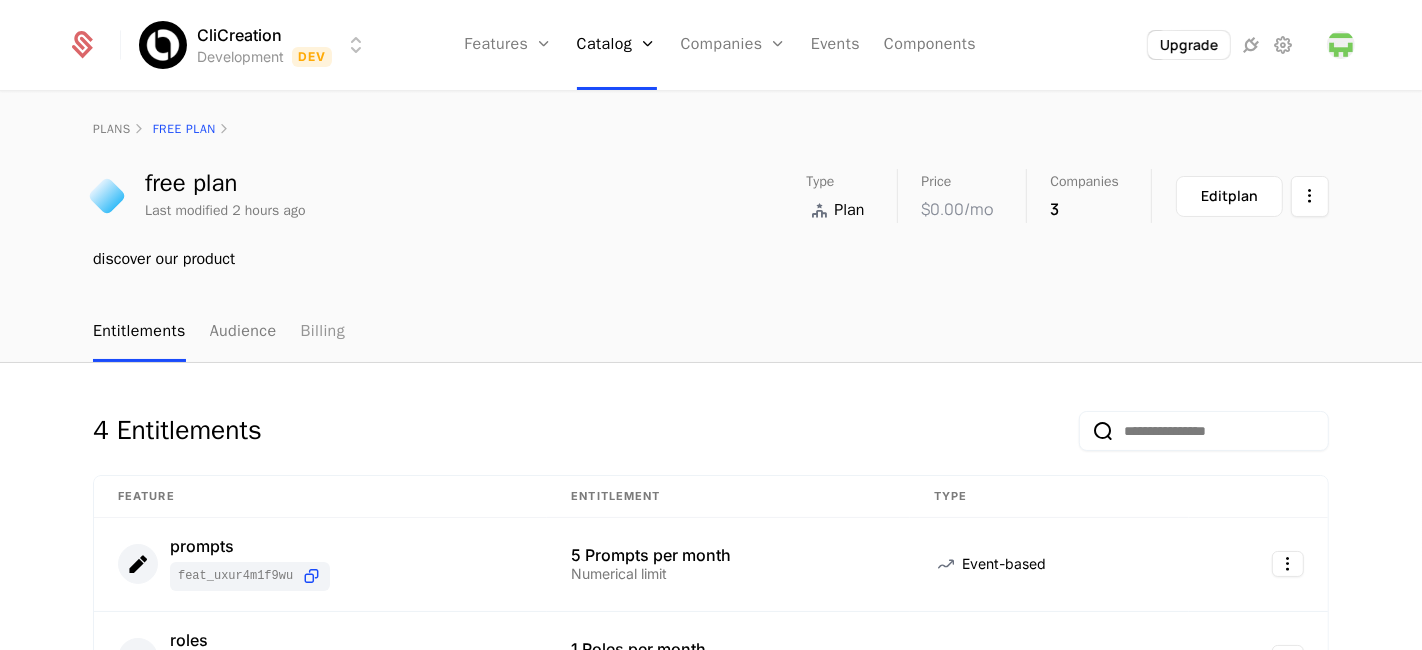 click on "Billing" at bounding box center [322, 332] 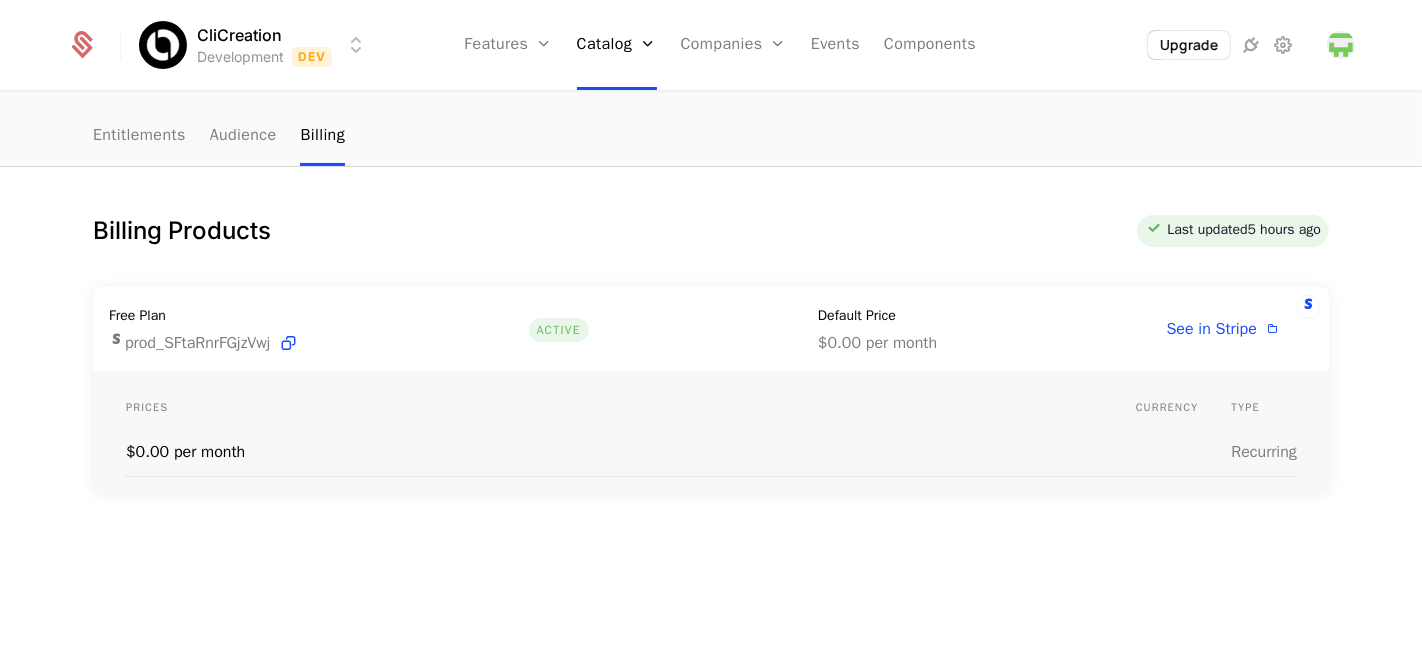 scroll, scrollTop: 201, scrollLeft: 0, axis: vertical 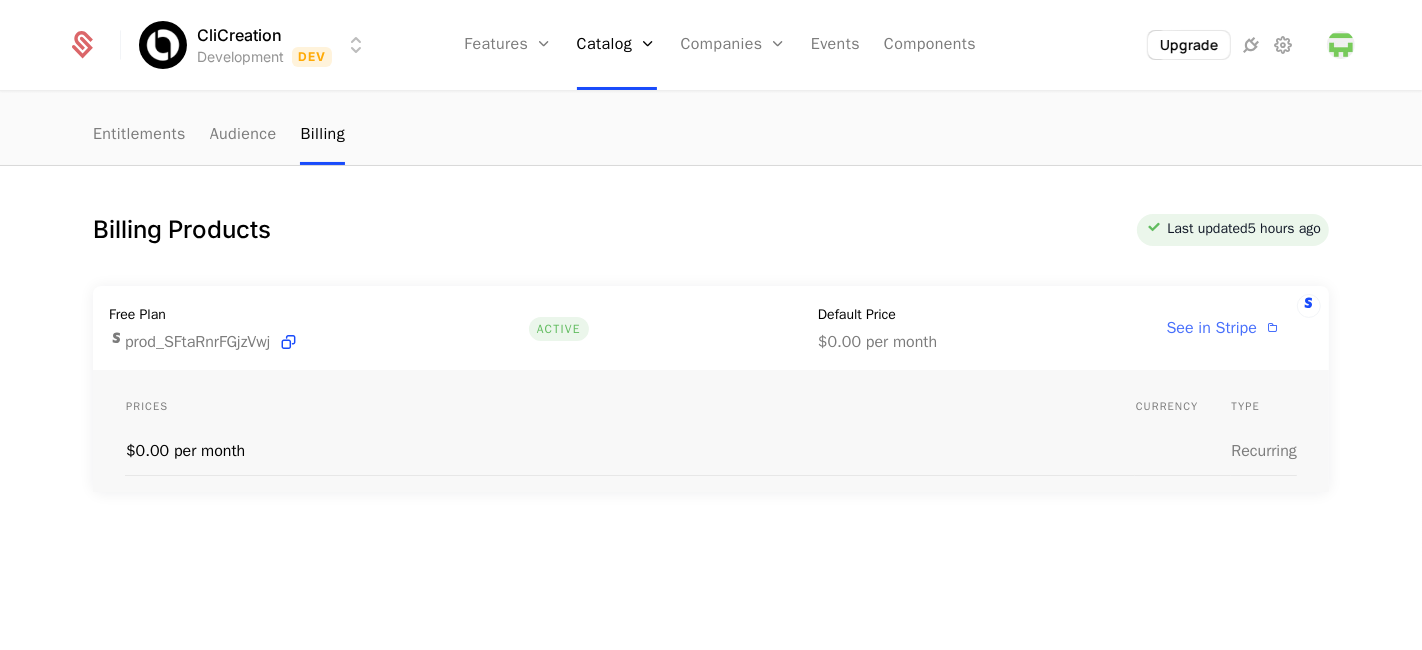 click on "See in Stripe" at bounding box center [1212, 328] 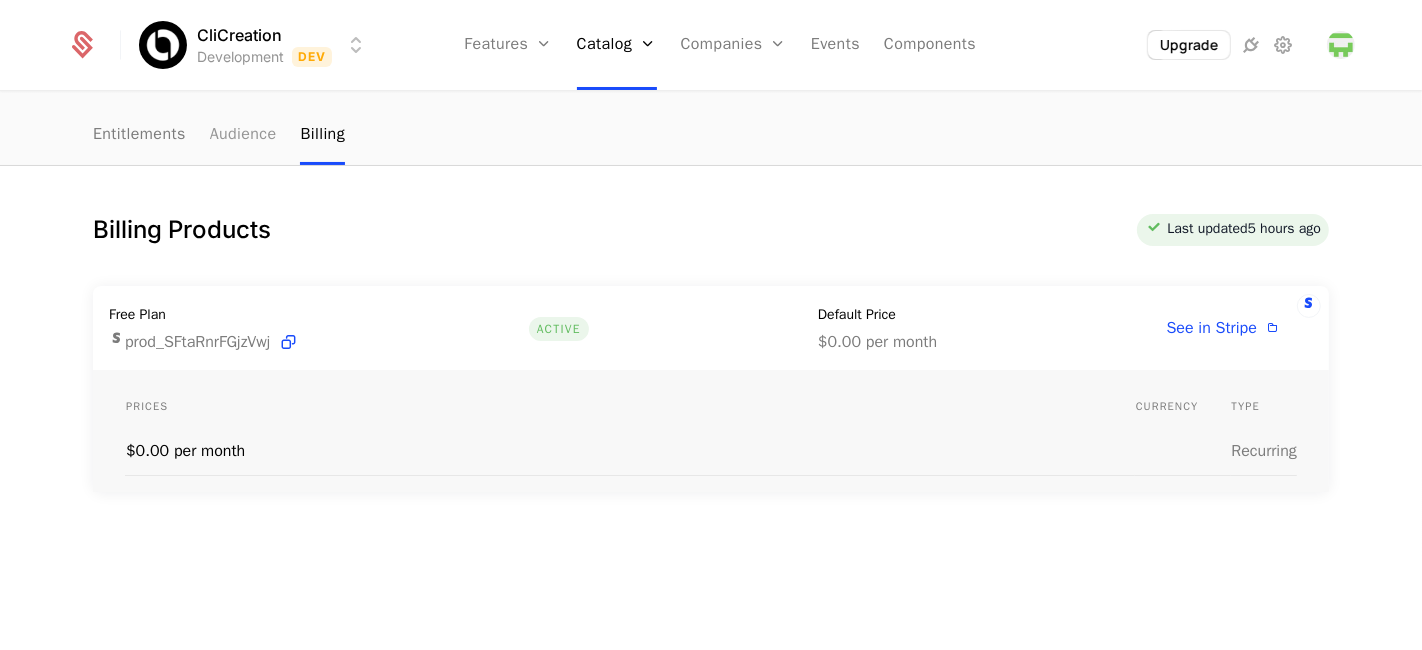click on "Audience" at bounding box center [243, 135] 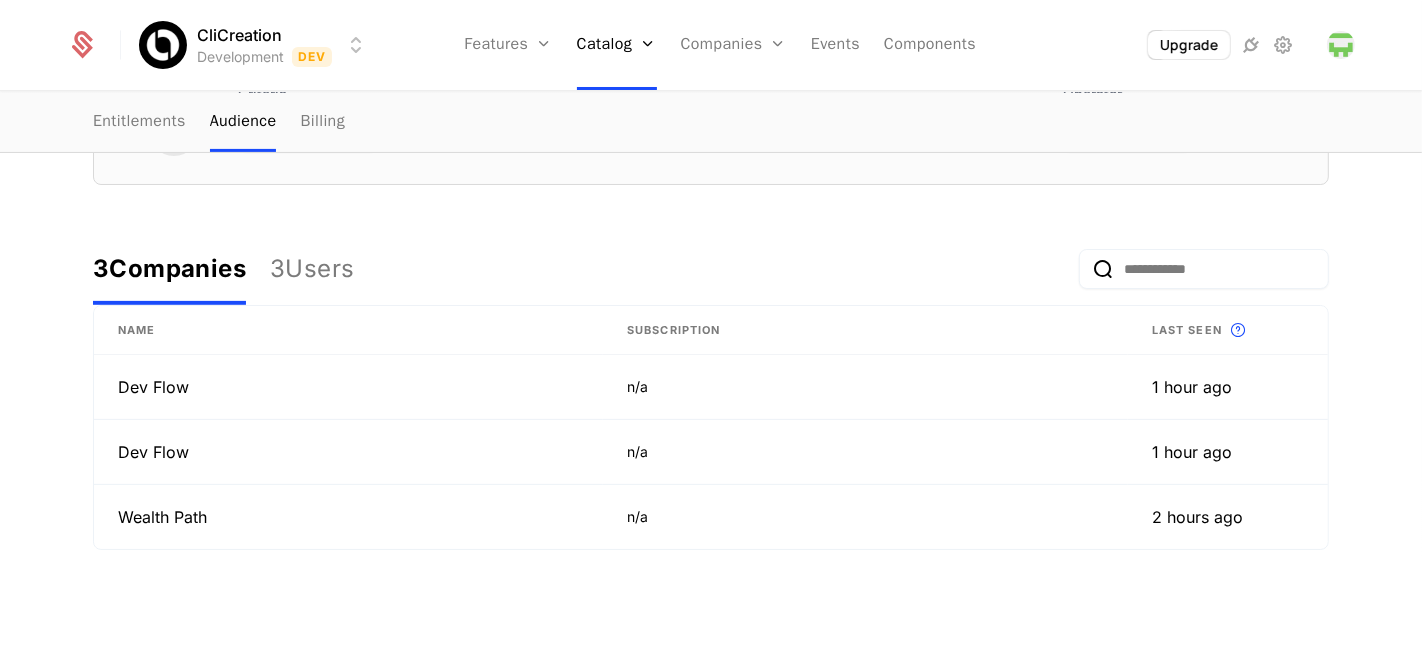 scroll, scrollTop: 0, scrollLeft: 0, axis: both 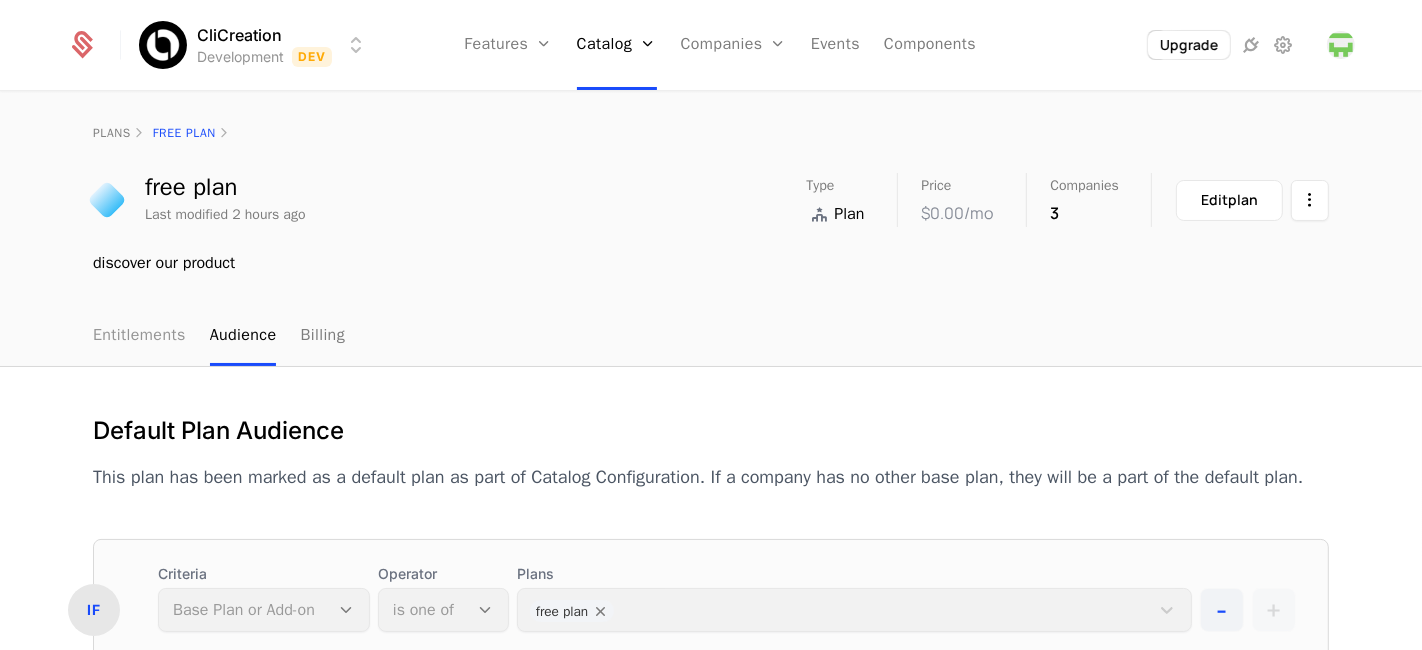 click on "Entitlements" at bounding box center (139, 336) 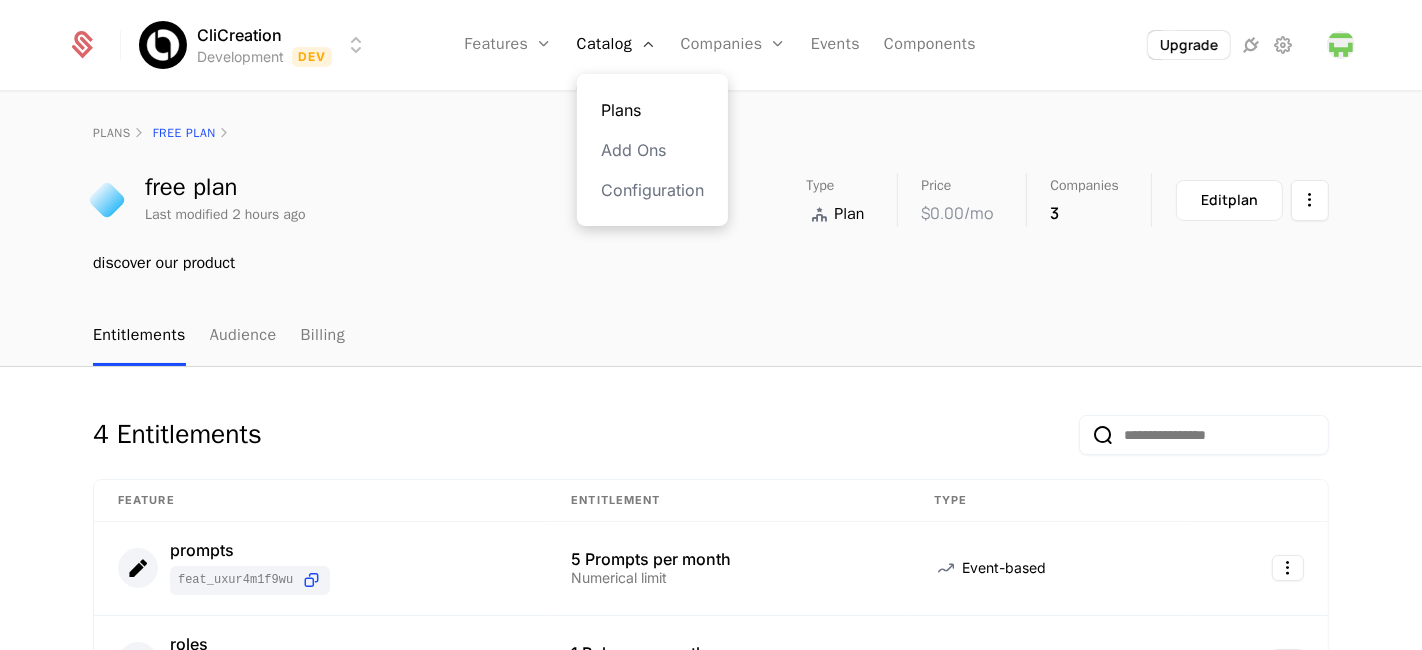 click on "Plans" at bounding box center (652, 110) 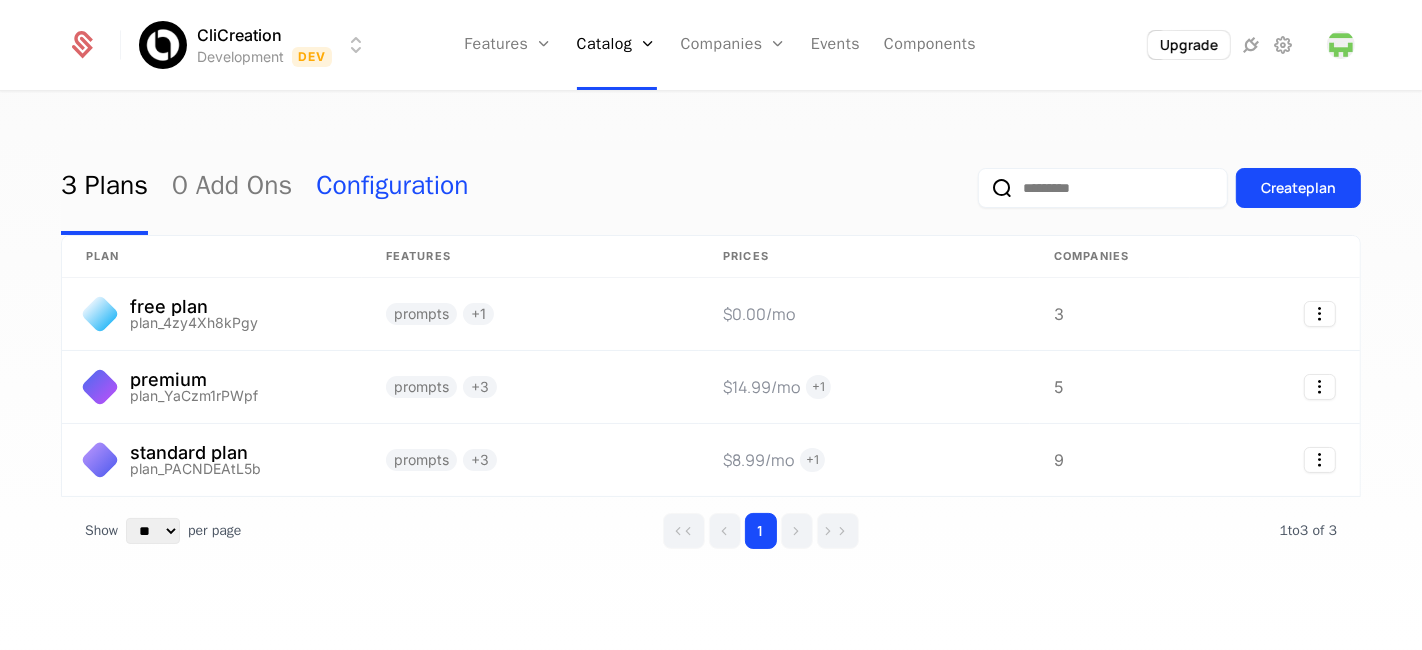 click on "Configuration" at bounding box center [392, 188] 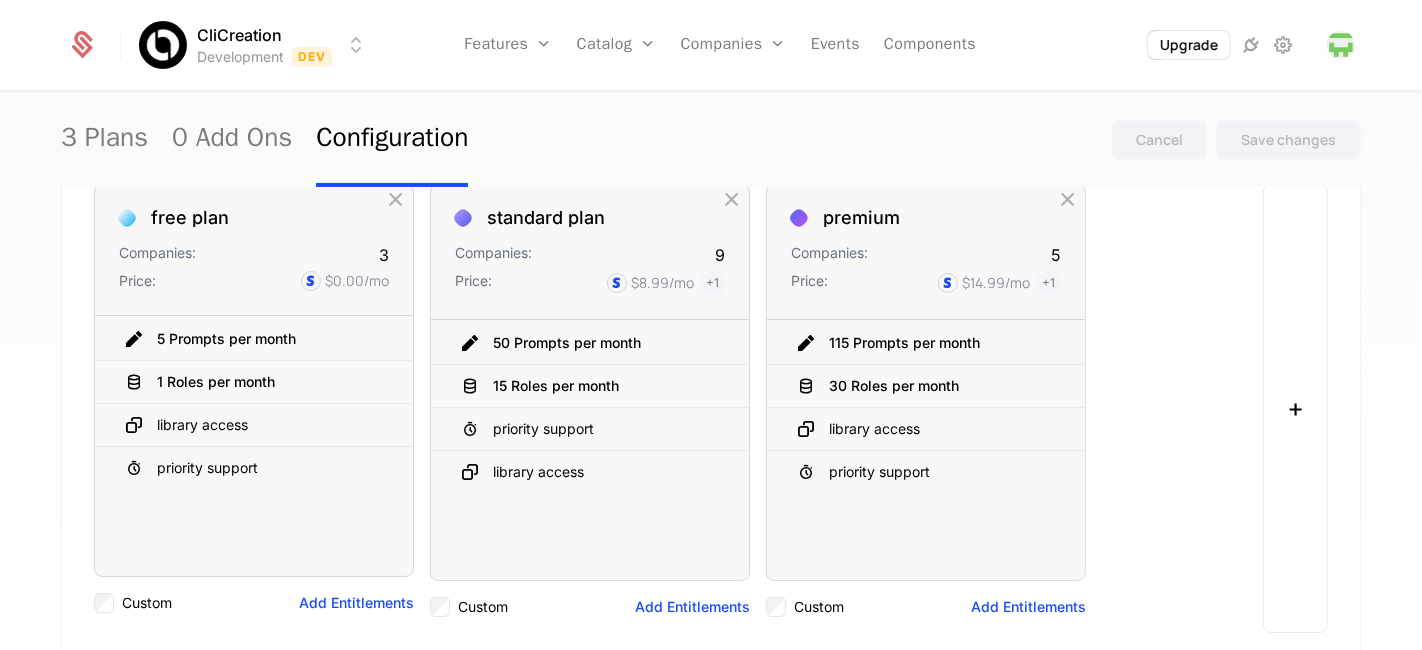 scroll, scrollTop: 273, scrollLeft: 0, axis: vertical 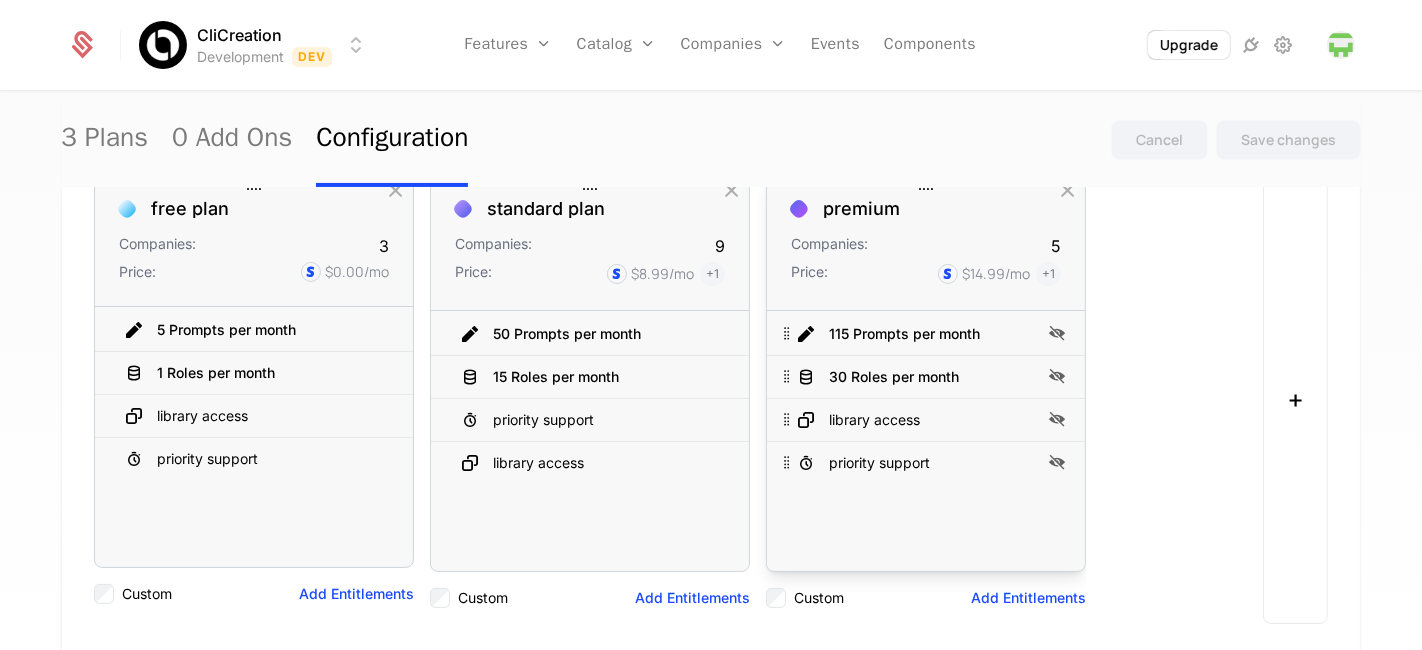 click at bounding box center (948, 274) 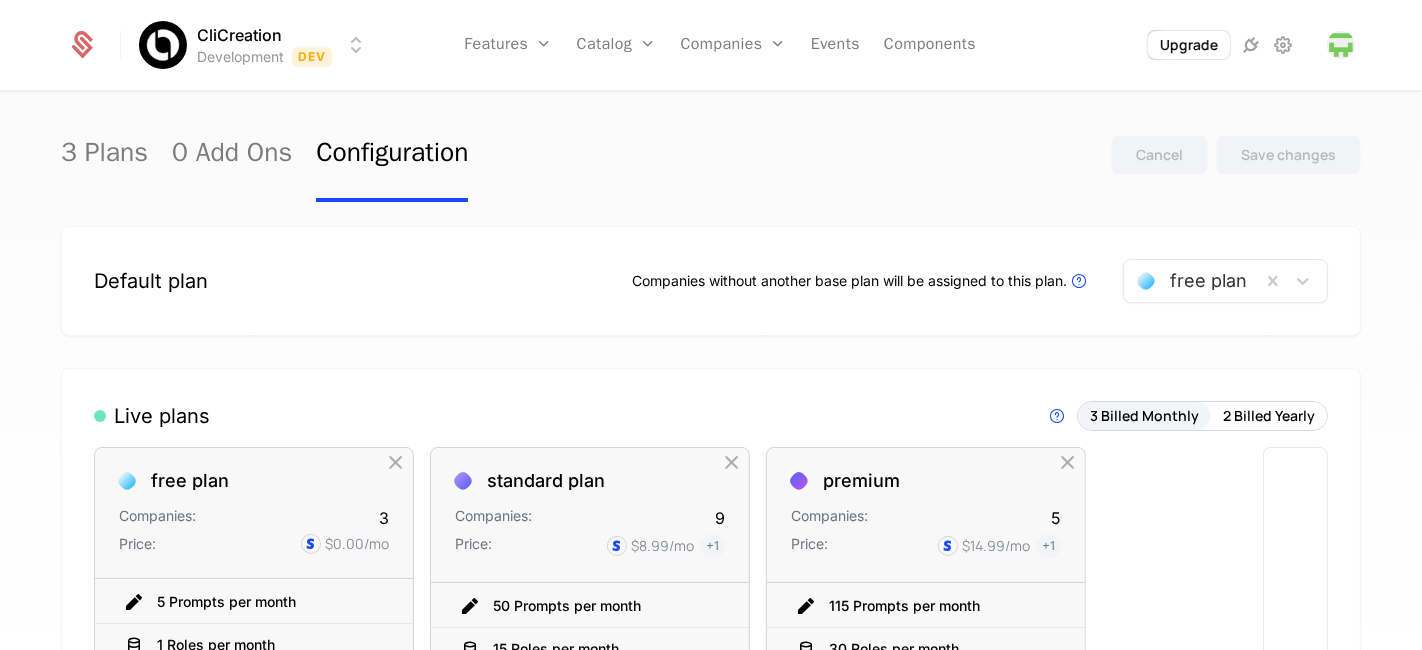 scroll, scrollTop: 0, scrollLeft: 0, axis: both 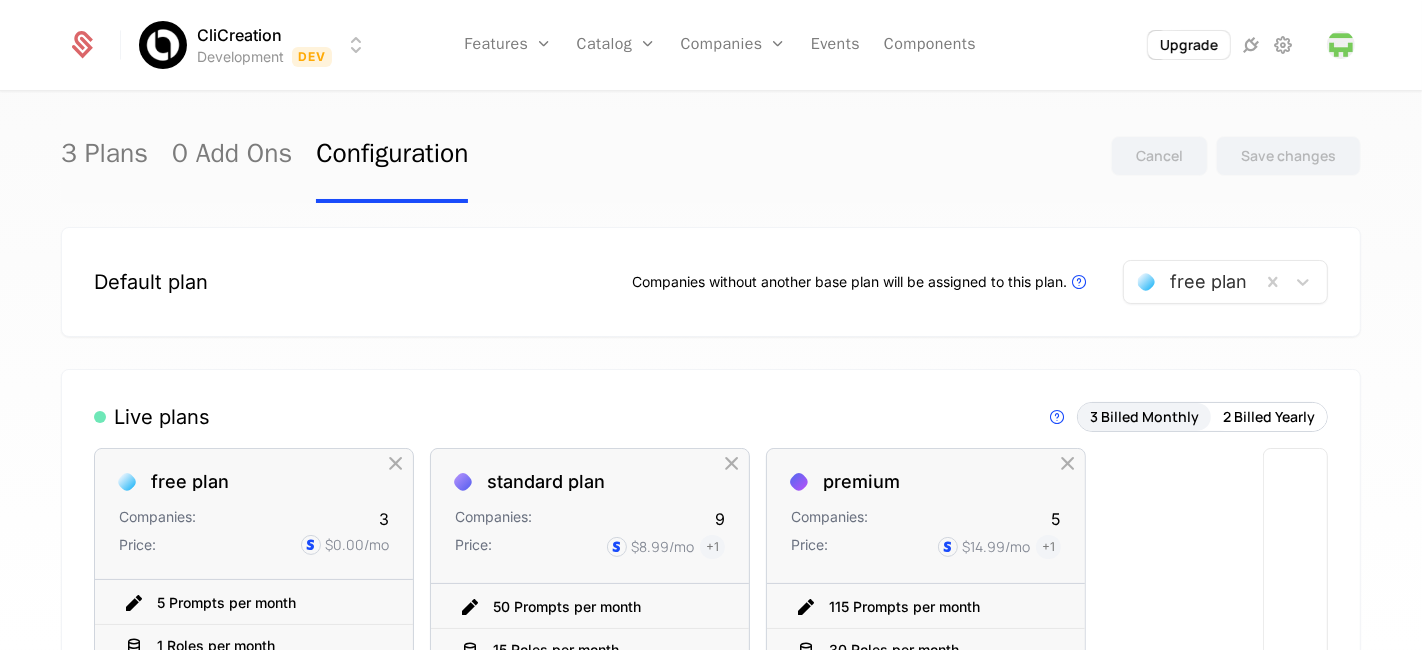 click on "3 Plans 0 Add Ons Configuration Cancel Save changes Default plan Companies without another base plan will be assigned to this plan. Plans that are linked to paid billing products cannot be selected as the default plan free plan Live plans Live Plans are visible in components and available for purchase. 3 Billed Monthly 2 Billed Yearly free plan Companies: 3 Price: $0.00 /mo 5 Prompts per month 1 Roles per month library access priority support
To pick up a draggable item, press the space bar.
While dragging, use the arrow keys to move the item.
Press space again to drop the item in its new position, or press escape to cancel.
Old List: 5 Prompts per month 1 Roles per month library access priority support  Custom Add Entitlements standard plan Companies: 9 Price: $8.99 /mo + 1 50 Prompts per month 15 Roles per month priority support  library access Old List: 50 Prompts per month priority support  library access 15 Roles per month Custom Add Entitlements premium  Companies: 5 Price: $14.99 /mo +" at bounding box center [711, 377] 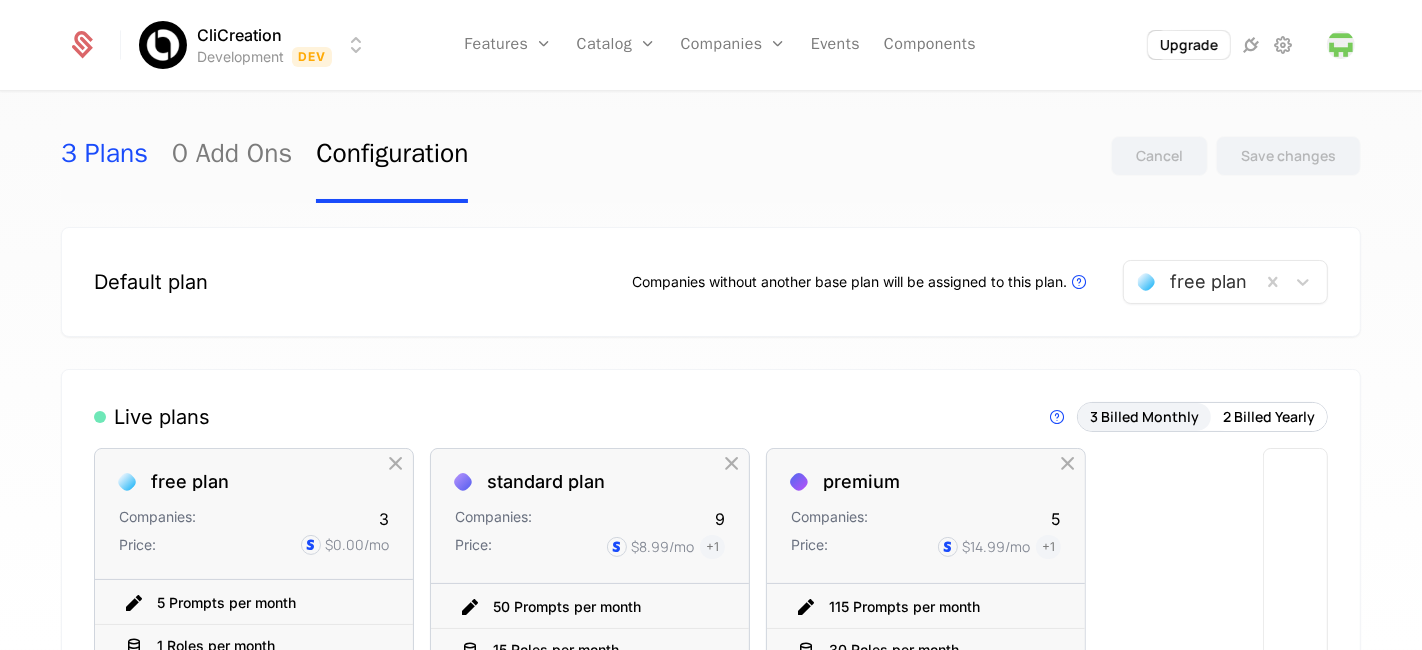 click on "3 Plans" at bounding box center [104, 156] 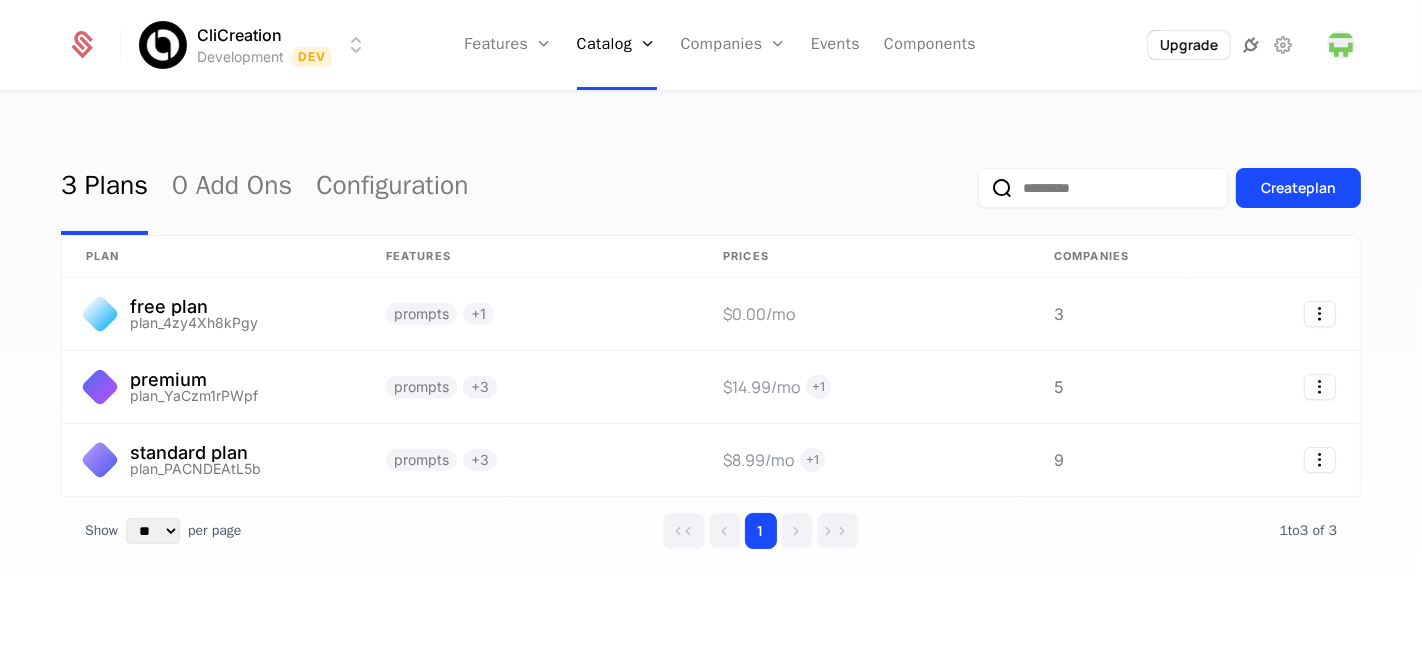 click at bounding box center [1251, 45] 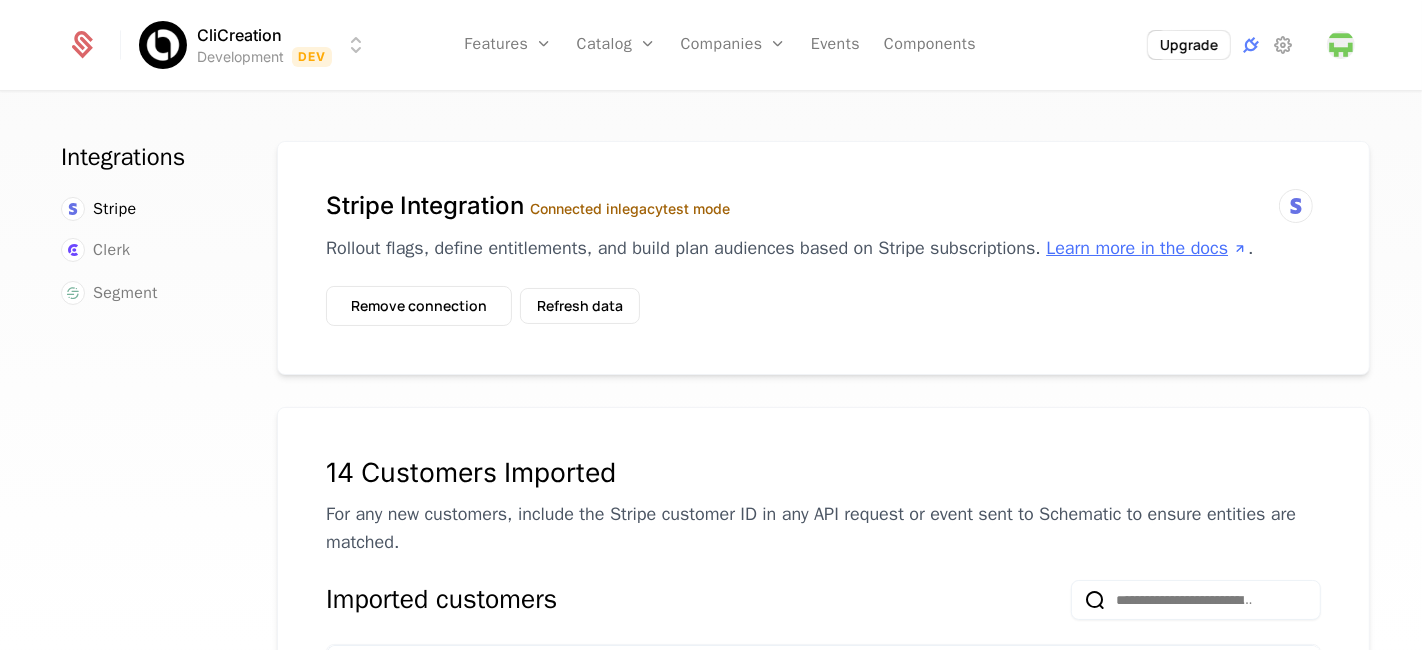 click on "Learn more in the docs" at bounding box center (1147, 248) 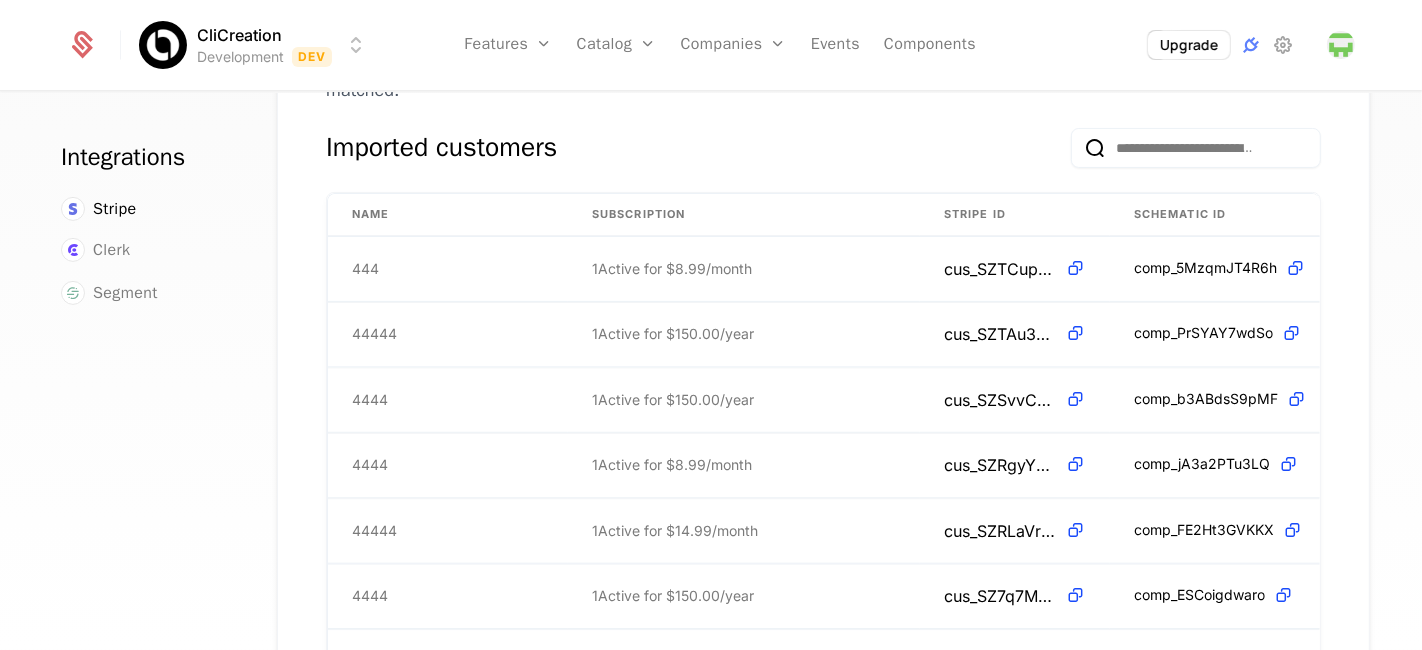 scroll, scrollTop: 453, scrollLeft: 0, axis: vertical 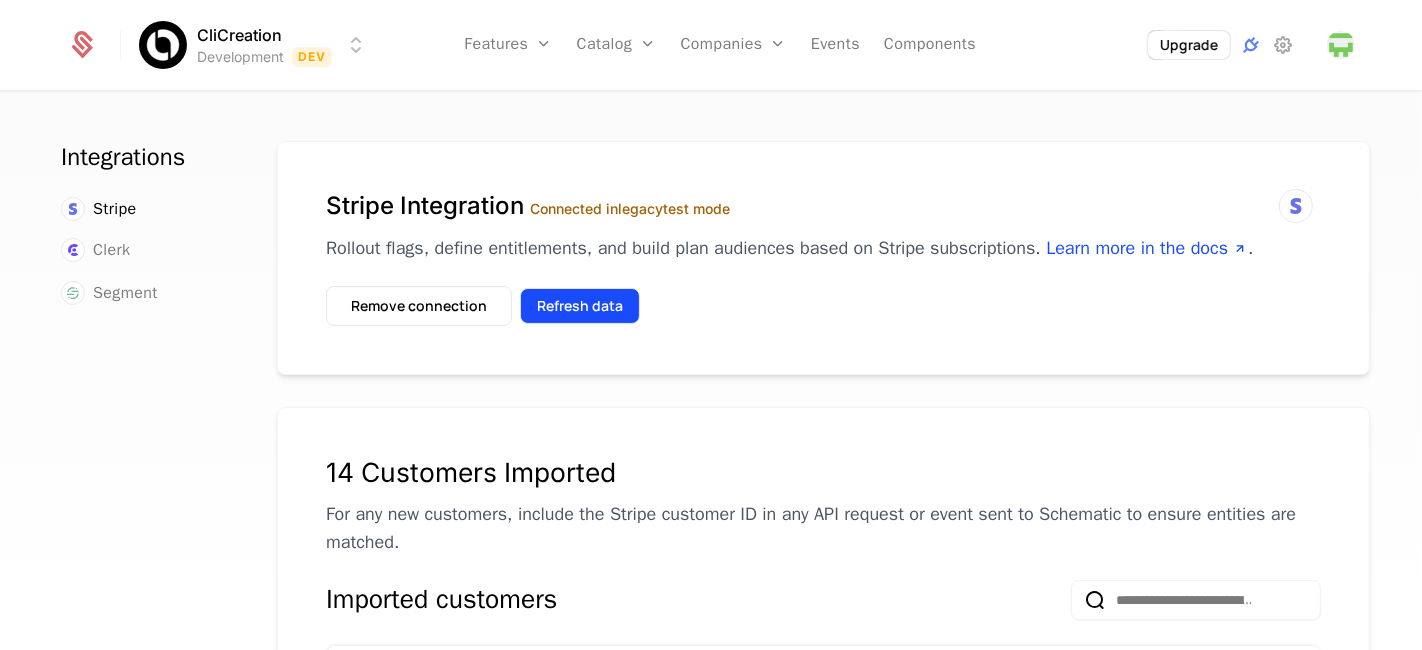 click on "Refresh data" at bounding box center (580, 306) 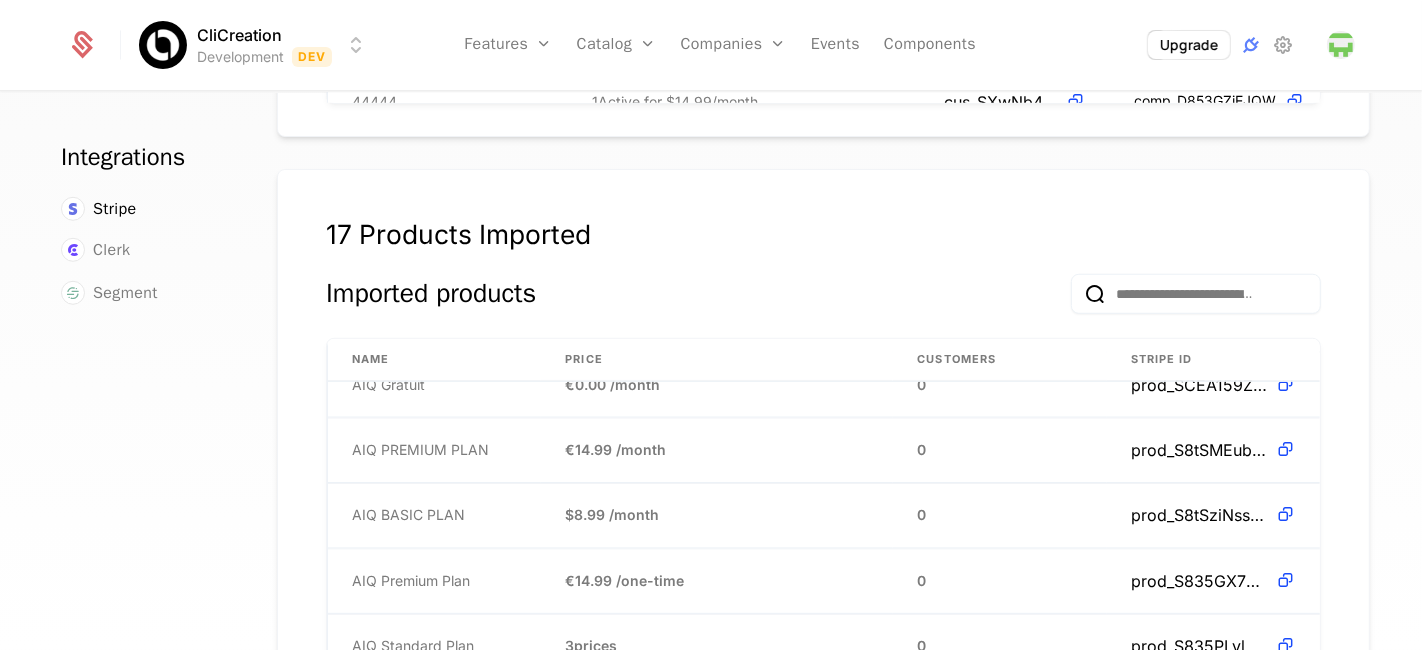 scroll, scrollTop: 1106, scrollLeft: 0, axis: vertical 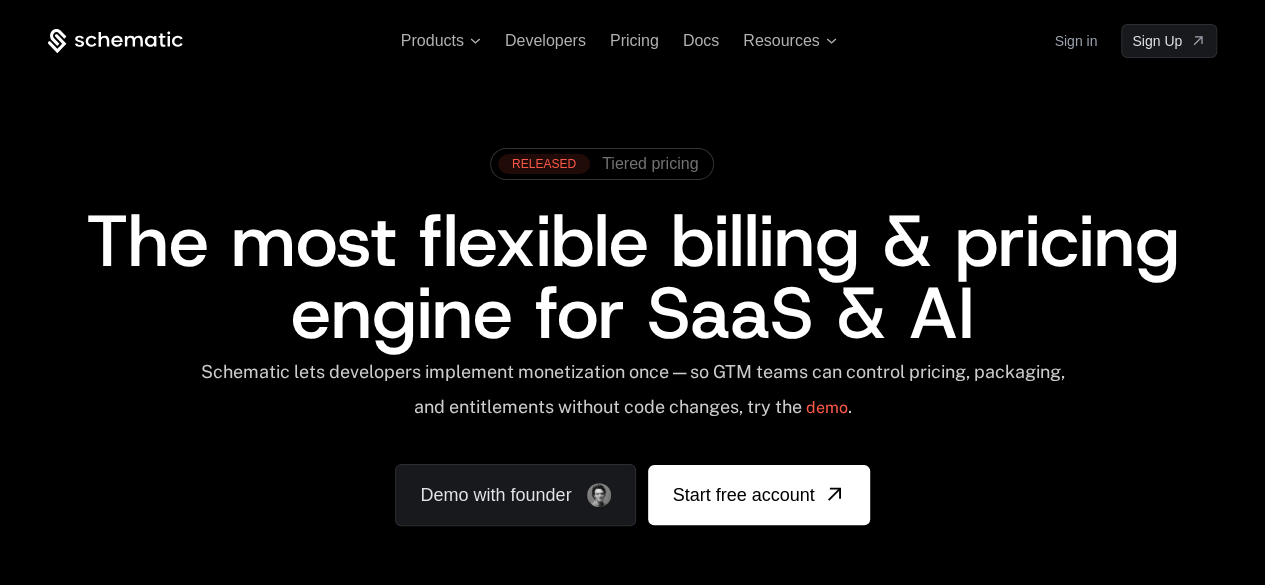 click on "Sign in" at bounding box center (1075, 41) 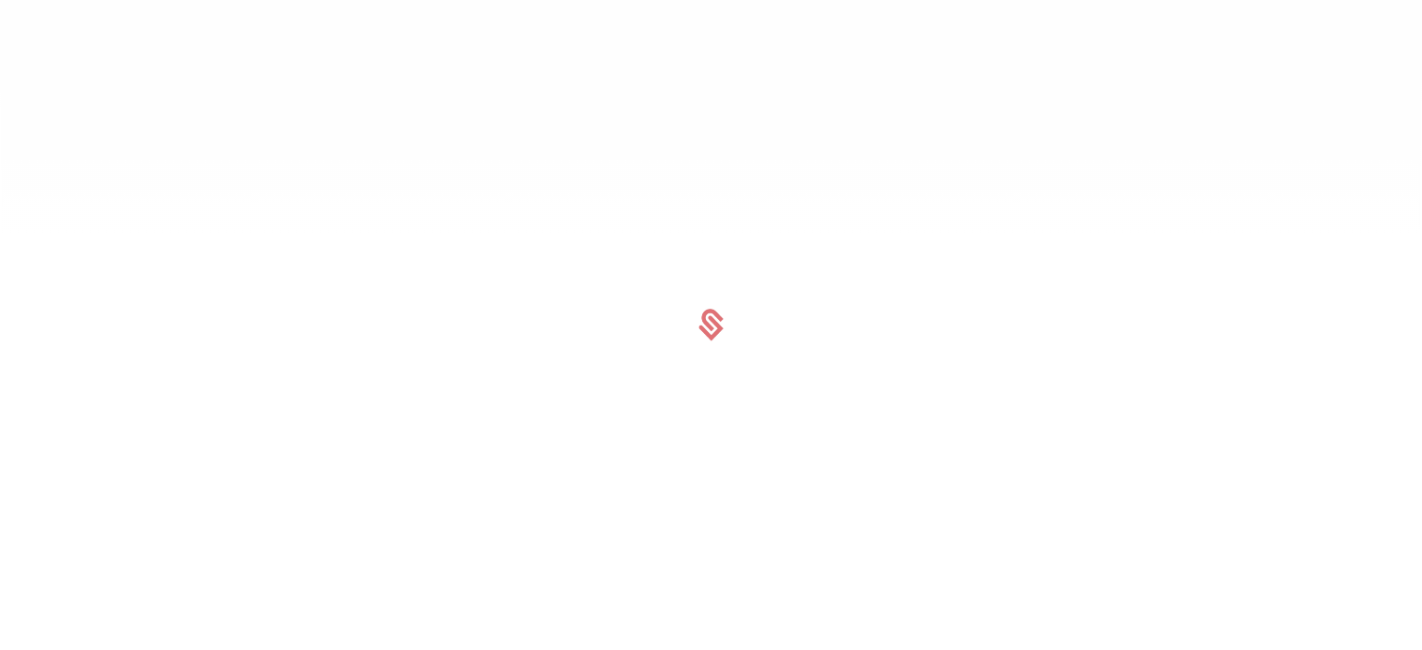 scroll, scrollTop: 0, scrollLeft: 0, axis: both 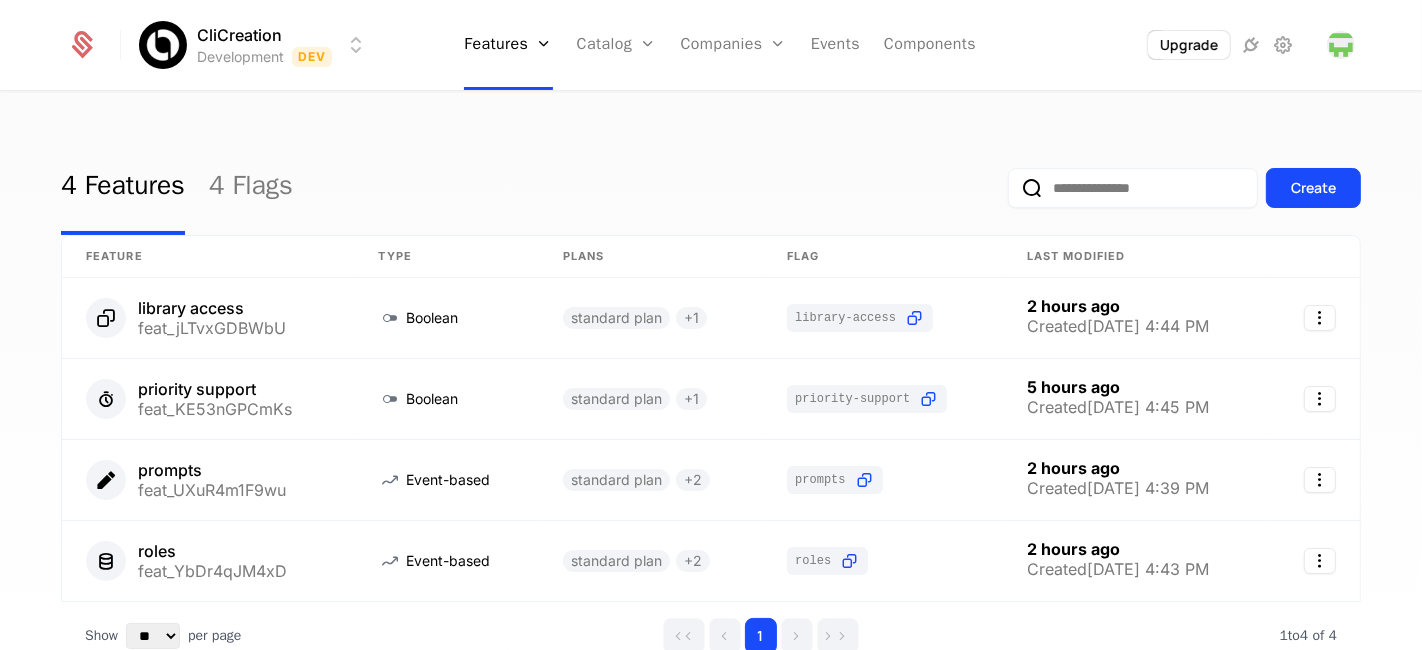click on "Features Features Flags Catalog Plans Add Ons Configuration Companies Companies Users Events Components" at bounding box center (720, 45) 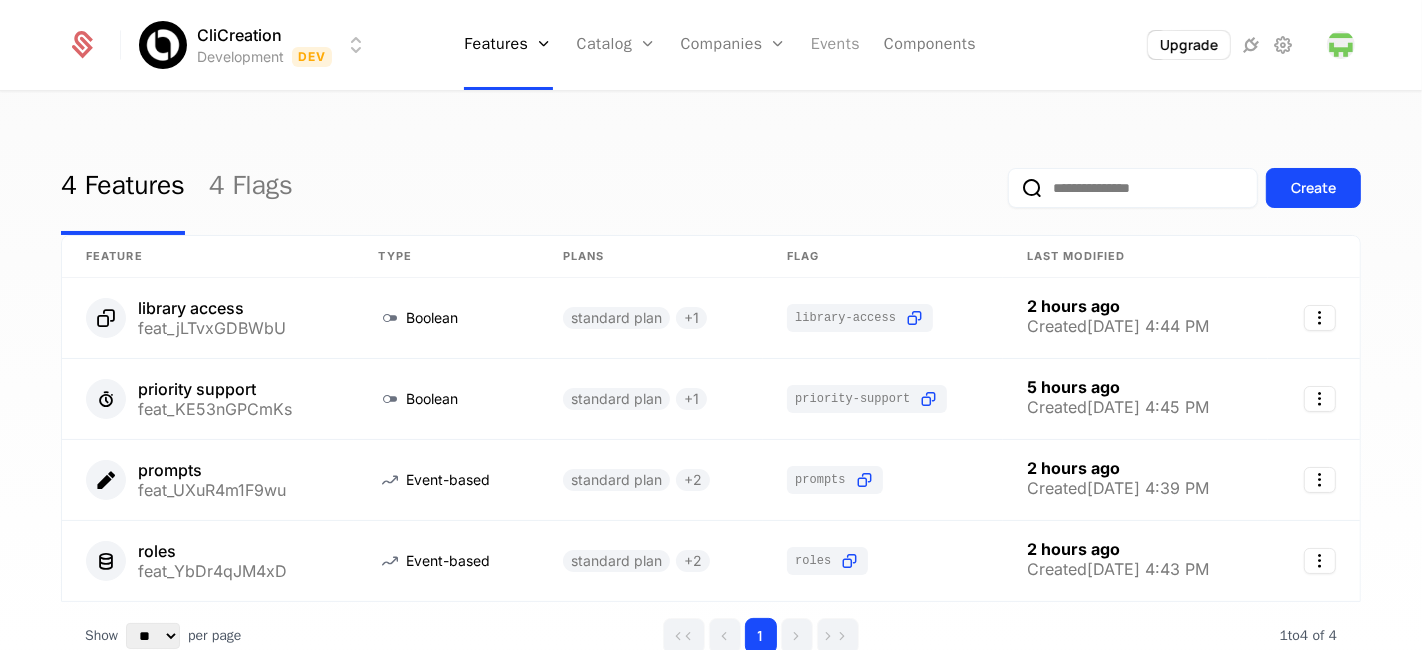 click on "Events" at bounding box center [835, 45] 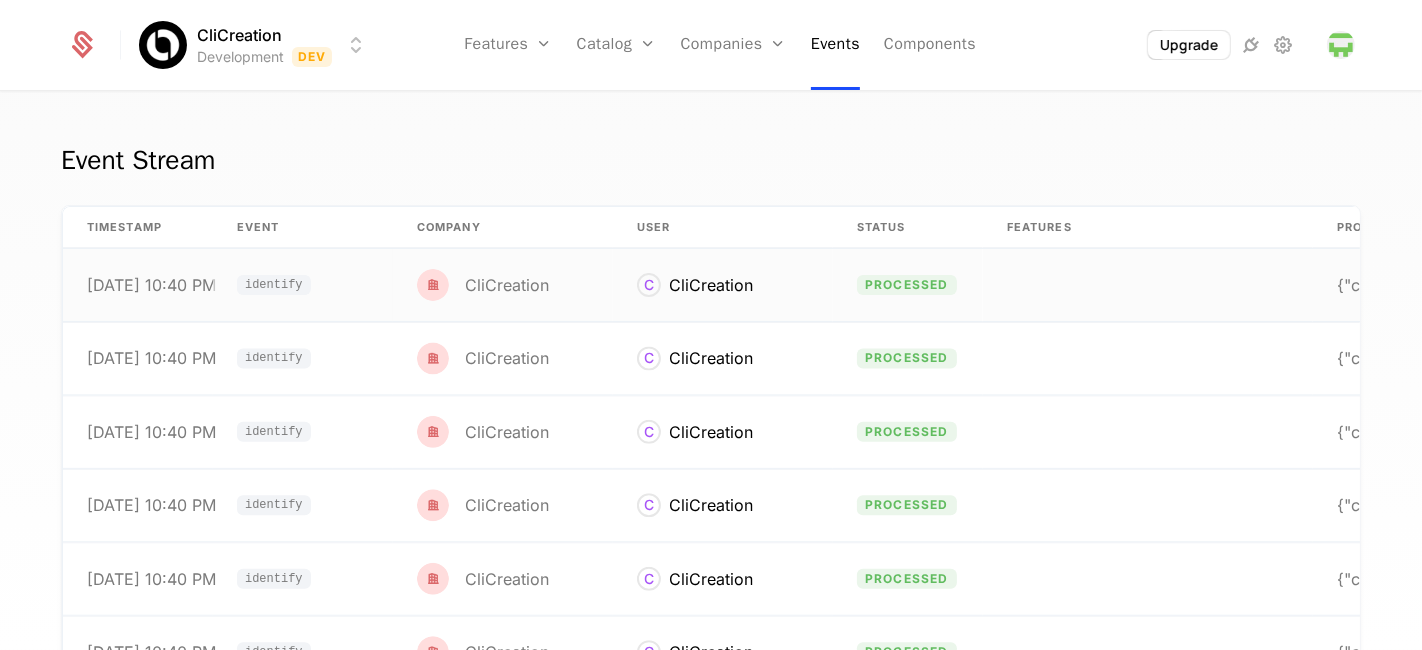 click on "CliCreation" at bounding box center [503, 285] 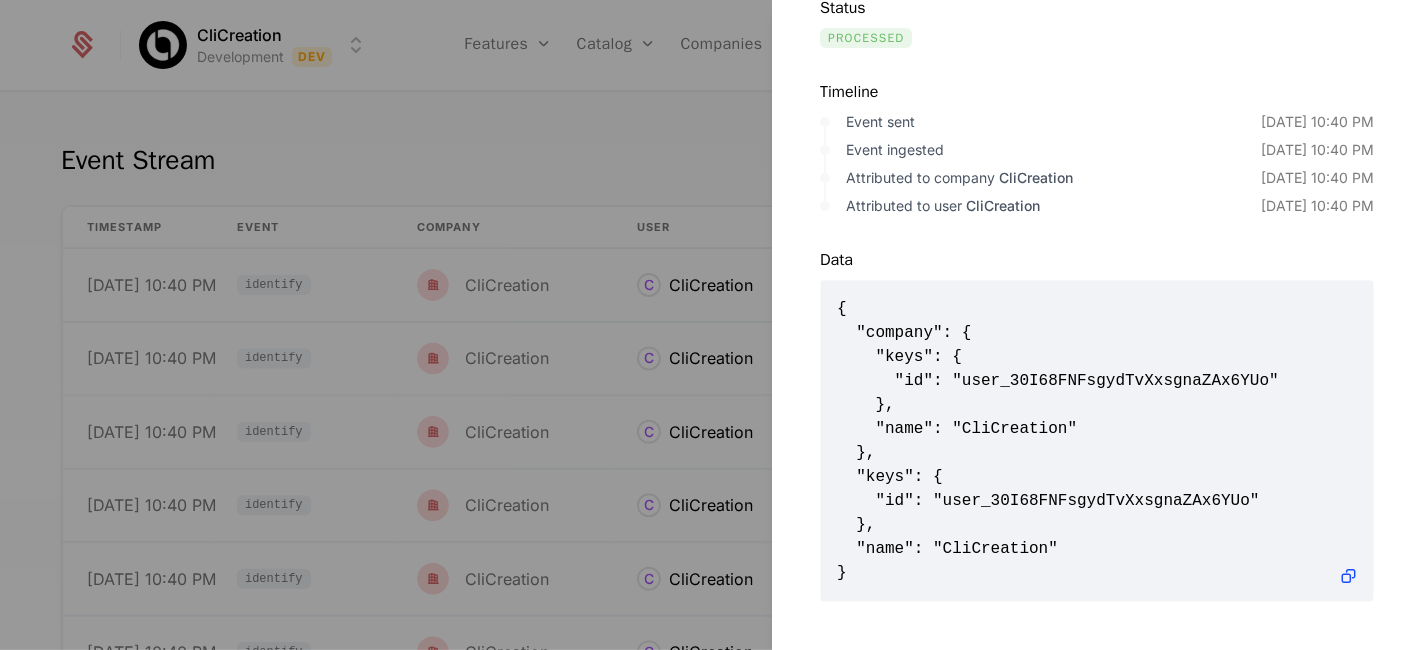 scroll, scrollTop: 333, scrollLeft: 0, axis: vertical 